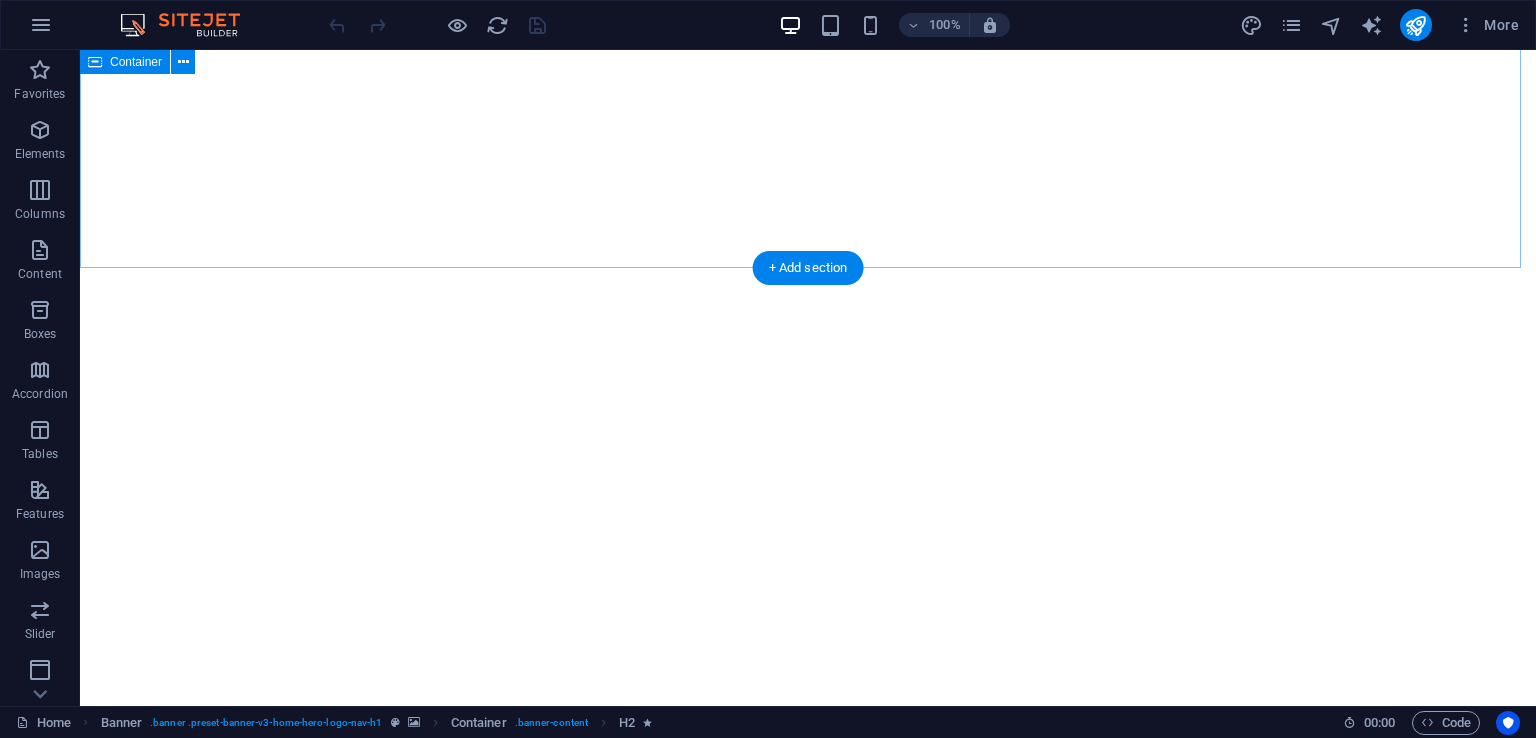 scroll, scrollTop: 0, scrollLeft: 0, axis: both 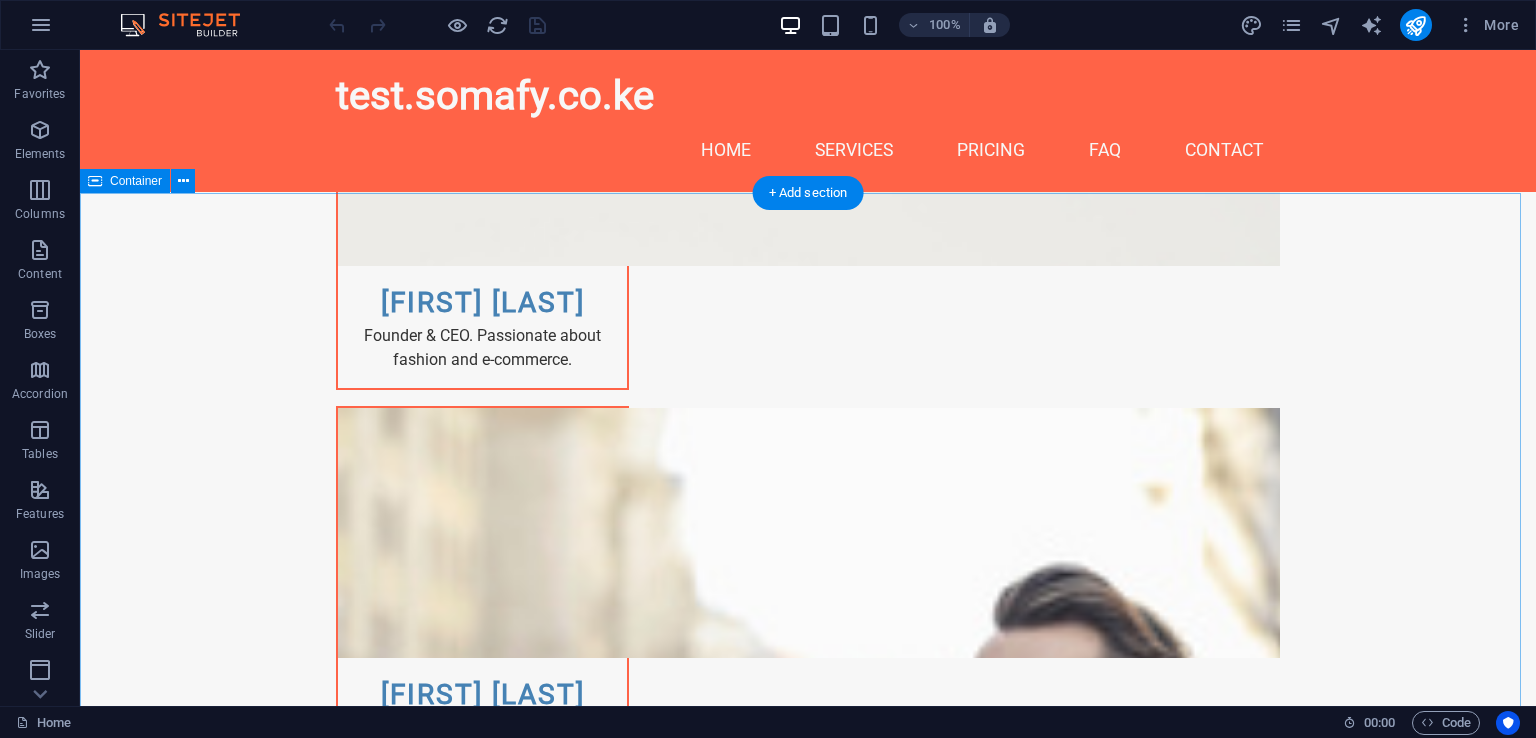 click on "Our Fashionable Collections Single Room Chic Dresses Explore our selection of chic dresses perfect for any occasion. Made from high-quality fabrics and available in various sizes and colors, our dresses are designed to help you shine. Starting from KSH 2,500! Check them out now! (Image links: img1.jpg, img2.jpg, img3.jpg, img4.jpg, img5.jpg) Double Room Trendy Tops Shop our trendy tops collection, featuring everything from casual tees to stylish blouses. Priced from KSH 1,200, you can dress up or down effortlessly. (Image links: img1.jpg, img2.jpg, img3.jpg, img4.jpg, img5.jpg) Family Room Stylish Bottoms Discover a variety of stylish bottoms, including skirts, trousers, and shorts. Perfect for mixing and matching with our tops, starting from KSH 1,800! (Image links: img1.jpg, img2.jpg, img3.jpg, img4.jpg, img5.jpg)" at bounding box center (808, 4834) 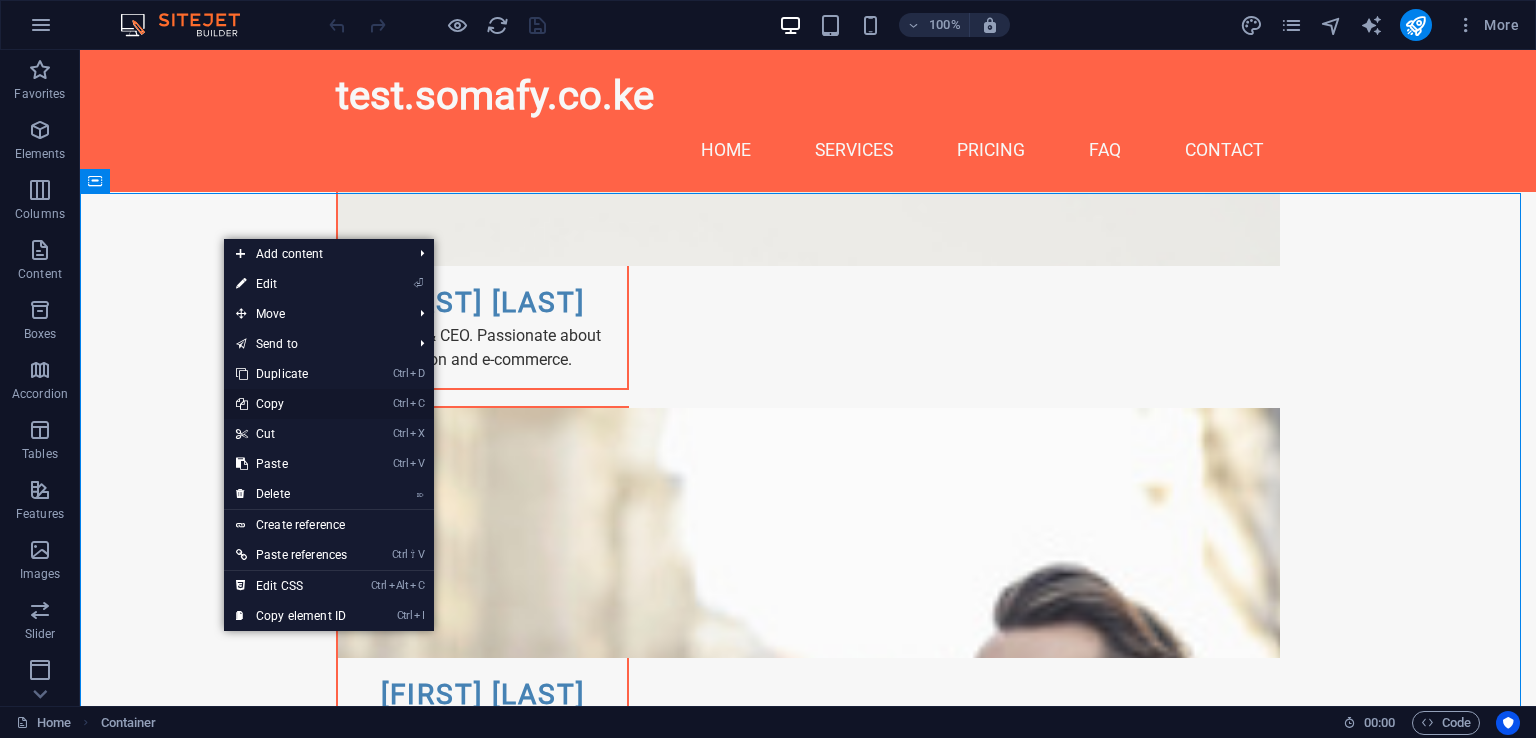 click on "Ctrl C  Copy" at bounding box center (291, 404) 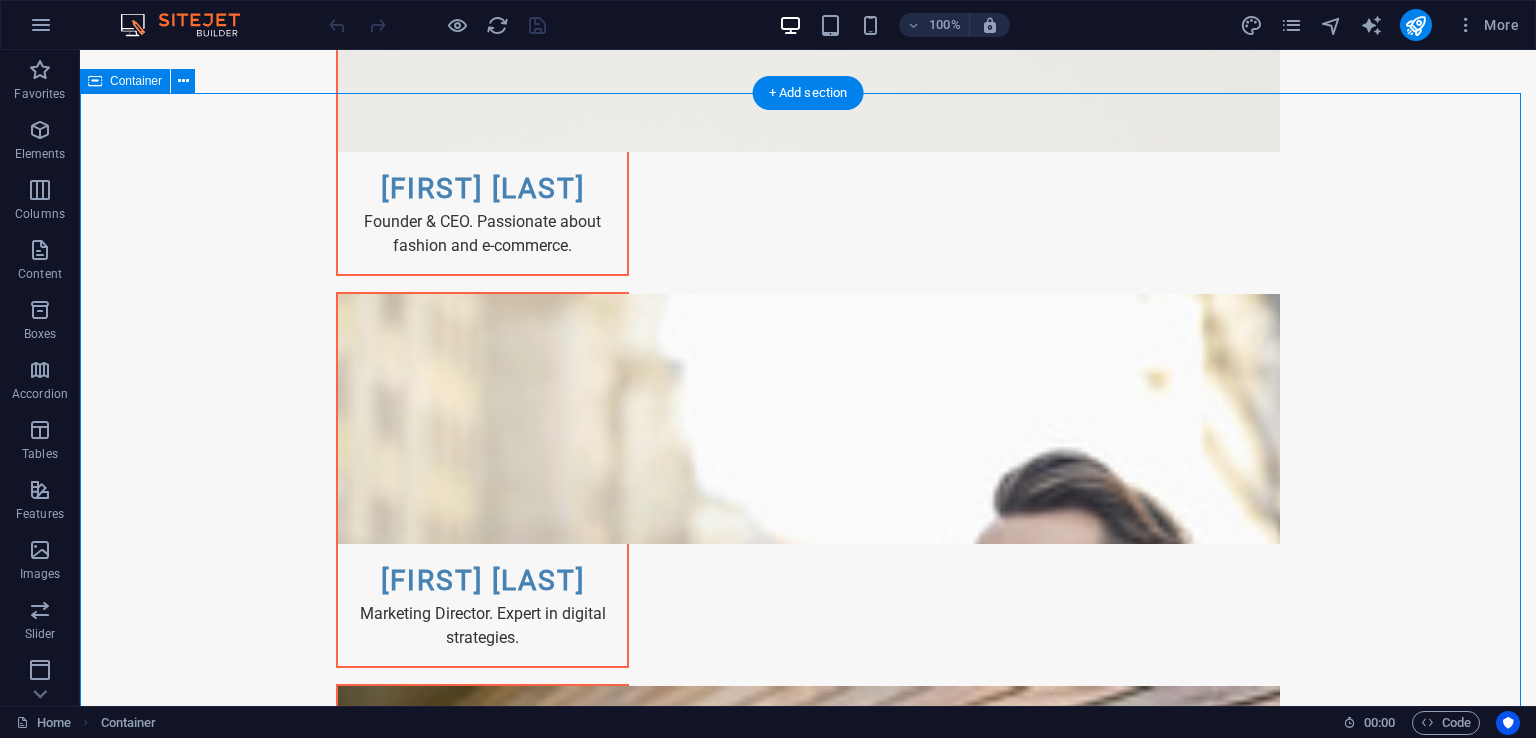 scroll, scrollTop: 6600, scrollLeft: 0, axis: vertical 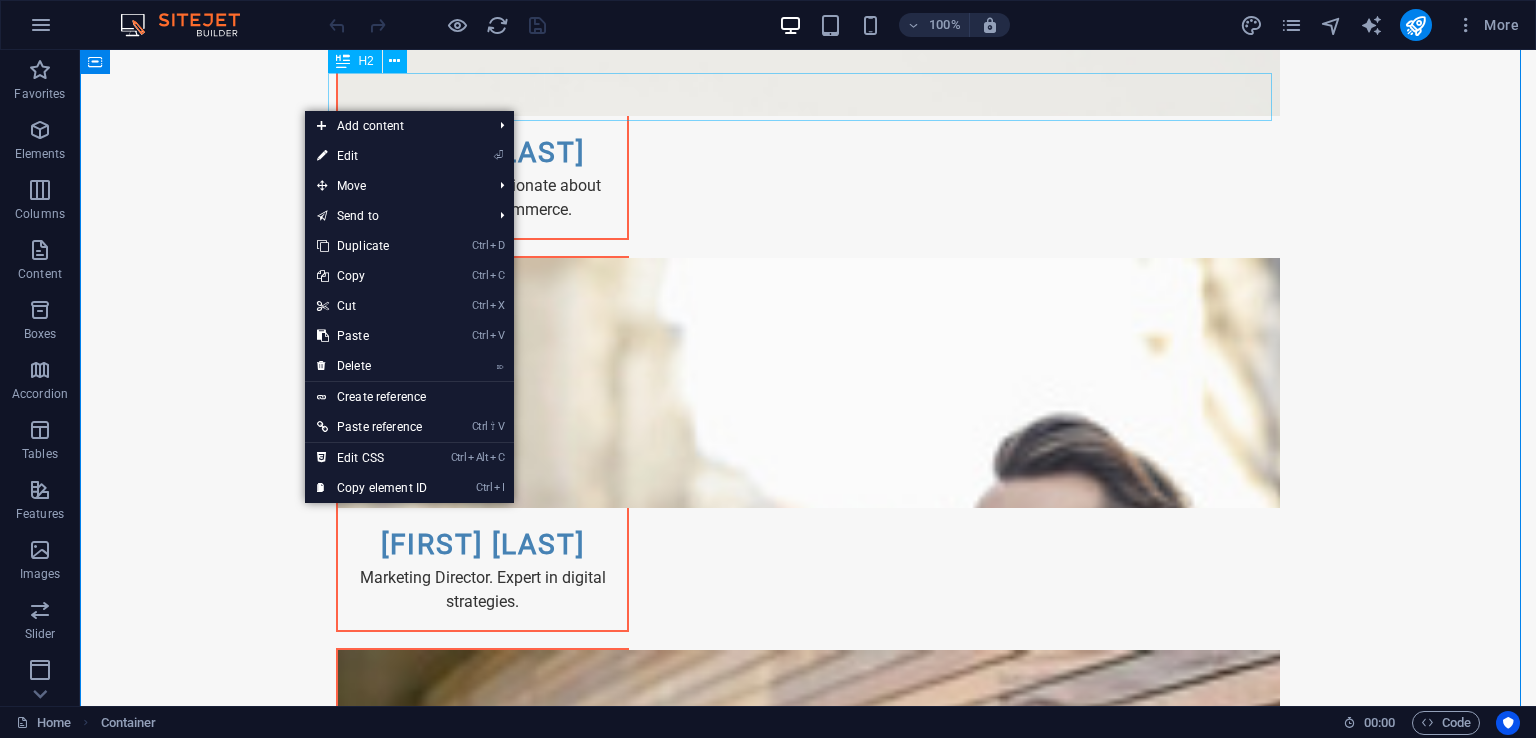 click on "Our Fashionable Collections" at bounding box center (808, 3836) 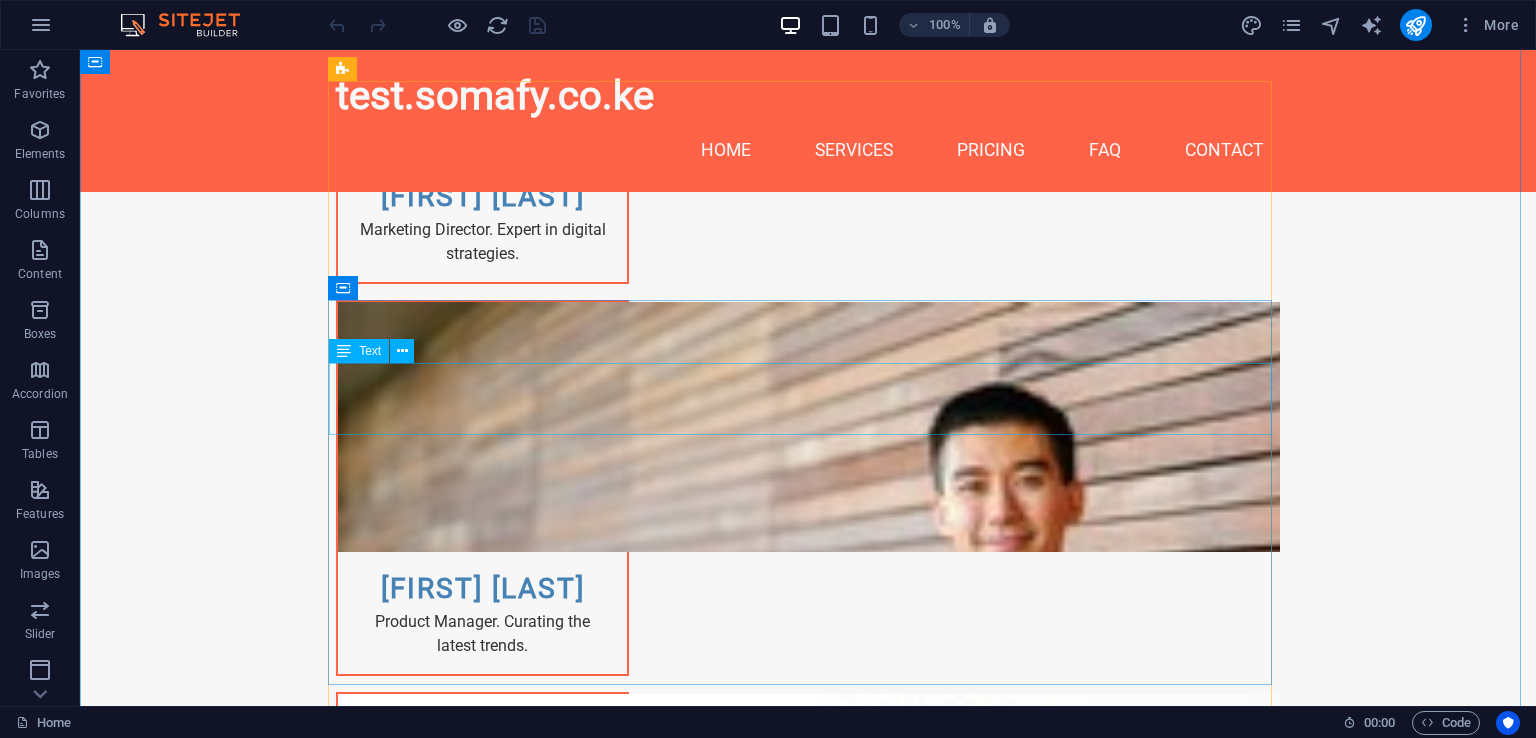 scroll, scrollTop: 6400, scrollLeft: 0, axis: vertical 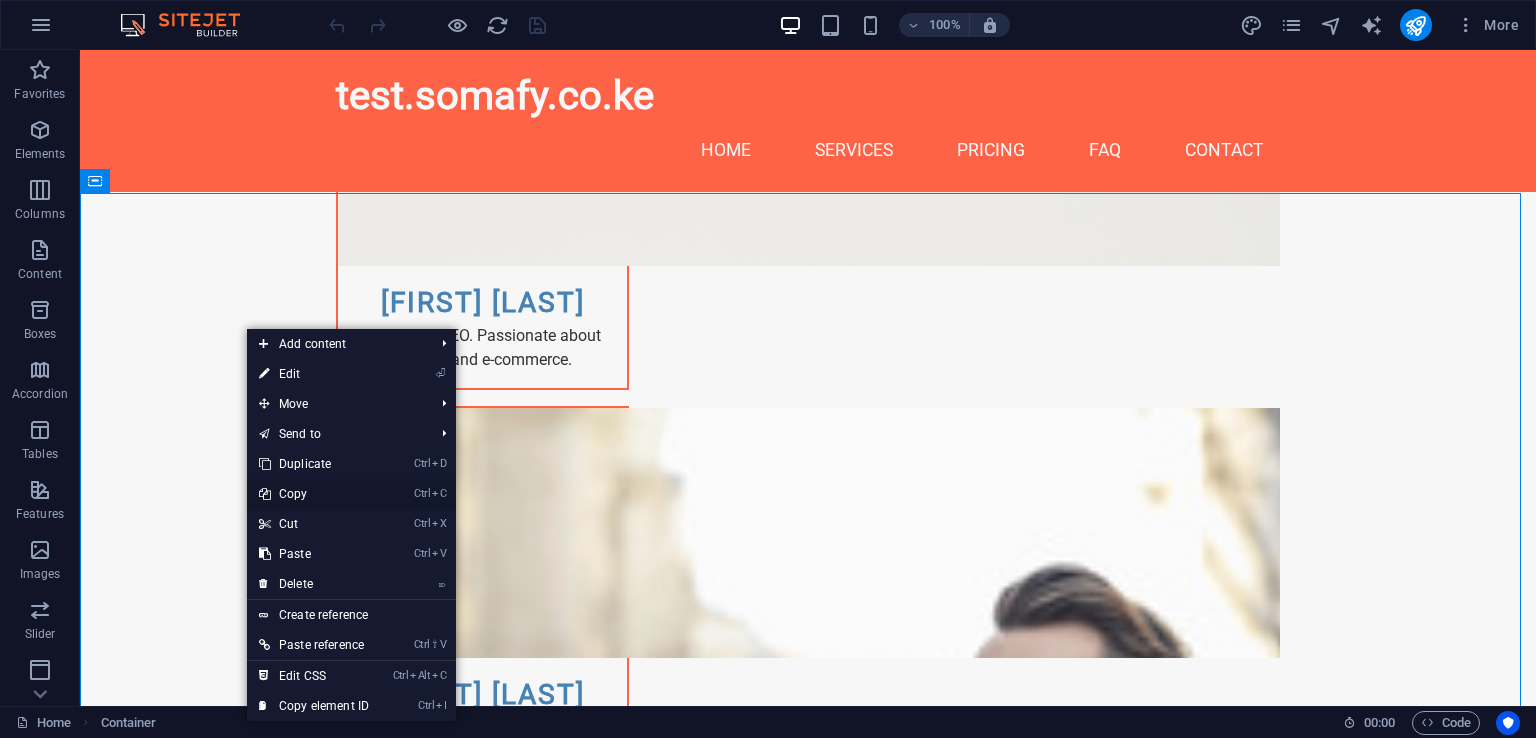 drag, startPoint x: 328, startPoint y: 503, endPoint x: 249, endPoint y: 452, distance: 94.031906 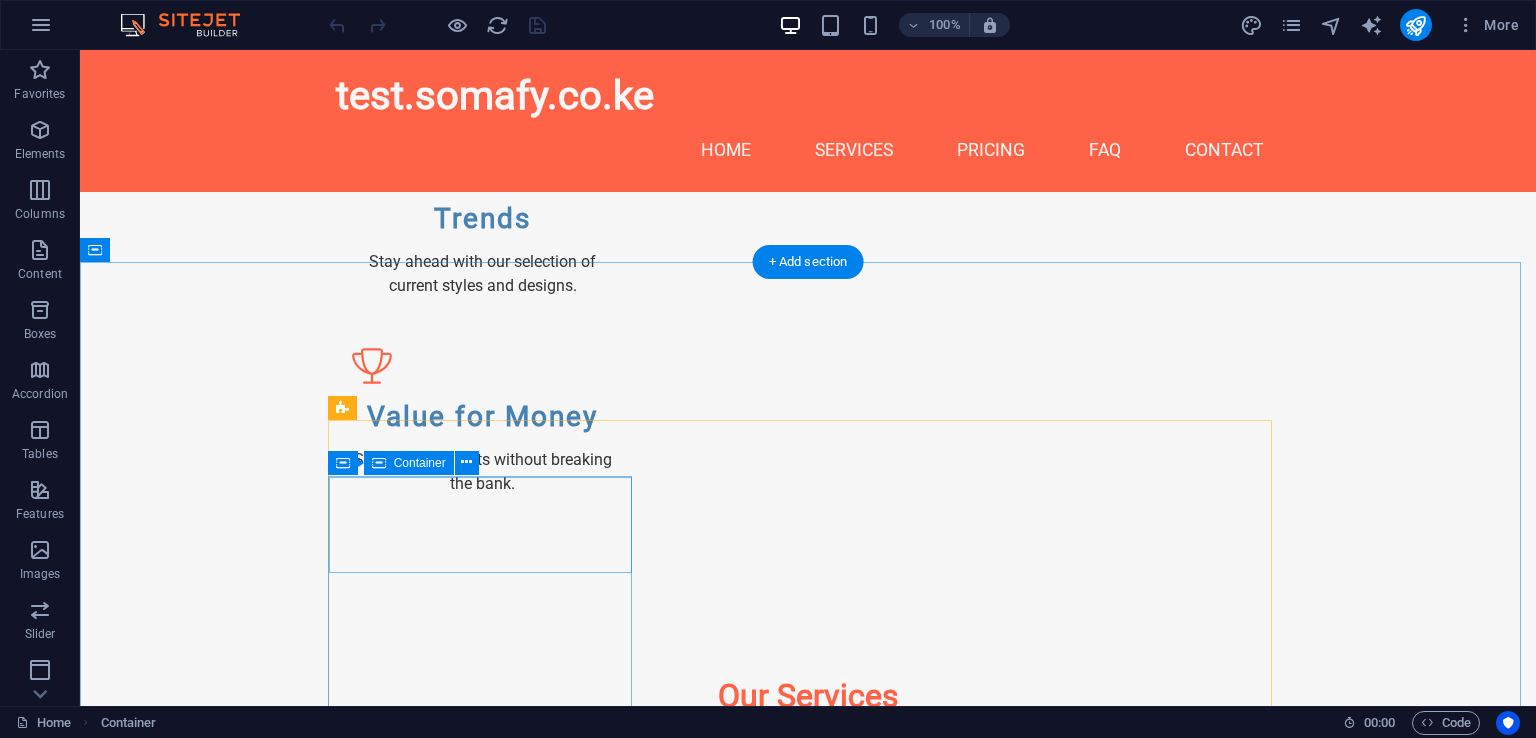 scroll, scrollTop: 1000, scrollLeft: 0, axis: vertical 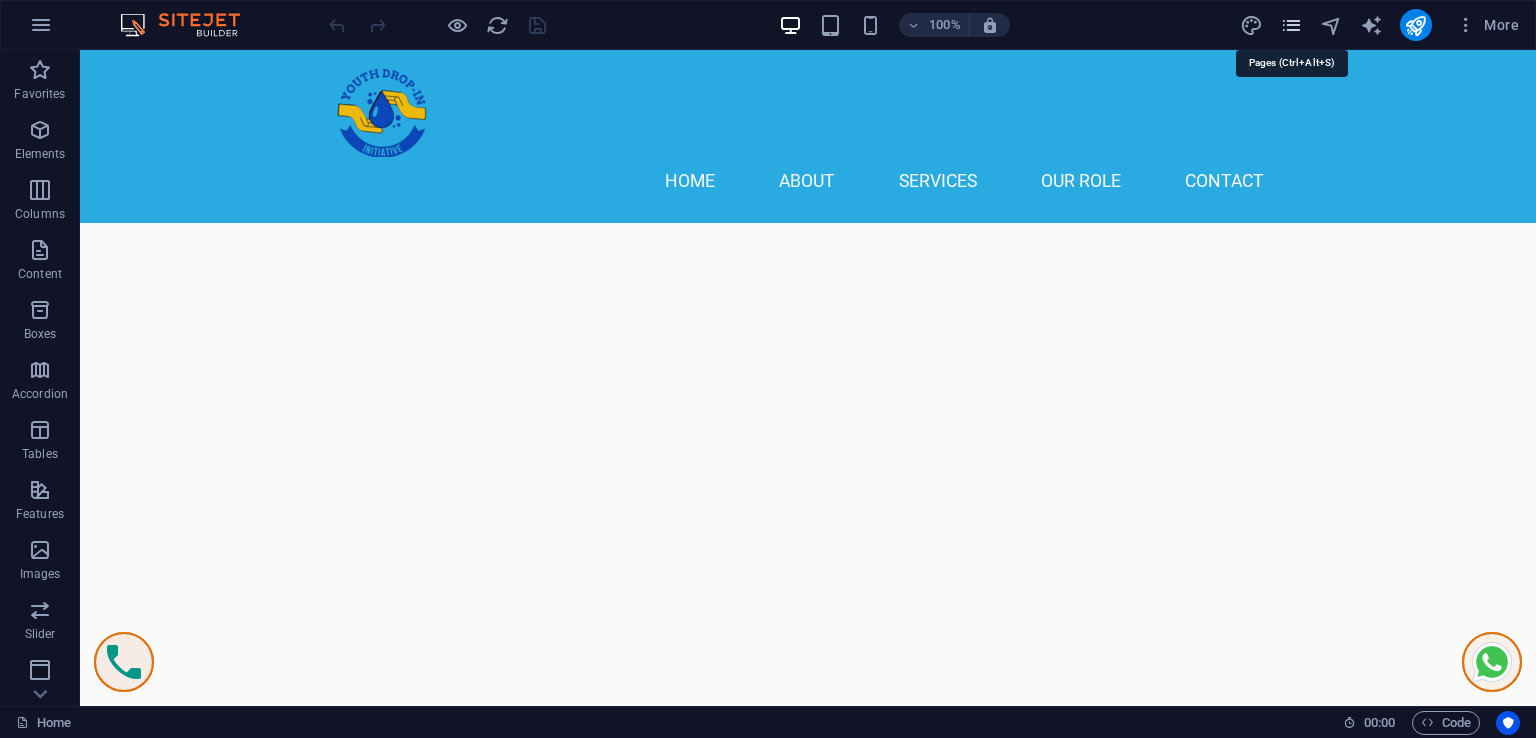 click at bounding box center (1291, 25) 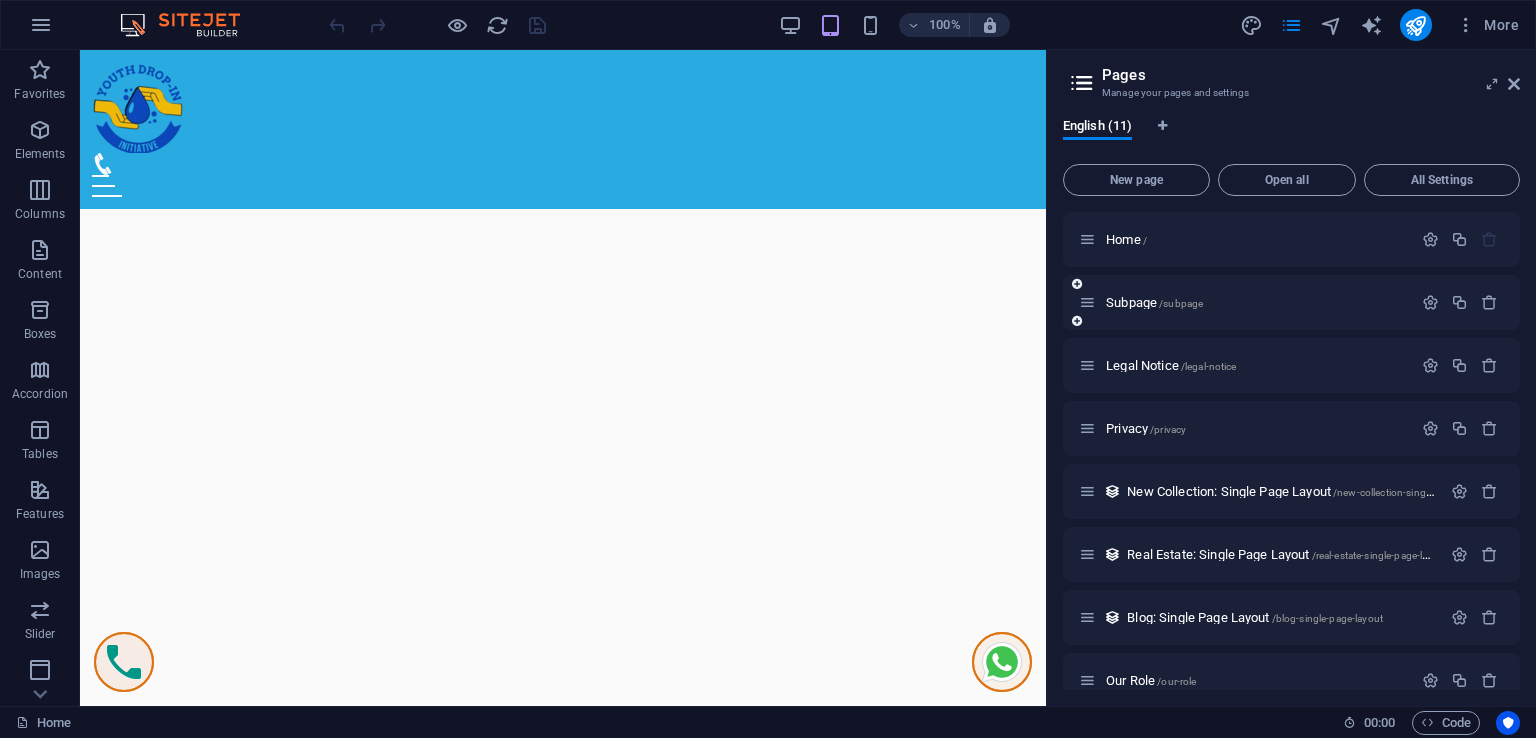 scroll, scrollTop: 8395, scrollLeft: 0, axis: vertical 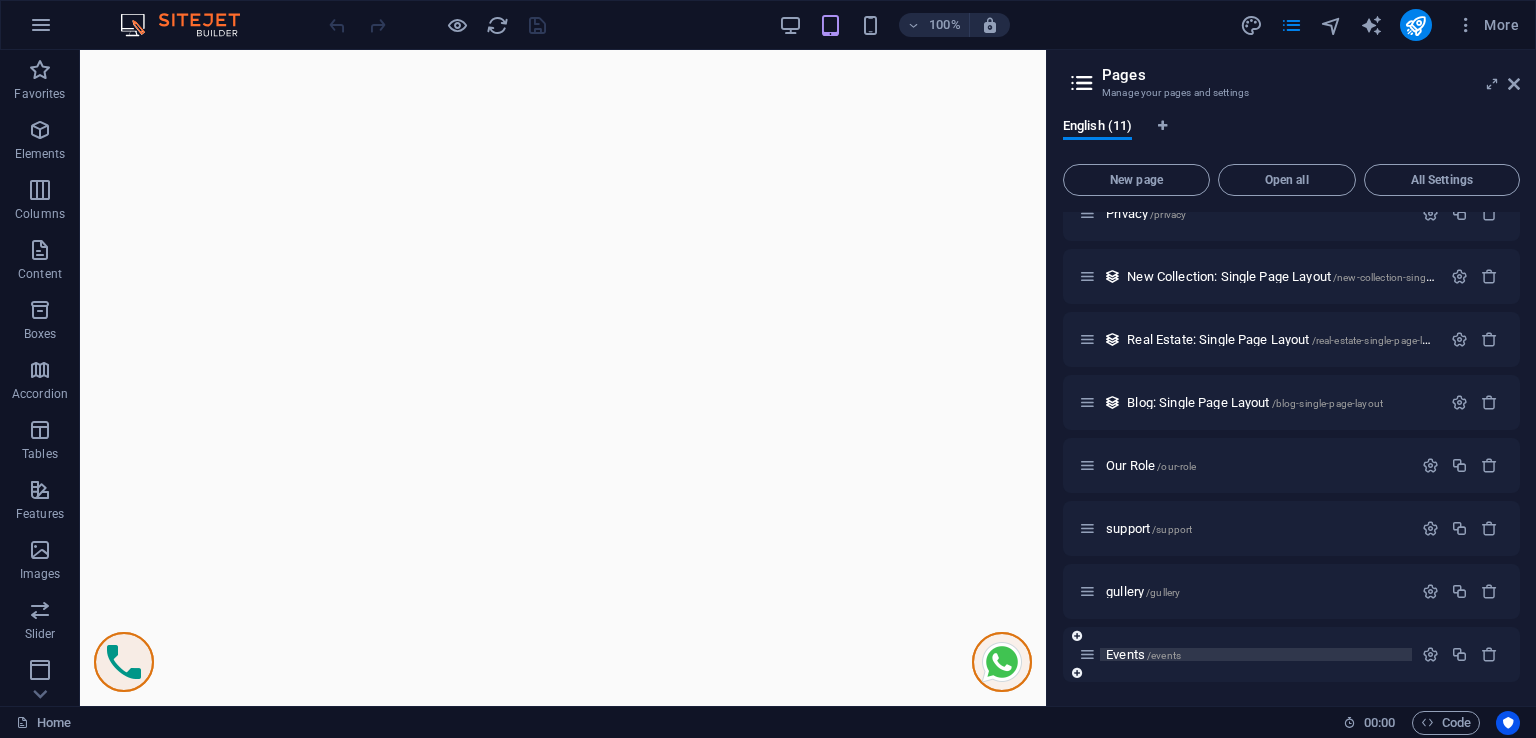 click on "Events /events" at bounding box center (1143, 654) 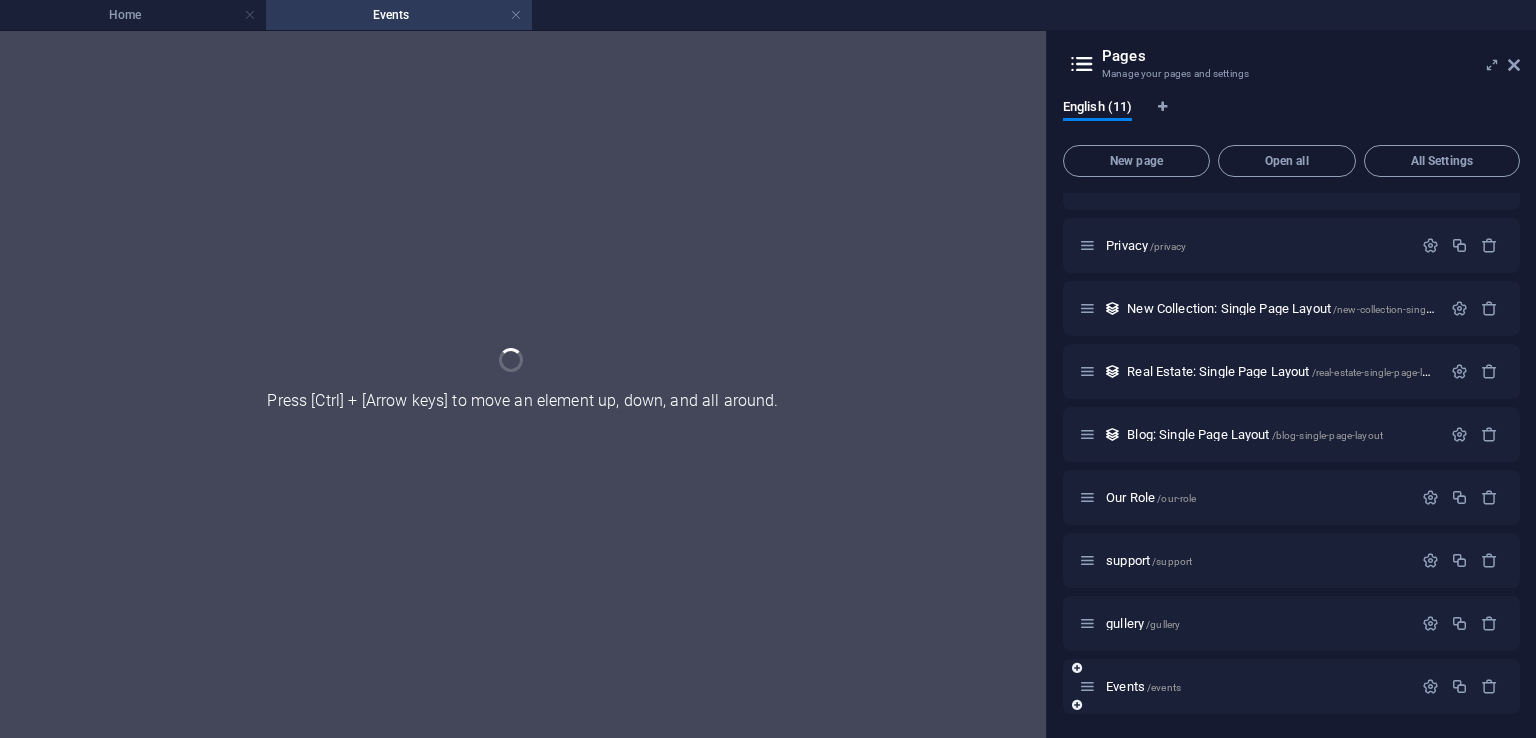 scroll, scrollTop: 0, scrollLeft: 0, axis: both 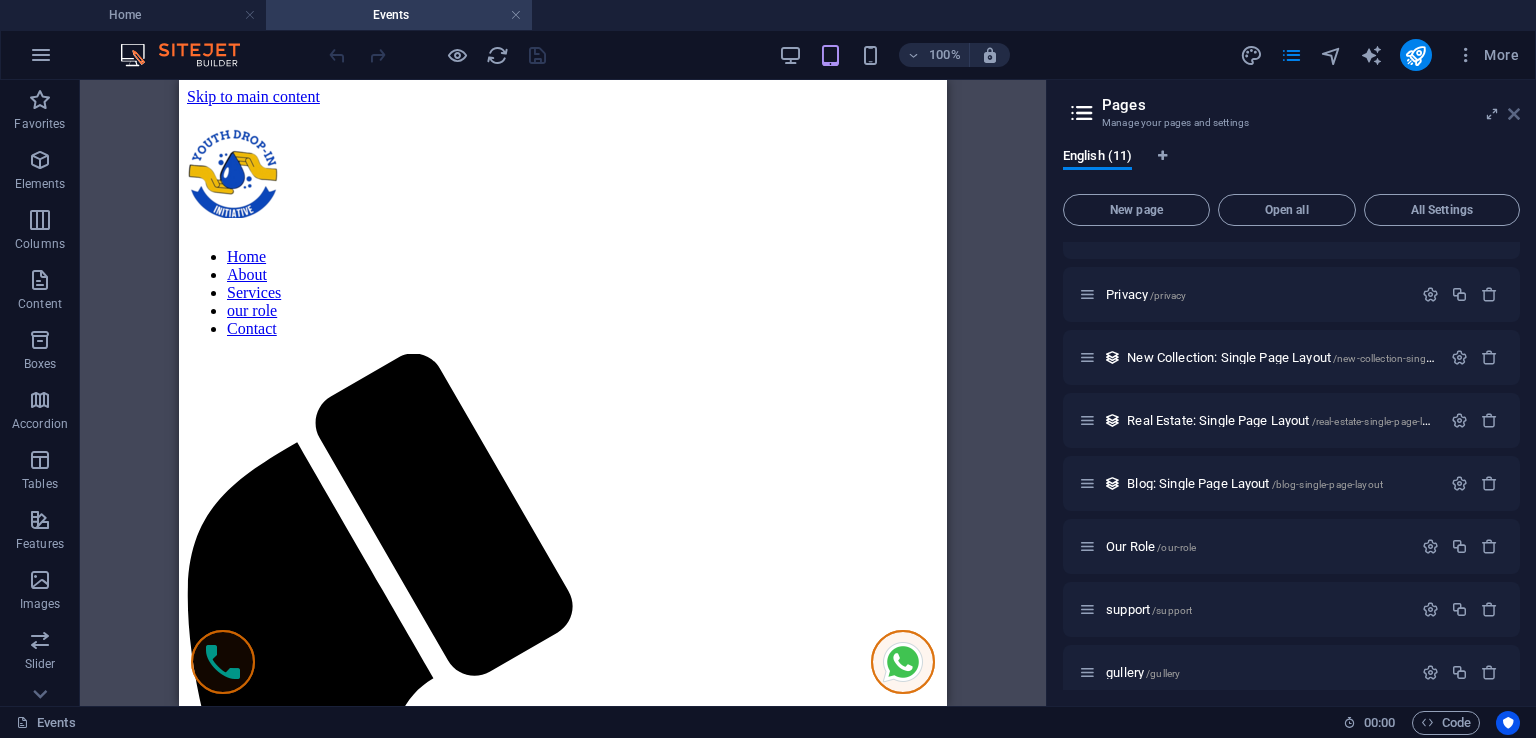 click at bounding box center [1514, 114] 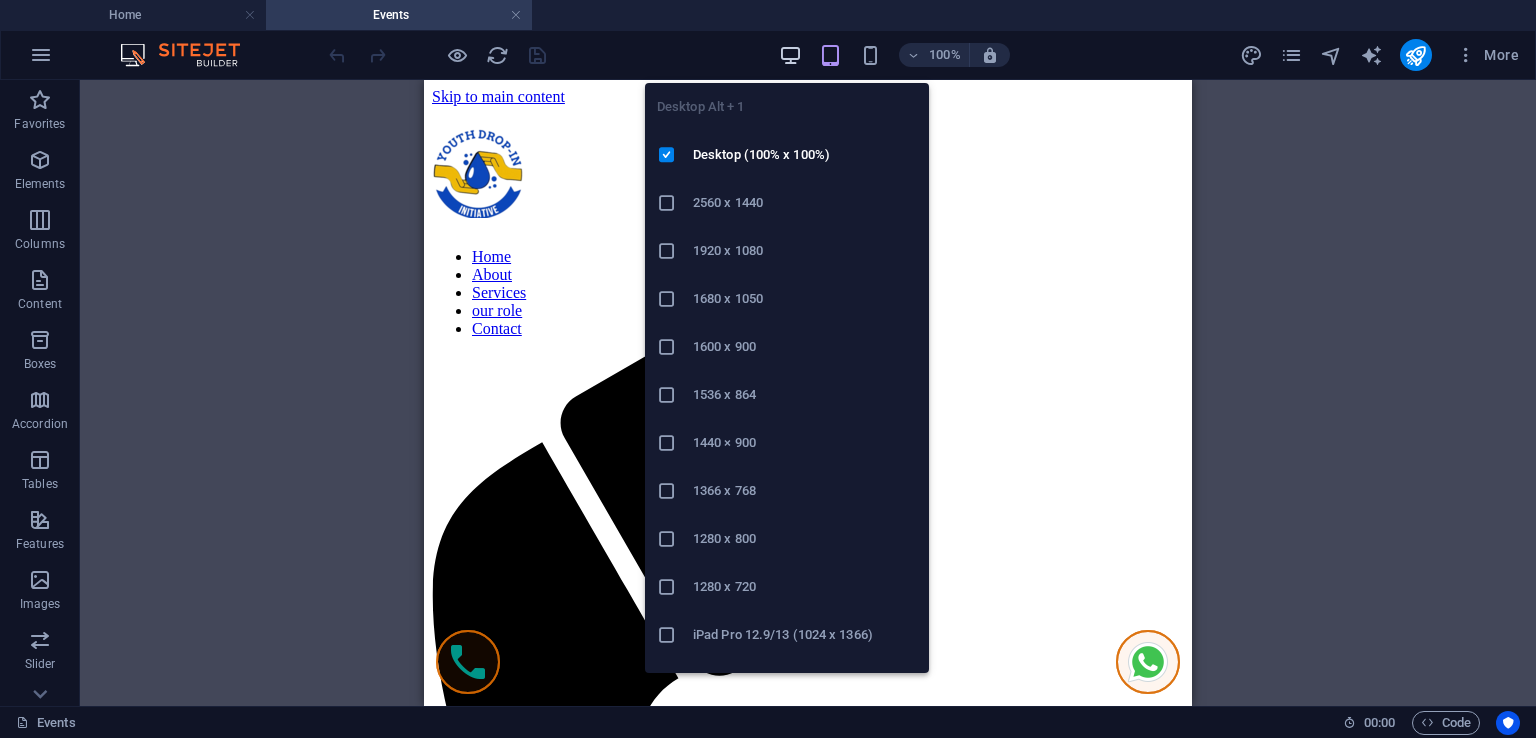 click at bounding box center [790, 55] 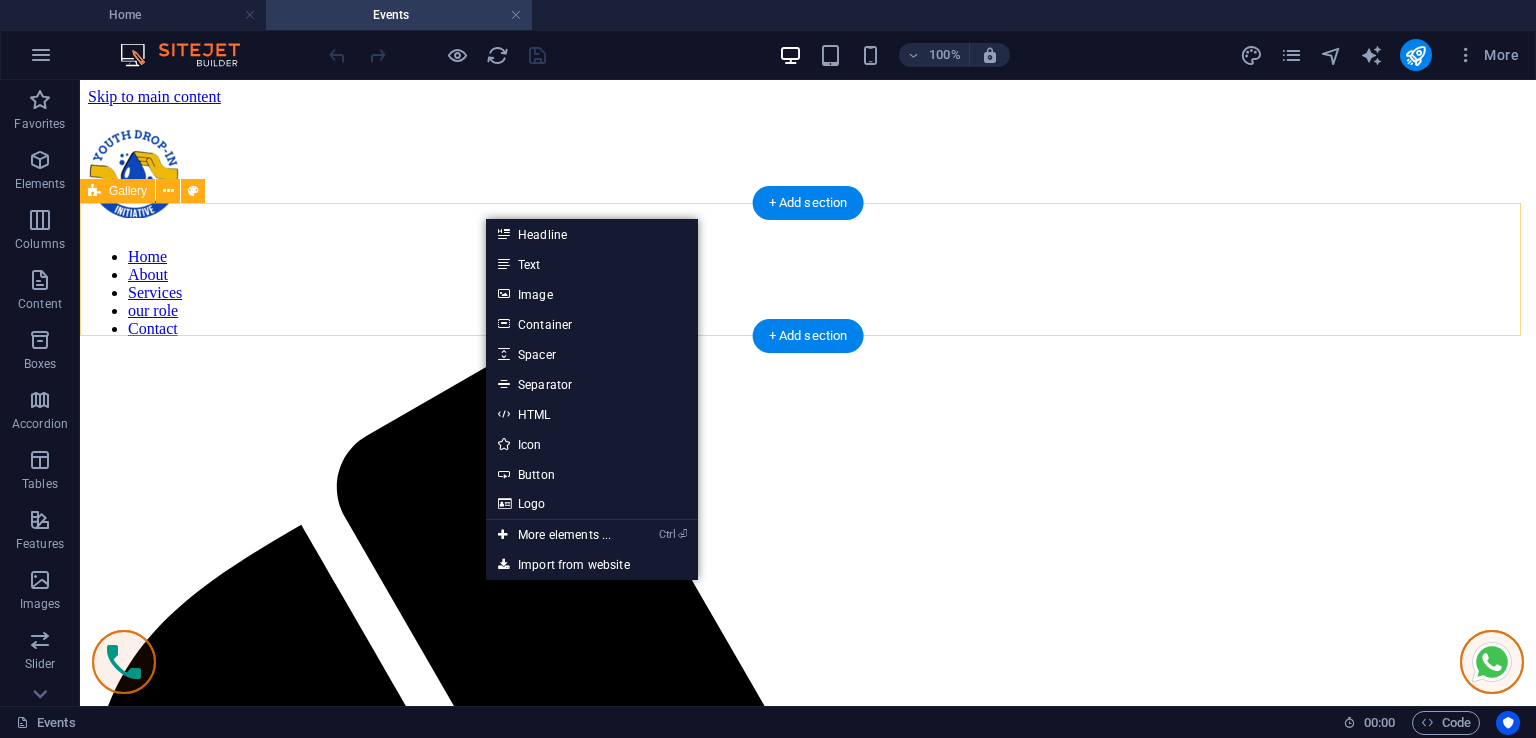 click on "Drop content here or  Add elements  Paste clipboard" at bounding box center (808, 2320) 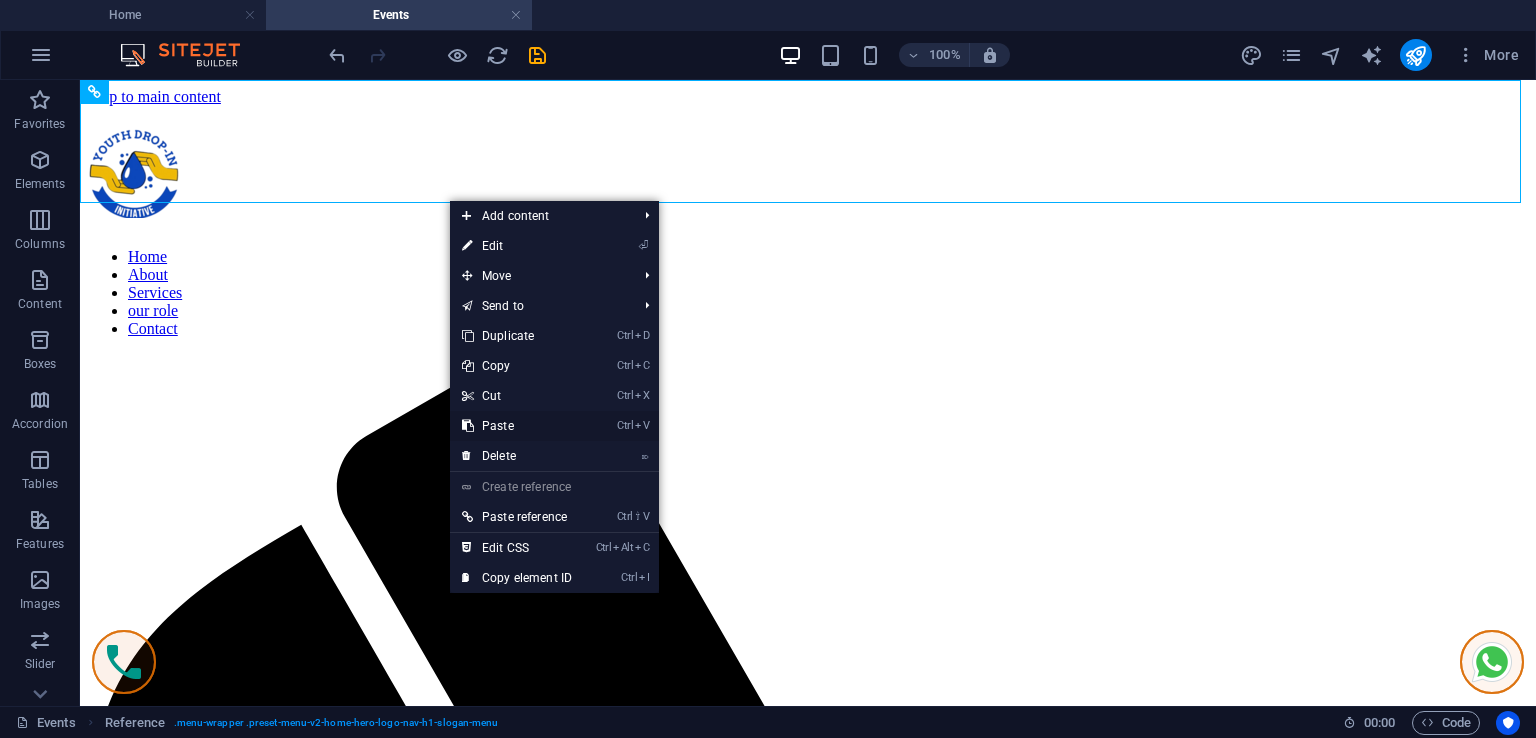 click on "Ctrl V  Paste" at bounding box center [517, 426] 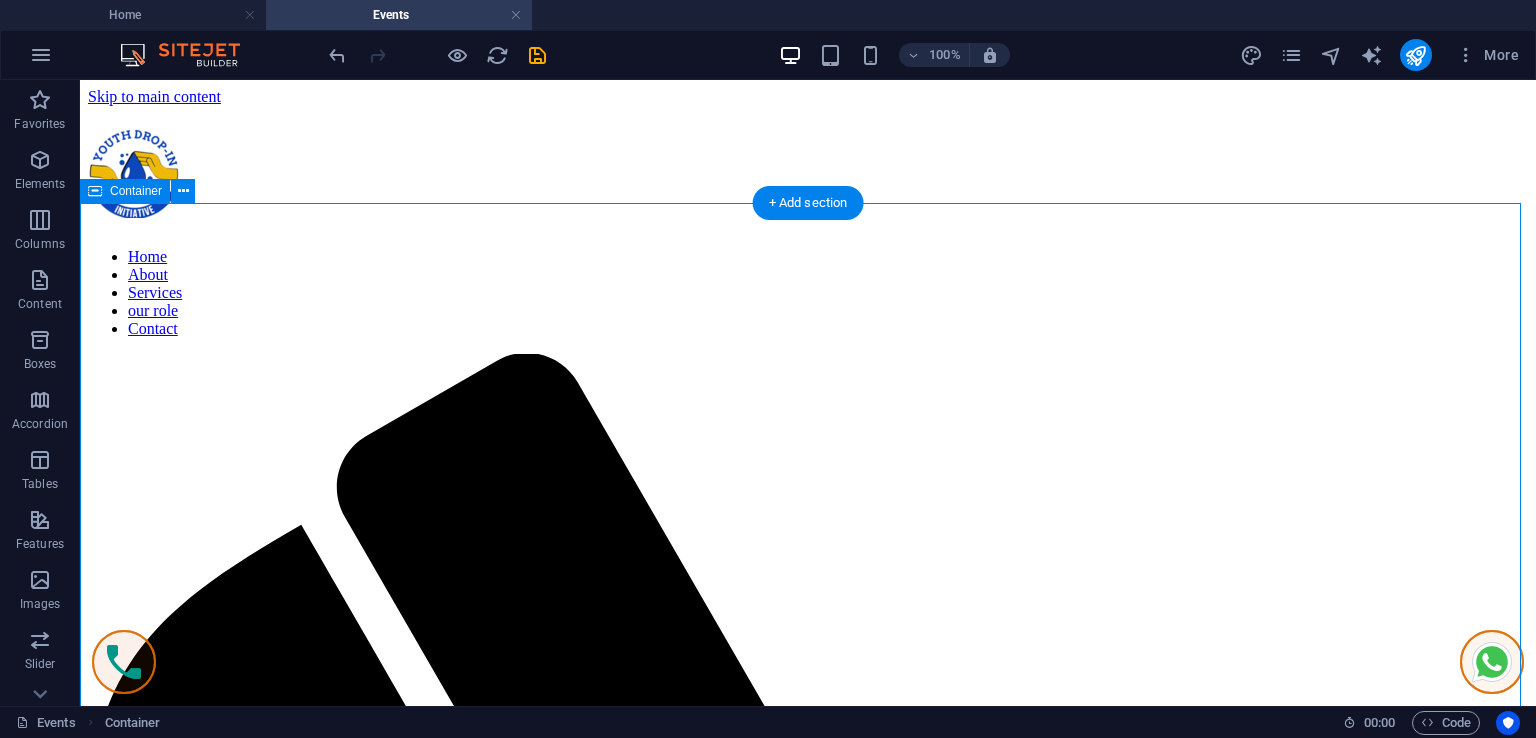 click on "Our Fashionable Collections Single Room Chic Dresses Explore our selection of chic dresses perfect for any occasion. Made from high-quality fabrics and available in various sizes and colors, our dresses are designed to help you shine. Starting from KSH 2,500! Check them out now! (Image links: img1.jpg, img2.jpg, img3.jpg, img4.jpg, img5.jpg) Double Room Trendy Tops Shop our trendy tops collection, featuring everything from casual tees to stylish blouses. Priced from KSH 1,200, you can dress up or down effortlessly. (Image links: img1.jpg, img2.jpg, img3.jpg, img4.jpg, img5.jpg) Family Room Stylish Bottoms Discover a variety of stylish bottoms, including skirts, trousers, and shorts. Perfect for mixing and matching with our tops, starting from KSH 1,800! (Image links: img1.jpg, img2.jpg, img3.jpg, img4.jpg, img5.jpg)" at bounding box center [808, 9250] 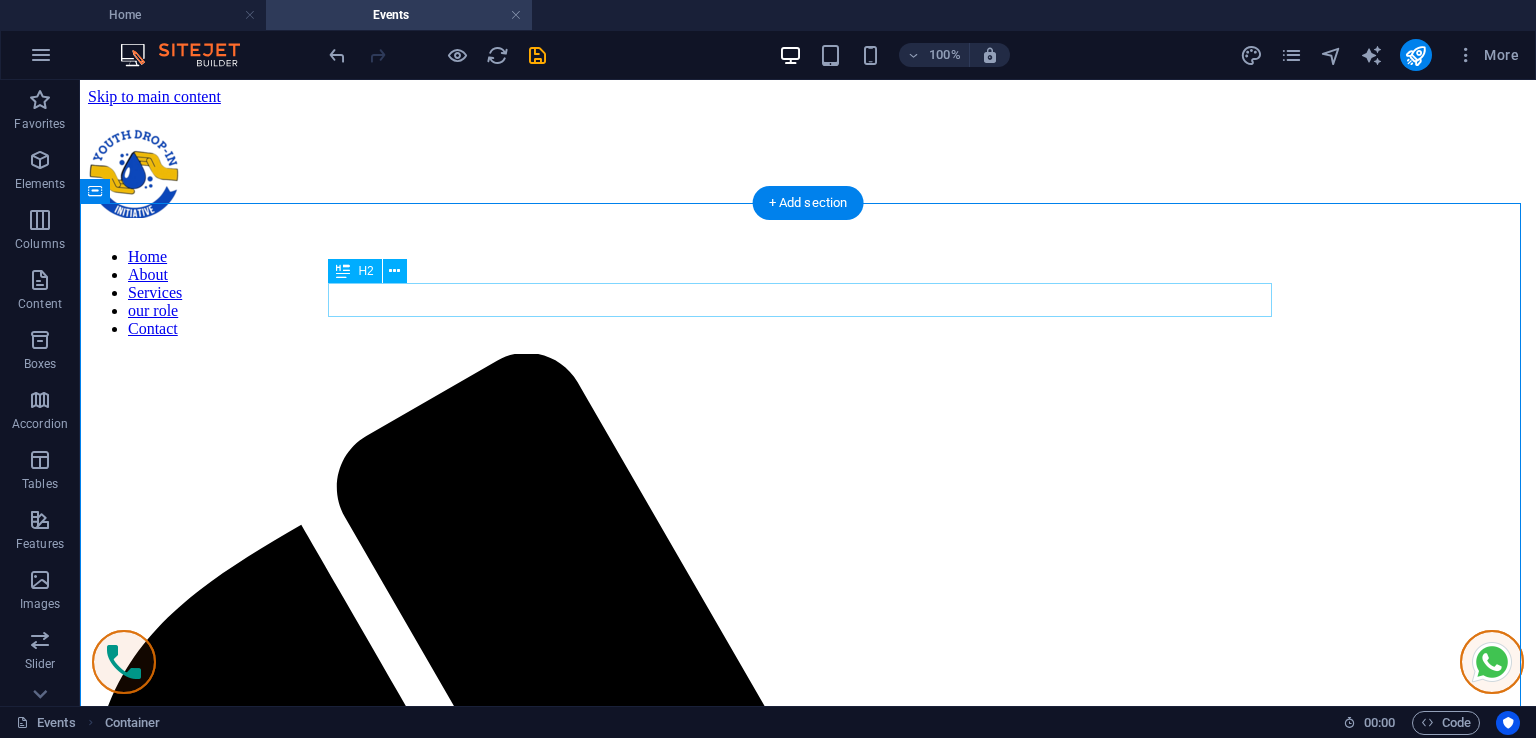 click on "Our Fashionable Collections" at bounding box center (808, 2282) 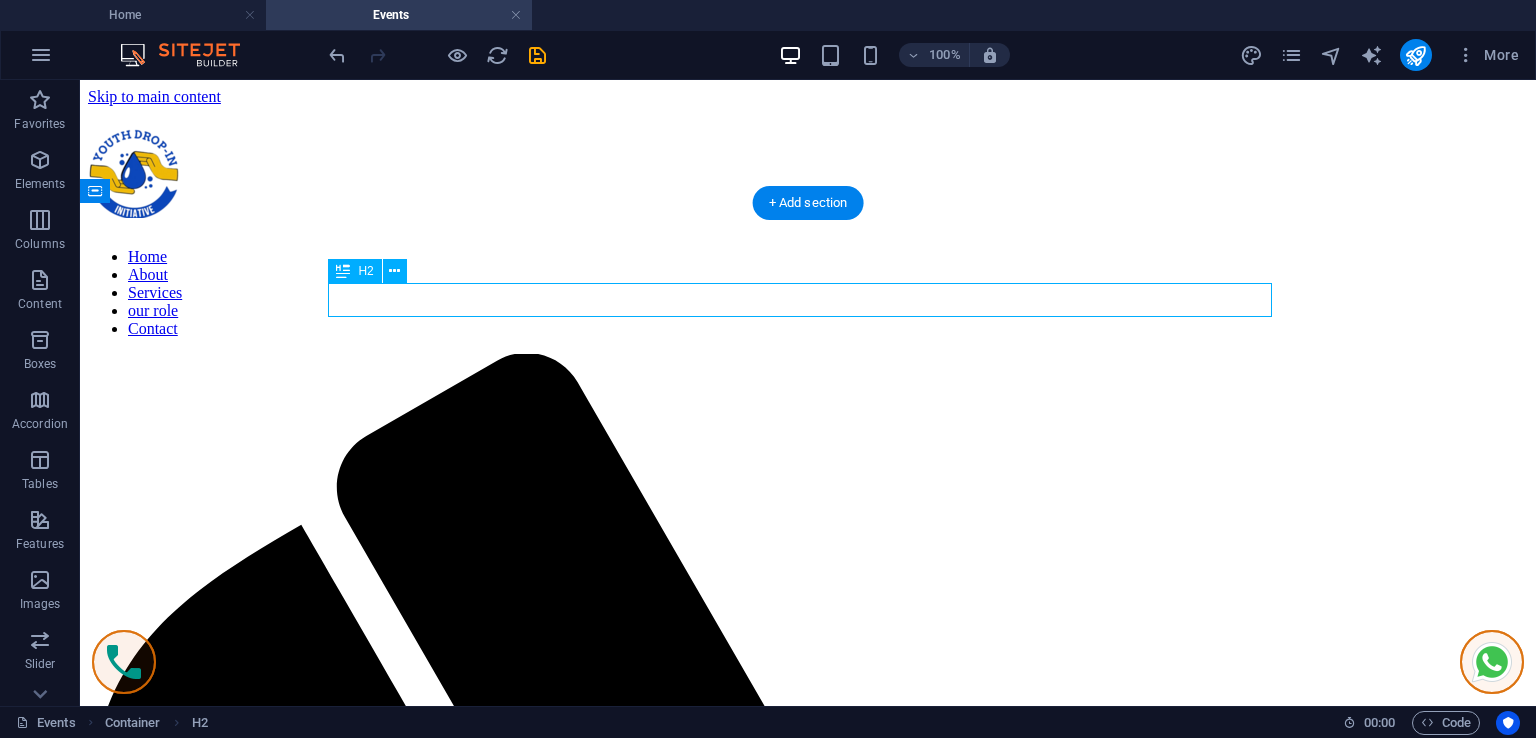 click on "Our Fashionable Collections" at bounding box center (808, 2282) 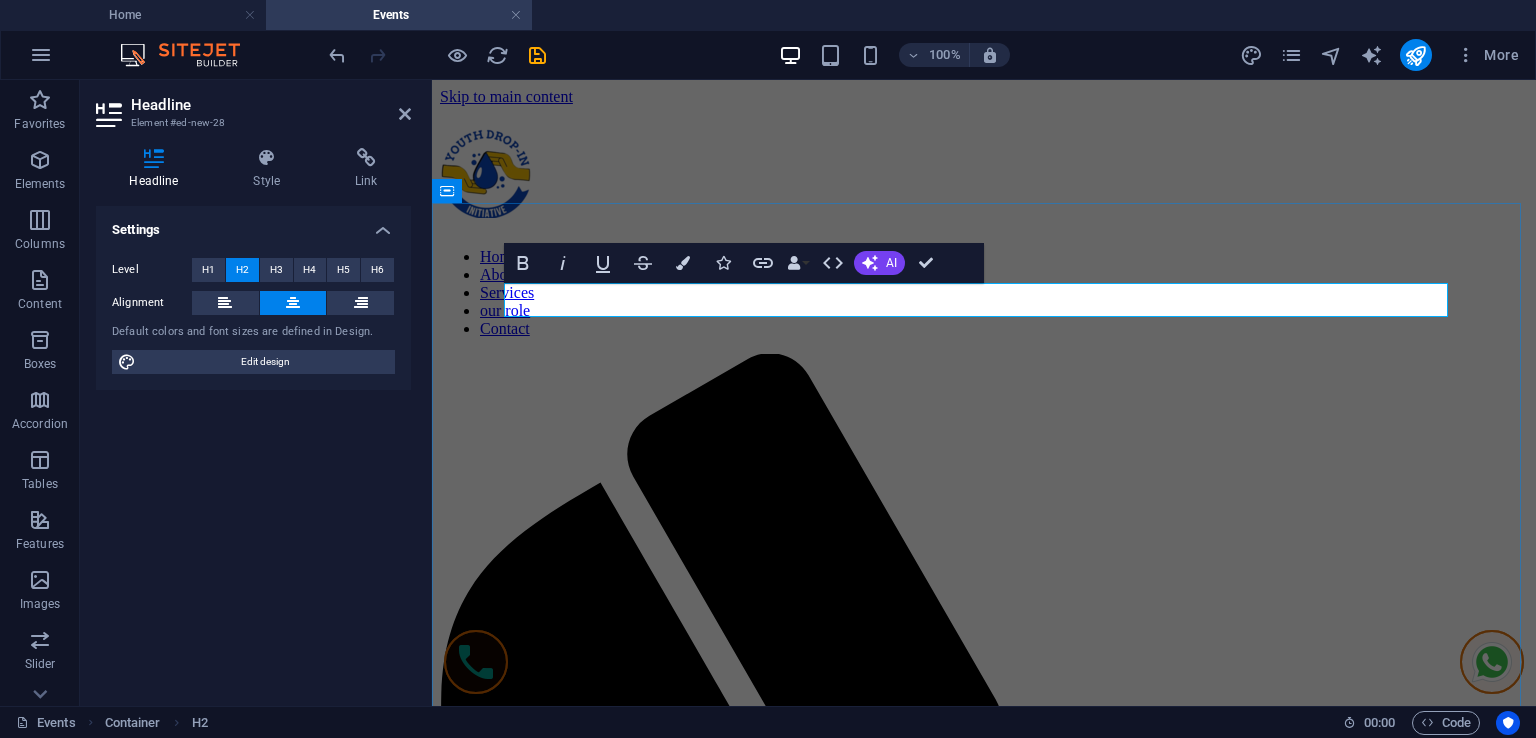 type 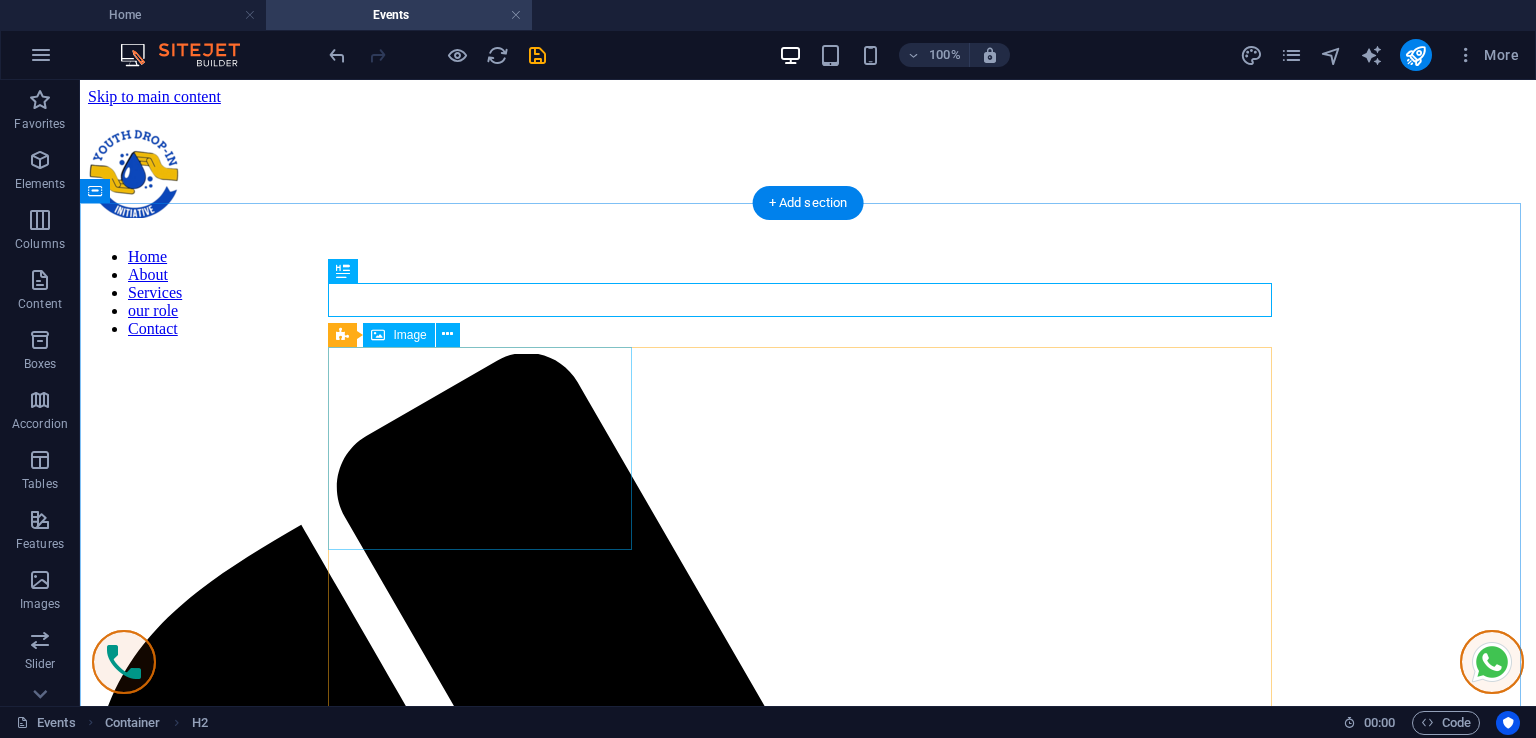 click on "Single Room" at bounding box center (808, 2705) 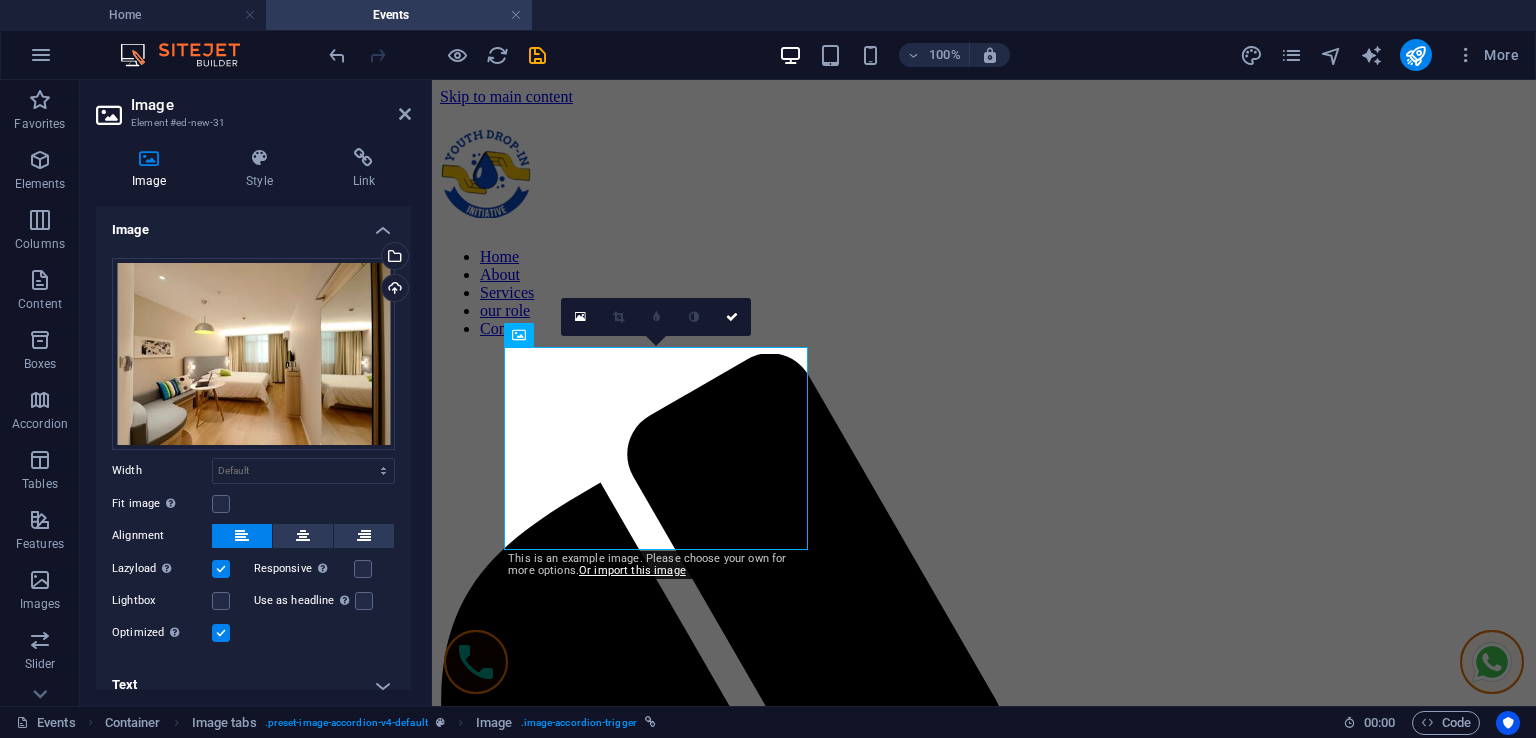 scroll, scrollTop: 16, scrollLeft: 0, axis: vertical 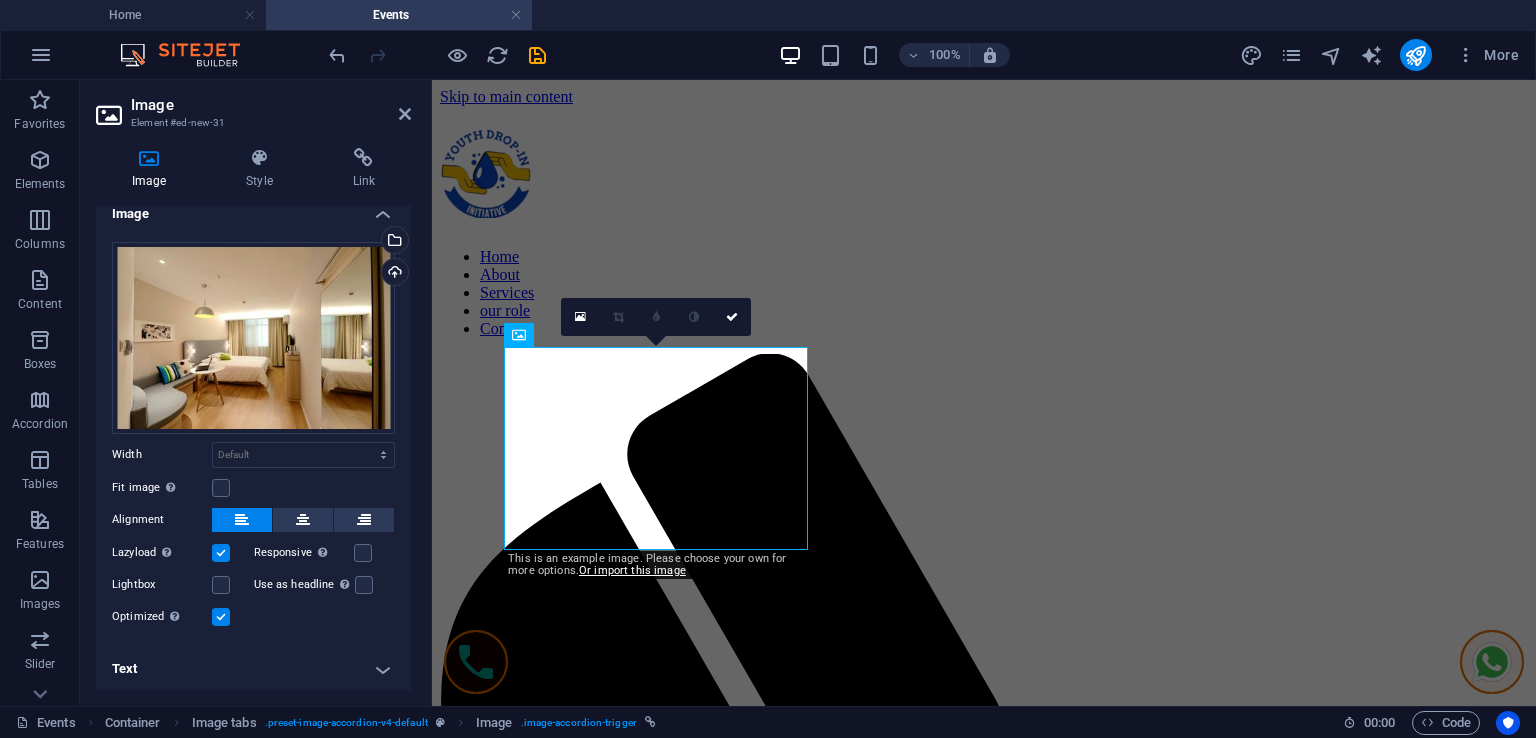 click on "Text" at bounding box center [253, 669] 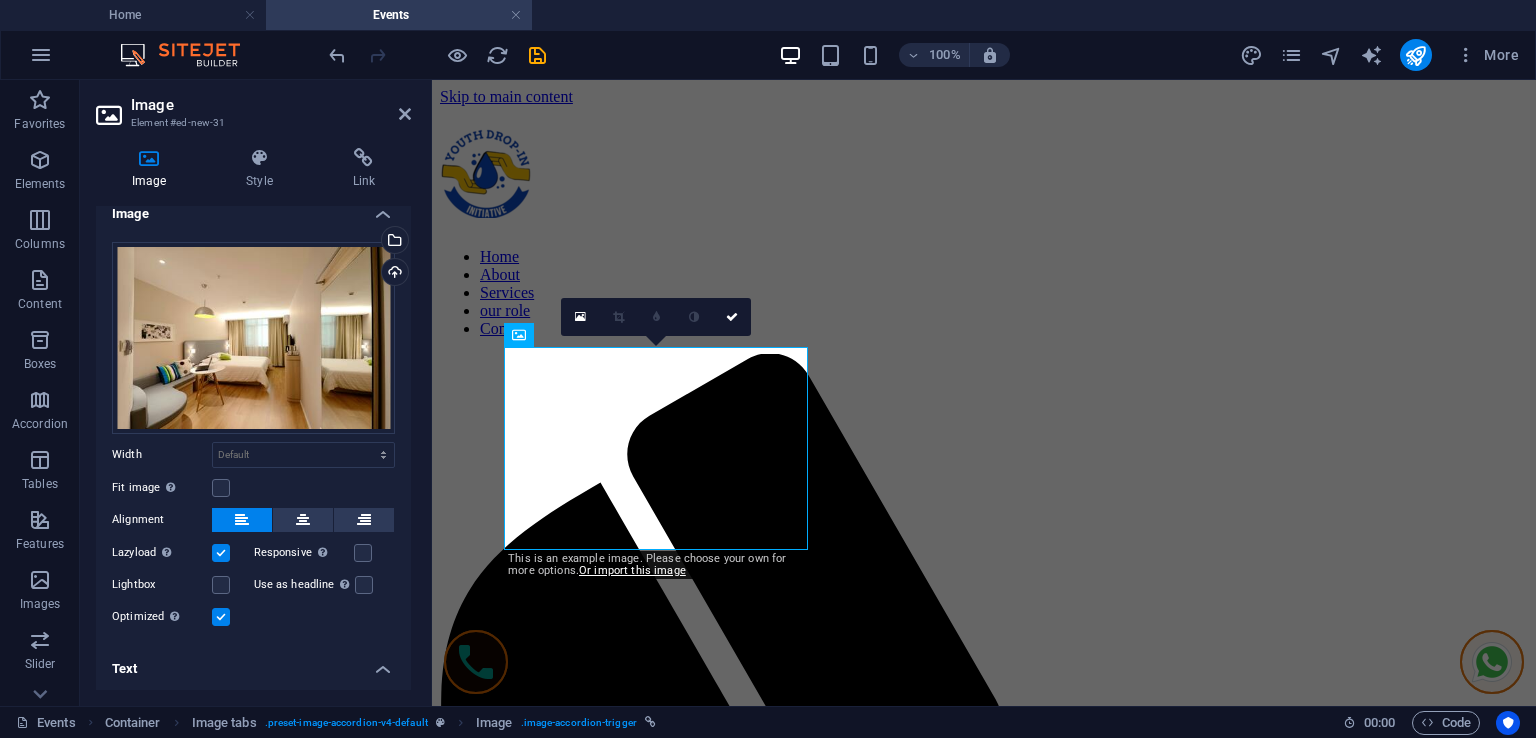 scroll, scrollTop: 204, scrollLeft: 0, axis: vertical 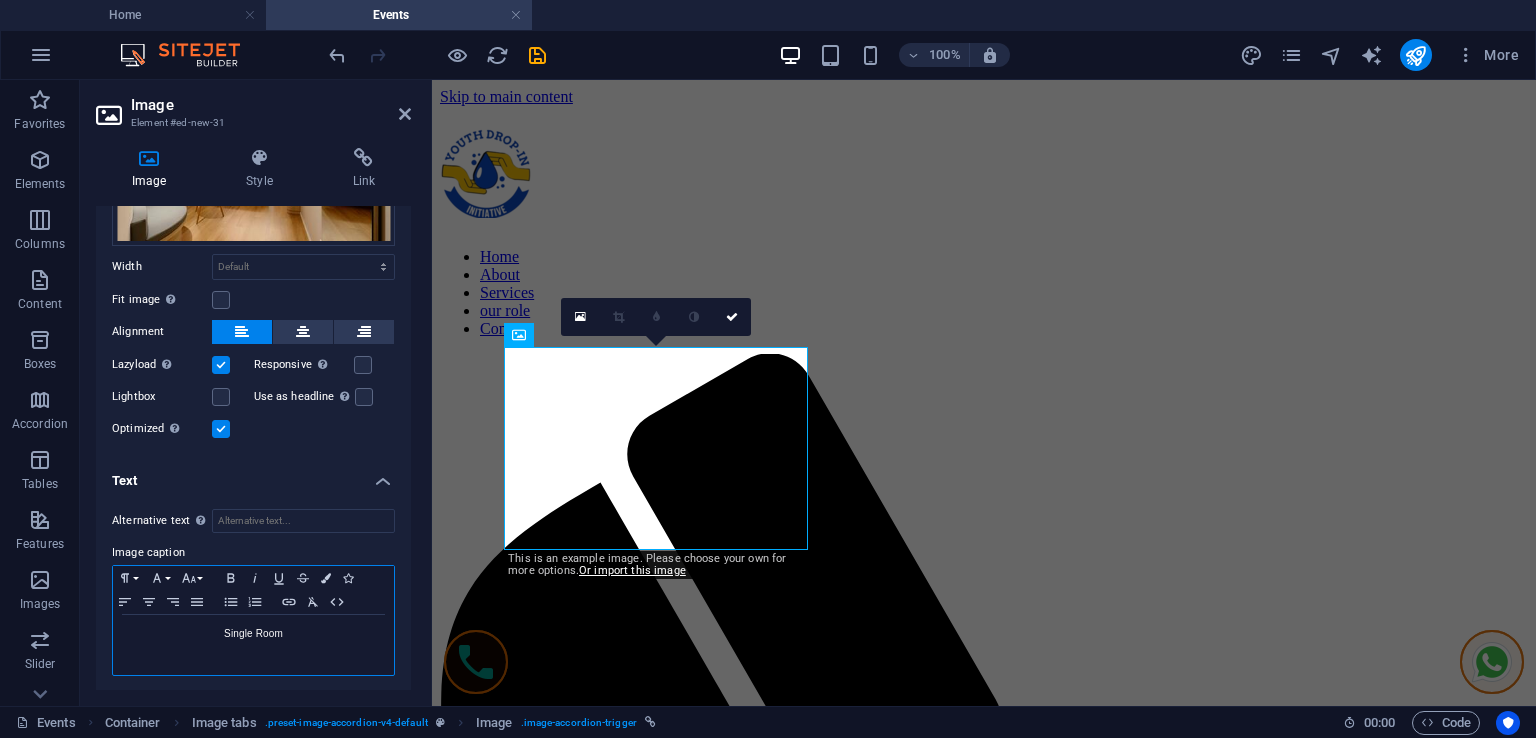 click on "Single Room" at bounding box center [253, 634] 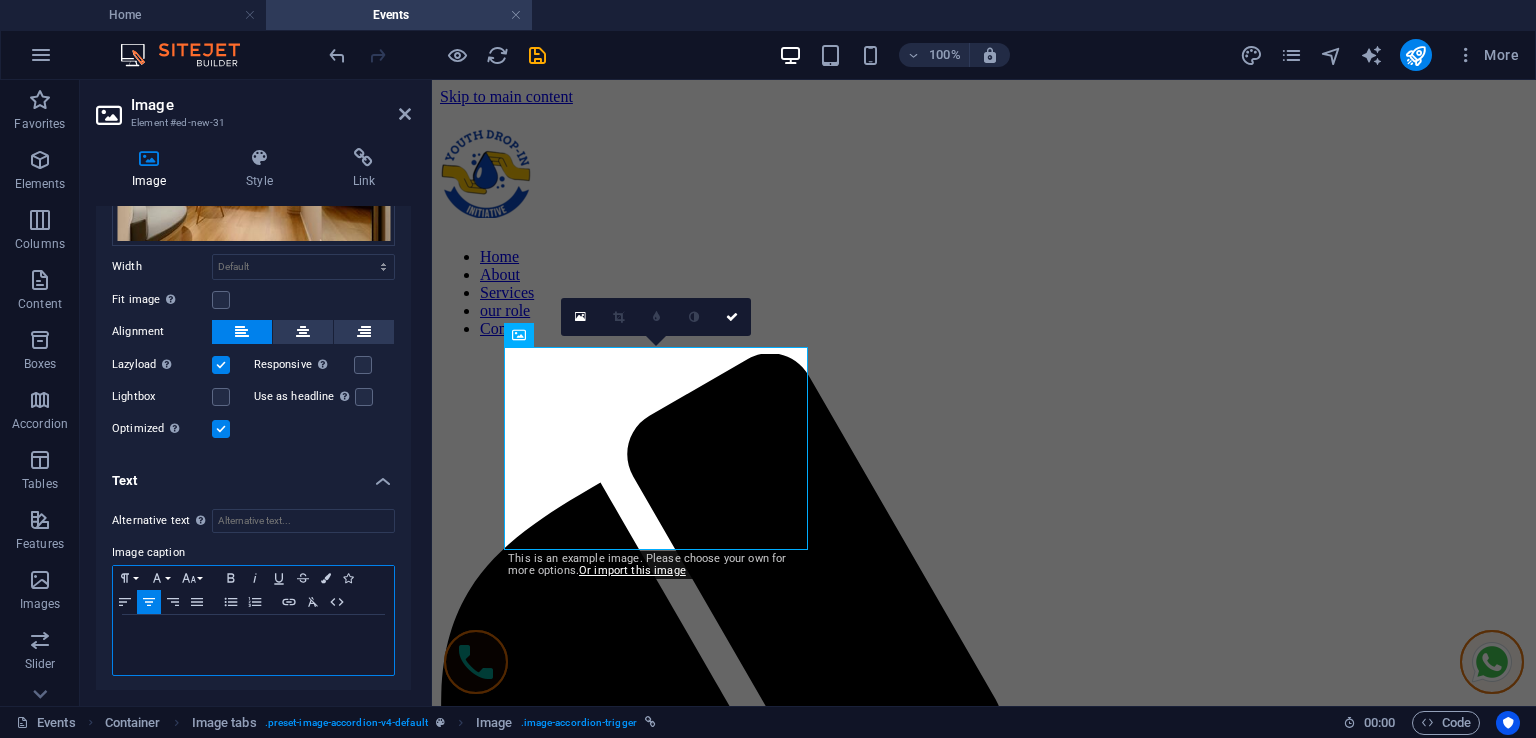 type 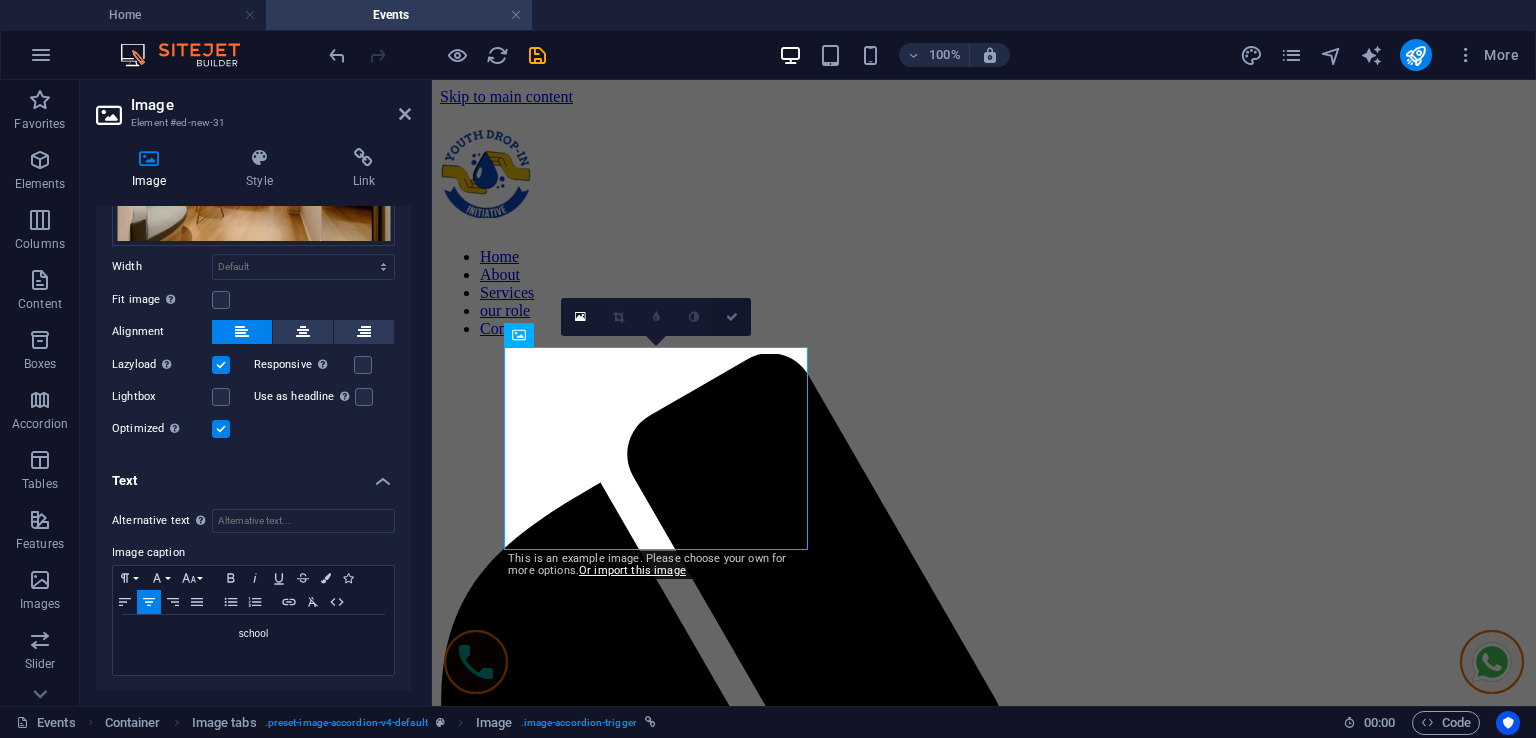 click at bounding box center (732, 317) 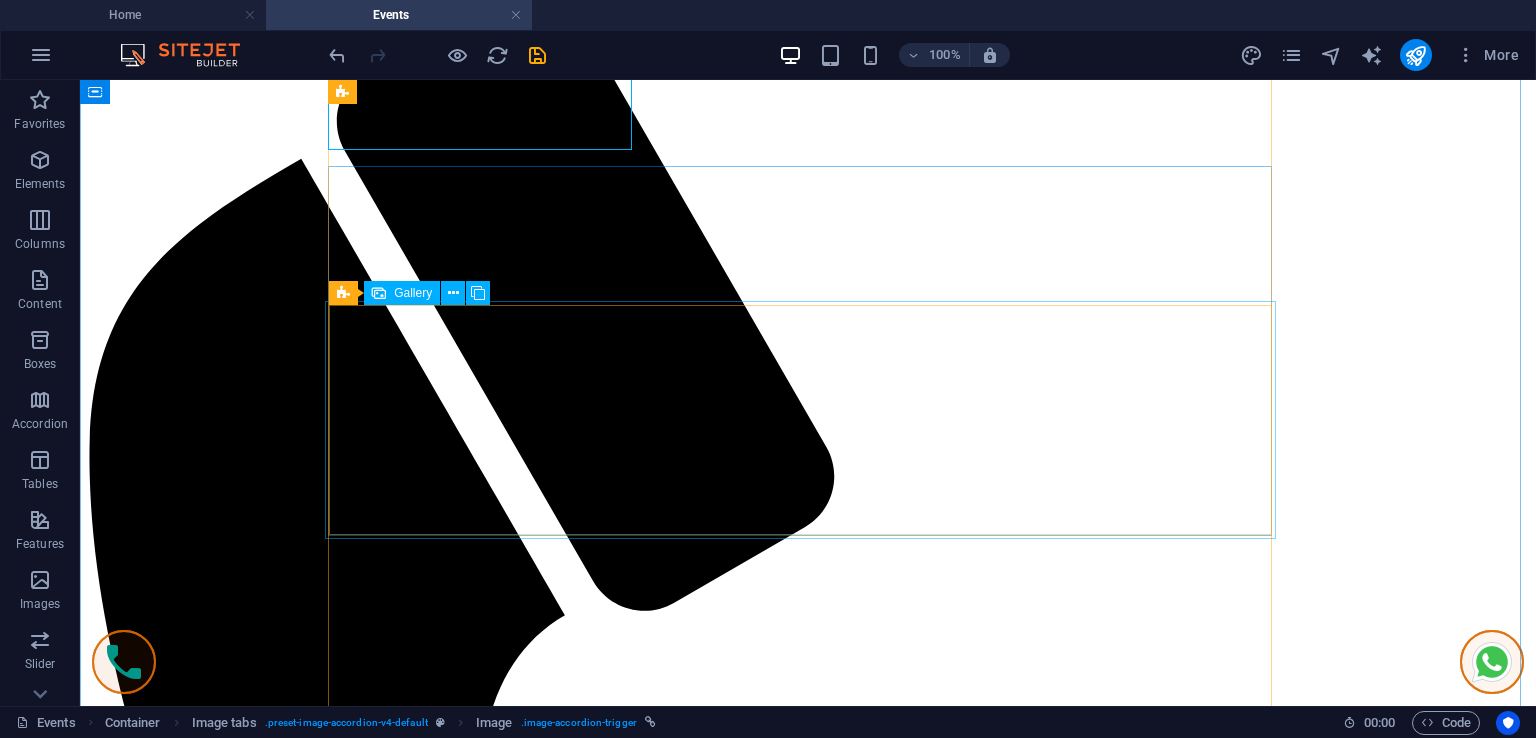 scroll, scrollTop: 400, scrollLeft: 0, axis: vertical 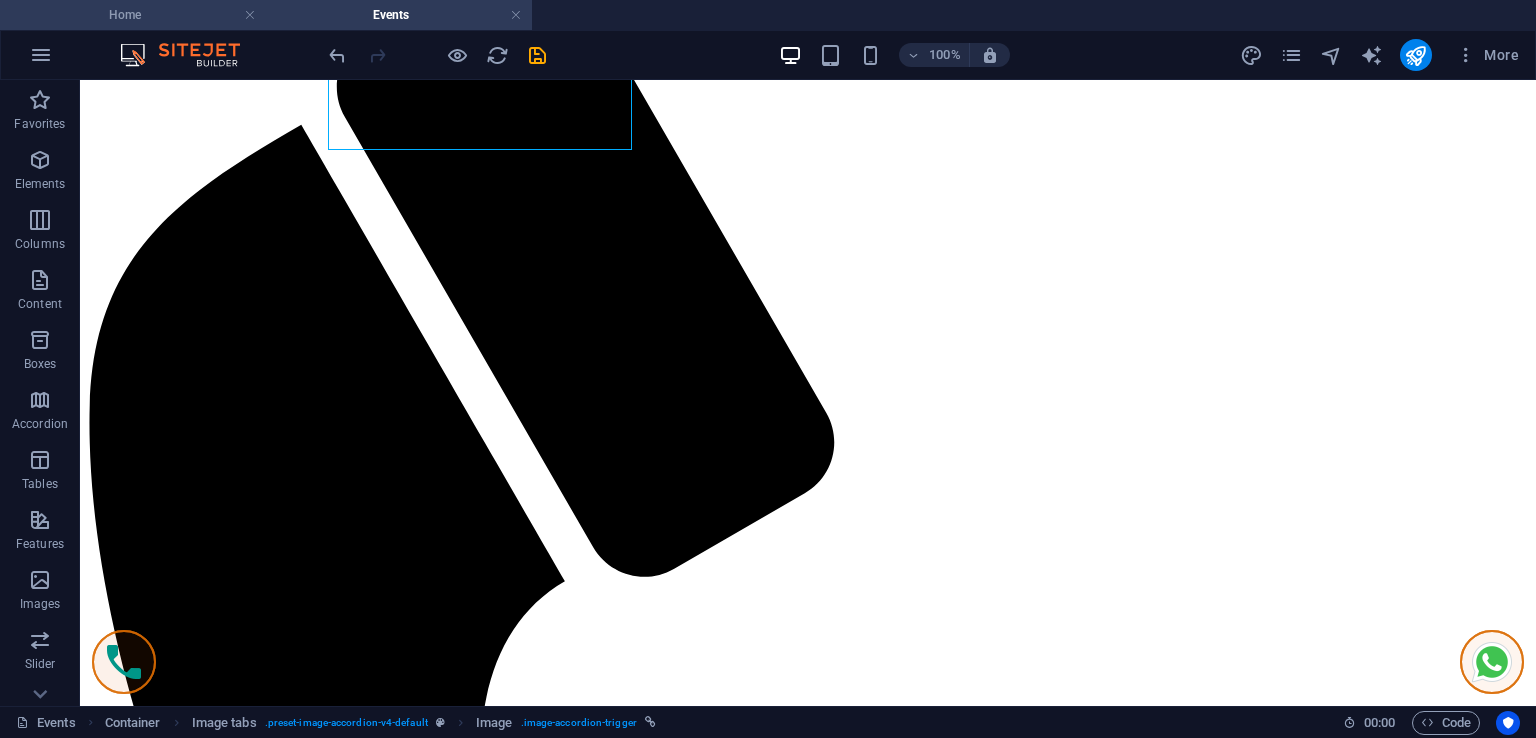 click on "Home" at bounding box center [133, 15] 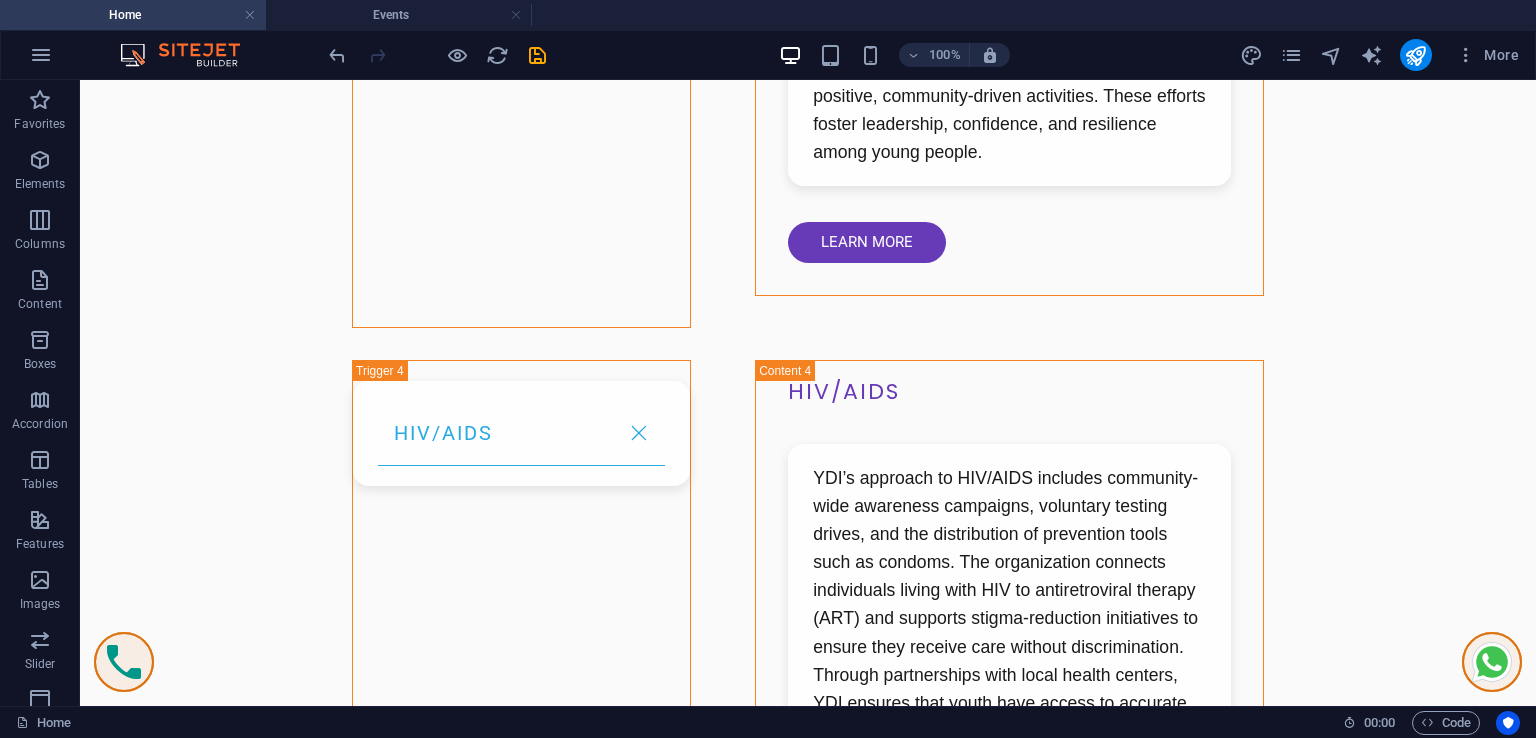 scroll, scrollTop: 13595, scrollLeft: 0, axis: vertical 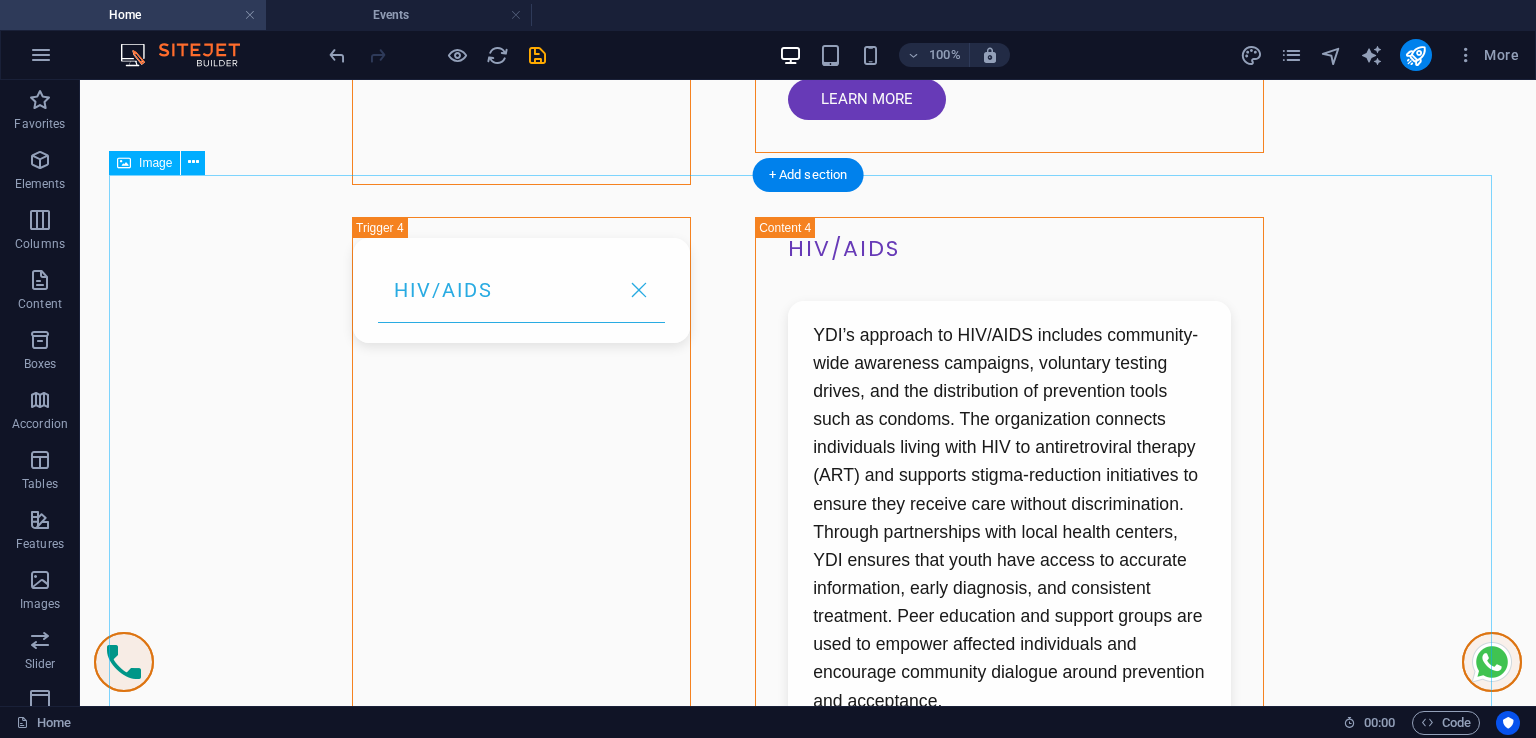 click at bounding box center (808, 14263) 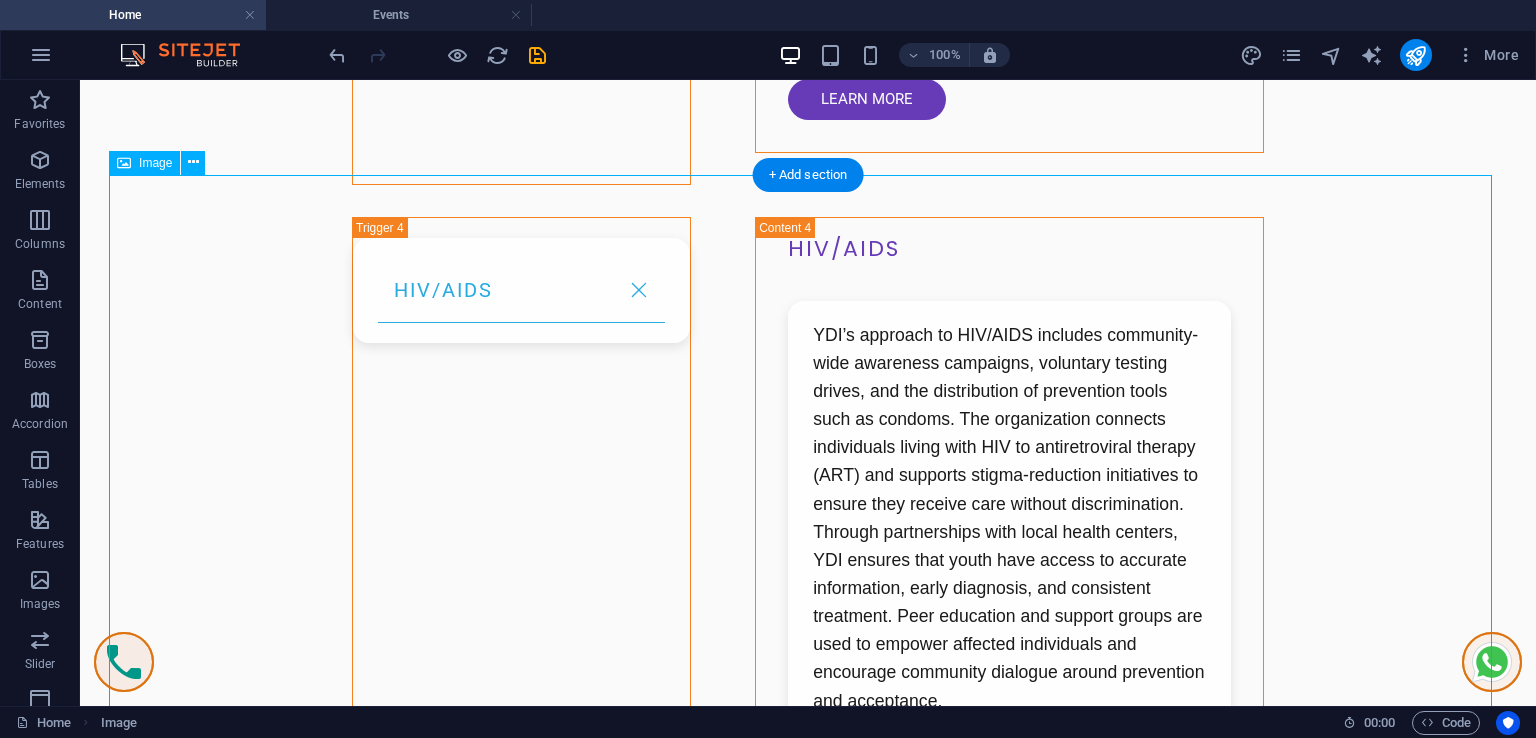click at bounding box center [808, 14263] 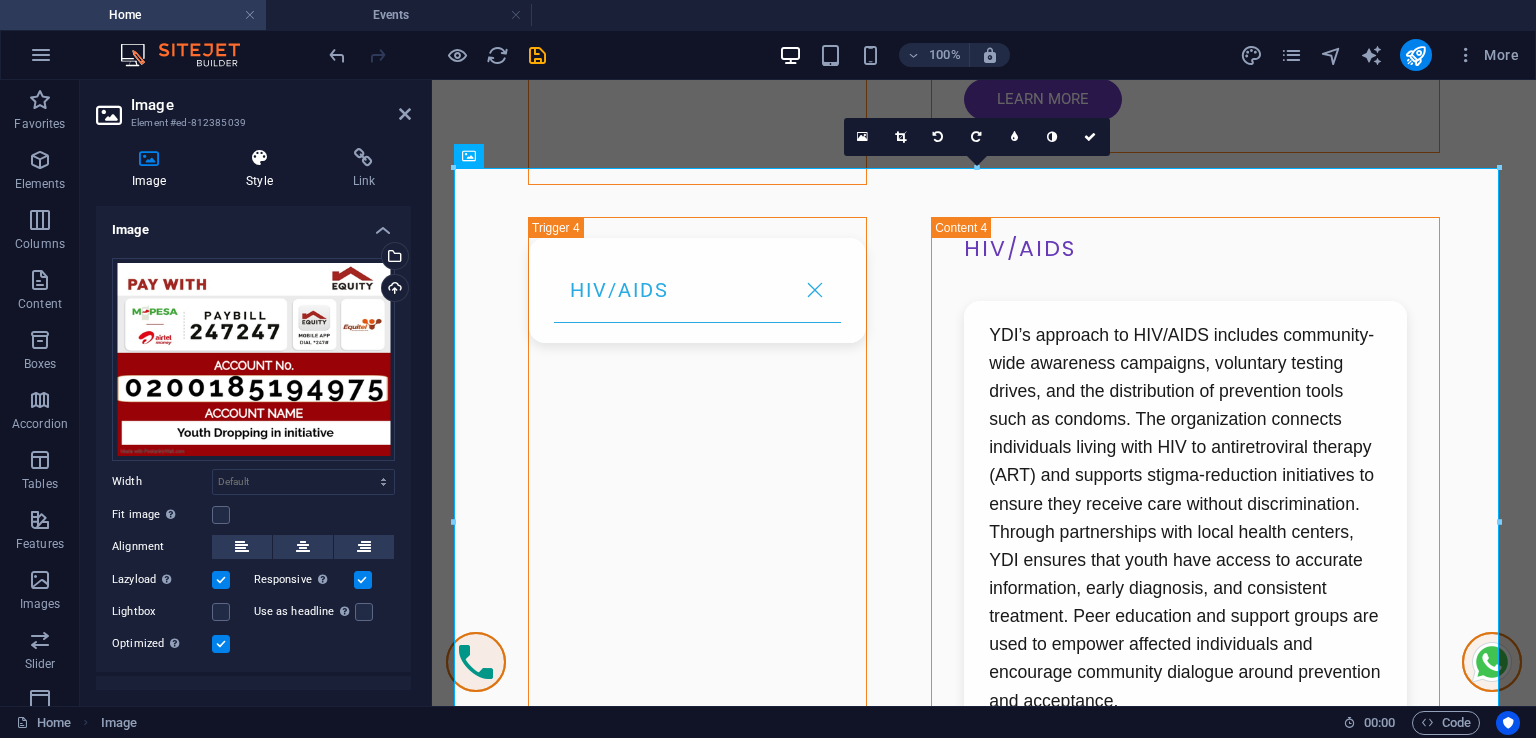 click on "Style" at bounding box center [263, 169] 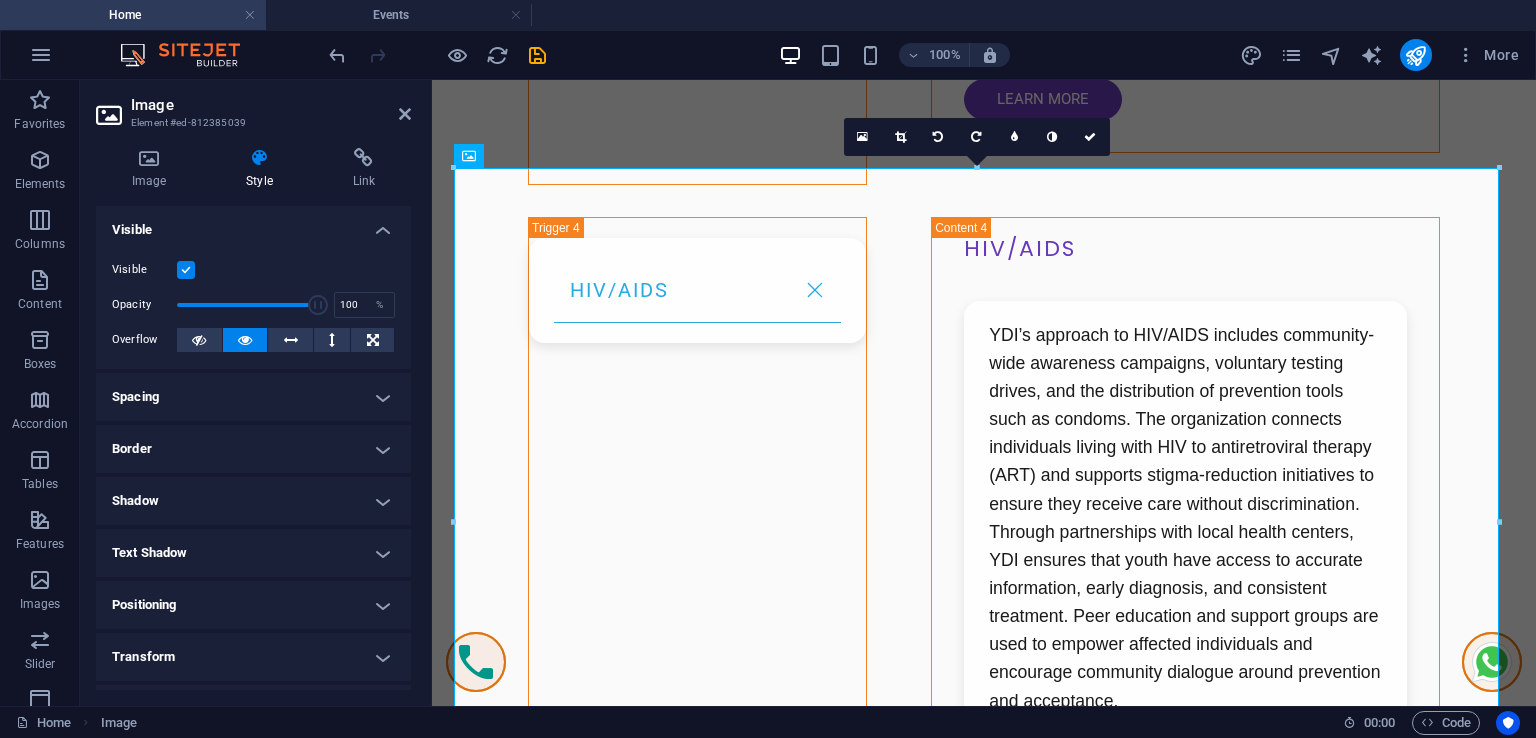 click on "Spacing" at bounding box center (253, 397) 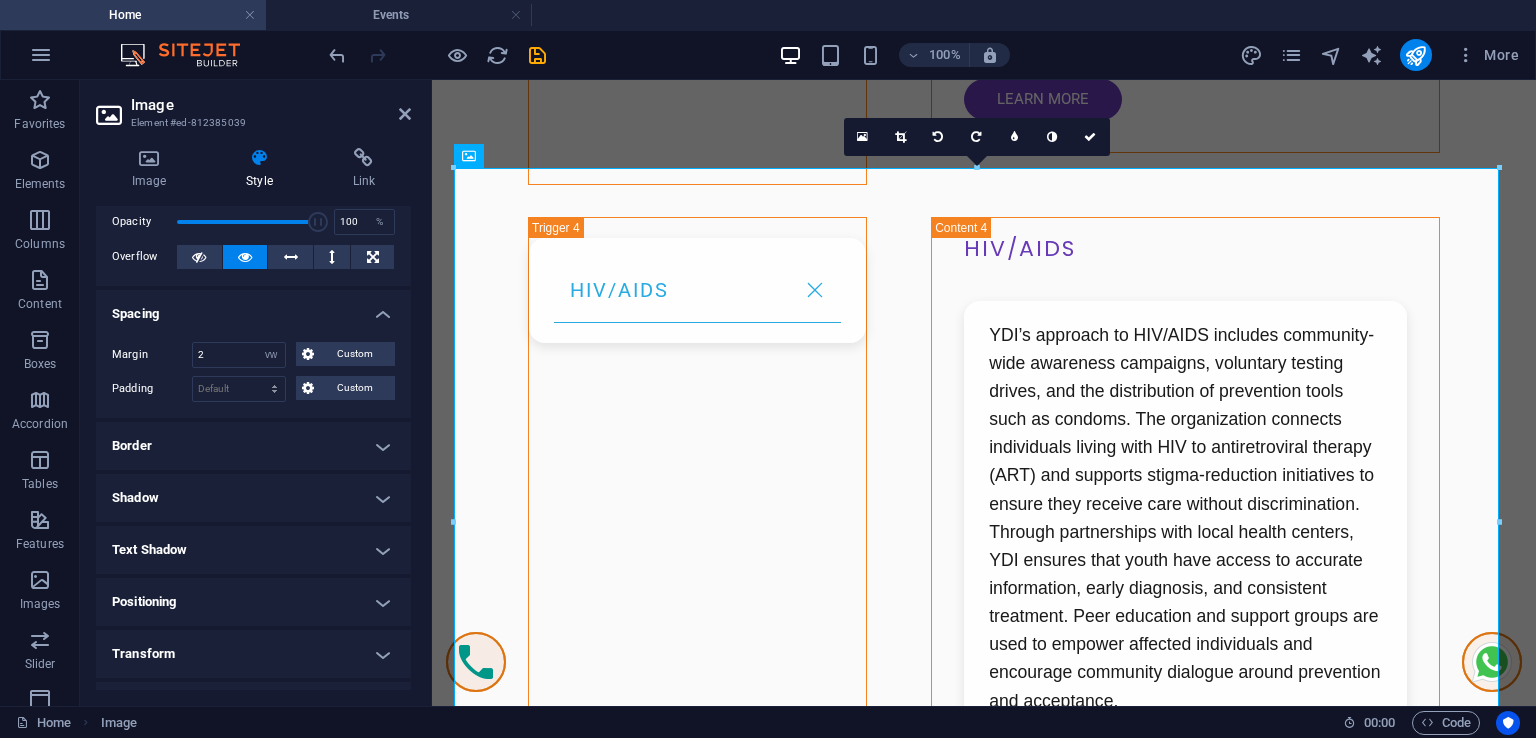 scroll, scrollTop: 200, scrollLeft: 0, axis: vertical 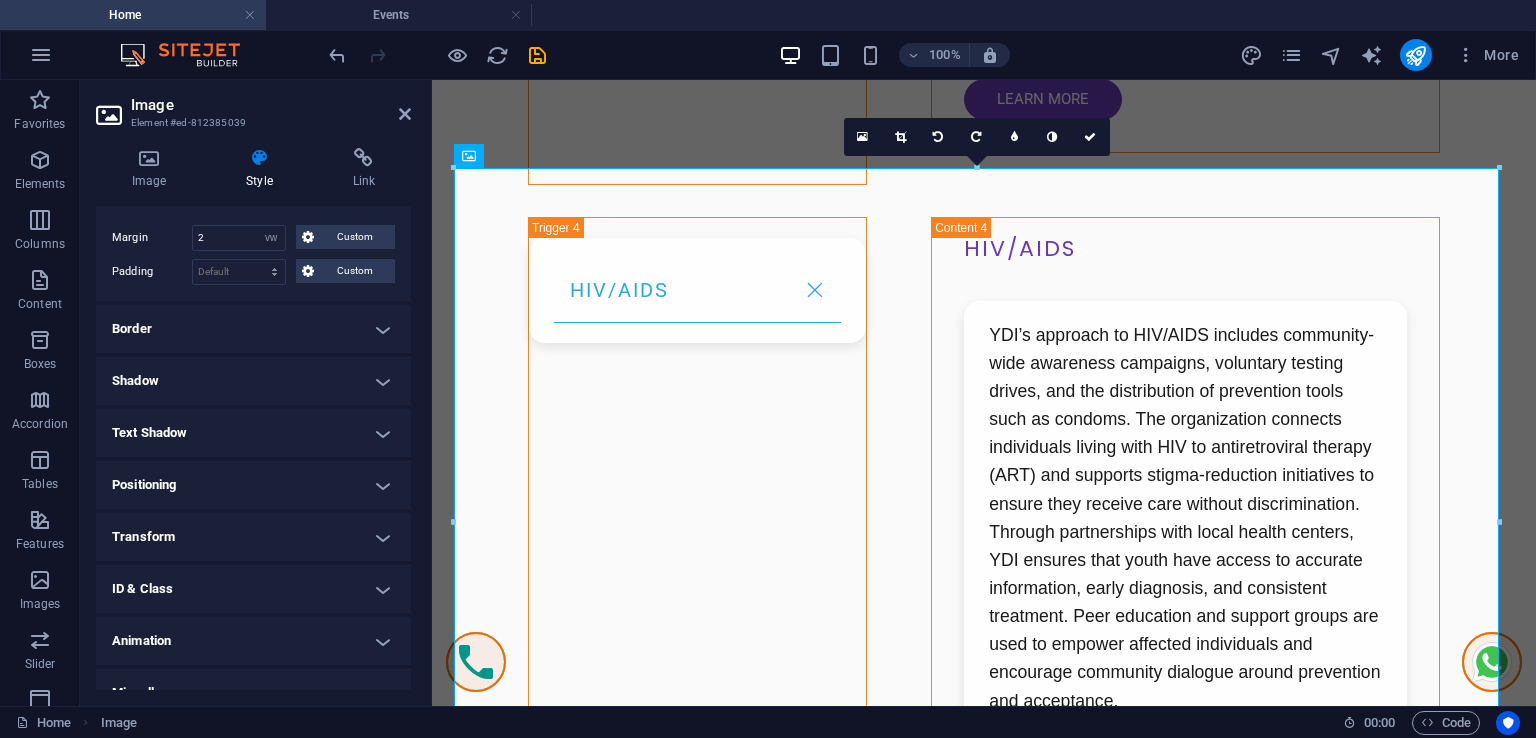 click on "Border" at bounding box center (253, 329) 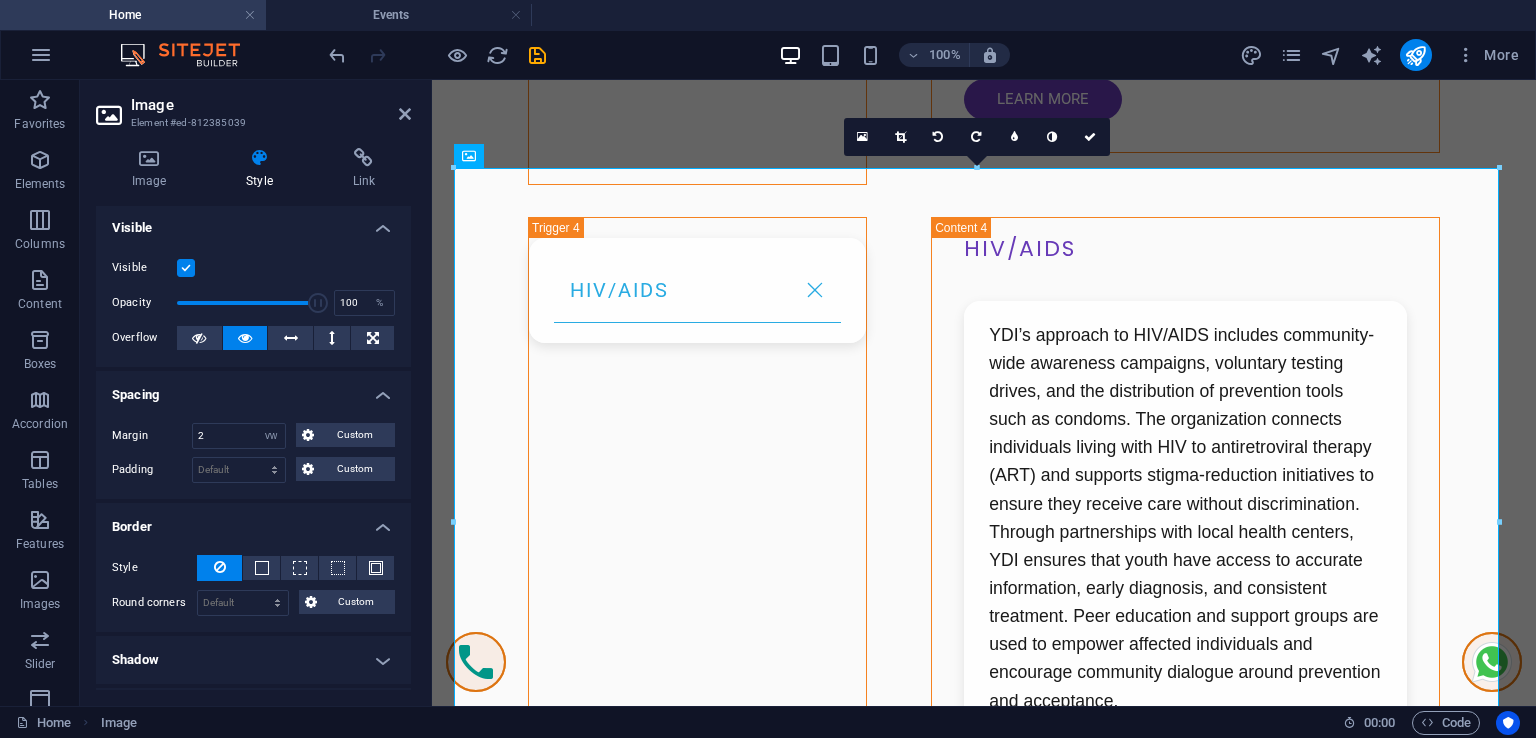scroll, scrollTop: 0, scrollLeft: 0, axis: both 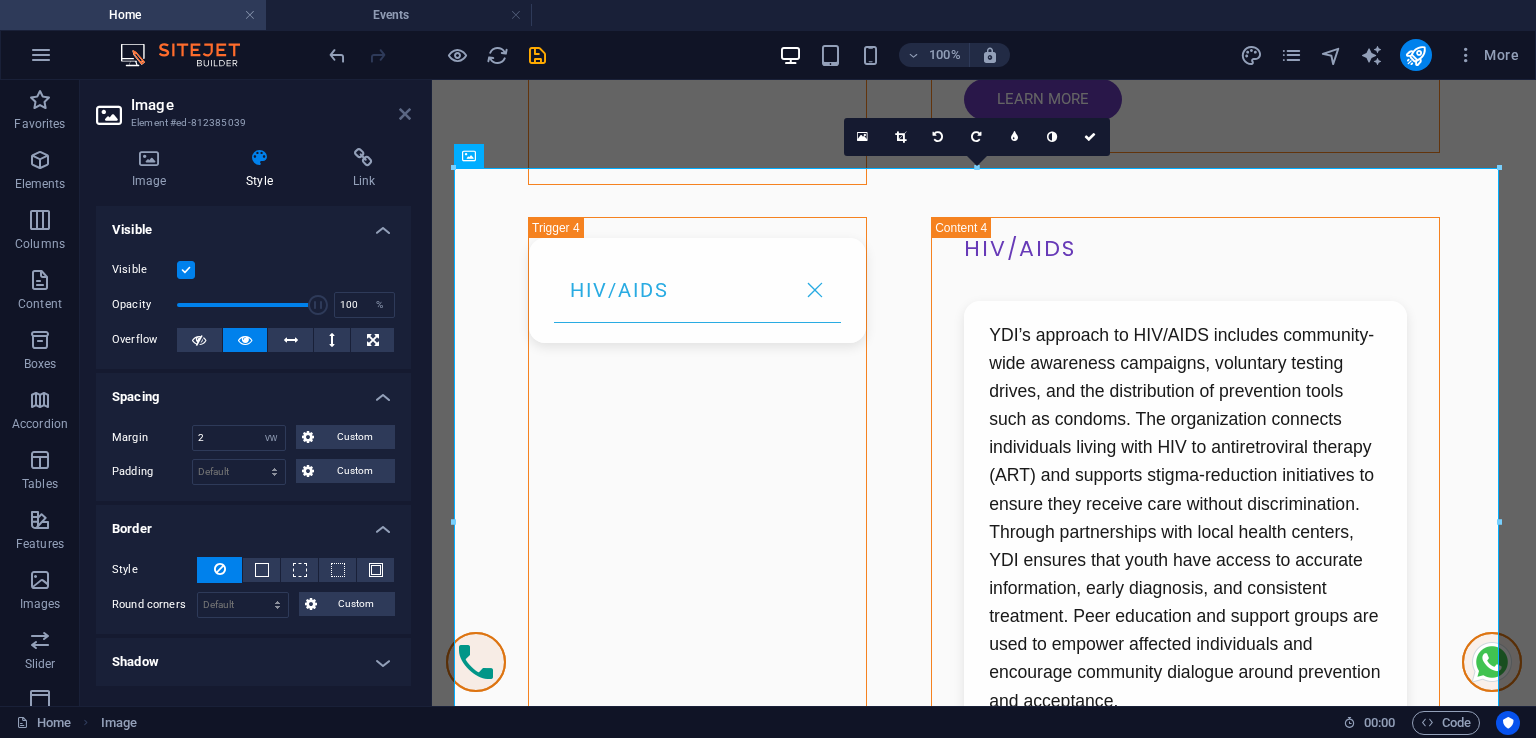 click at bounding box center [405, 114] 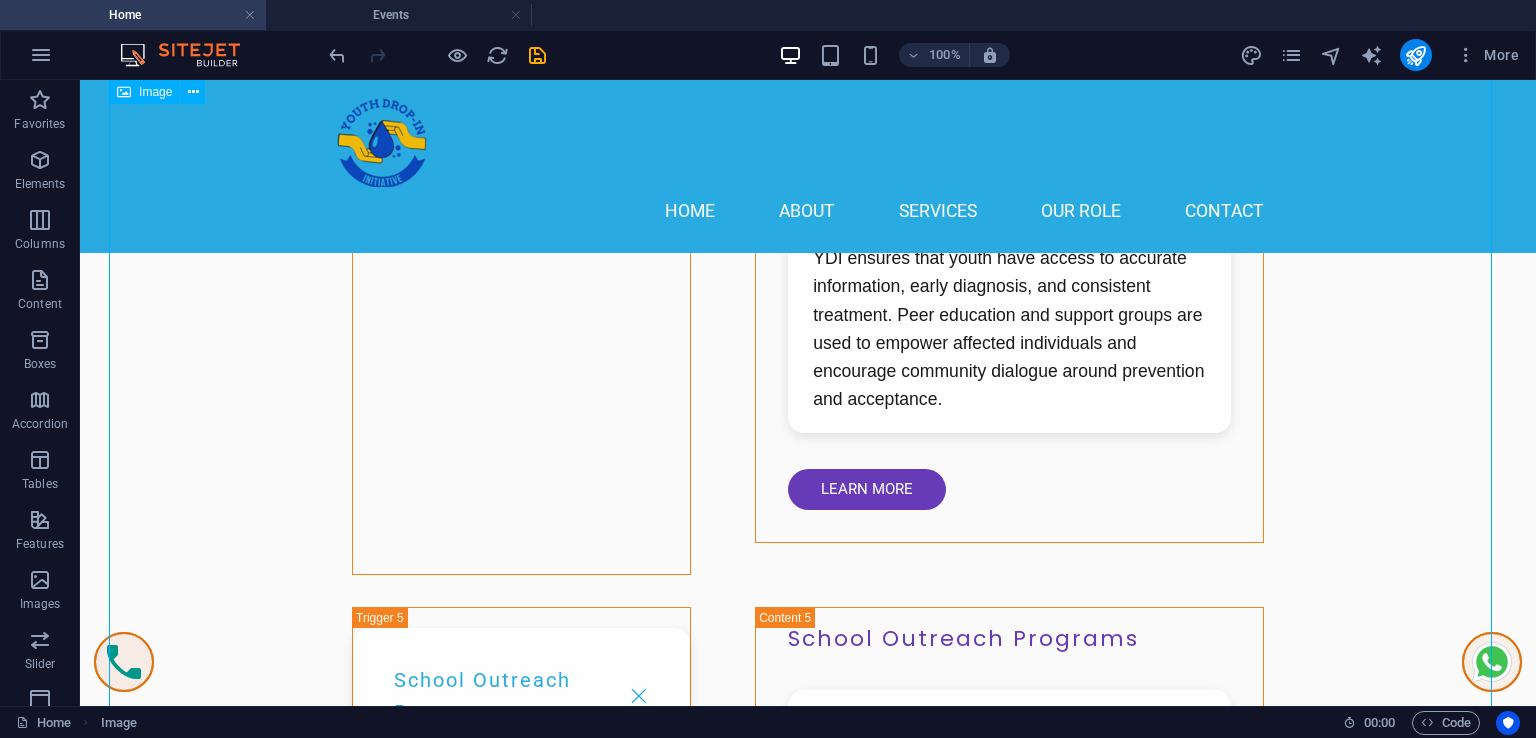 scroll, scrollTop: 13595, scrollLeft: 0, axis: vertical 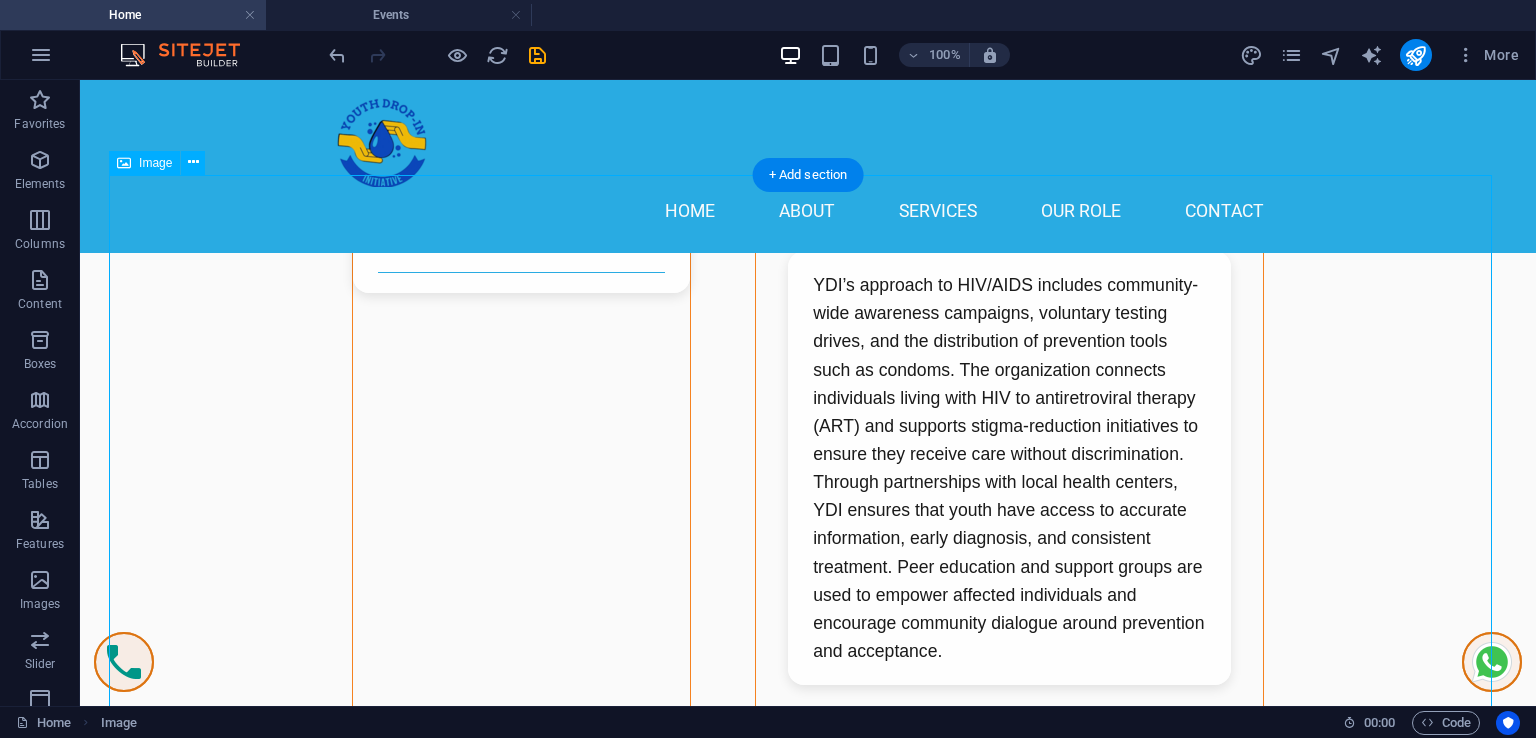 click at bounding box center [808, 14214] 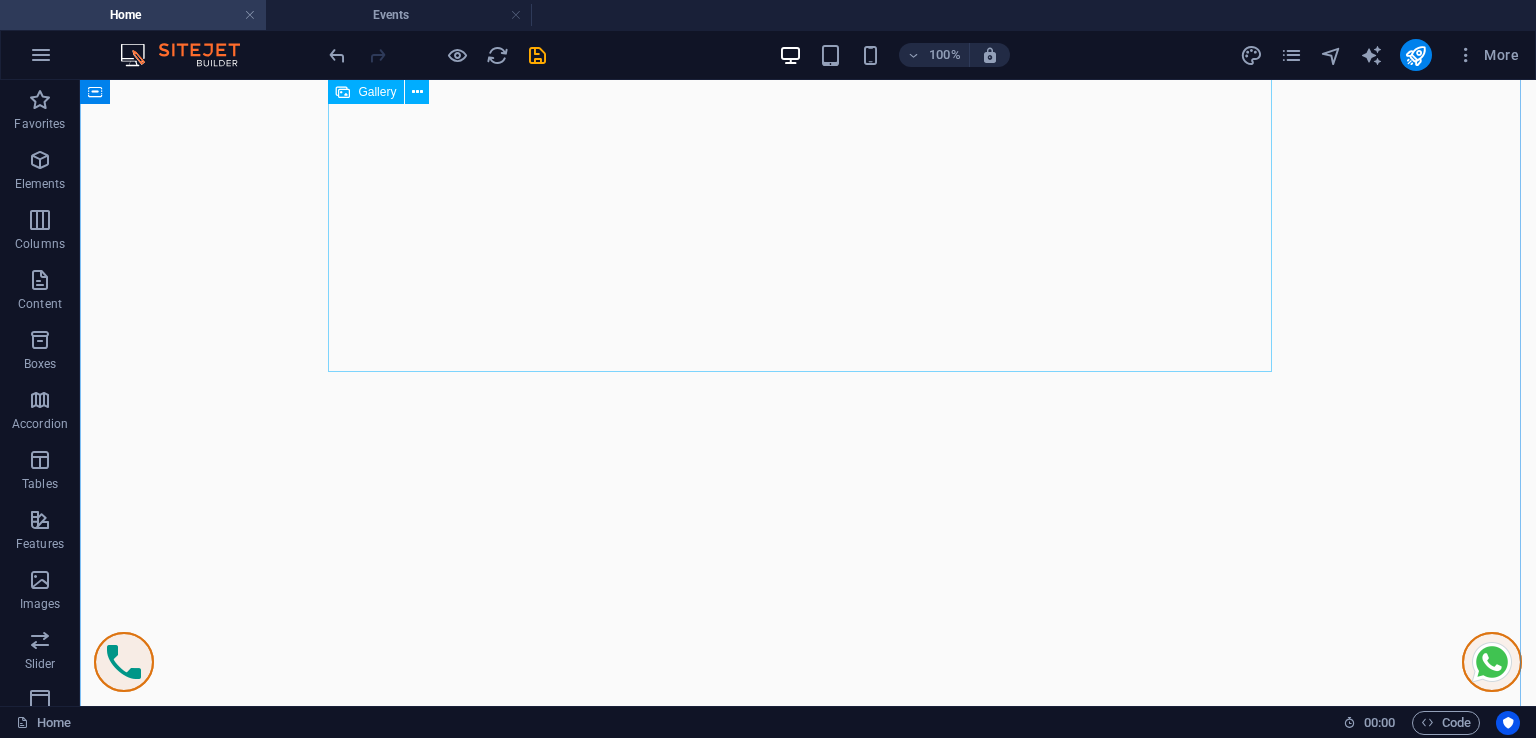 scroll, scrollTop: 8295, scrollLeft: 0, axis: vertical 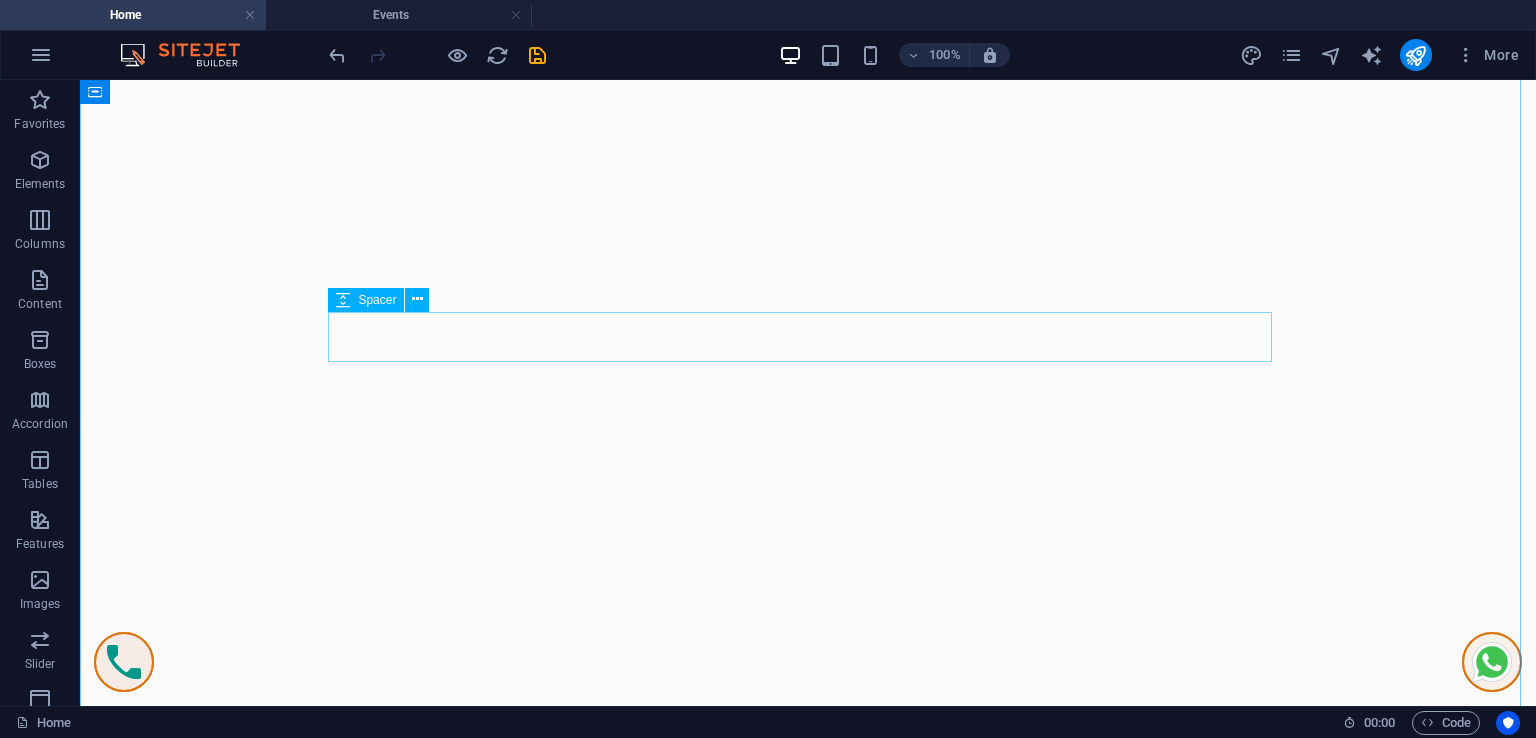 click at bounding box center (808, 10515) 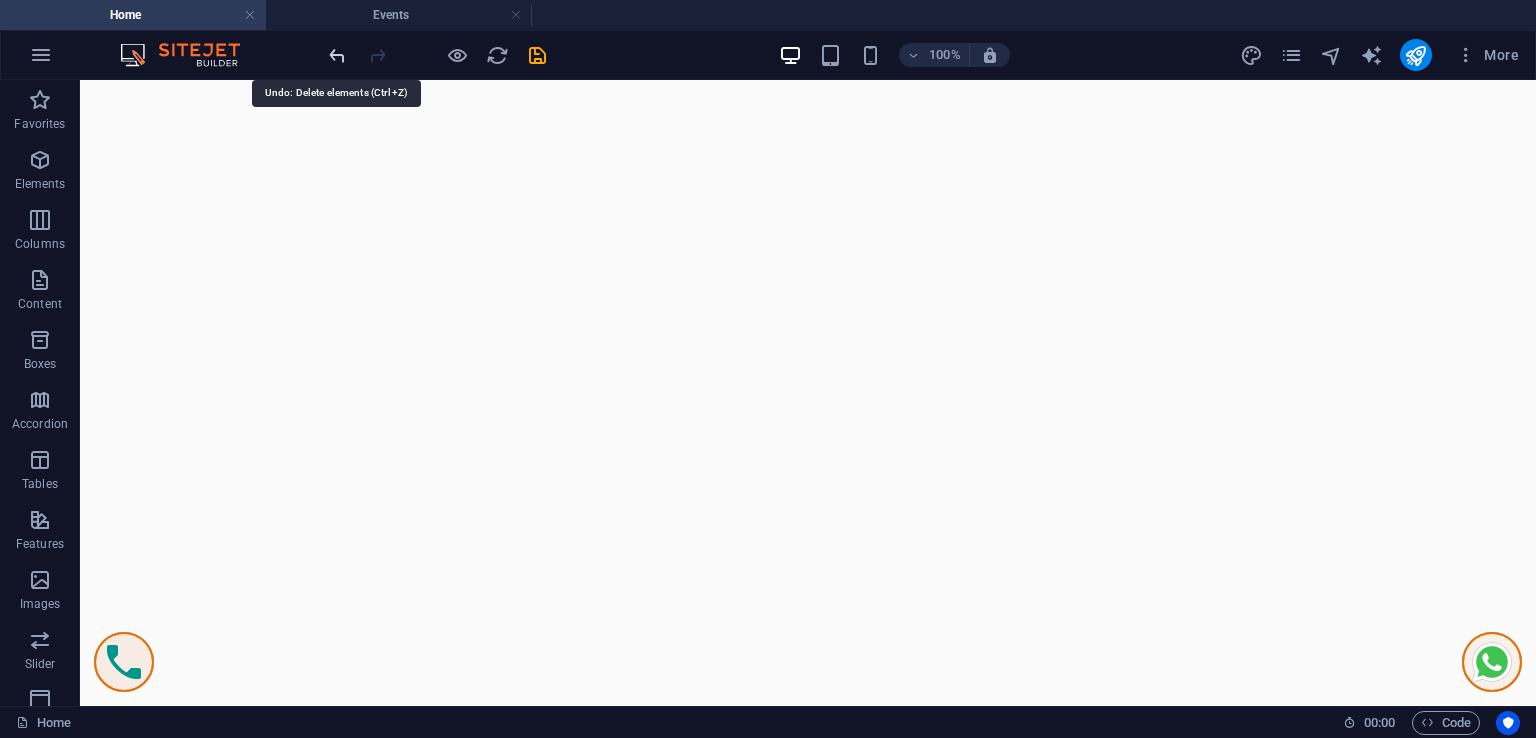 click at bounding box center [337, 55] 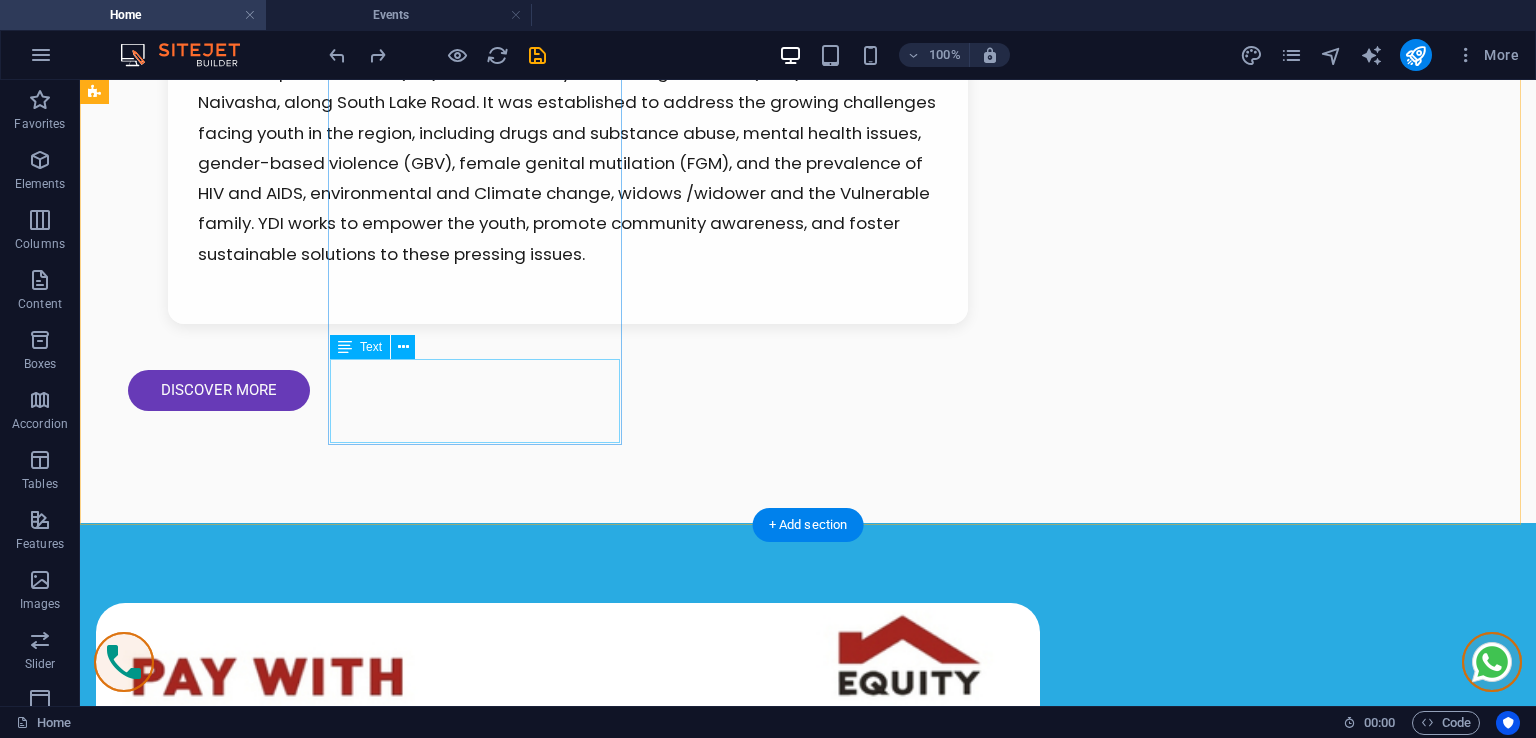 scroll, scrollTop: 1800, scrollLeft: 0, axis: vertical 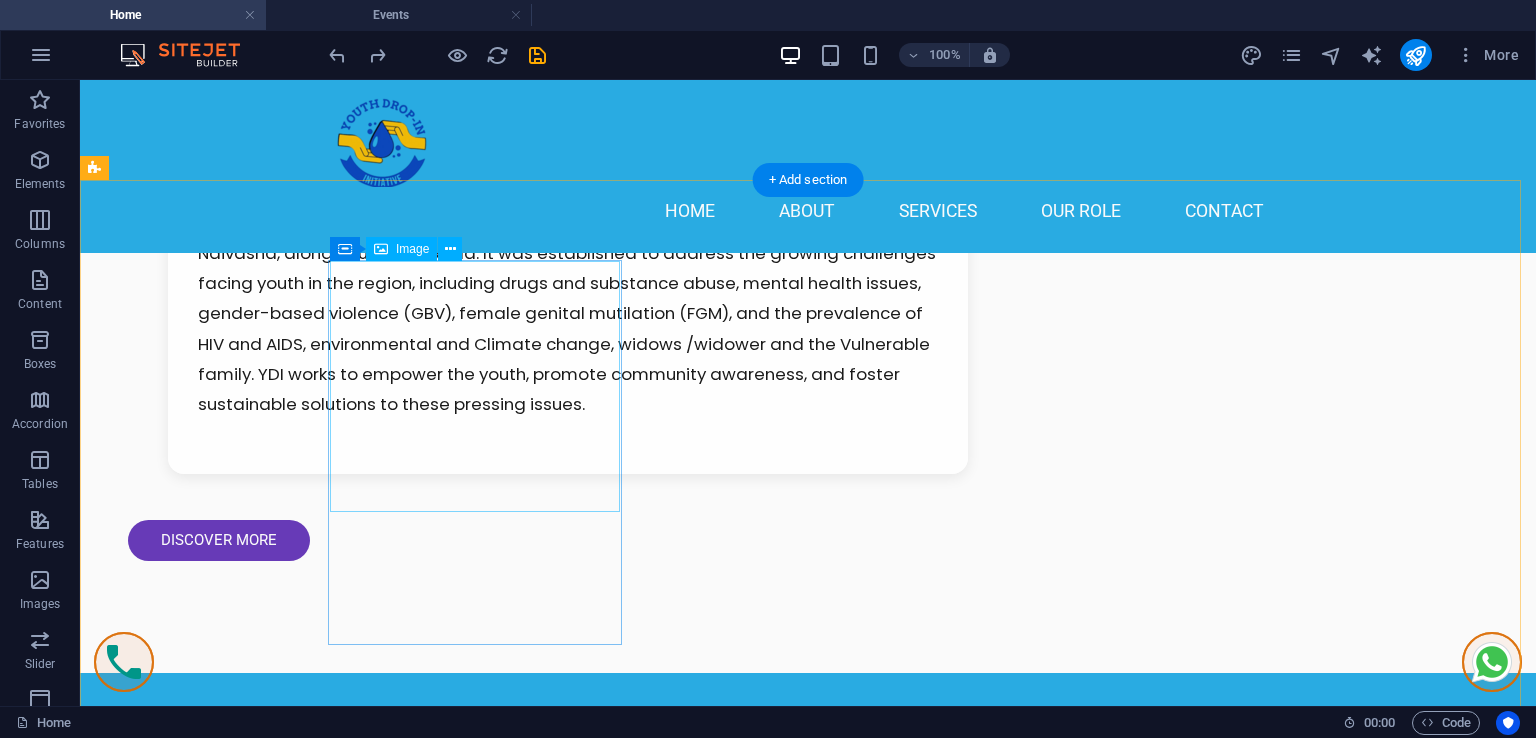click at bounding box center (242, 3016) 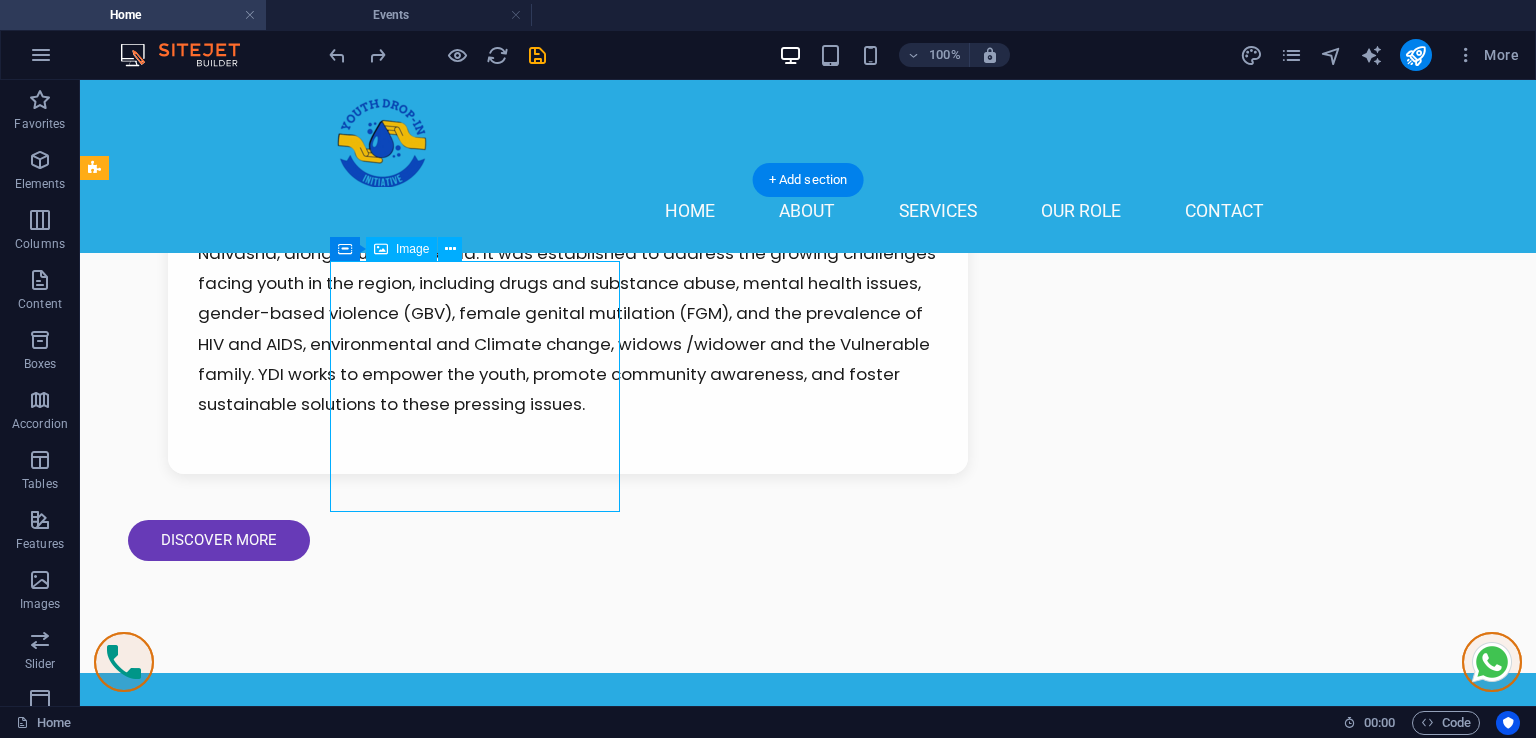 click at bounding box center [242, 3016] 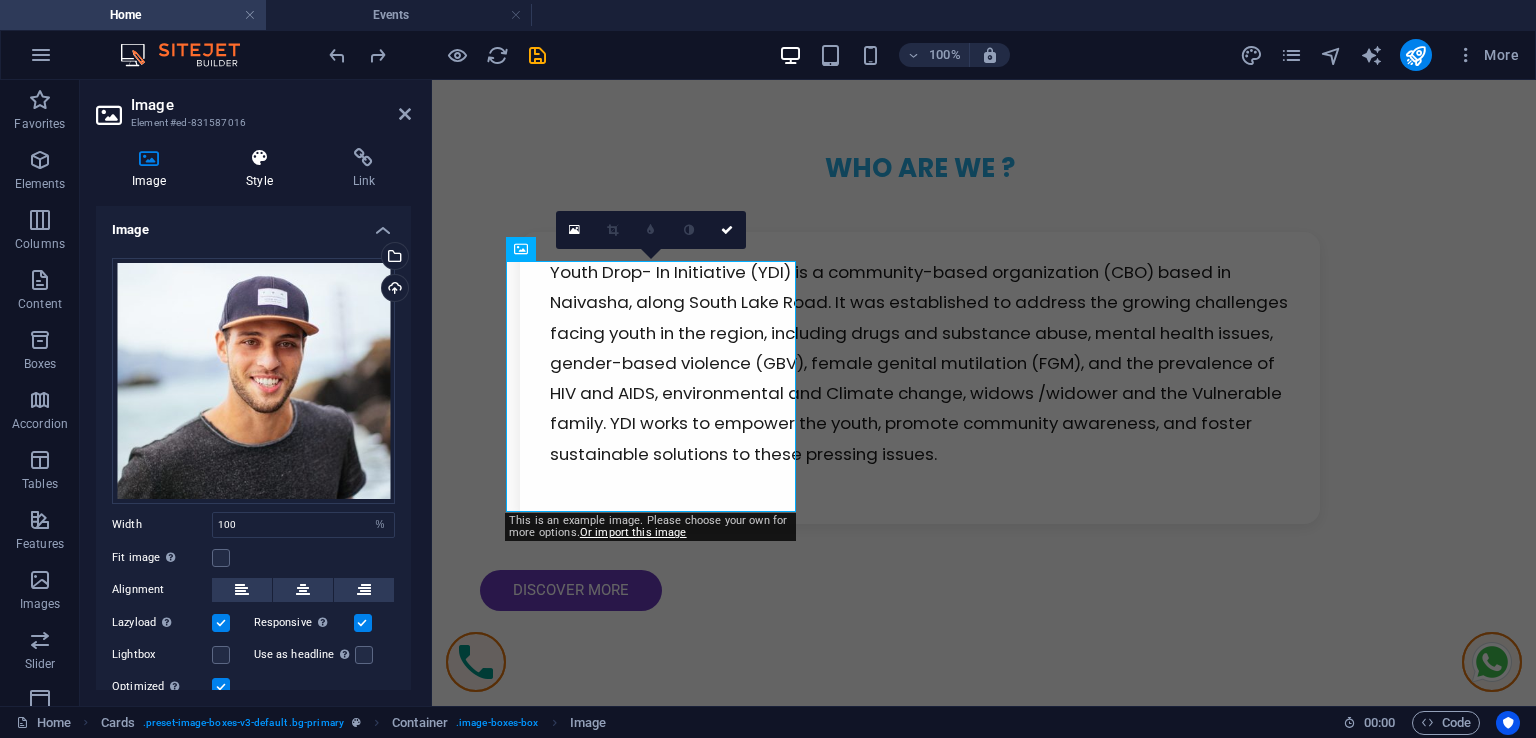 click on "Style" at bounding box center [263, 169] 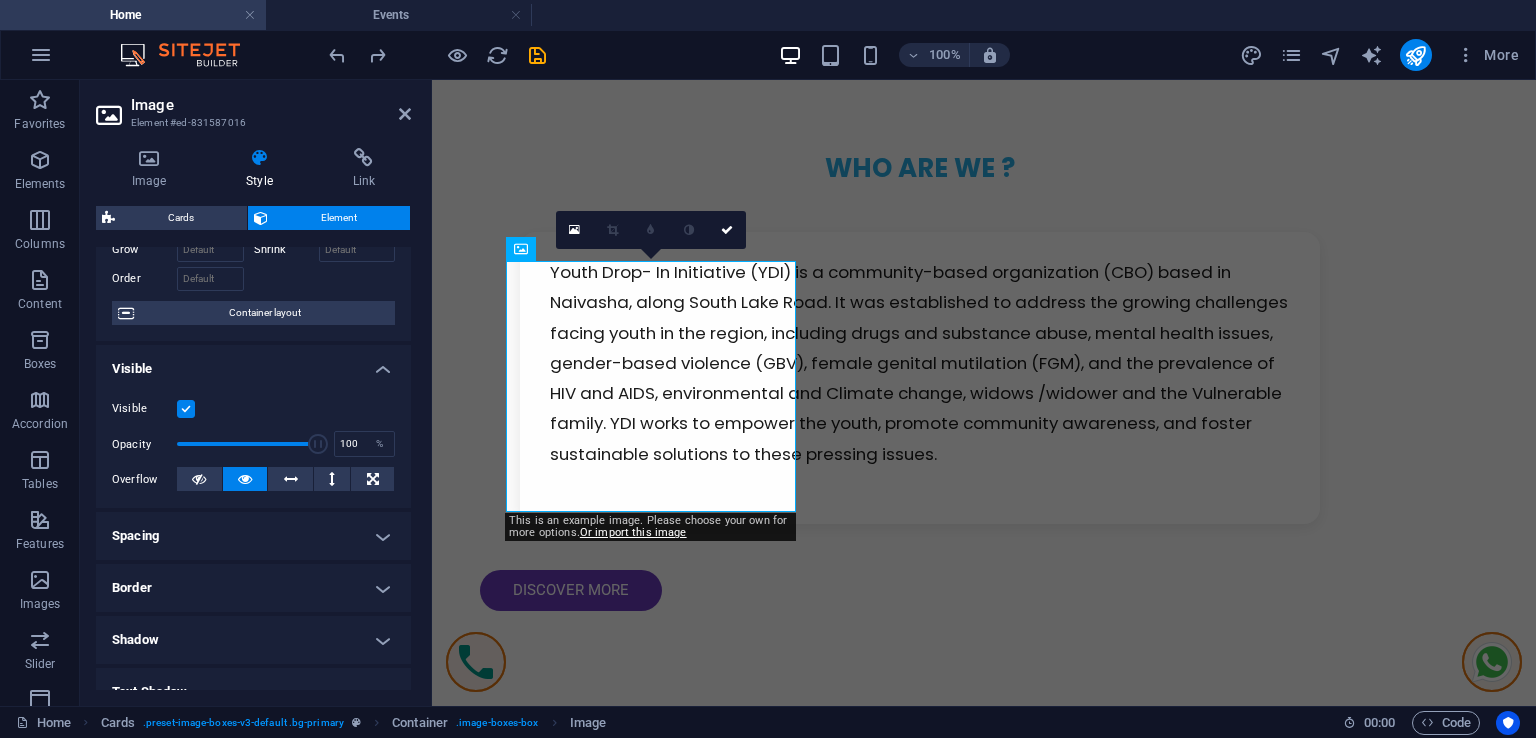 scroll, scrollTop: 200, scrollLeft: 0, axis: vertical 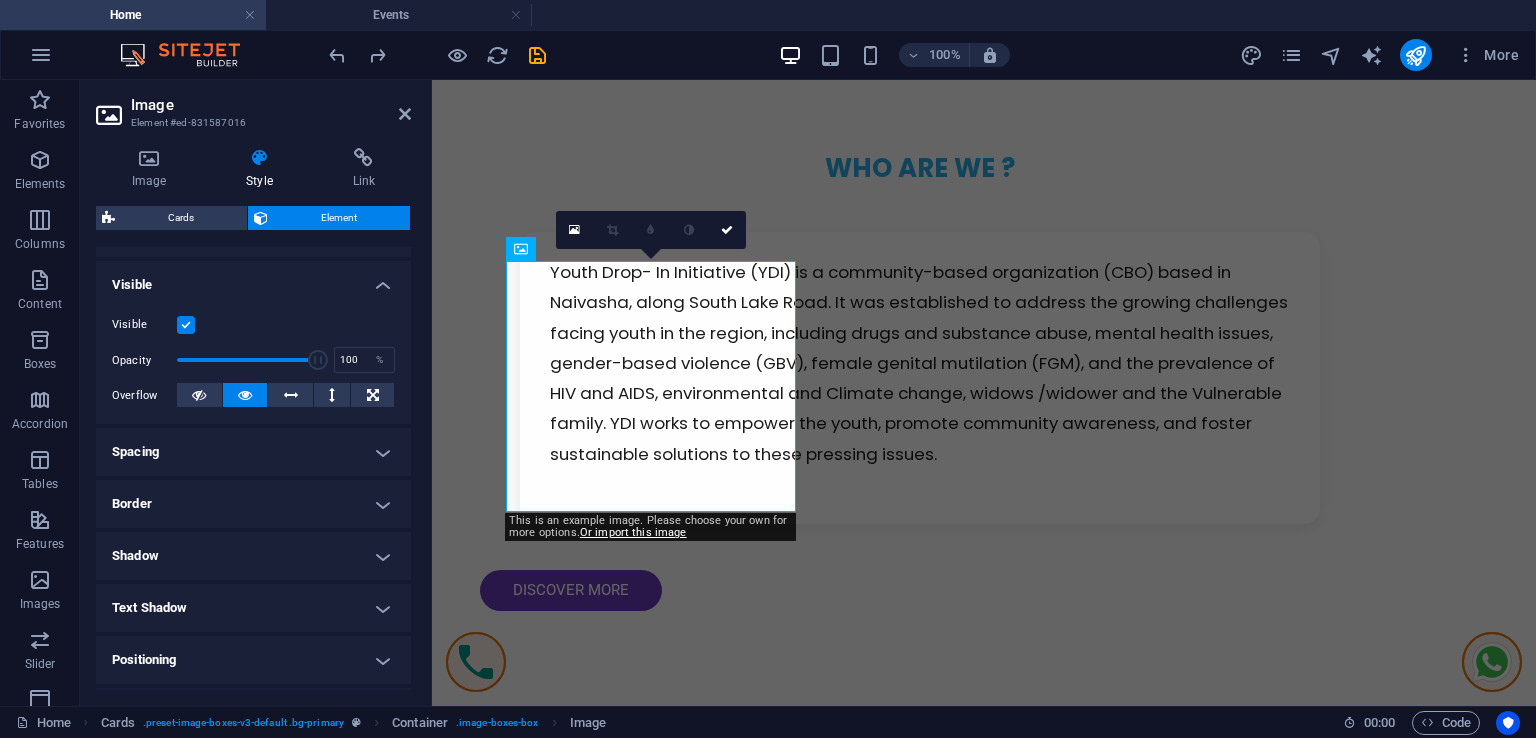 click on "Border" at bounding box center [253, 504] 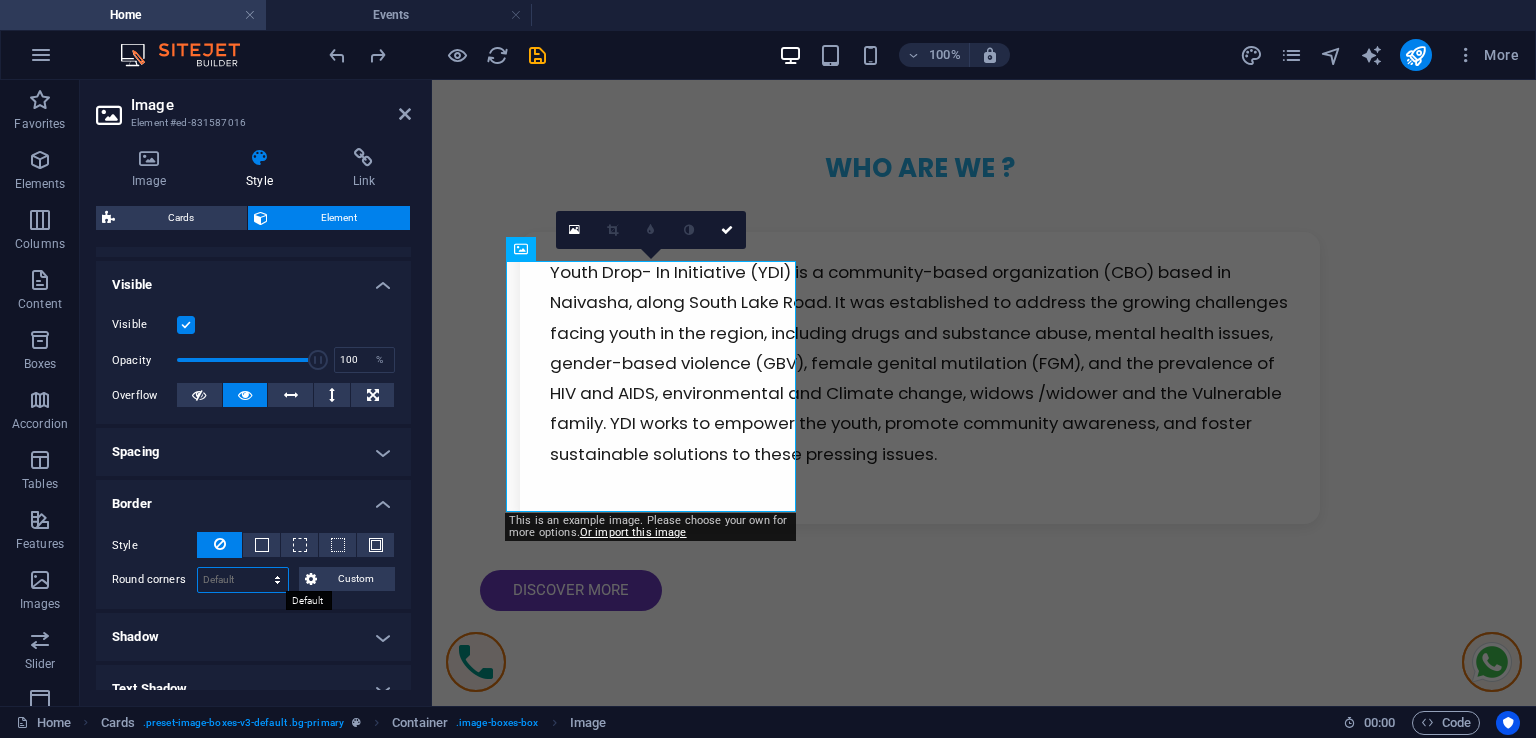 click on "Default px rem % vh vw Custom" at bounding box center [243, 580] 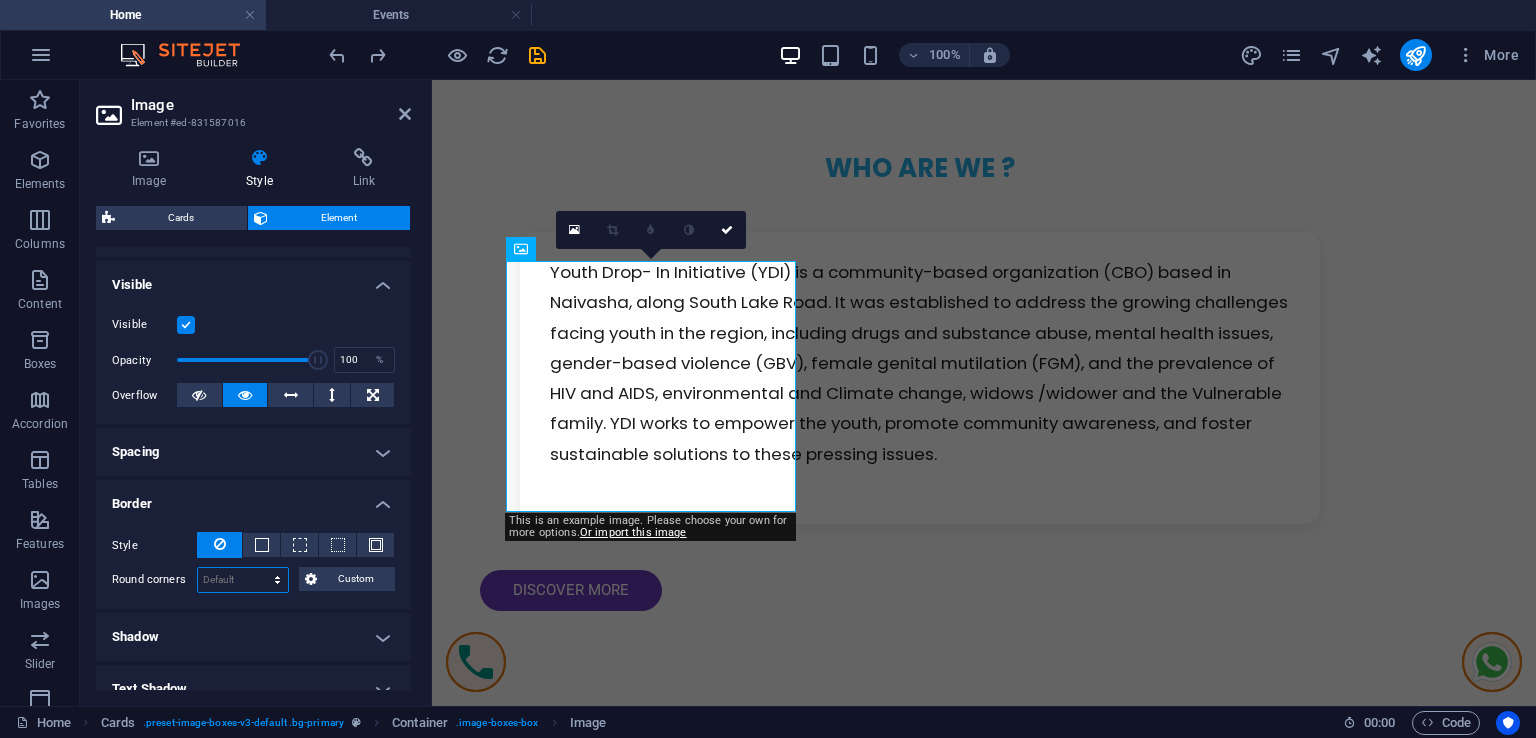 select on "%" 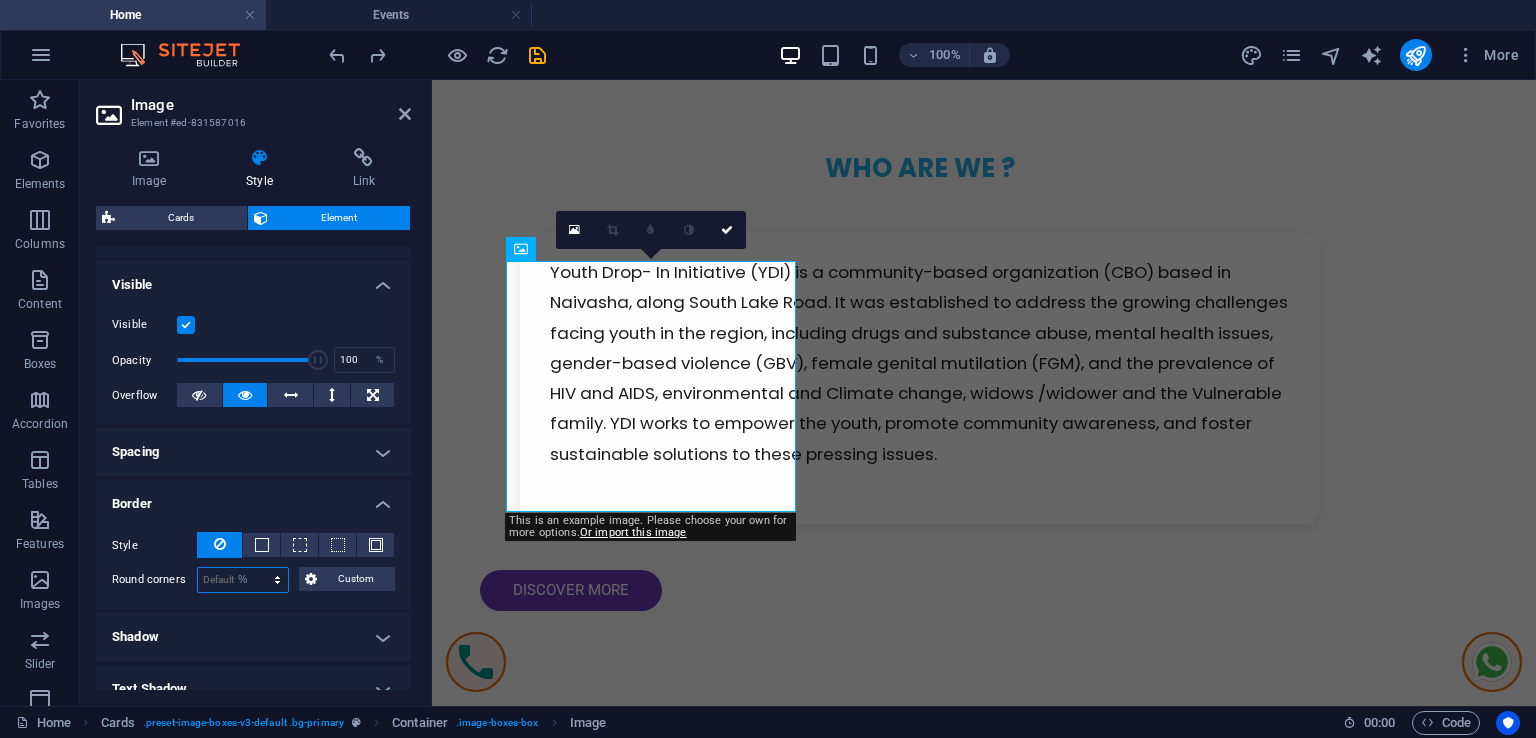 click on "Default px rem % vh vw Custom" at bounding box center [243, 580] 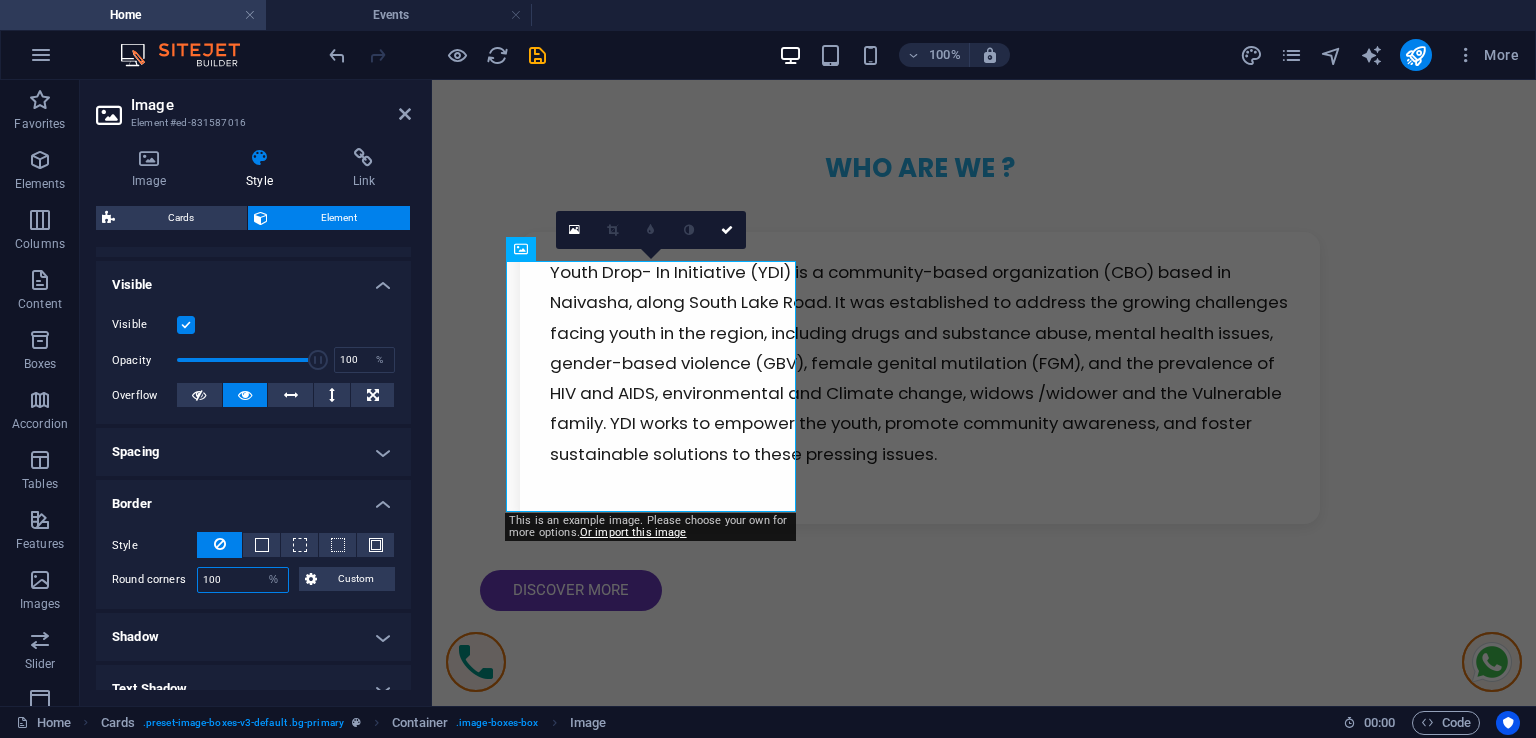 click on "100" at bounding box center (243, 580) 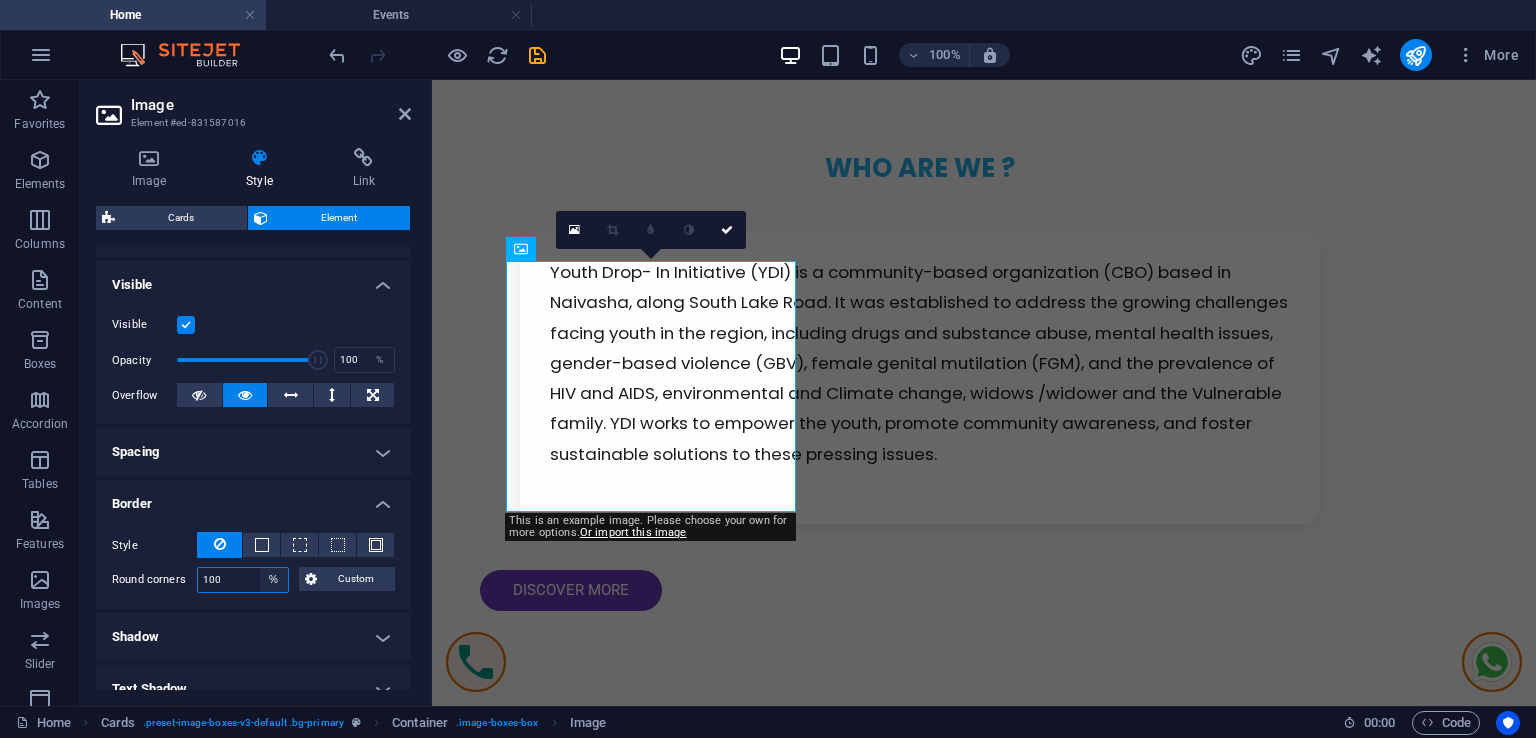 click on "Default px rem % vh vw Custom" at bounding box center [274, 580] 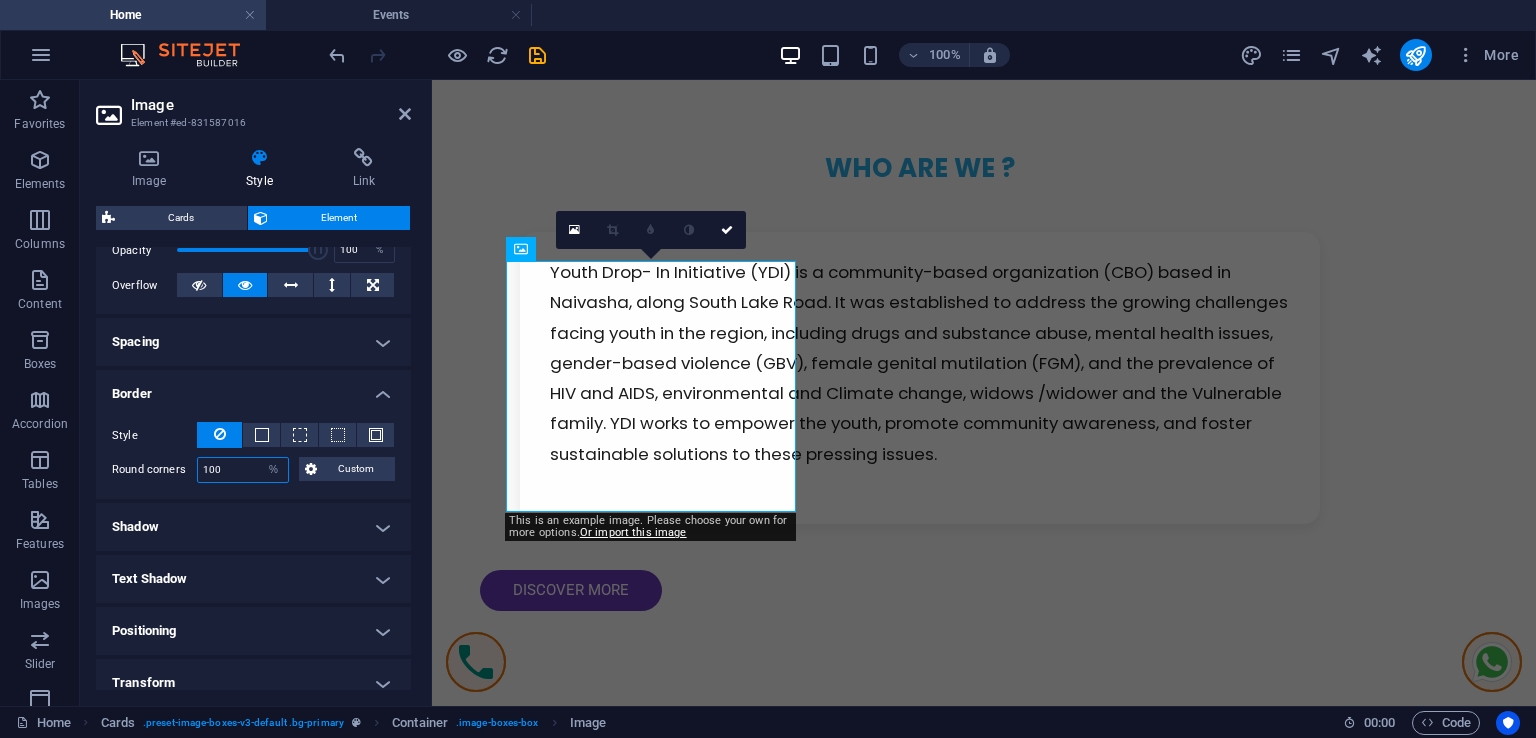 scroll, scrollTop: 482, scrollLeft: 0, axis: vertical 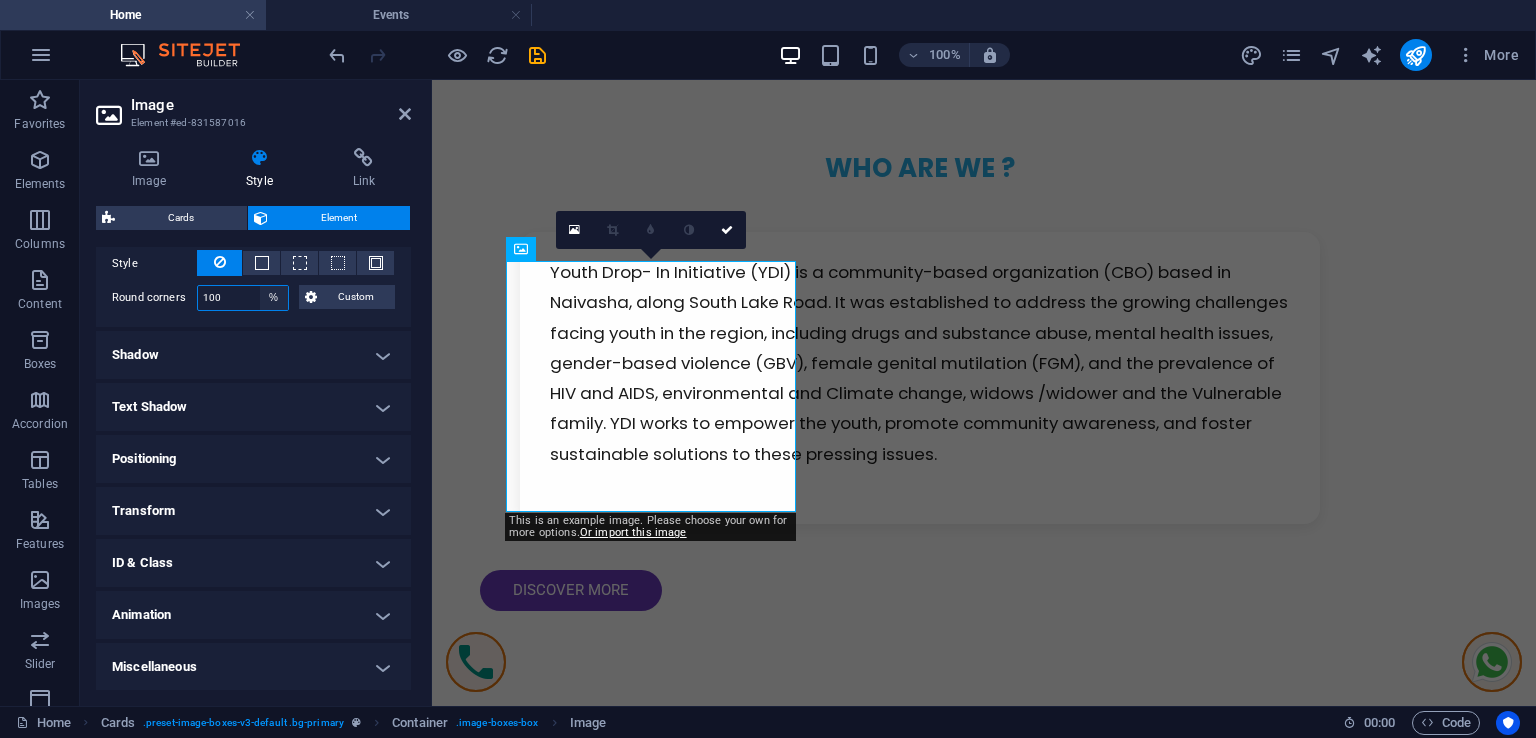 click on "Default px rem % vh vw Custom" at bounding box center [274, 298] 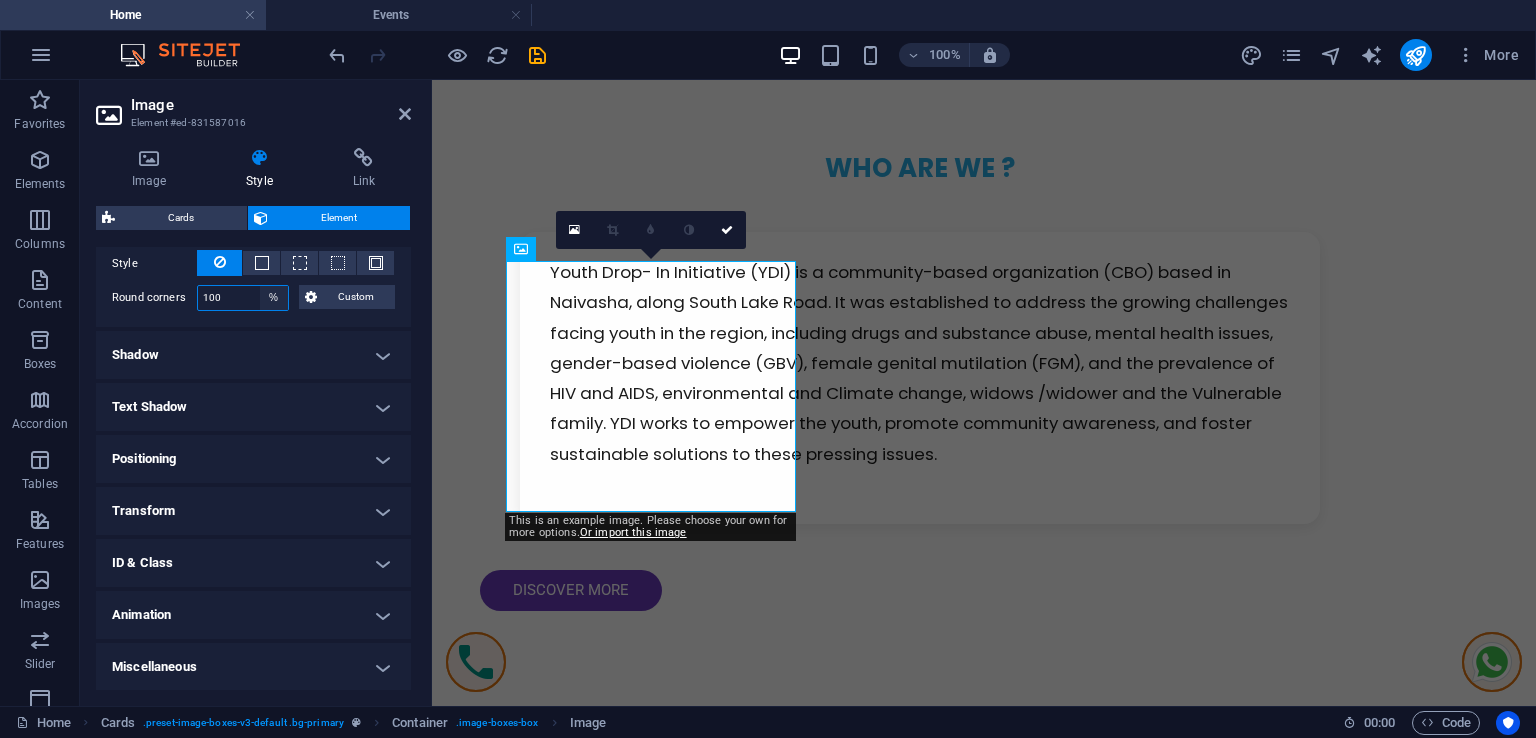 select on "vh" 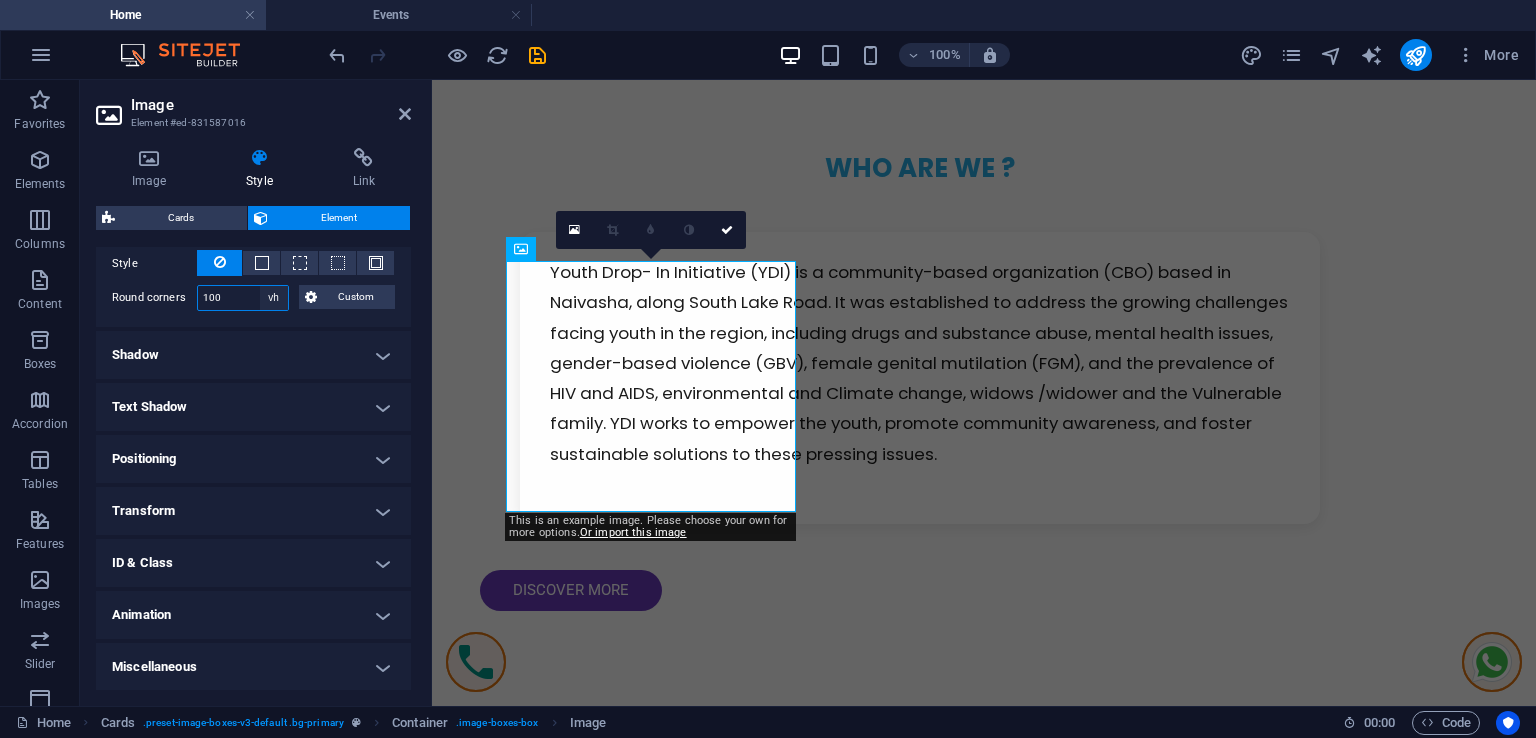click on "Default px rem % vh vw Custom" at bounding box center (274, 298) 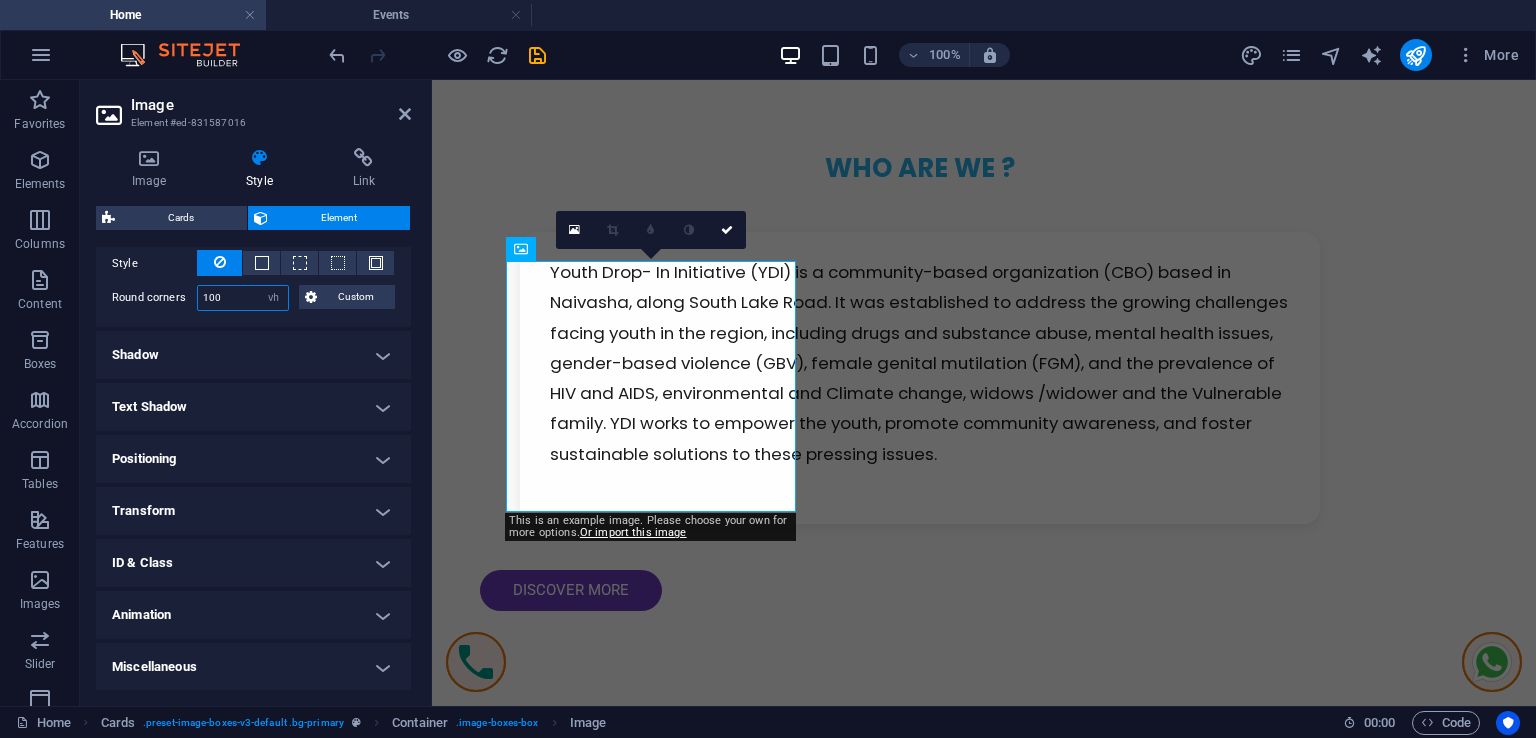 type on "2" 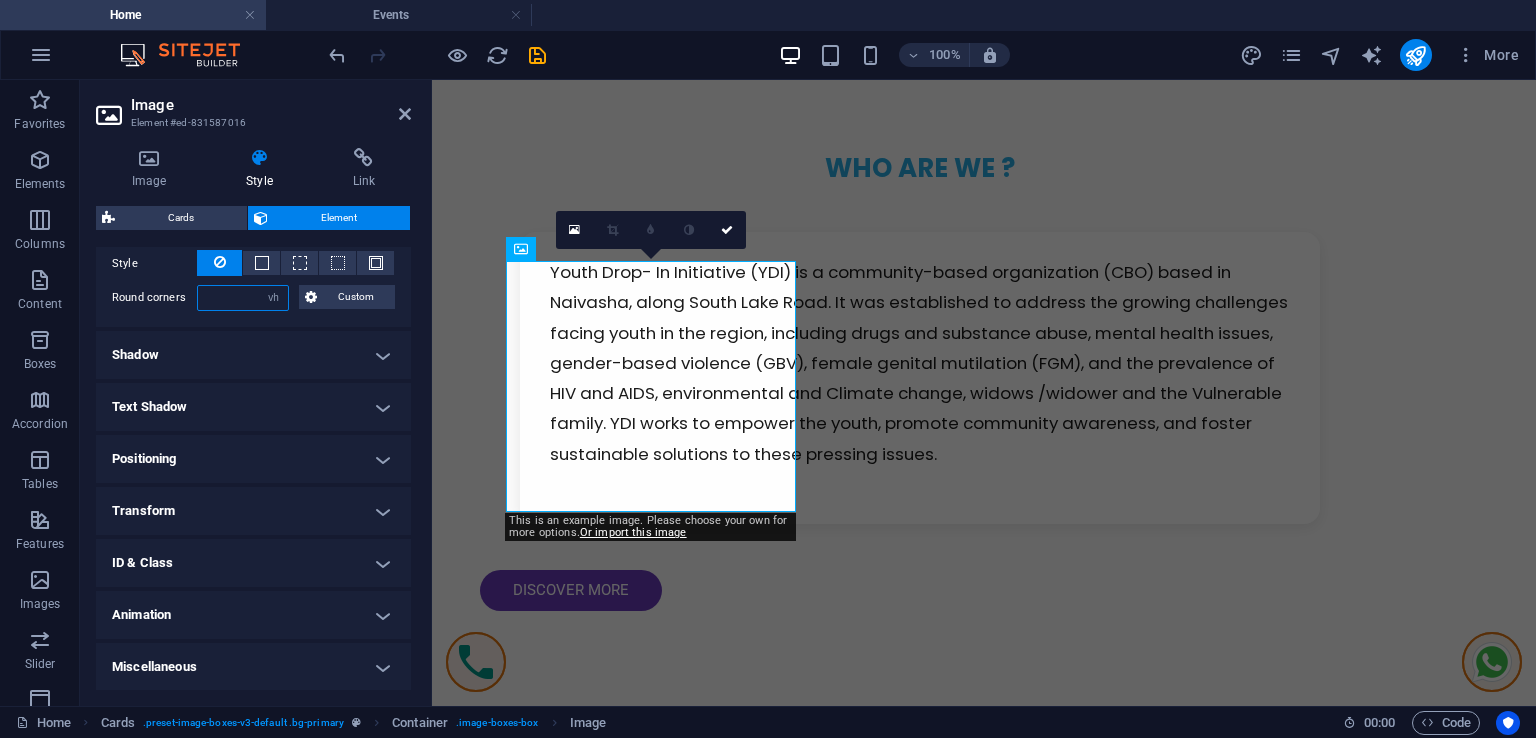 type on "3" 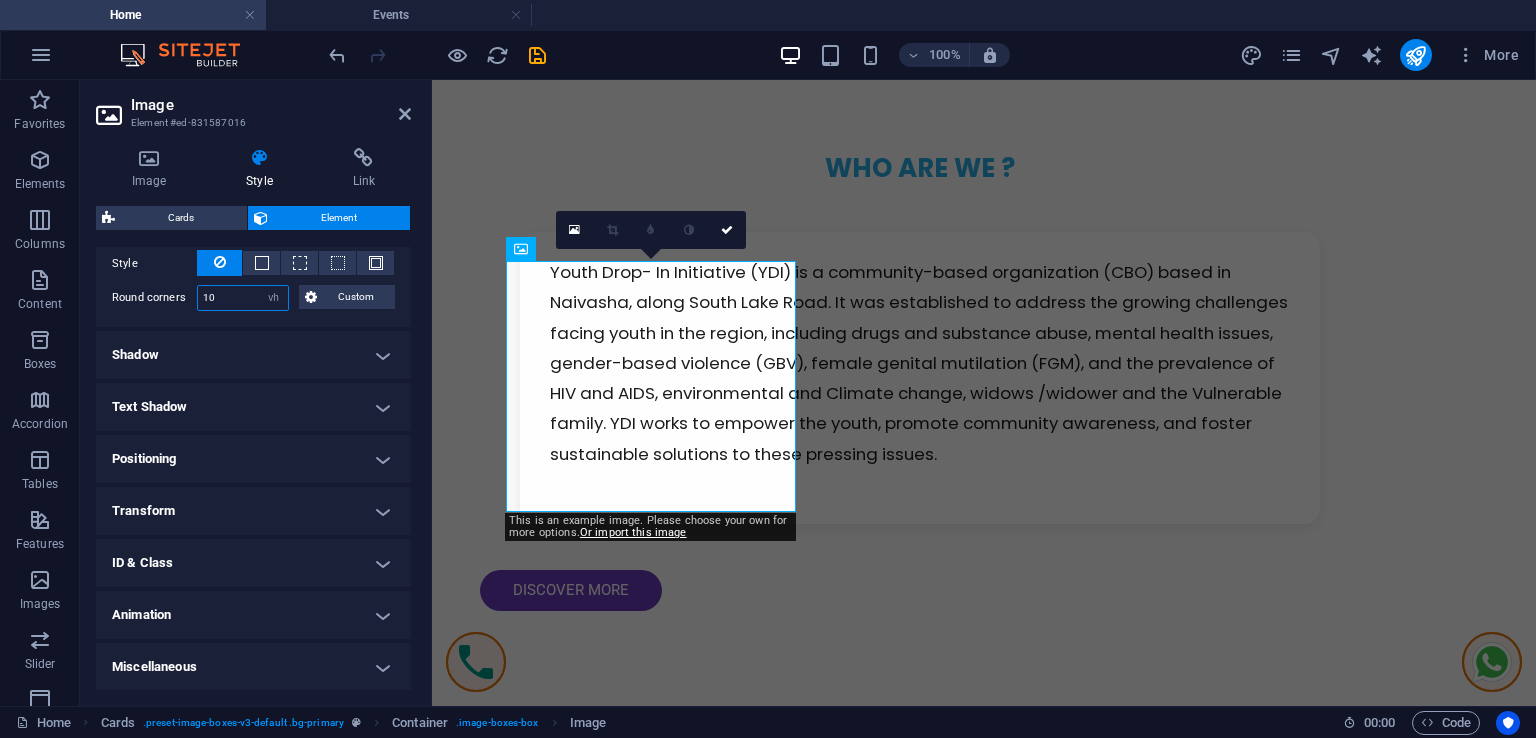 type on "1" 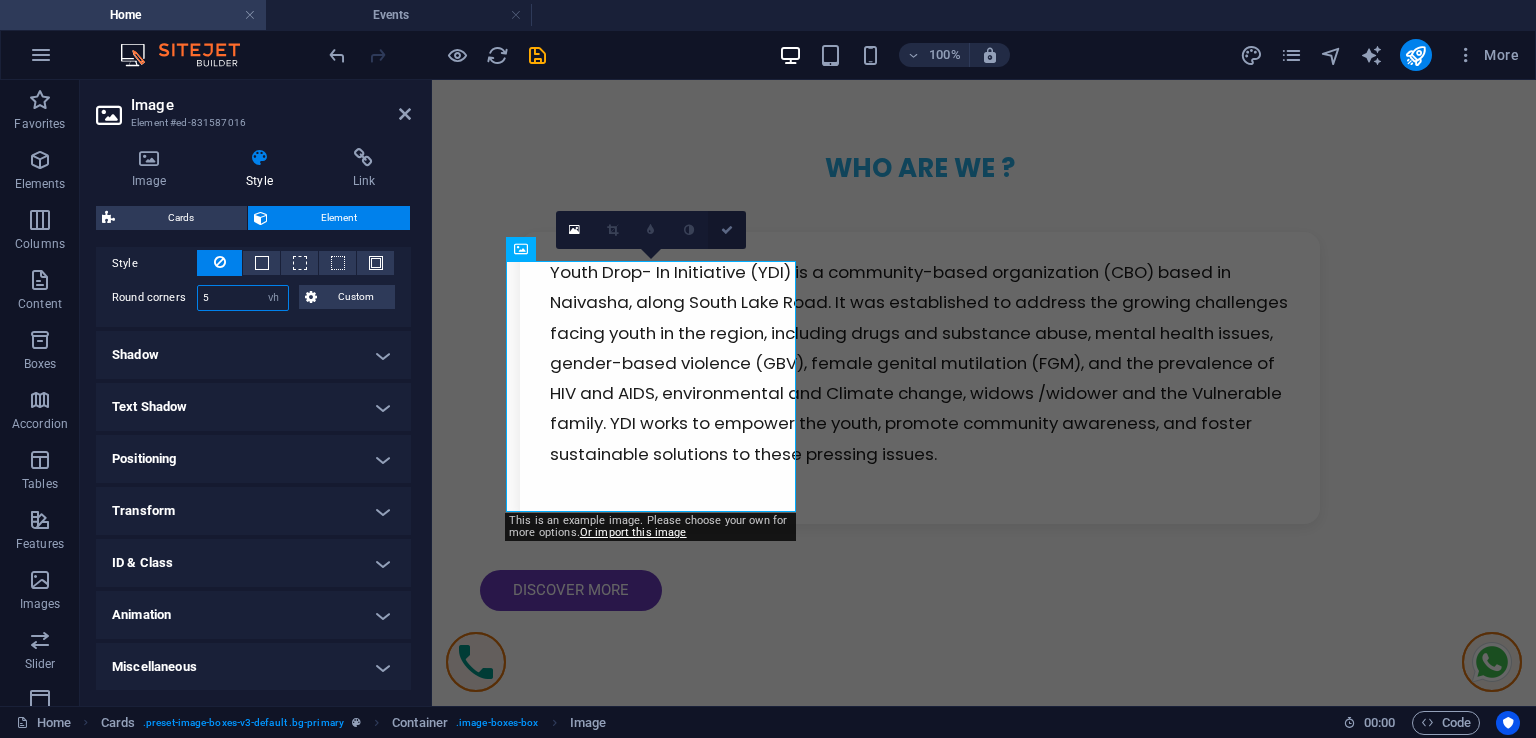 type on "5" 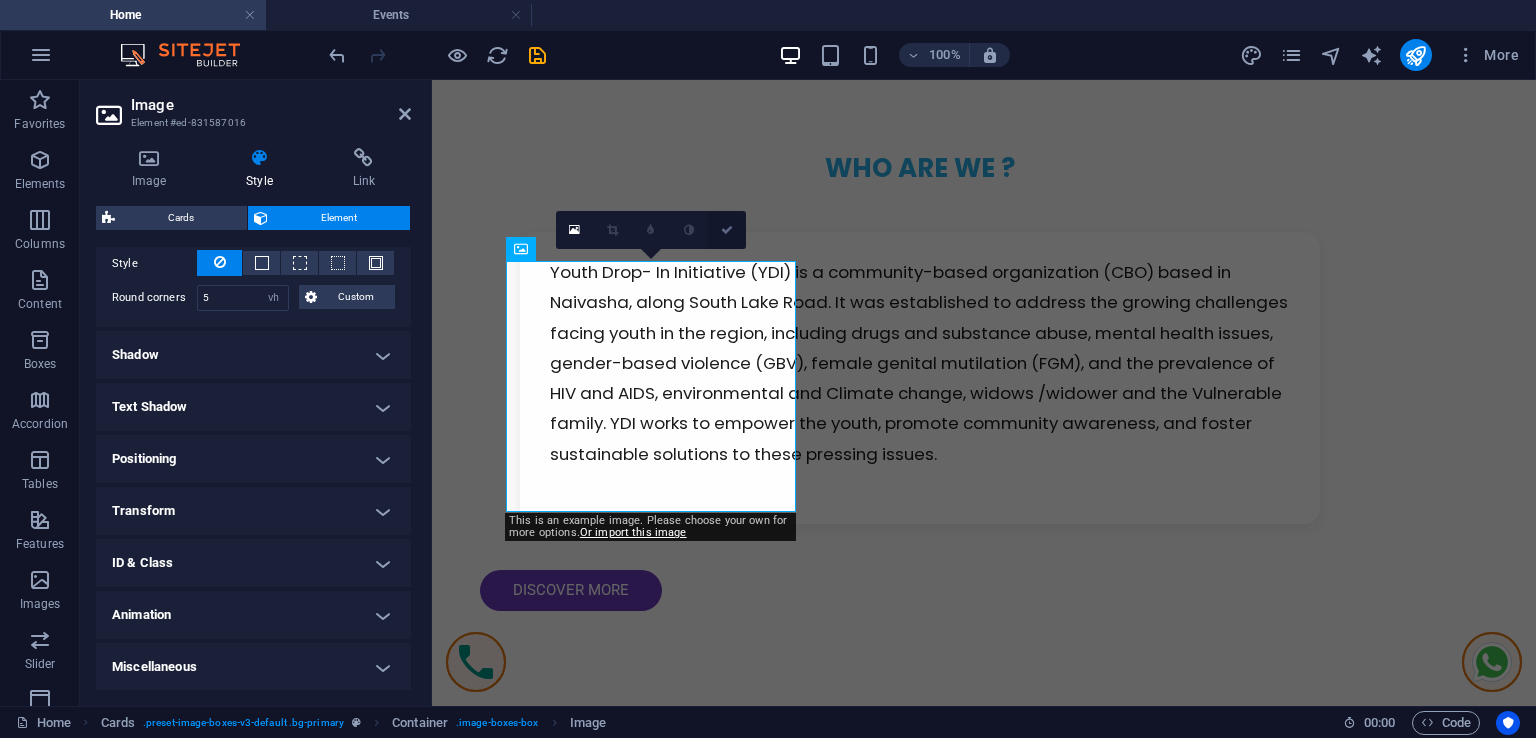 click at bounding box center [727, 230] 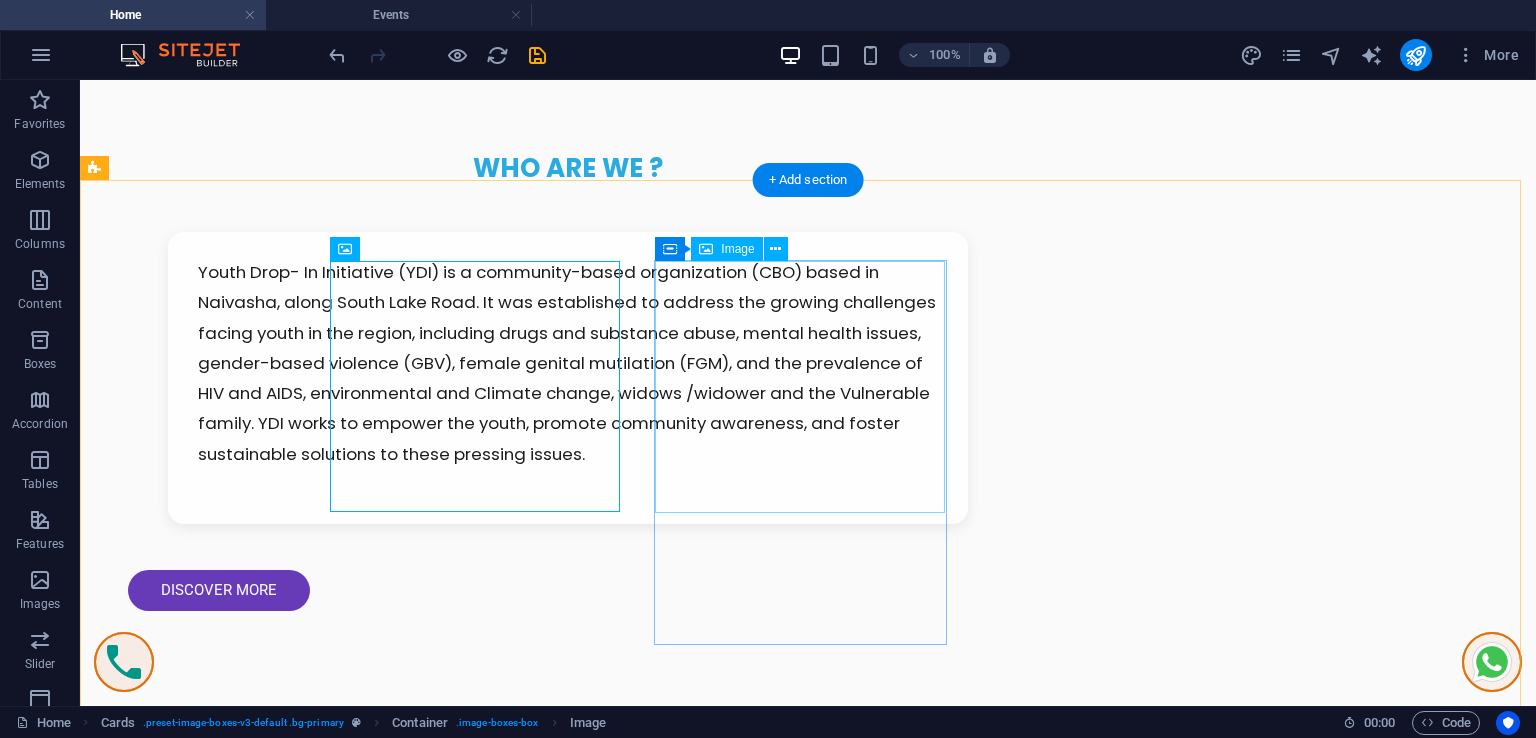 click at bounding box center (242, 3466) 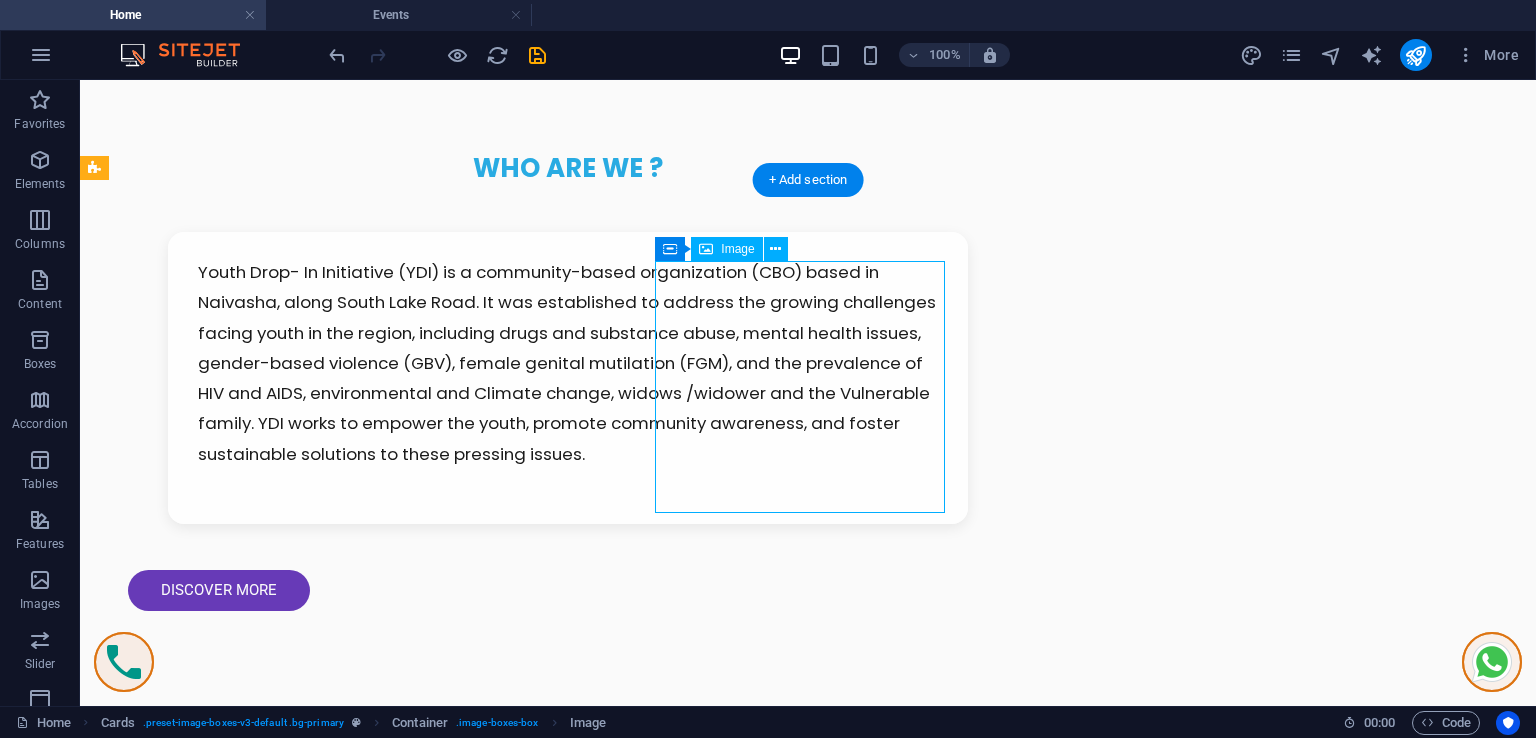 click at bounding box center (242, 3466) 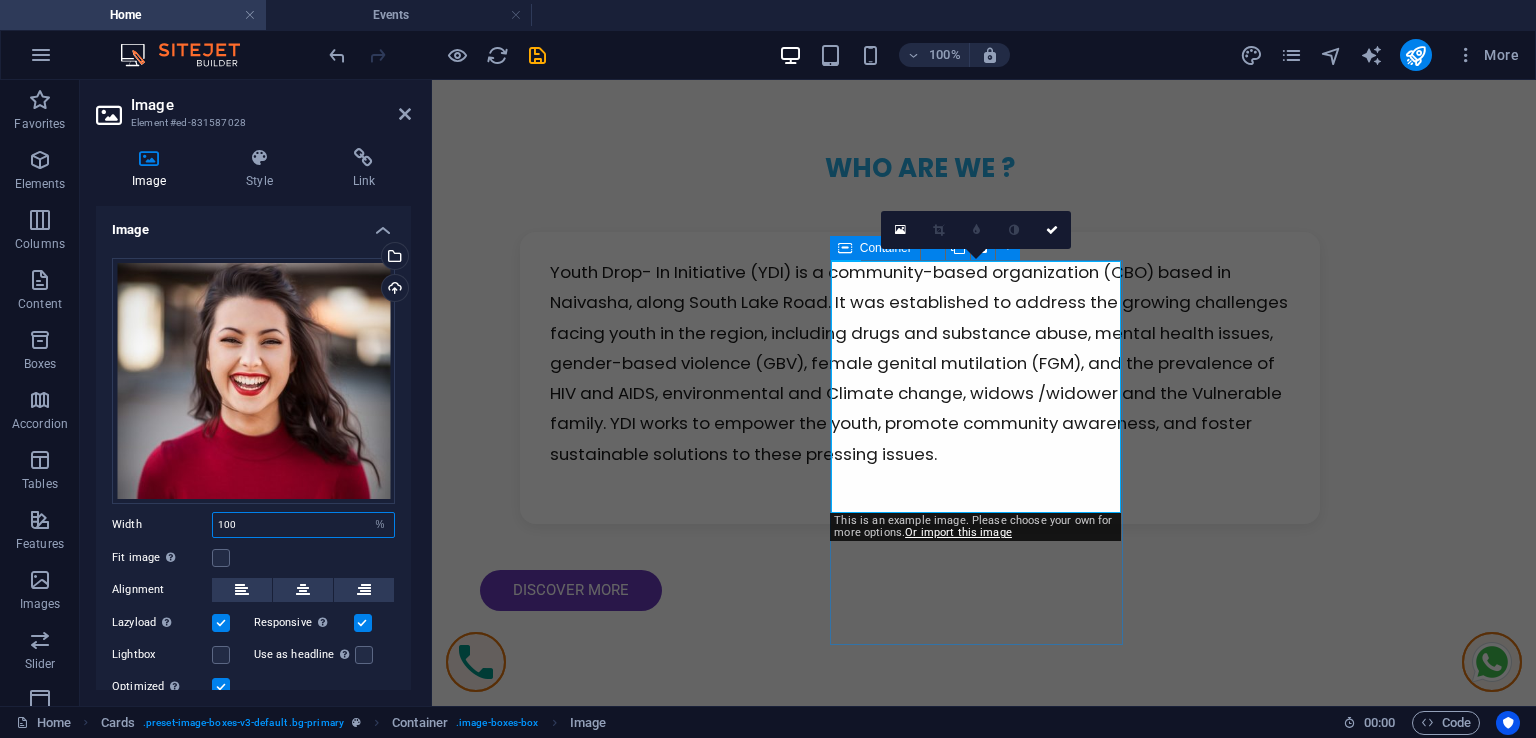 click on "100" at bounding box center (303, 525) 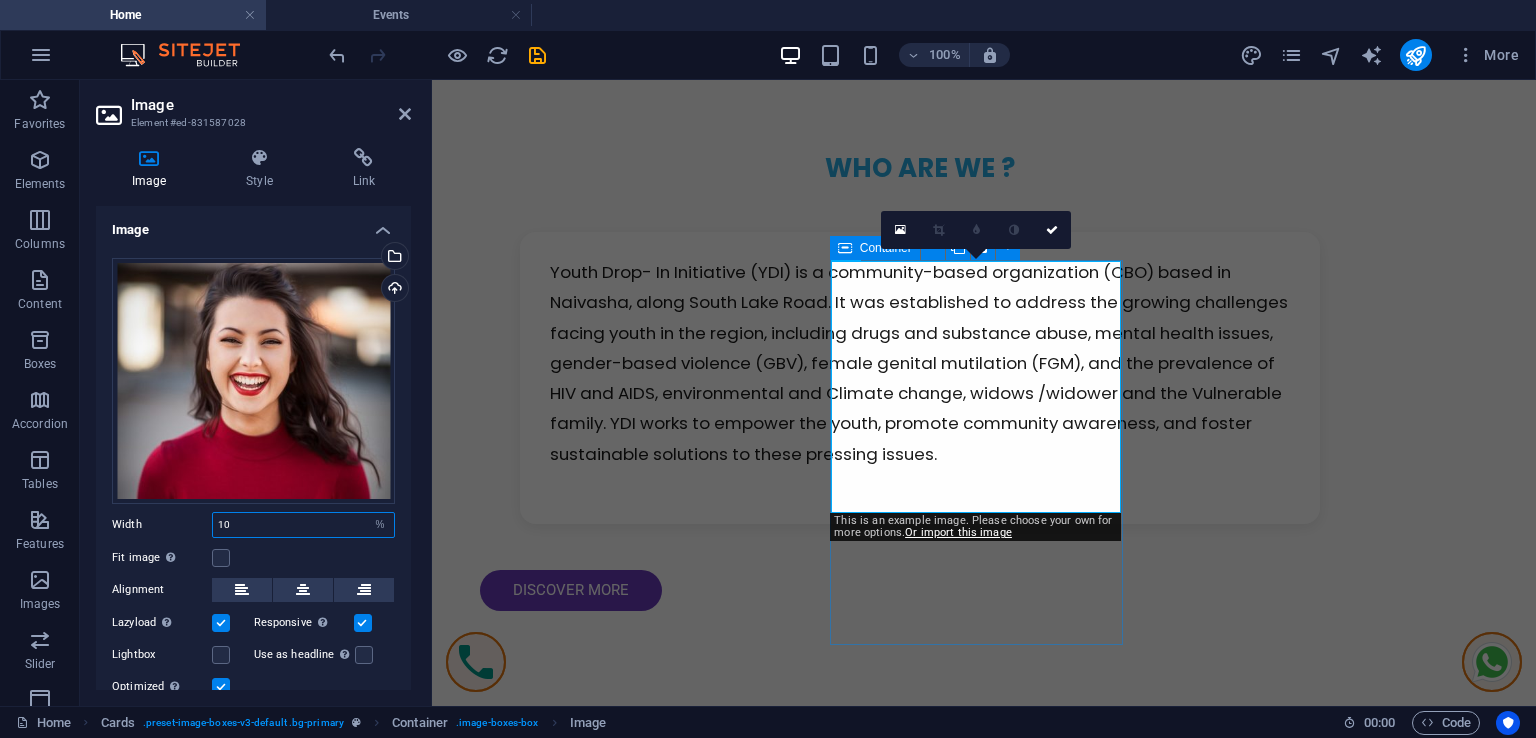 type on "1" 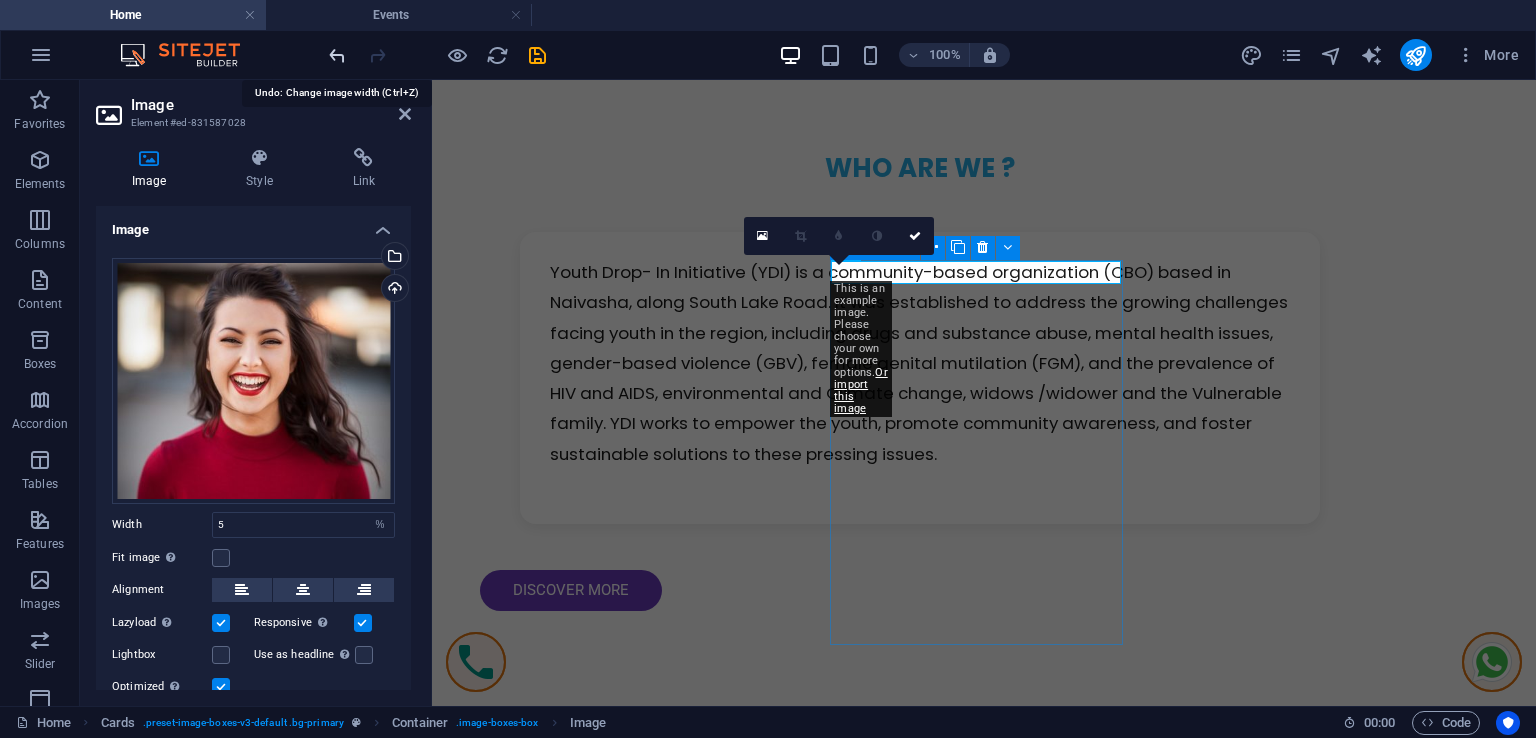 click at bounding box center [337, 55] 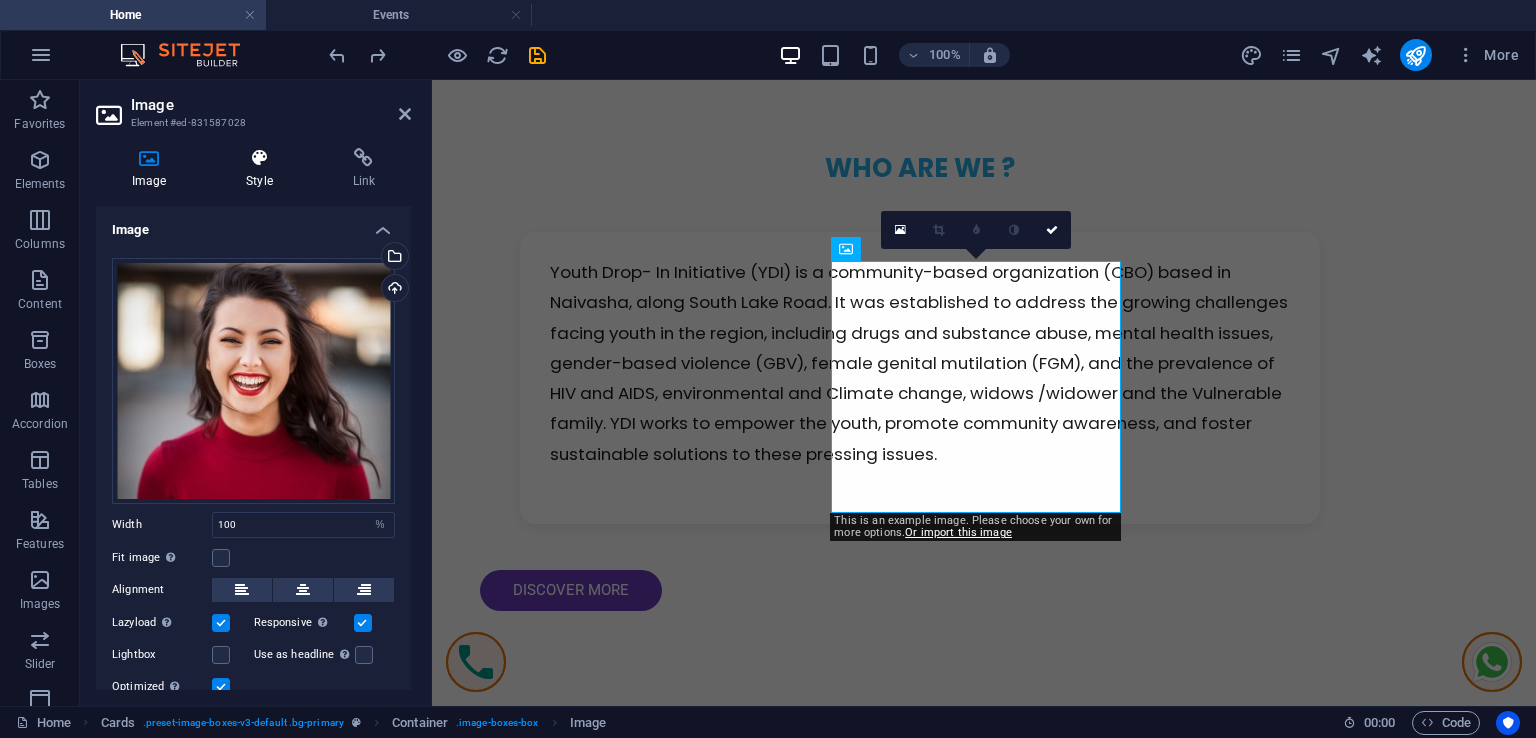 click on "Style" at bounding box center [263, 169] 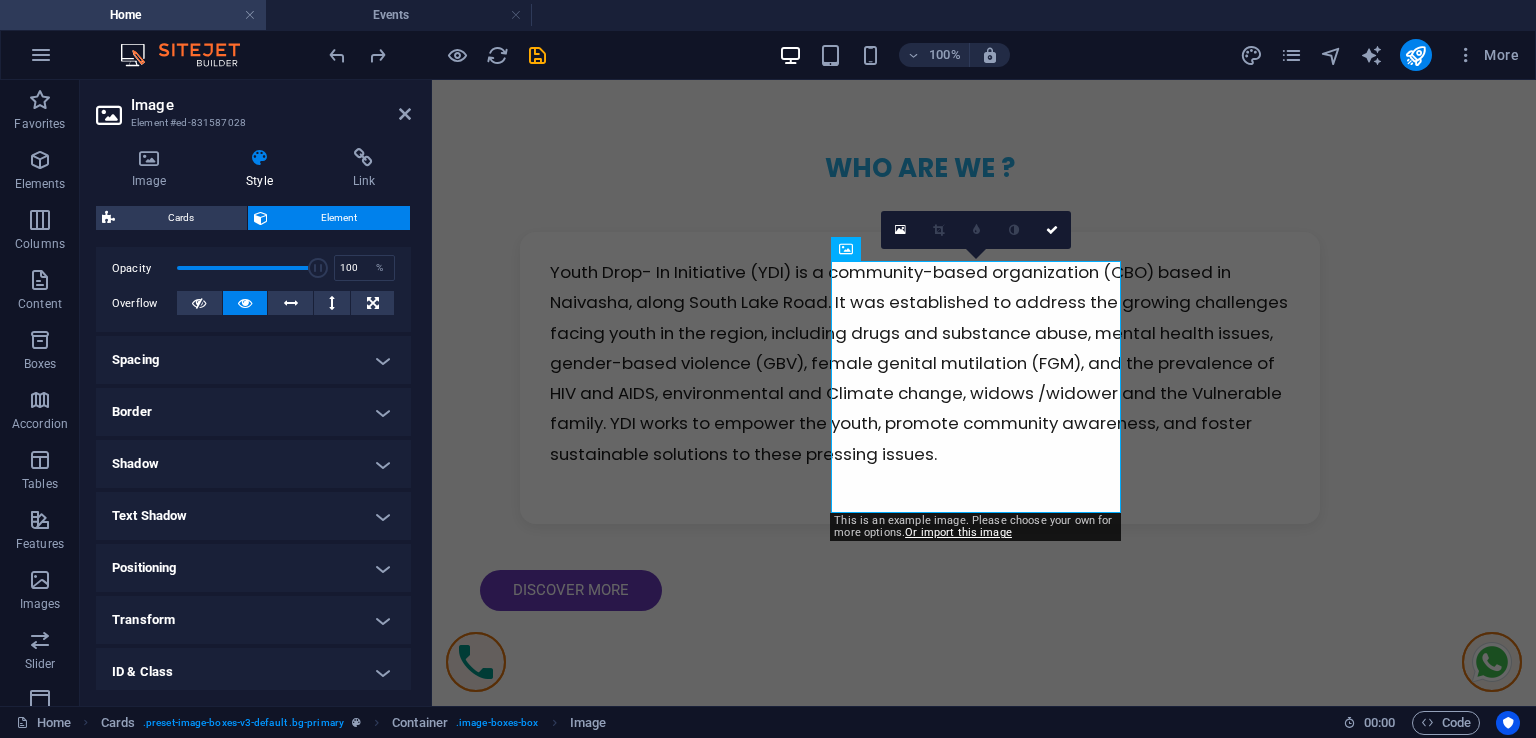 scroll, scrollTop: 300, scrollLeft: 0, axis: vertical 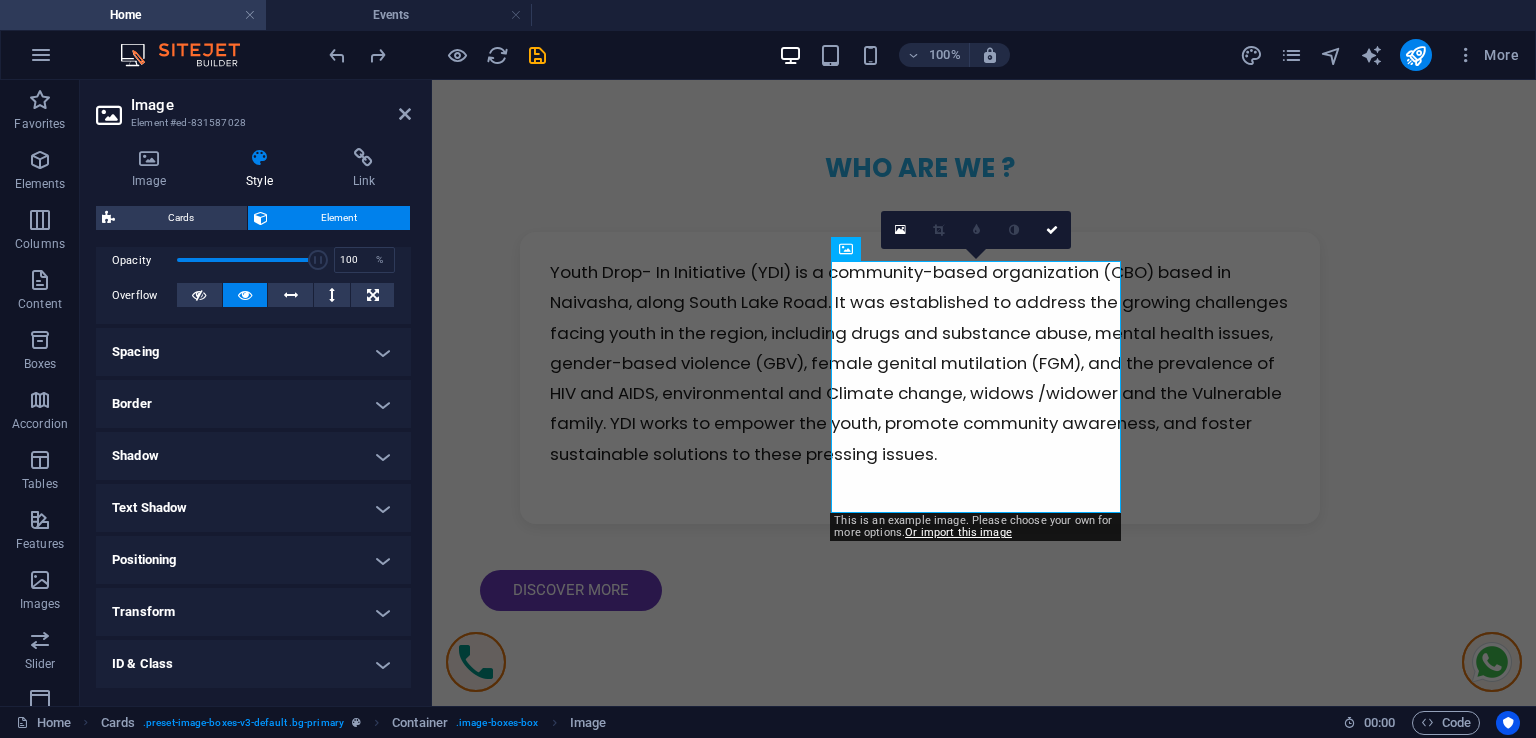 click on "Border" at bounding box center (253, 404) 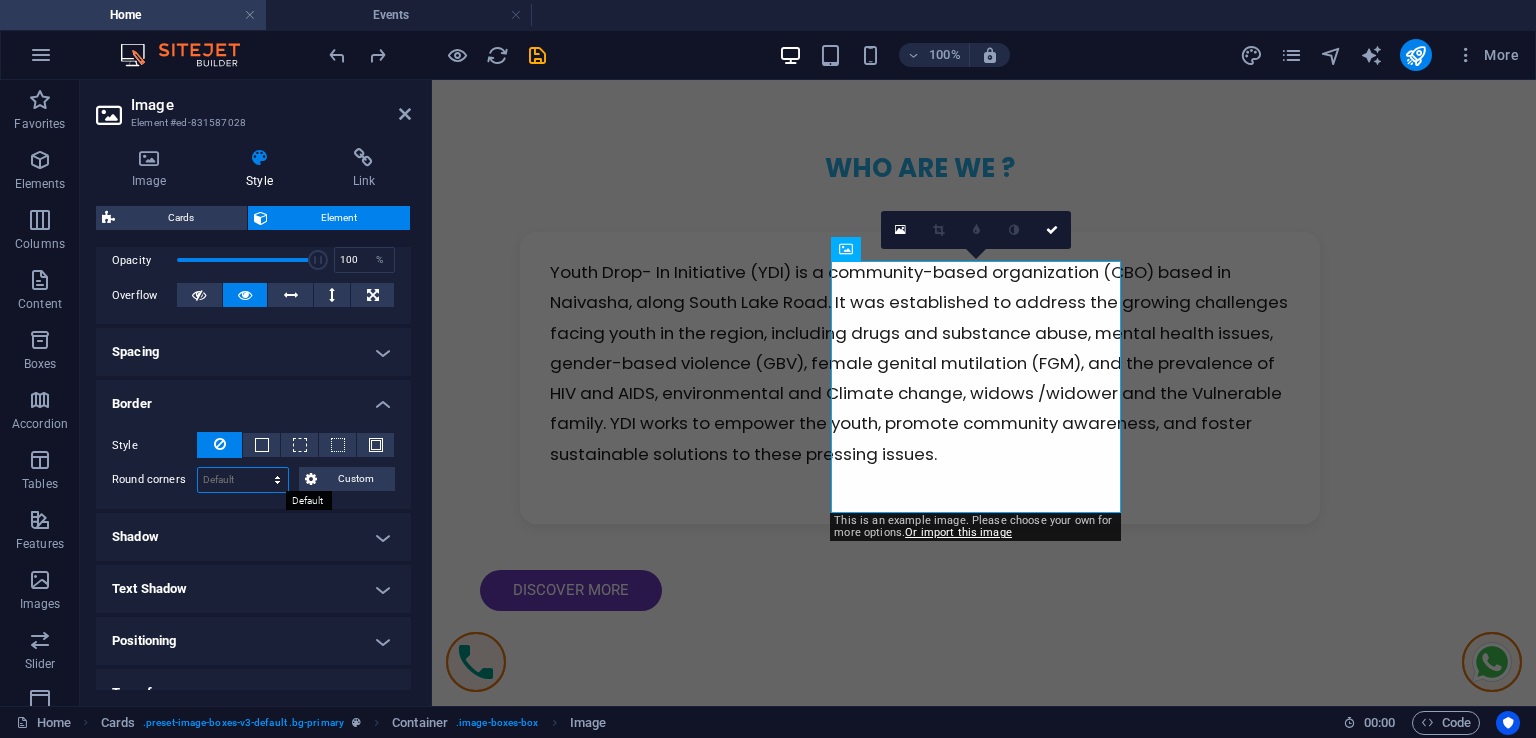 click on "Default px rem % vh vw Custom" at bounding box center [243, 480] 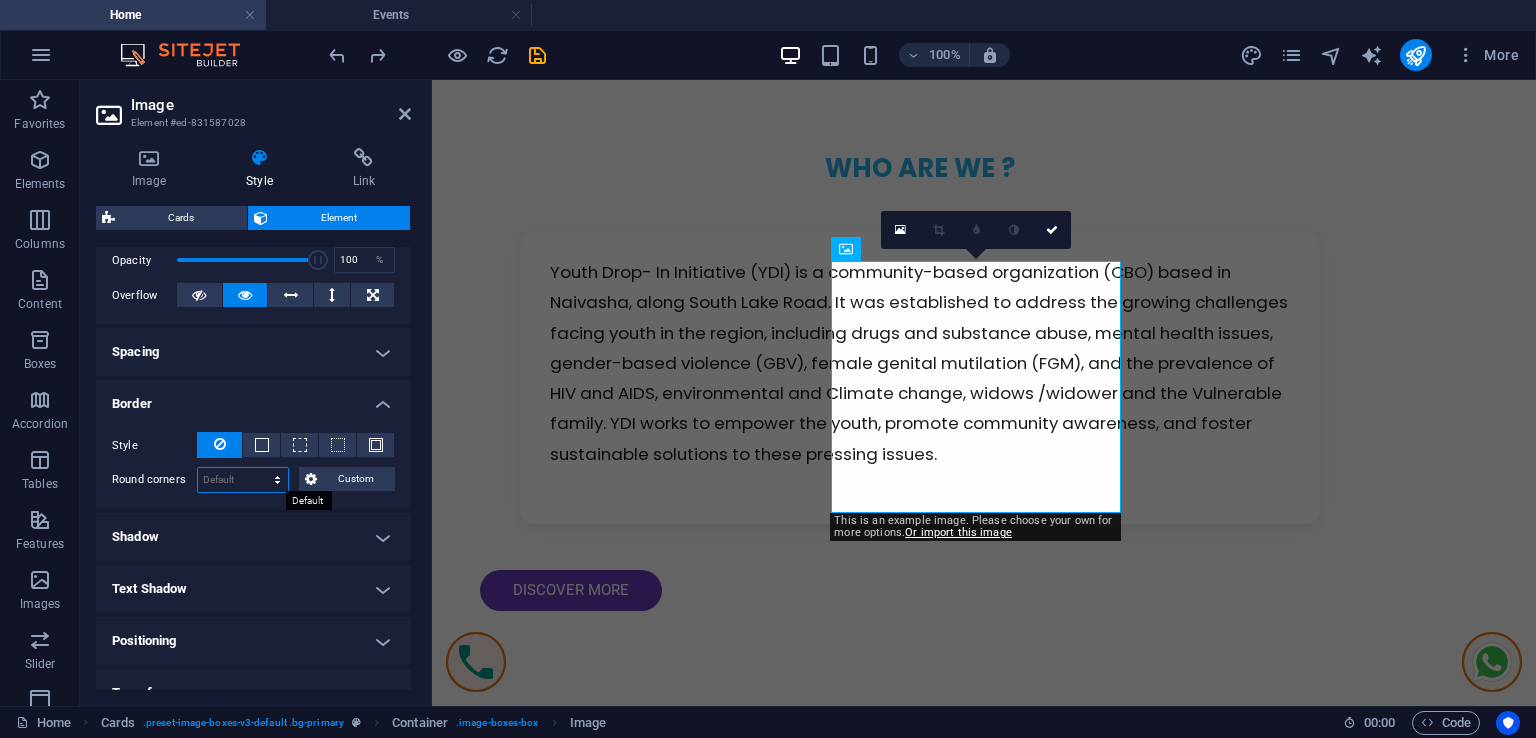 select on "vh" 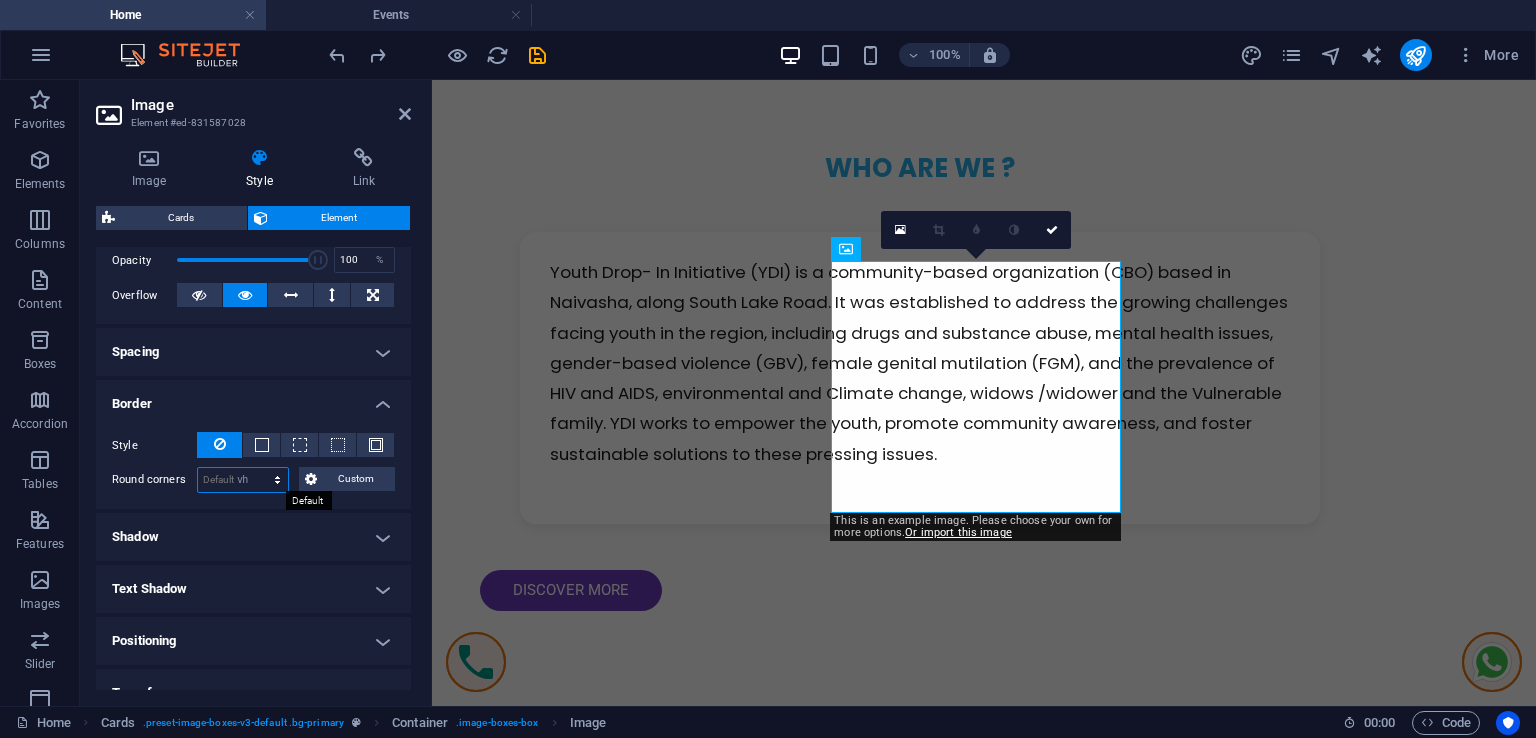 click on "Default px rem % vh vw Custom" at bounding box center [243, 480] 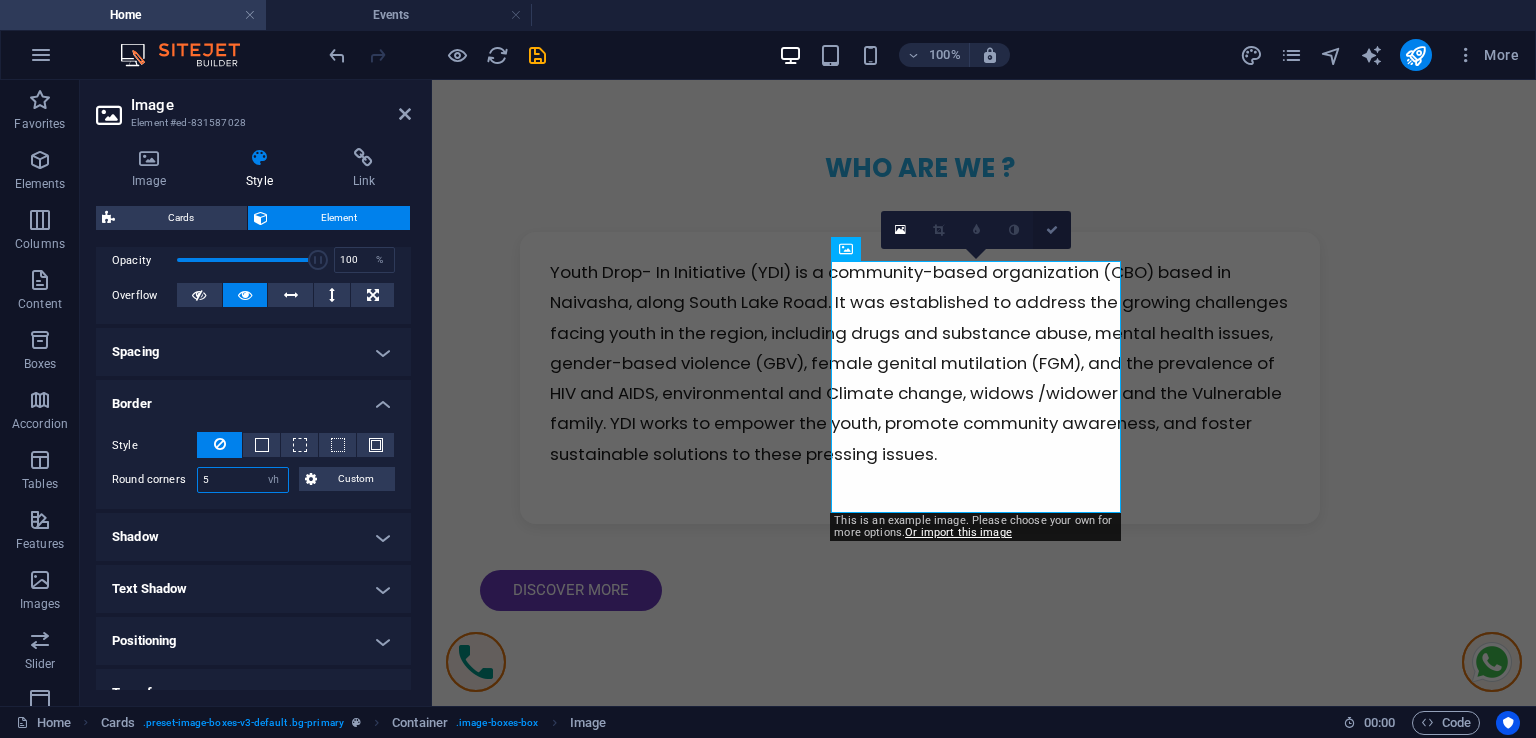 type on "5" 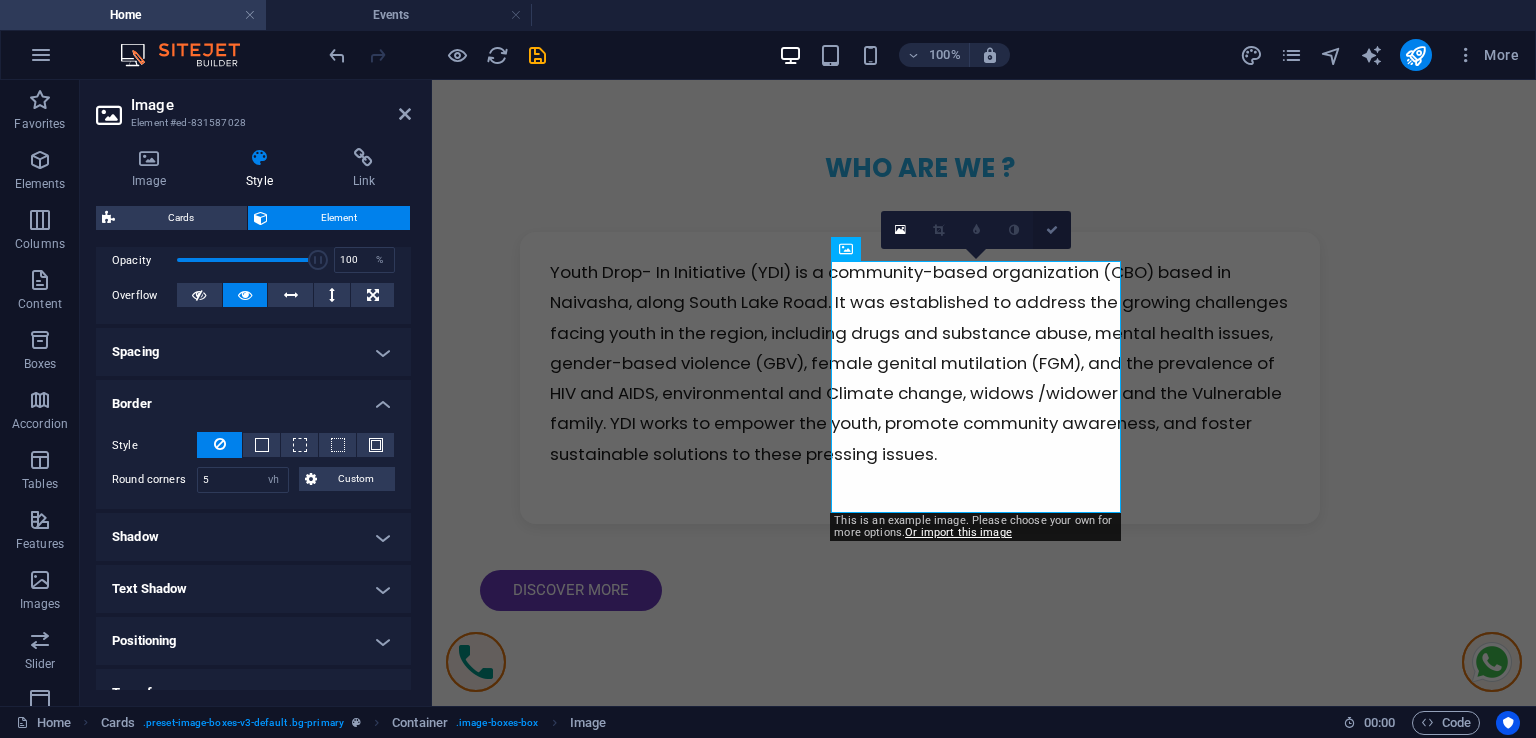 click at bounding box center [1052, 230] 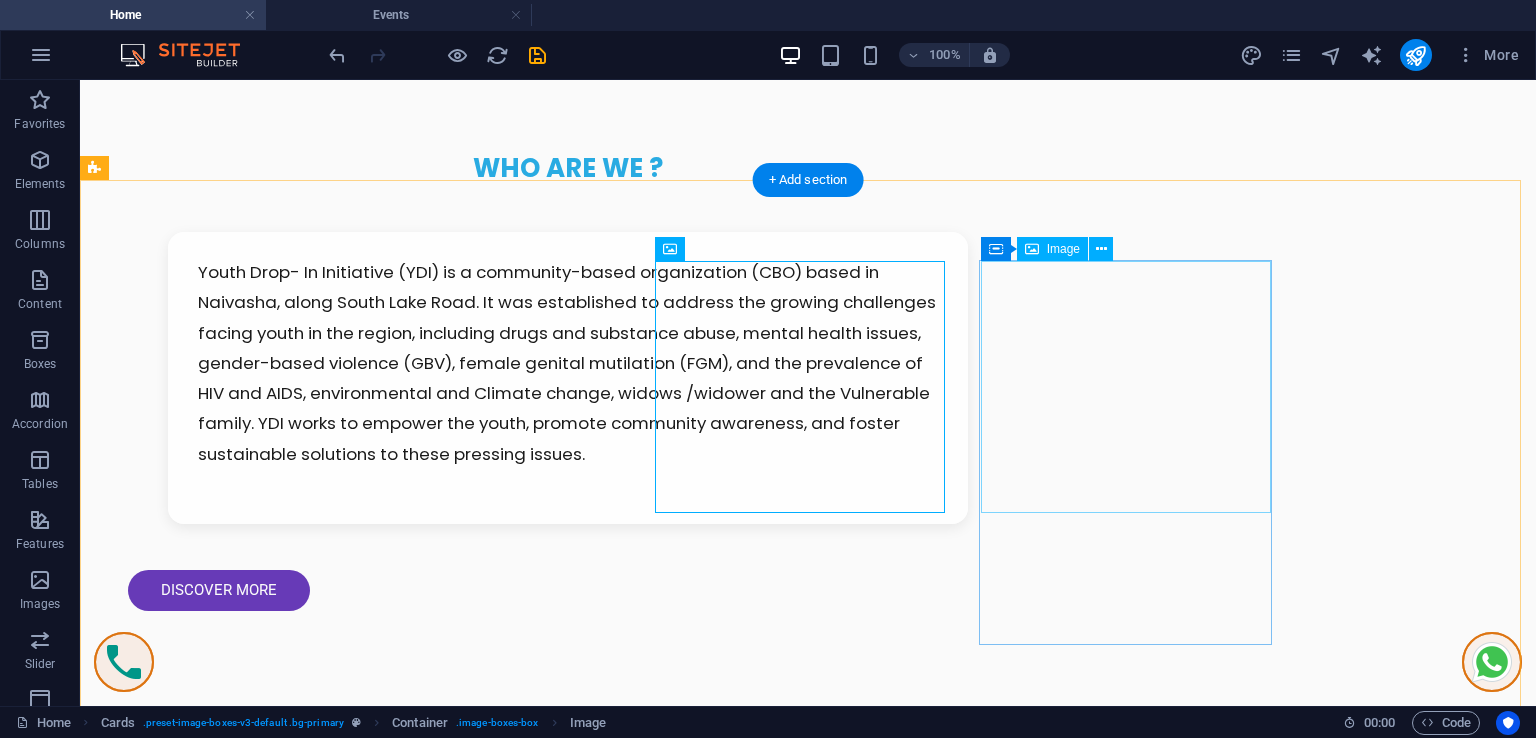 click at bounding box center (242, 3867) 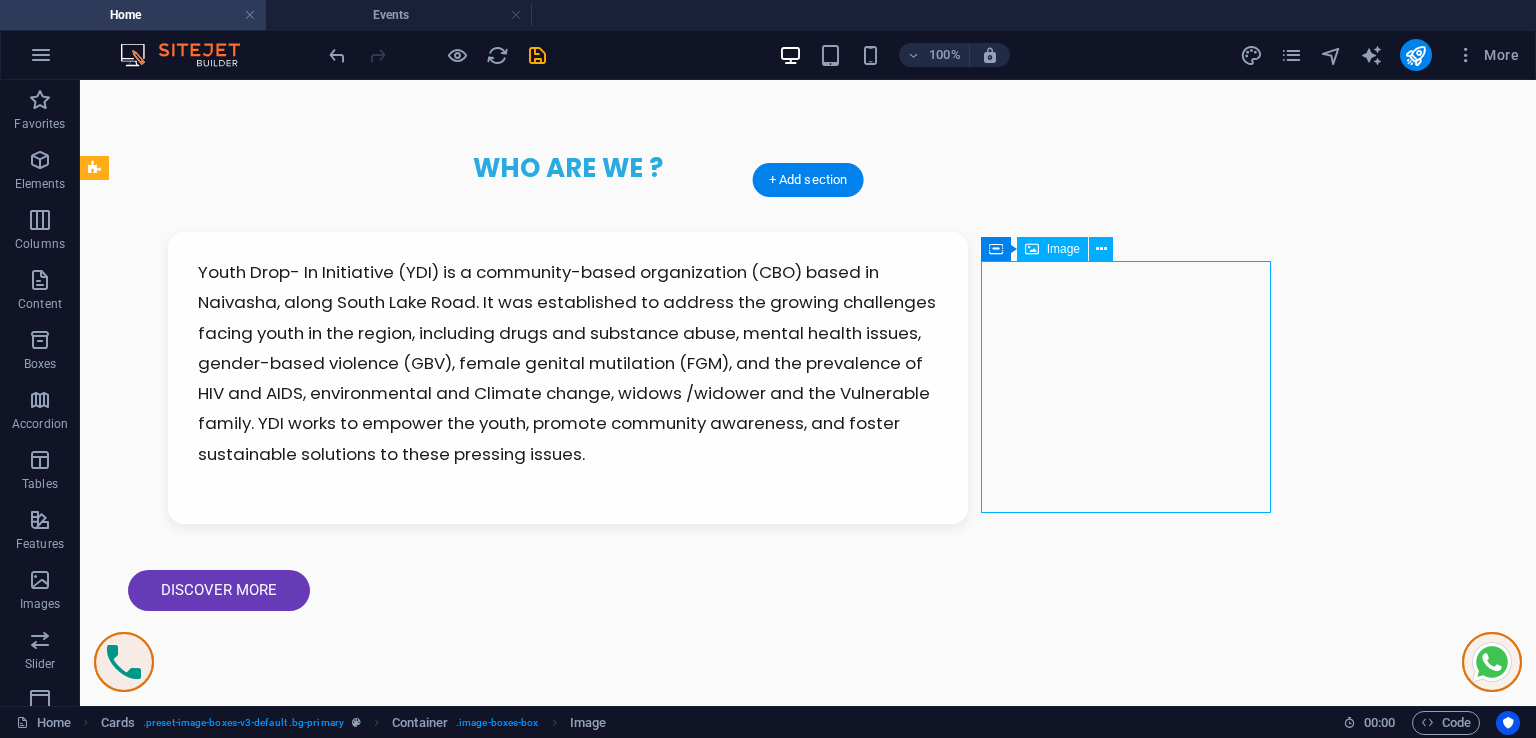click at bounding box center (242, 3867) 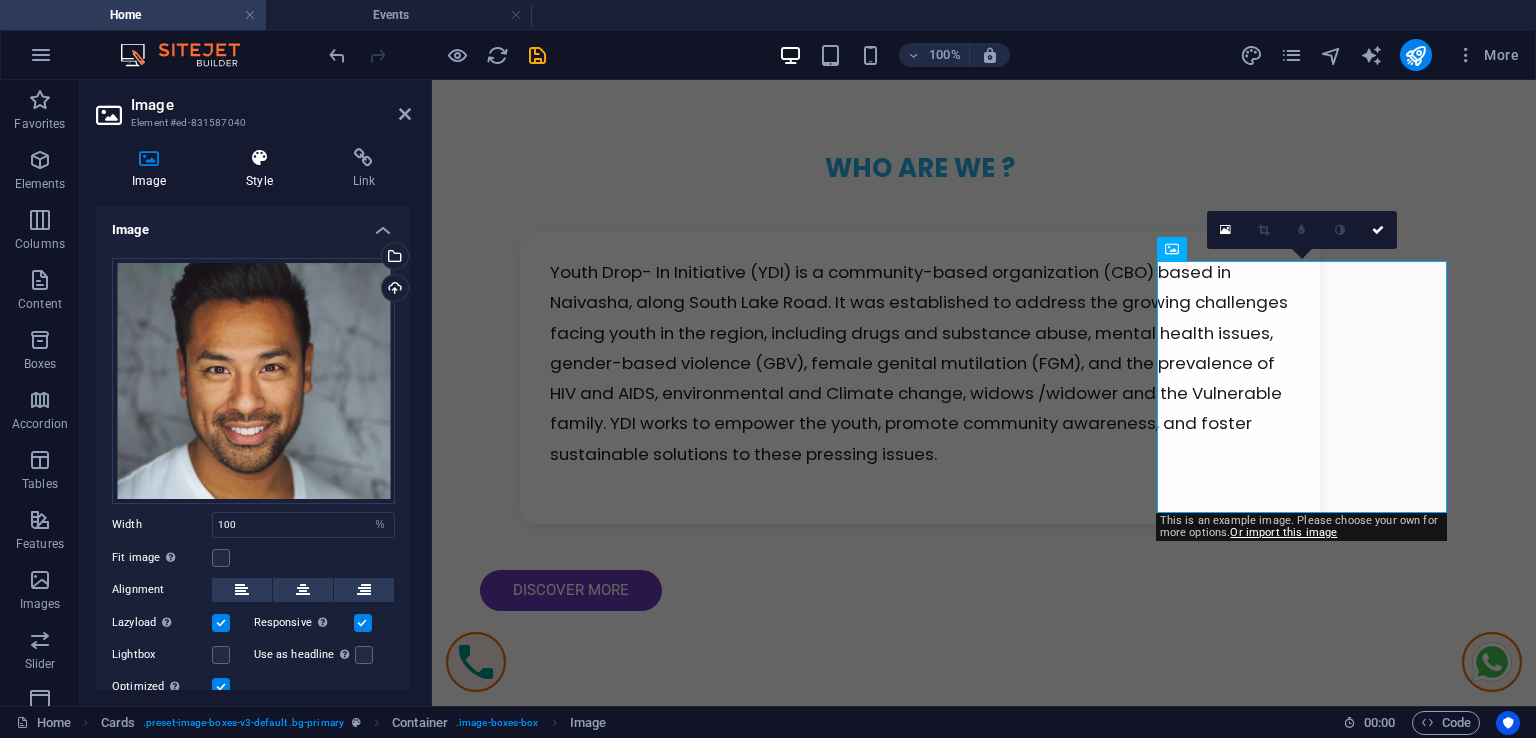 click on "Style" at bounding box center [263, 169] 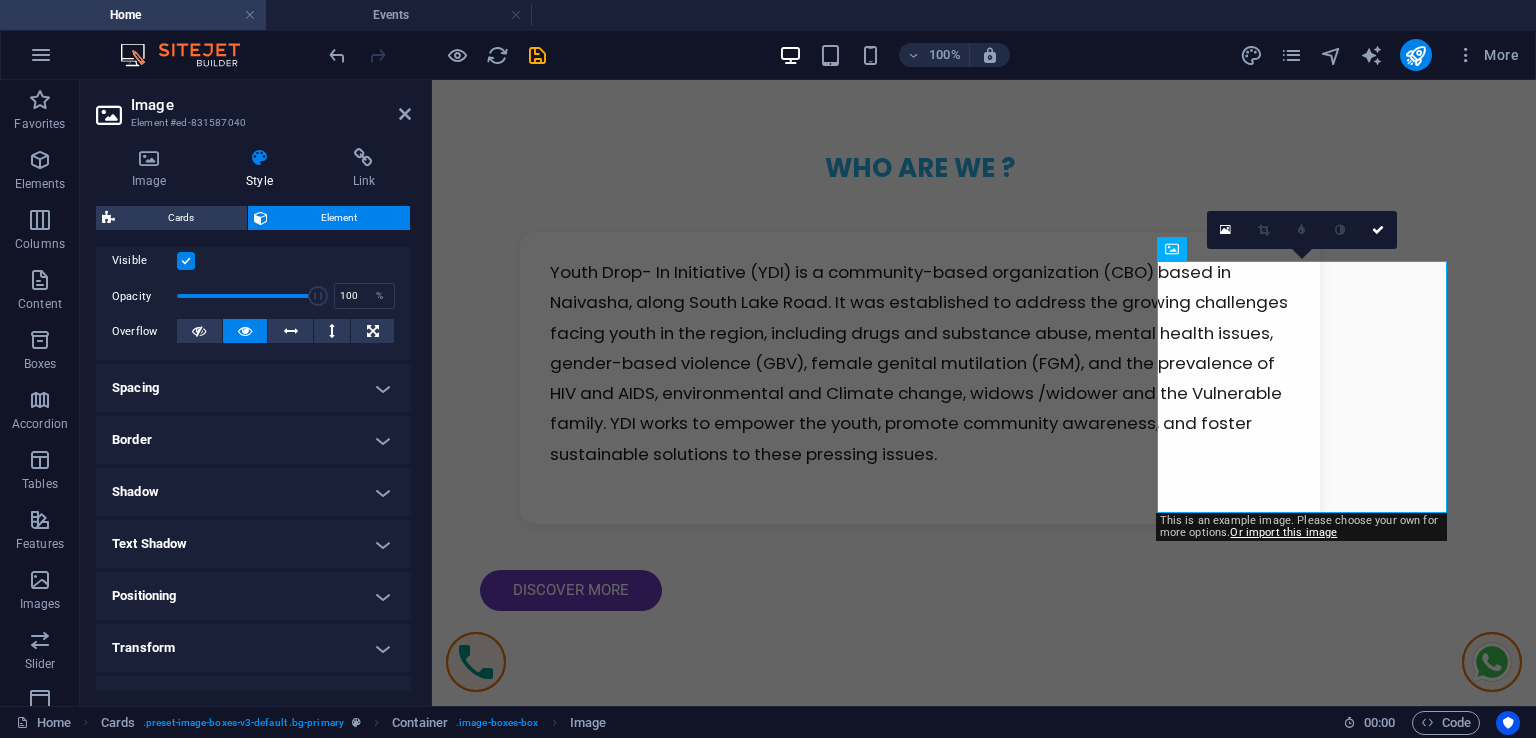scroll, scrollTop: 300, scrollLeft: 0, axis: vertical 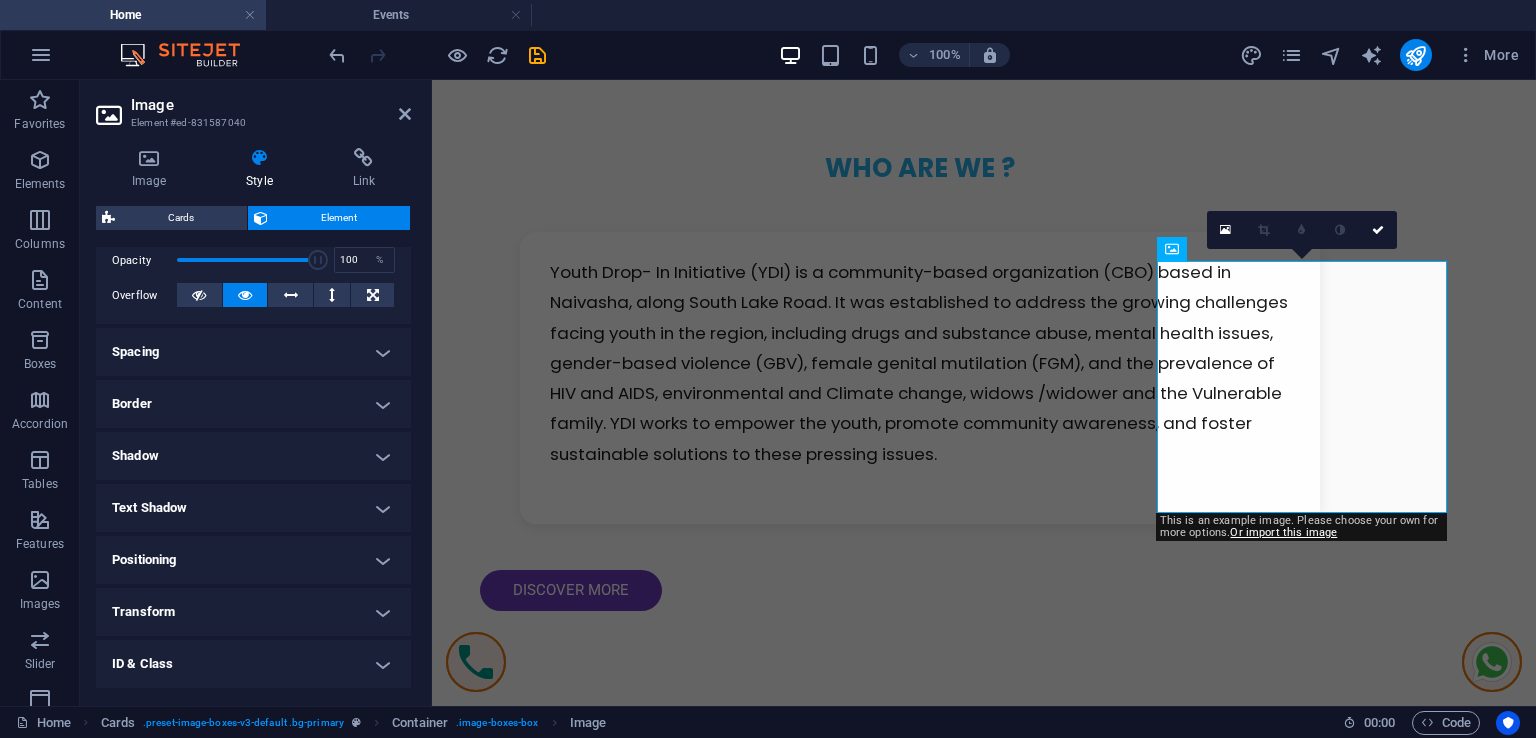 click on "Border" at bounding box center [253, 404] 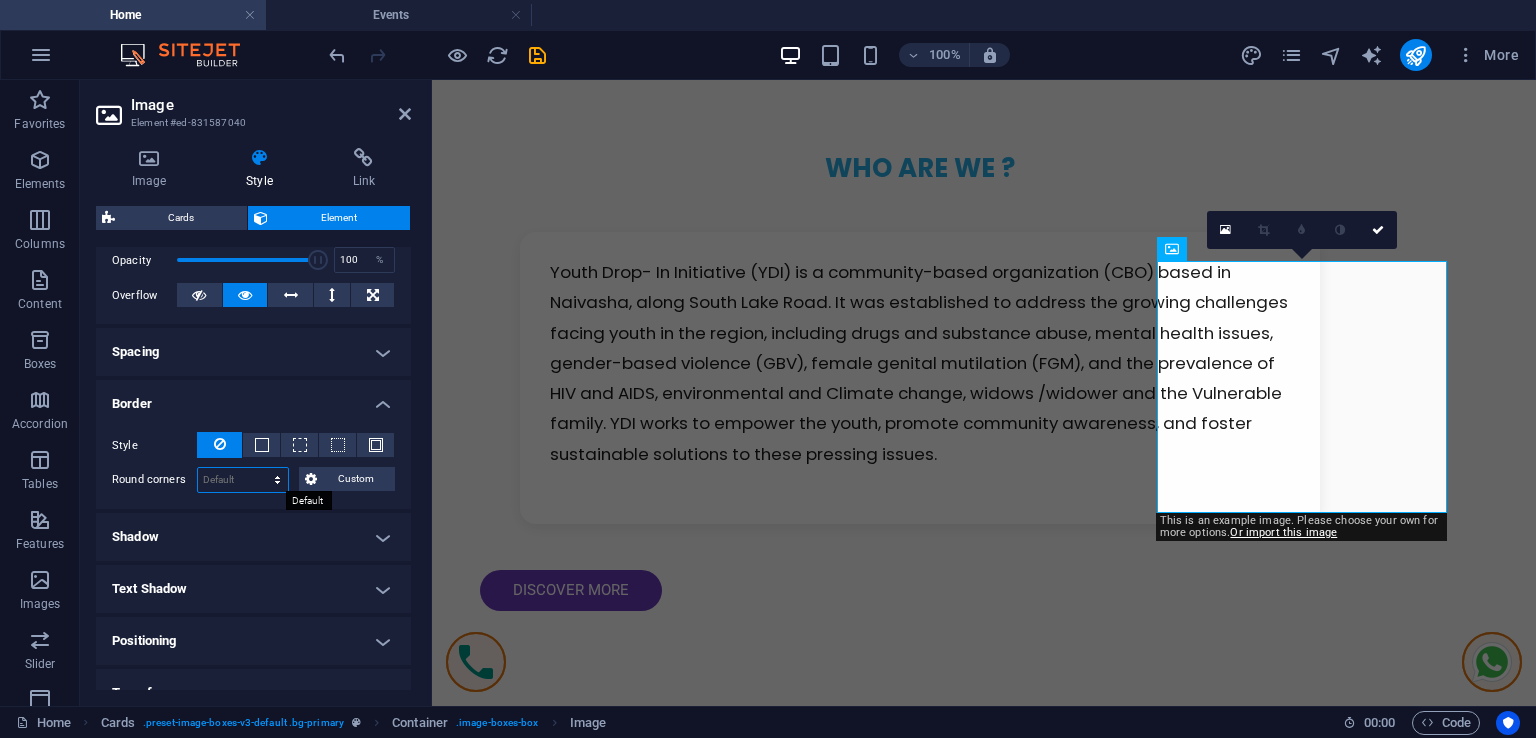 click on "Default px rem % vh vw Custom" at bounding box center [243, 480] 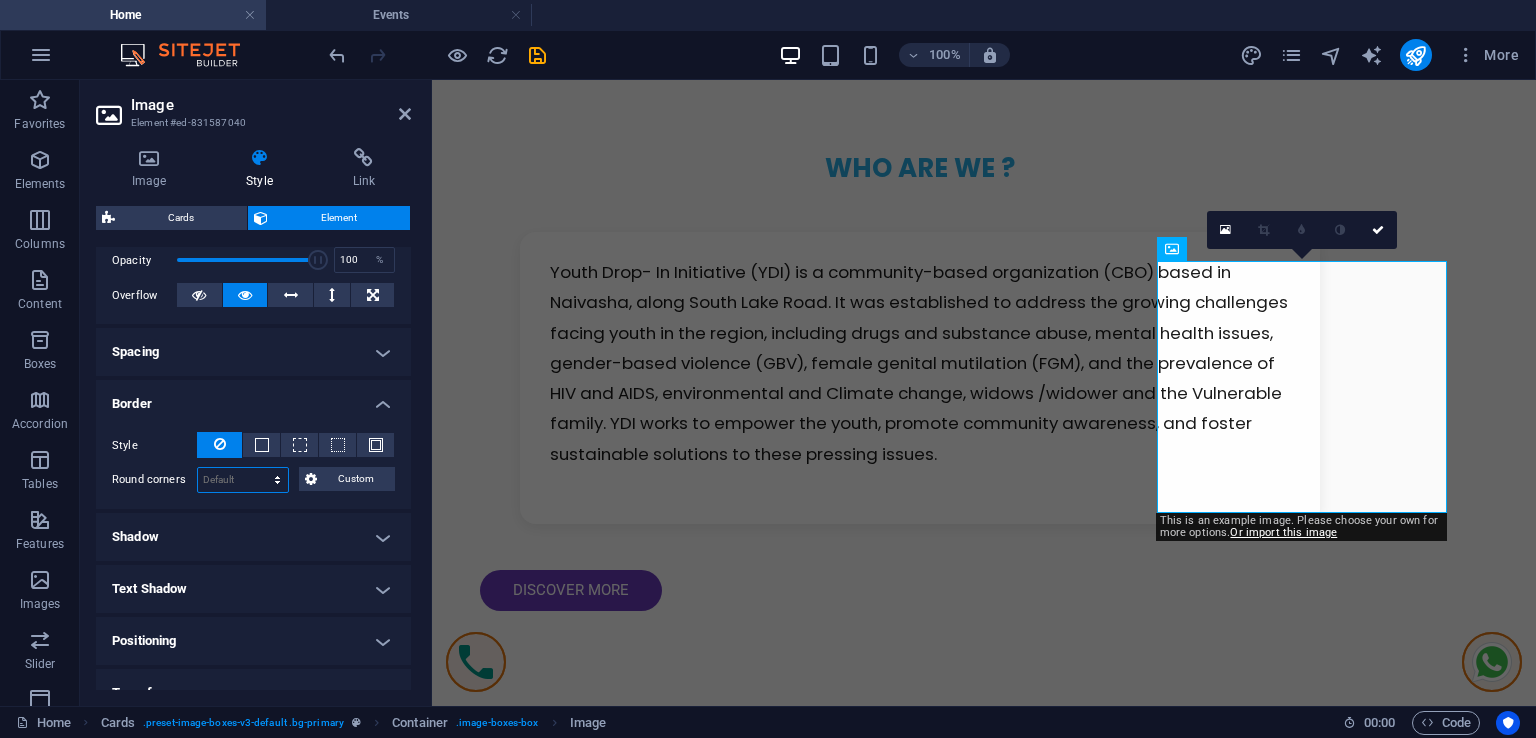 select on "vh" 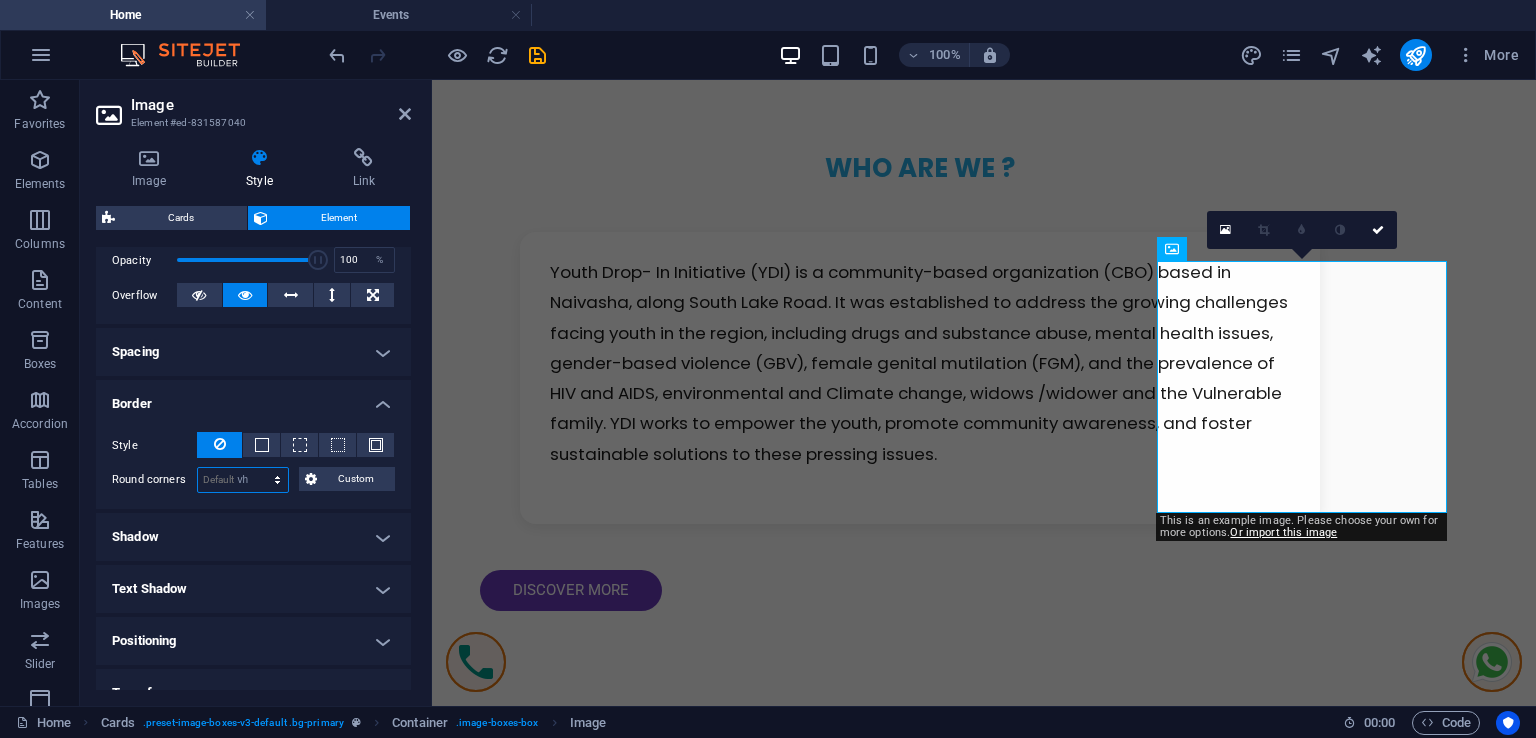 click on "Default px rem % vh vw Custom" at bounding box center [243, 480] 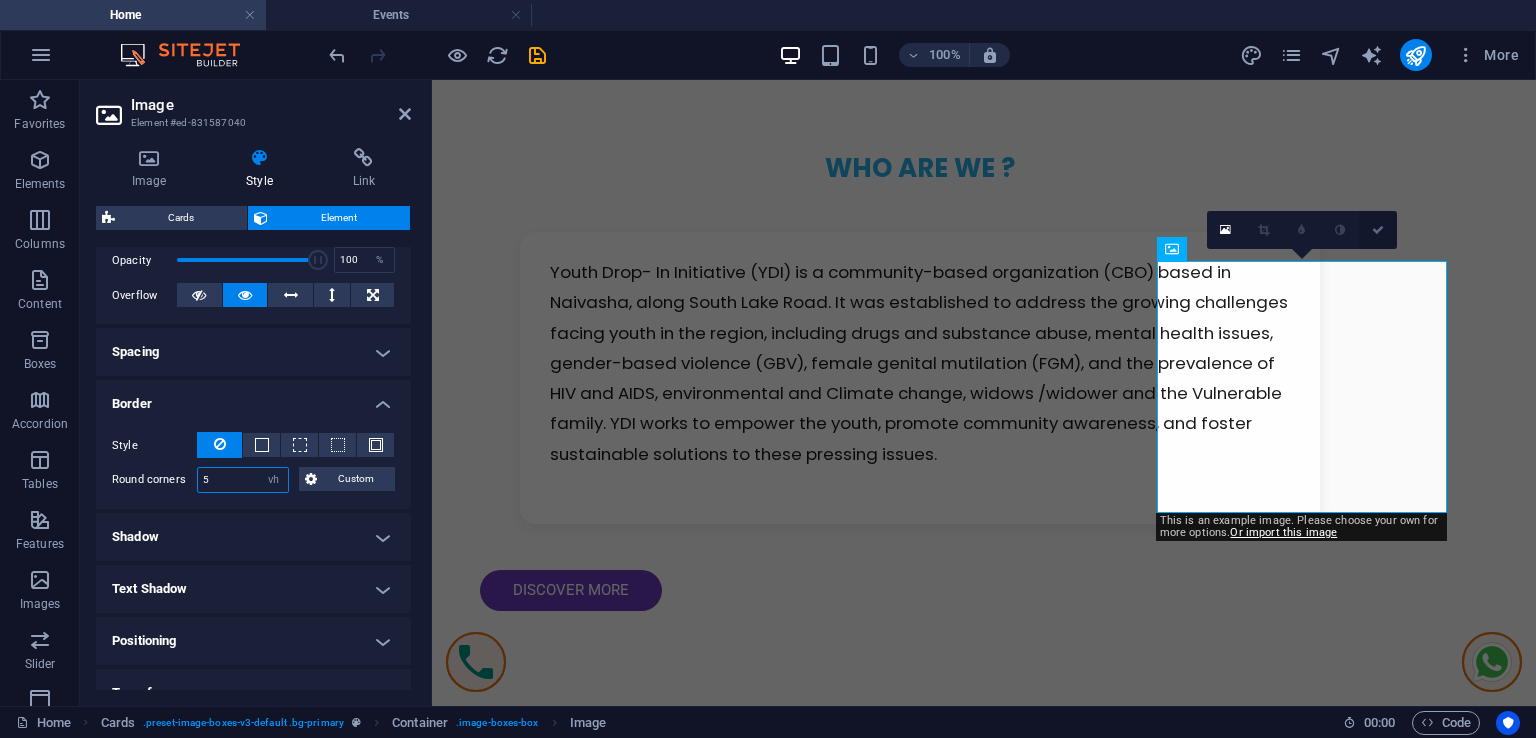type on "5" 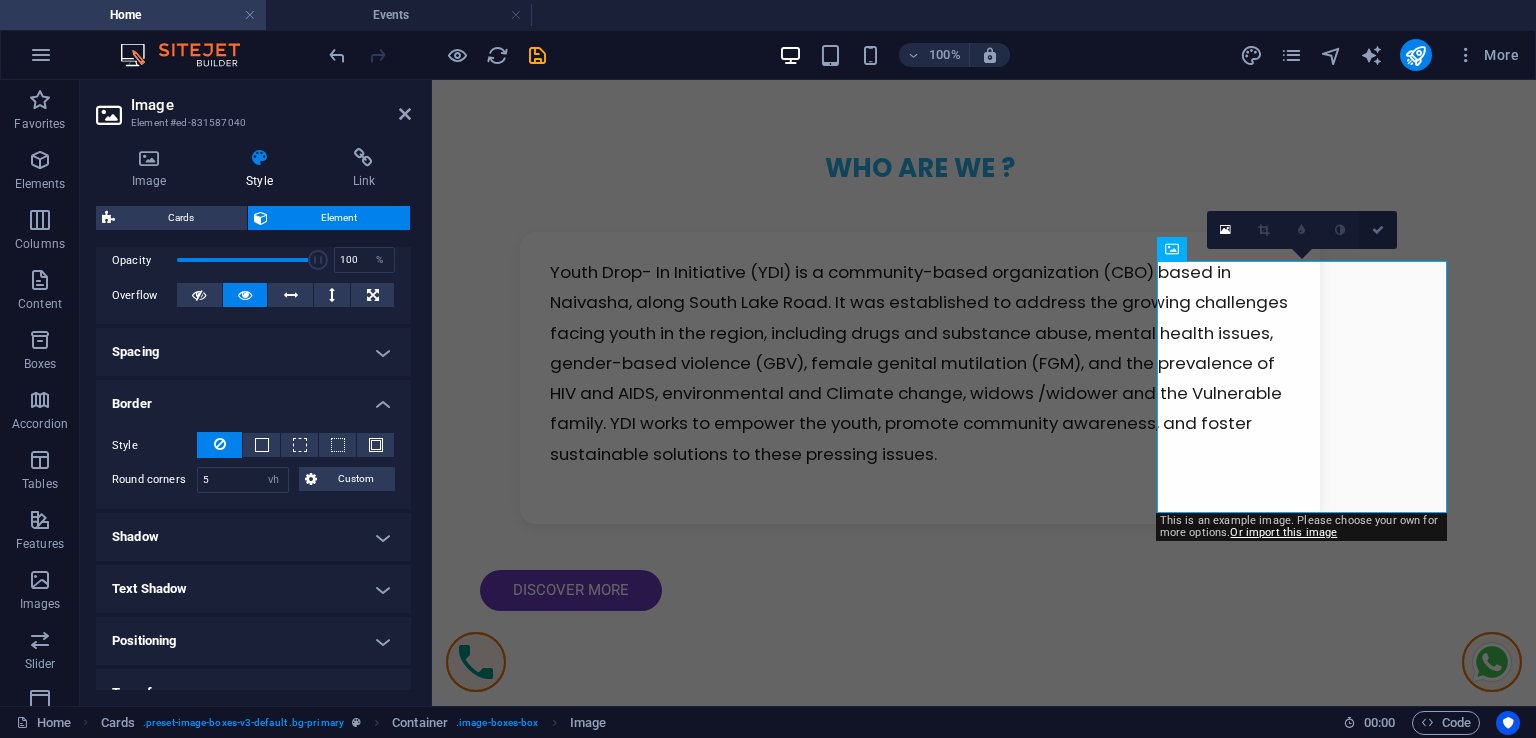 click at bounding box center [1378, 230] 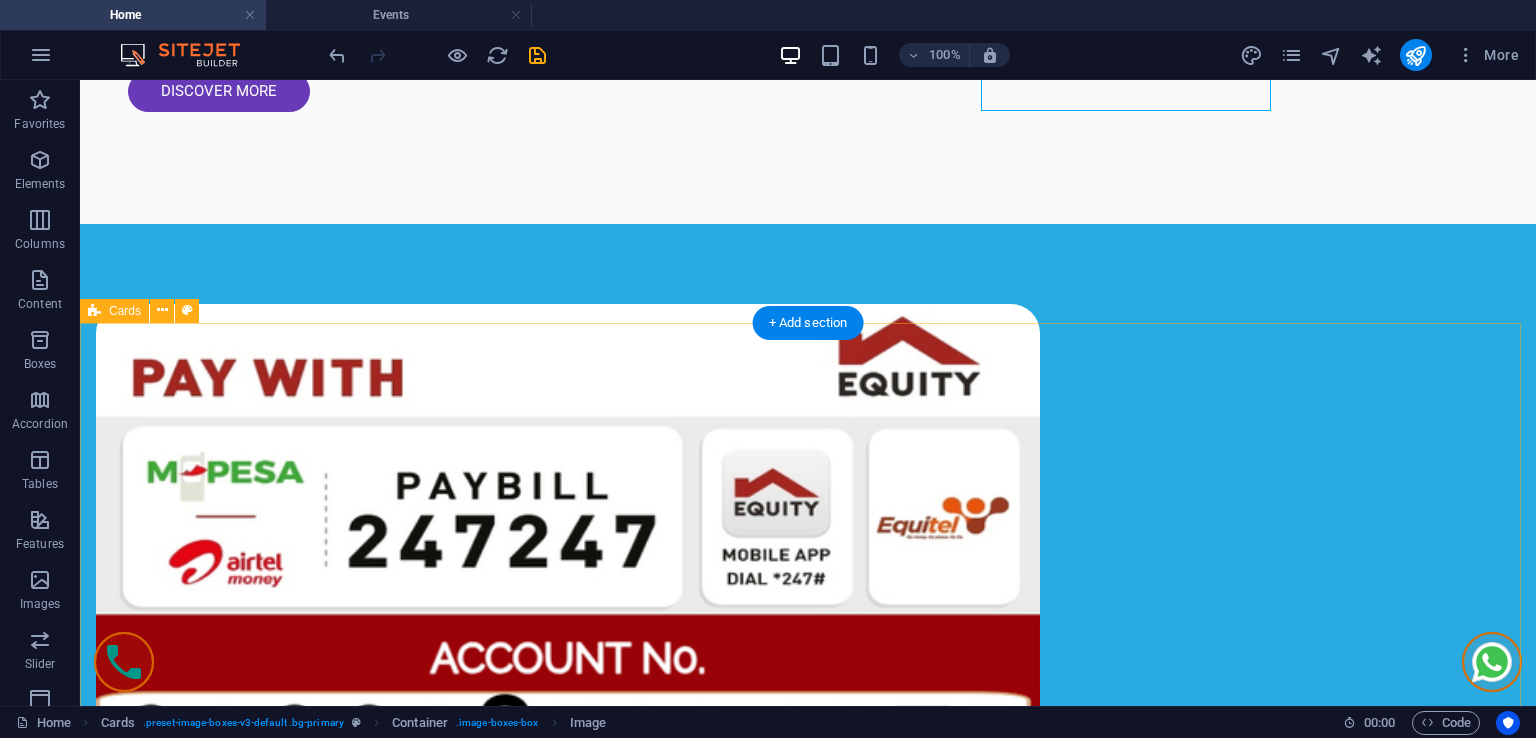 scroll, scrollTop: 2400, scrollLeft: 0, axis: vertical 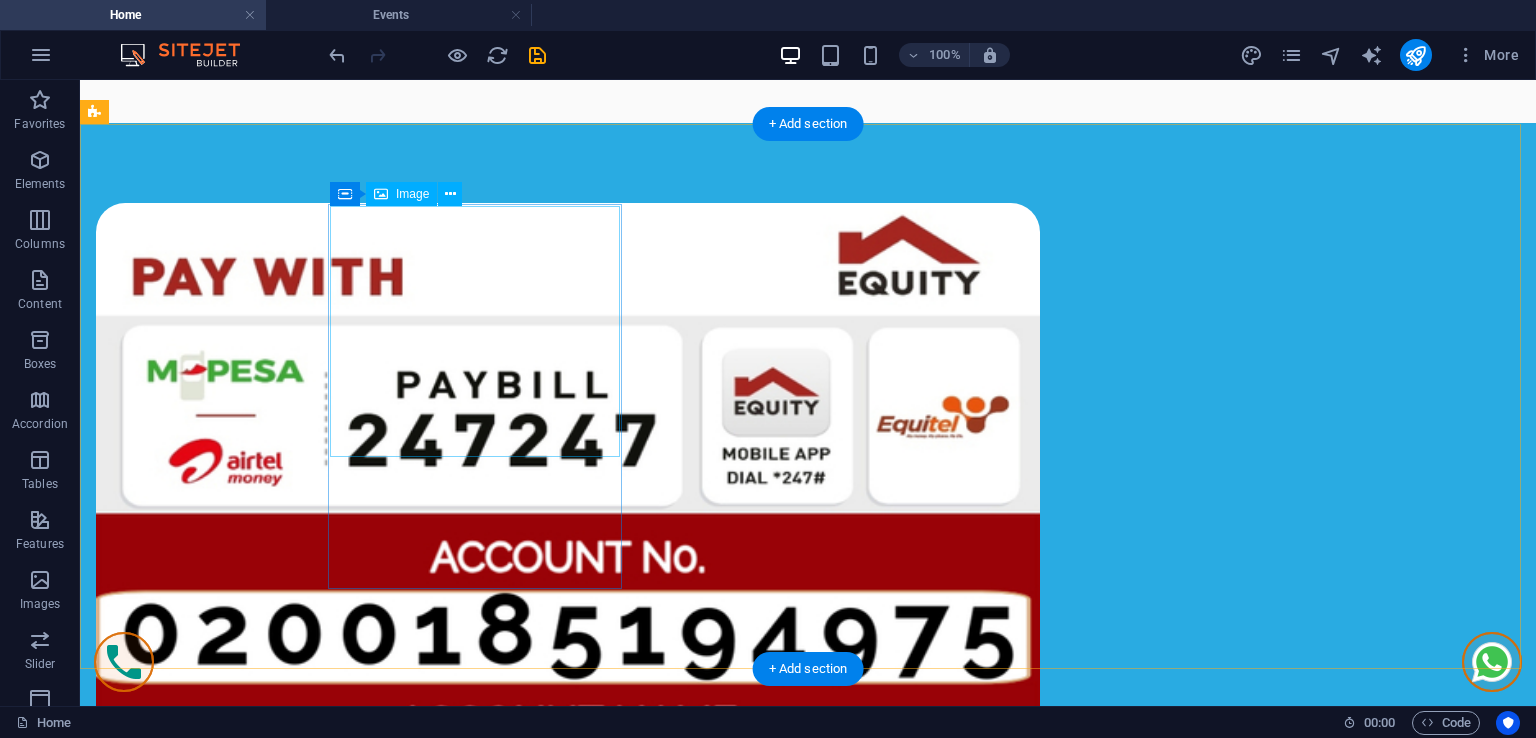 click at bounding box center (242, 3812) 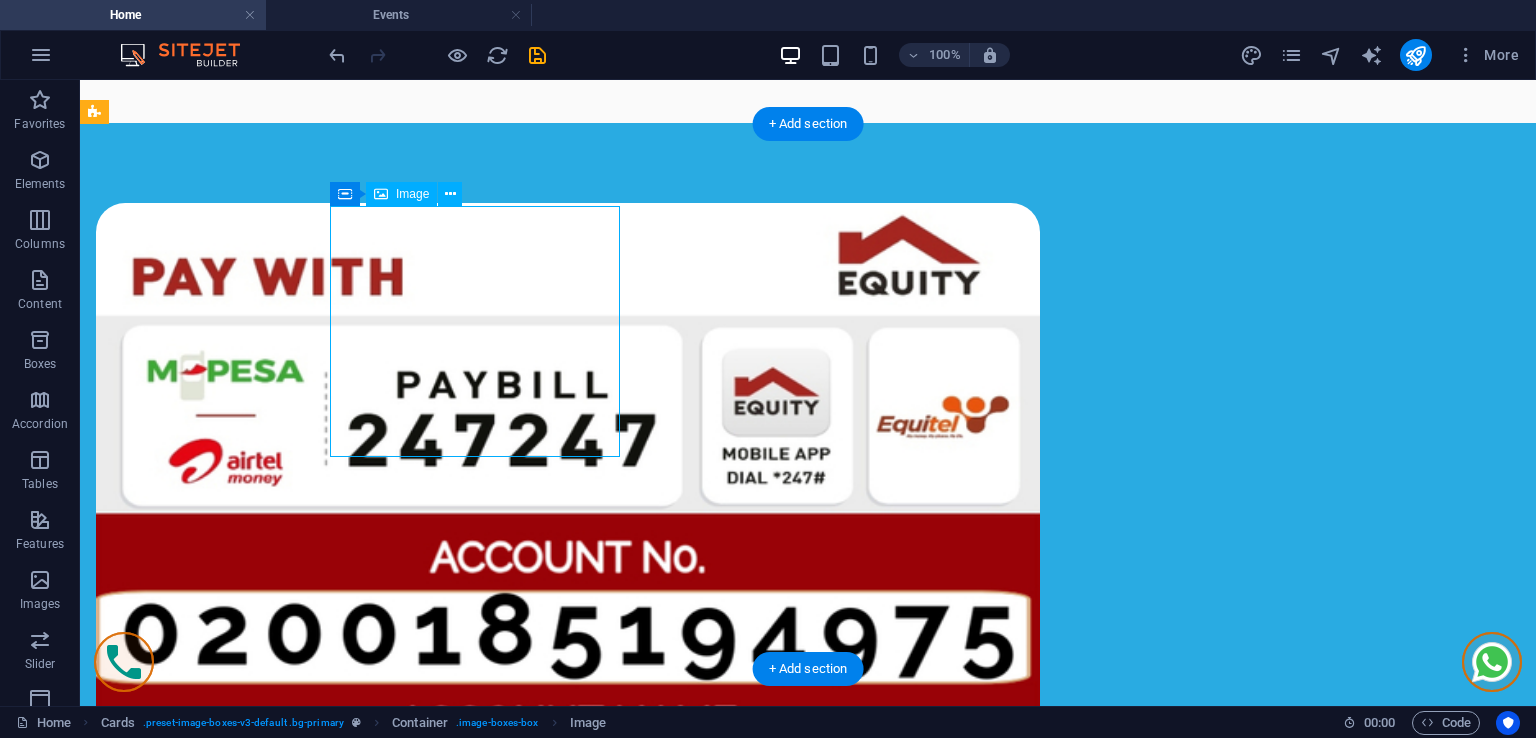drag, startPoint x: 531, startPoint y: 314, endPoint x: 179, endPoint y: 321, distance: 352.0696 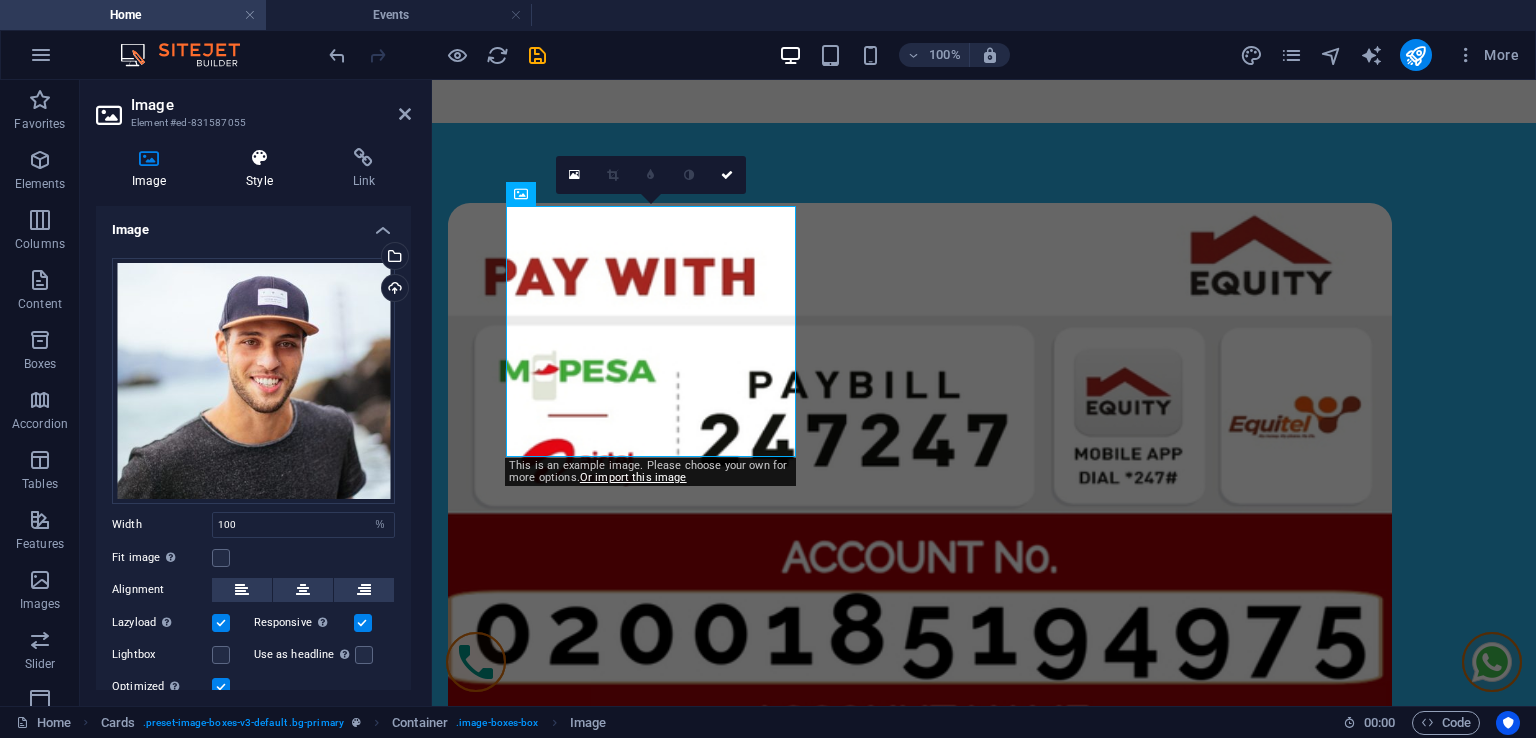 click at bounding box center (259, 158) 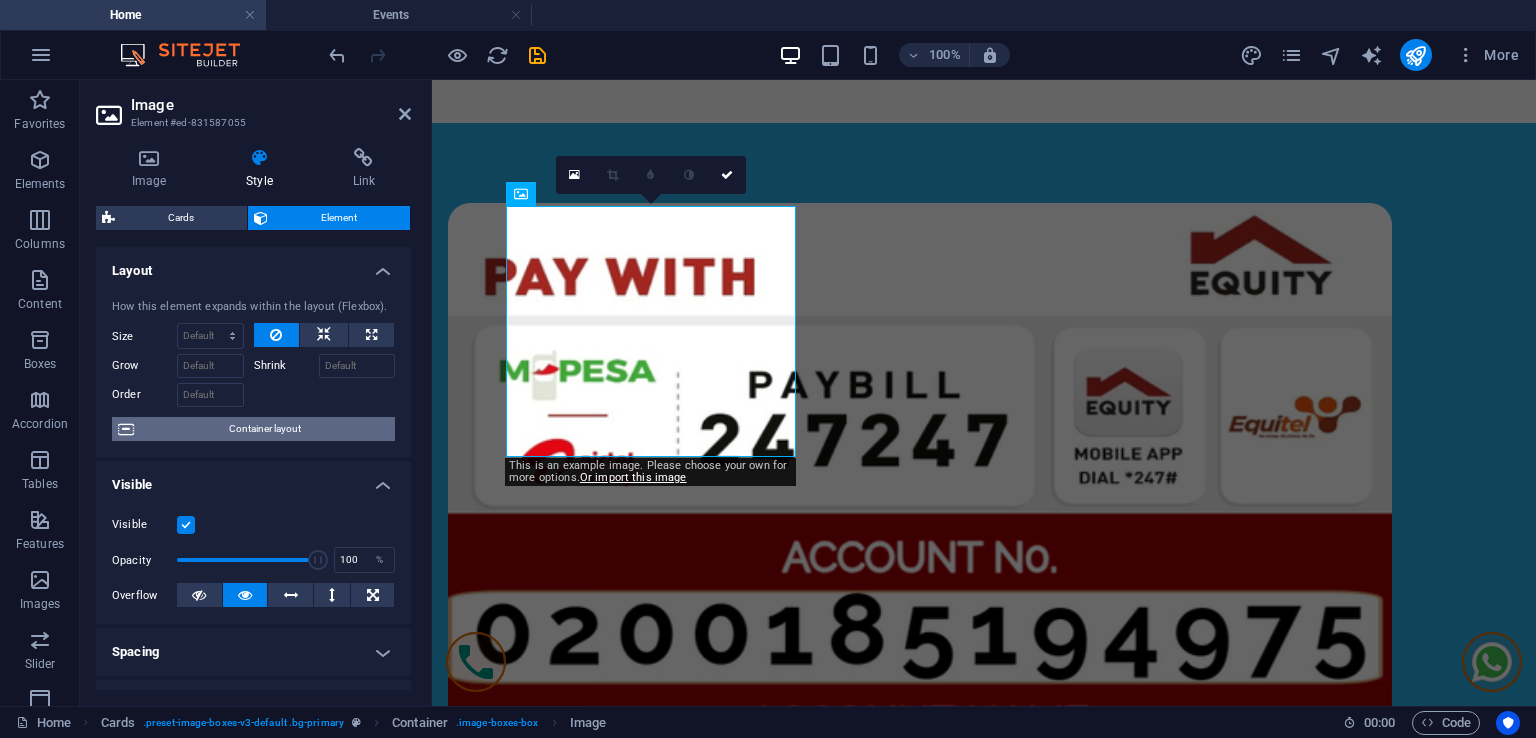 scroll, scrollTop: 400, scrollLeft: 0, axis: vertical 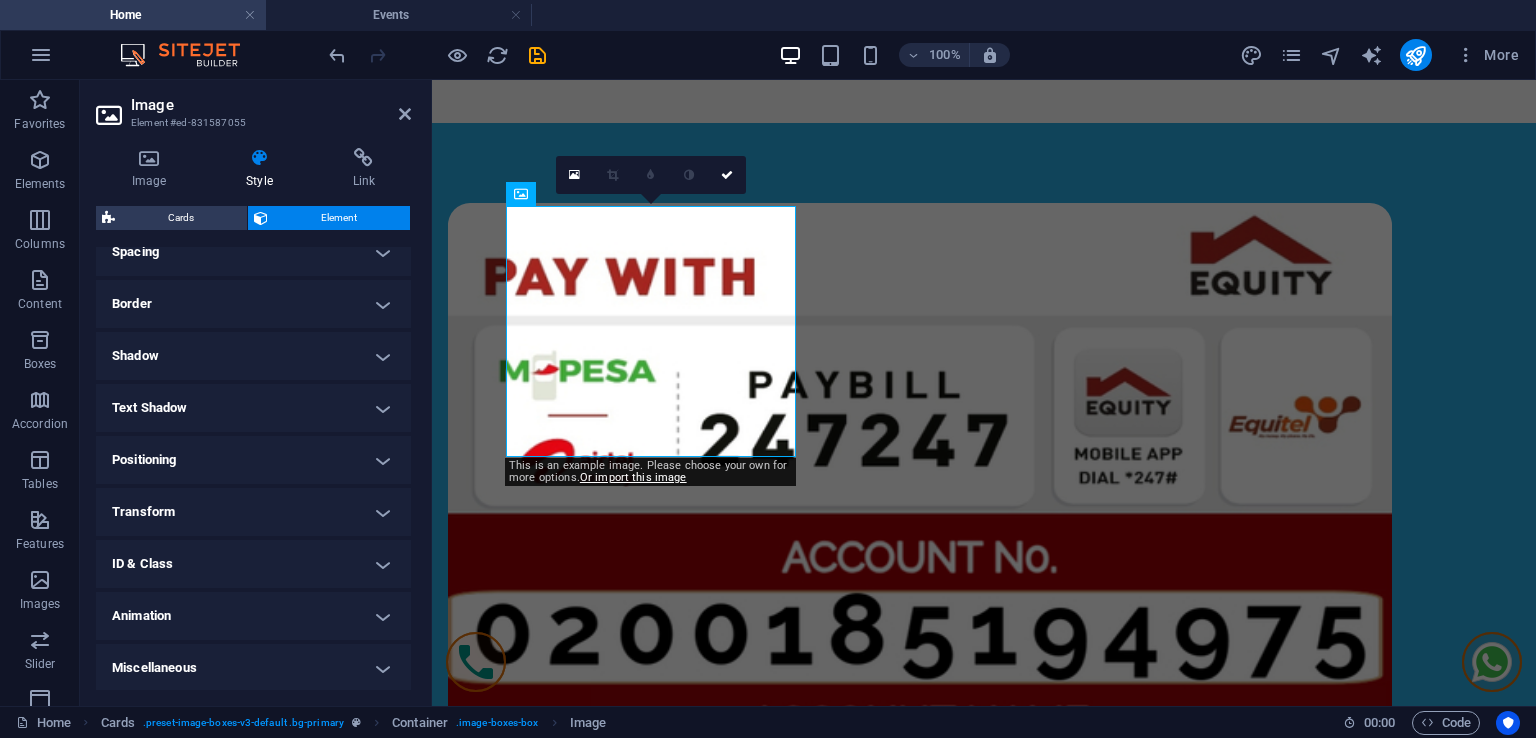 click on "Border" at bounding box center [253, 304] 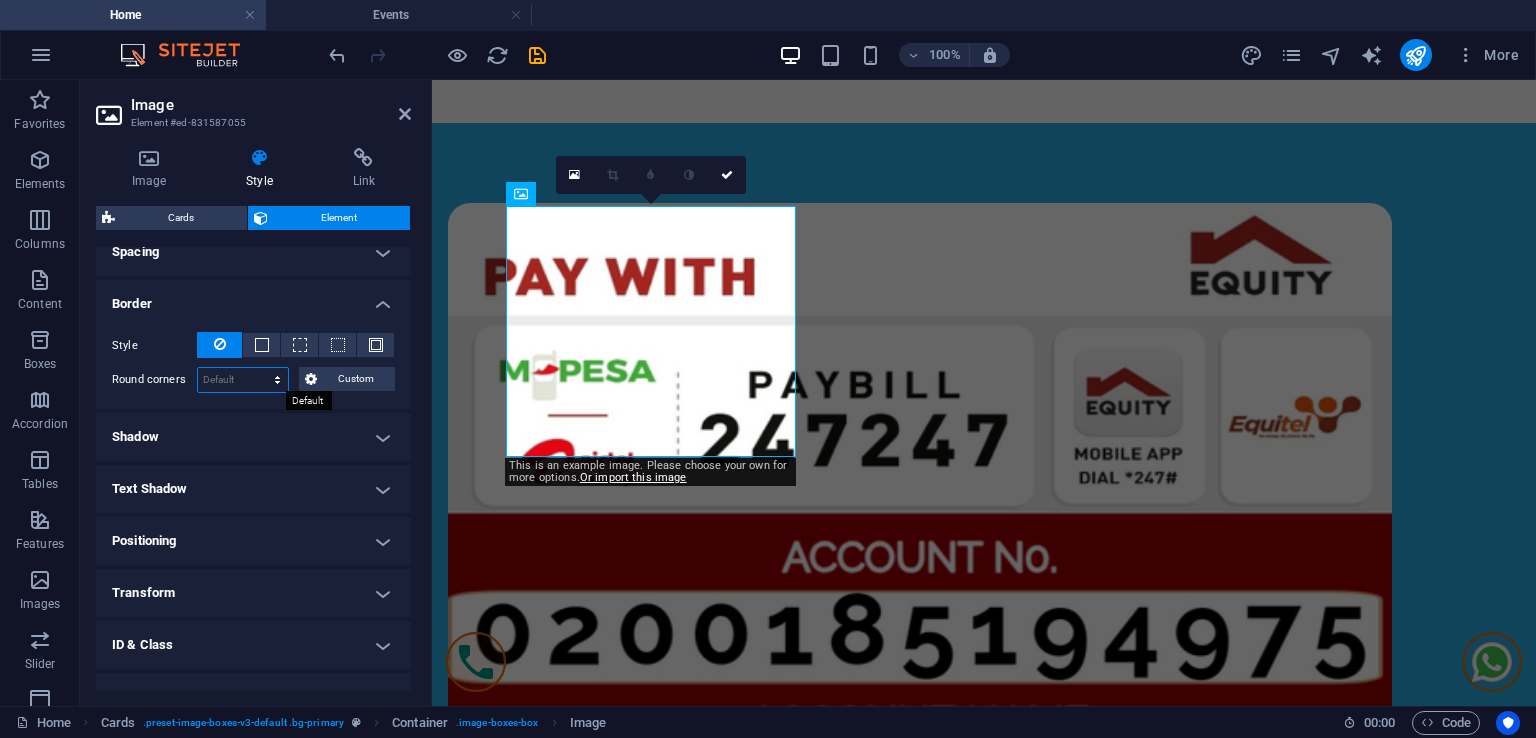 click on "Default px rem % vh vw Custom" at bounding box center (243, 380) 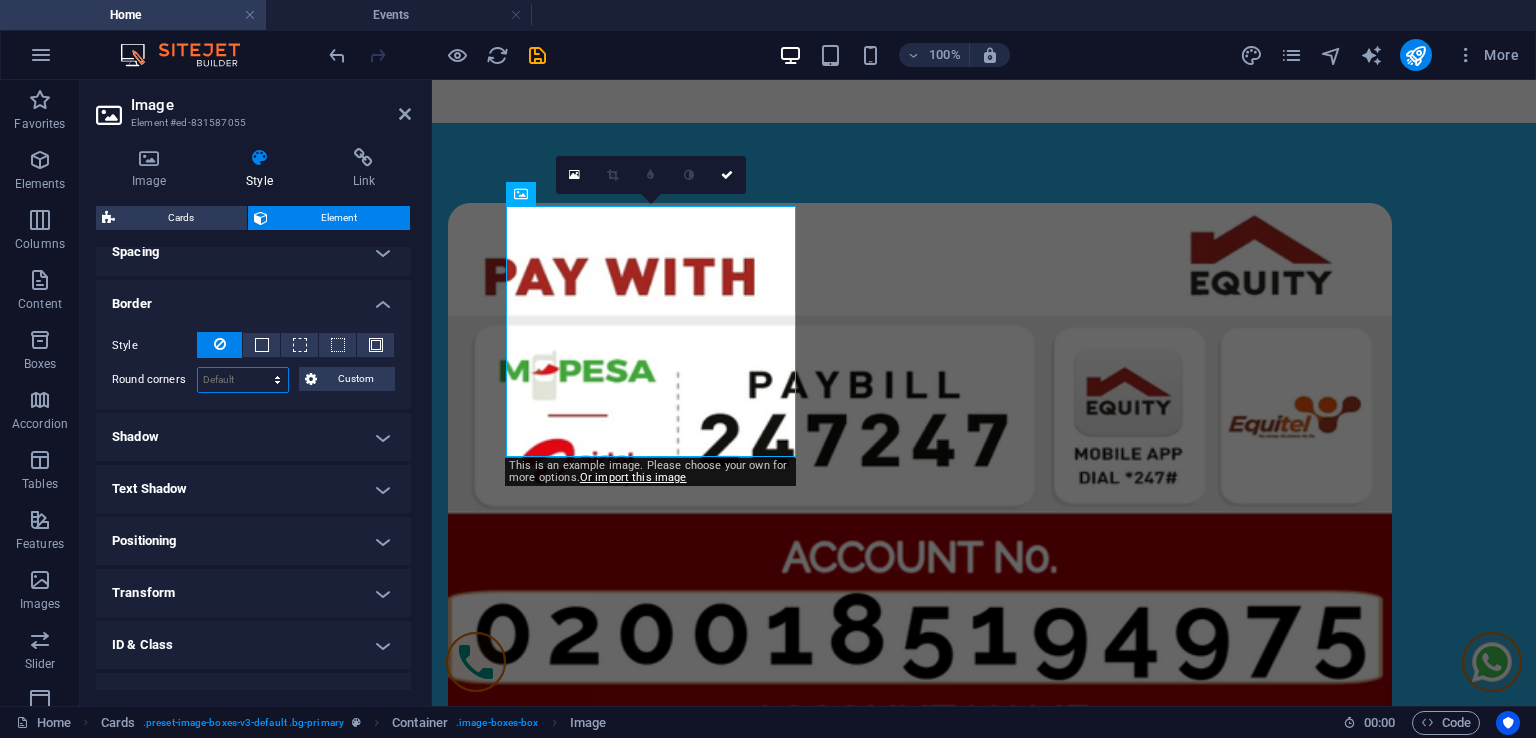 select on "vh" 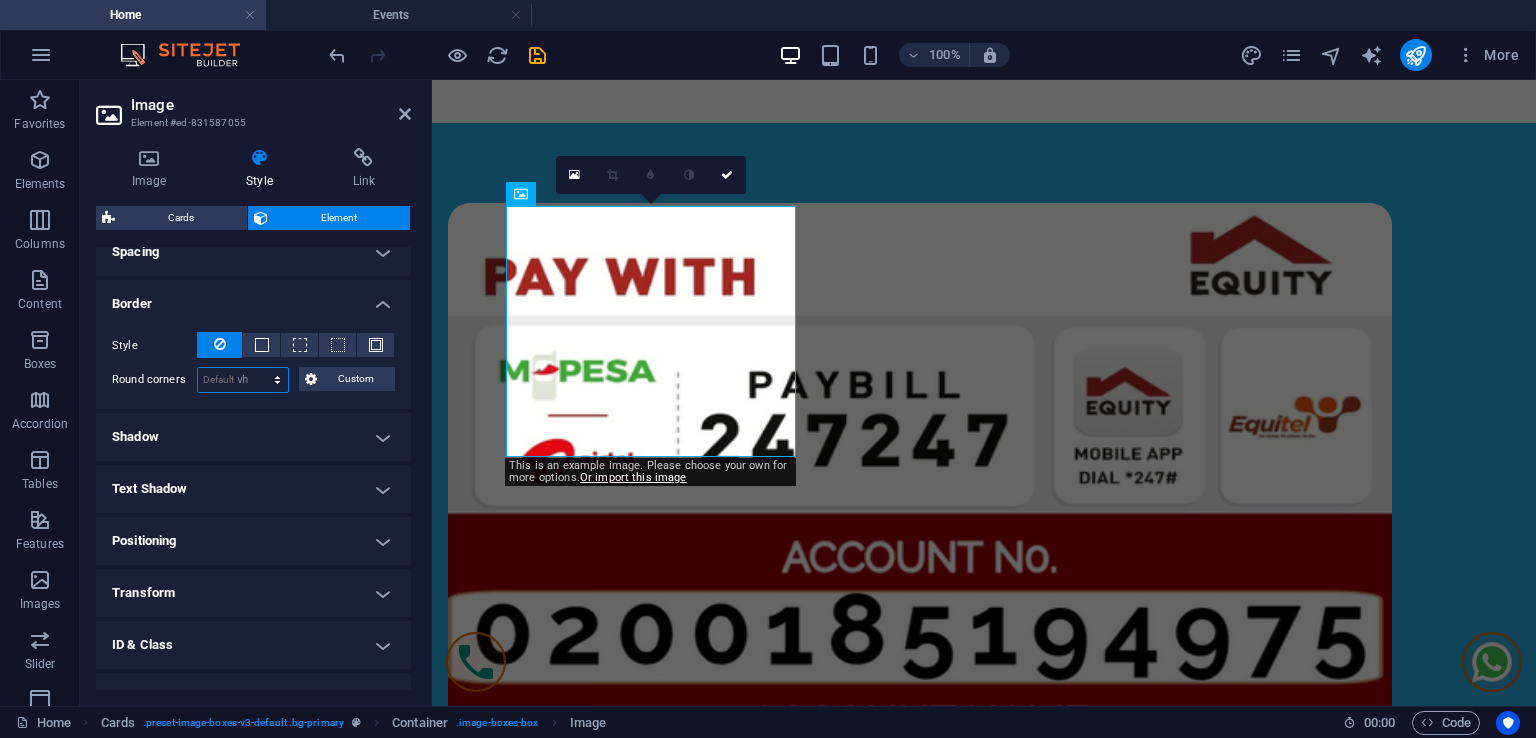 click on "Default px rem % vh vw Custom" at bounding box center [243, 380] 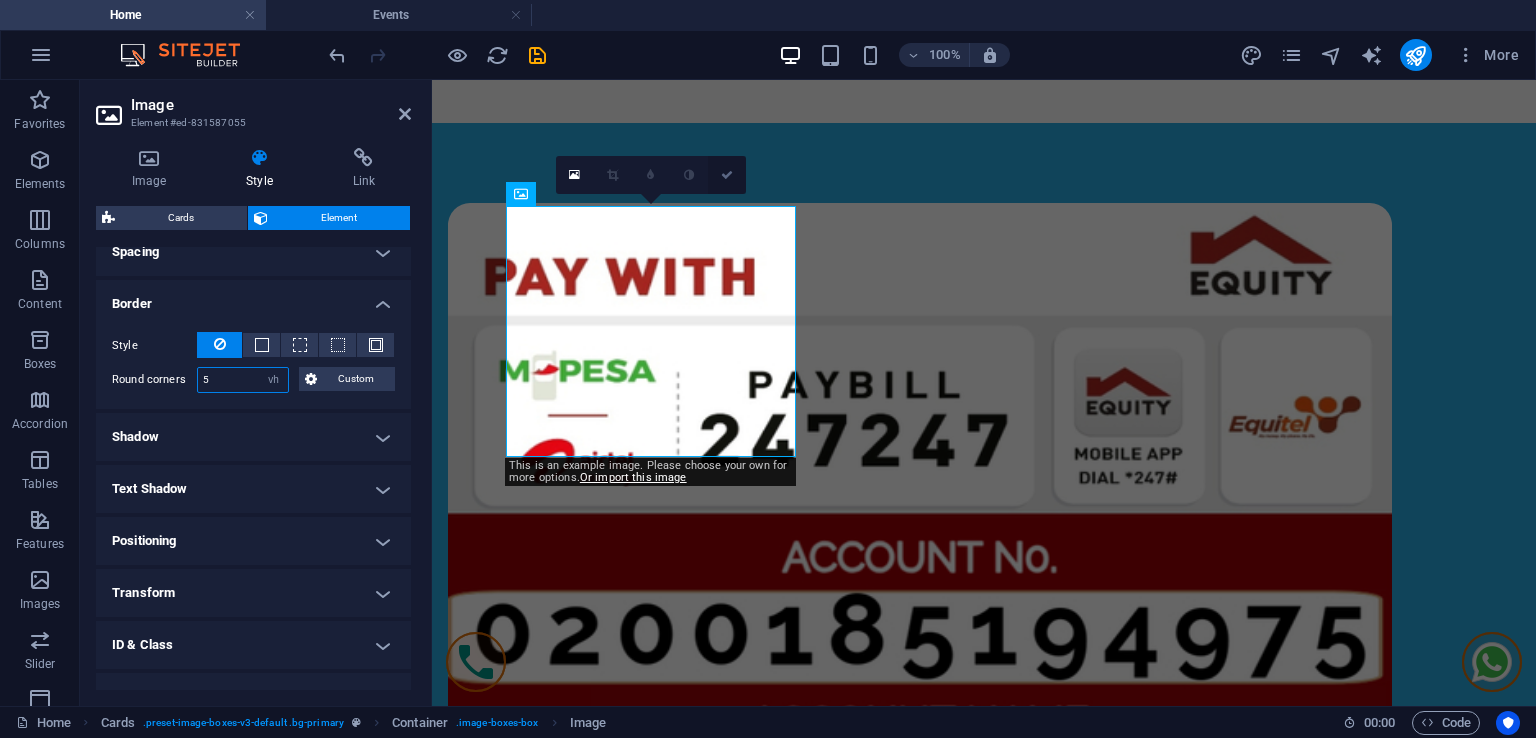 type on "5" 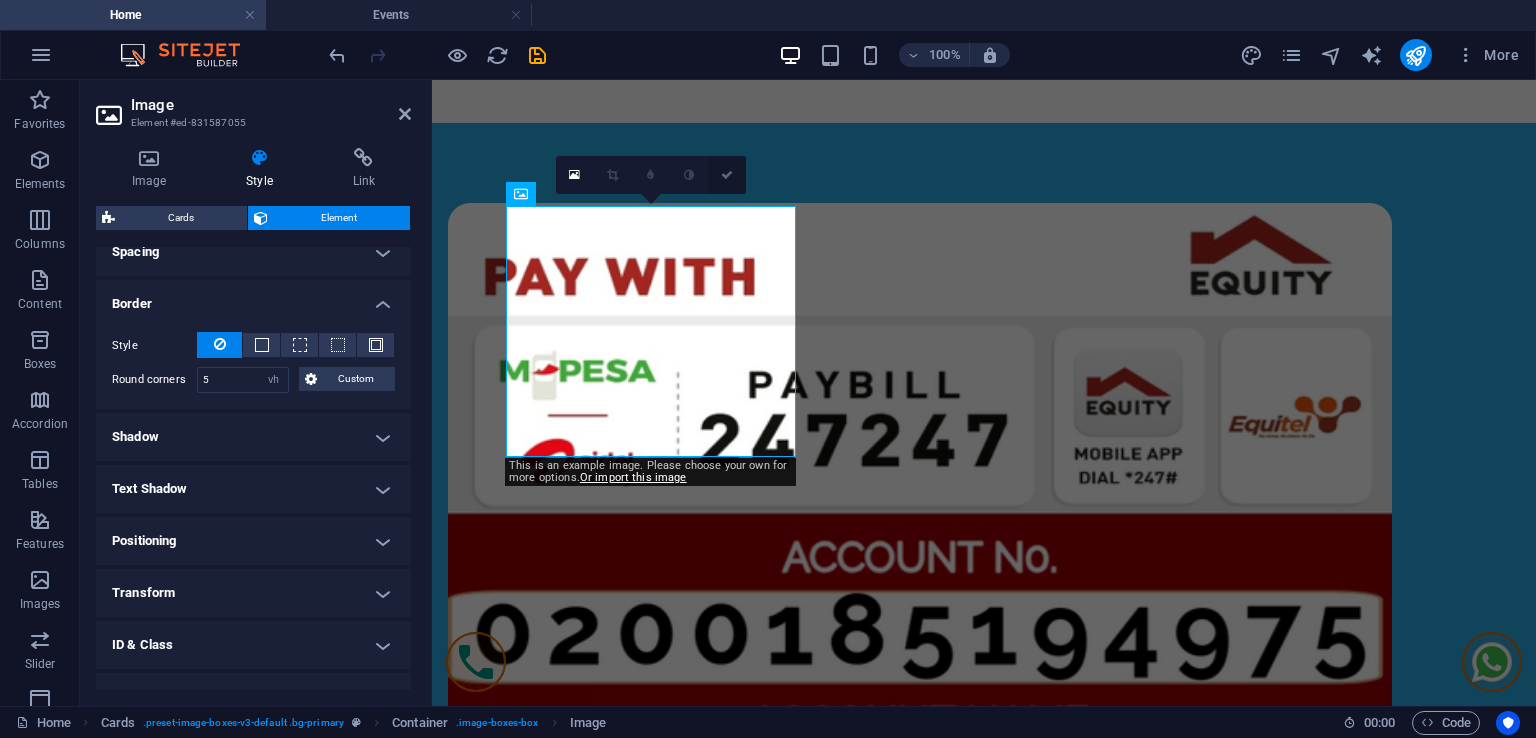 click at bounding box center [727, 175] 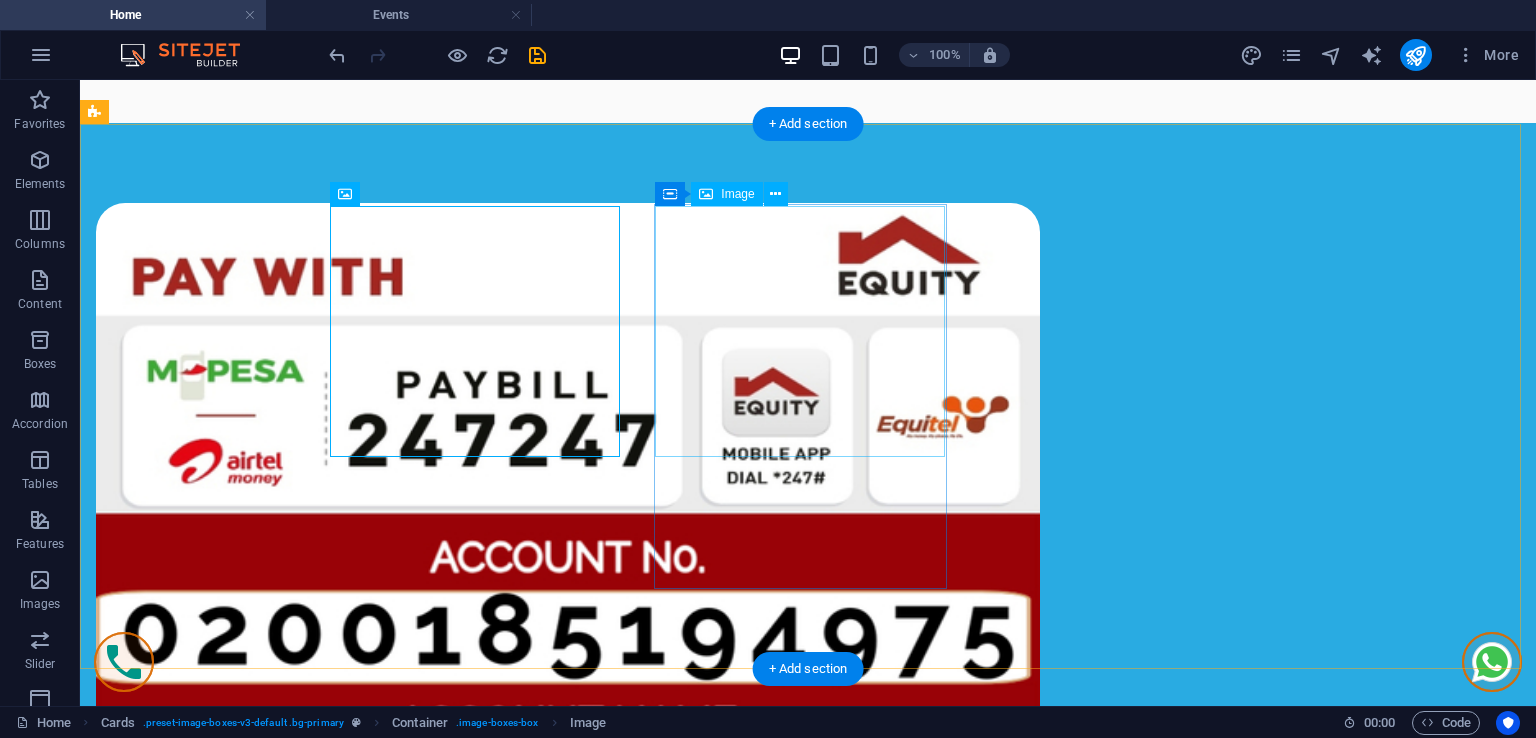 click at bounding box center (242, 4213) 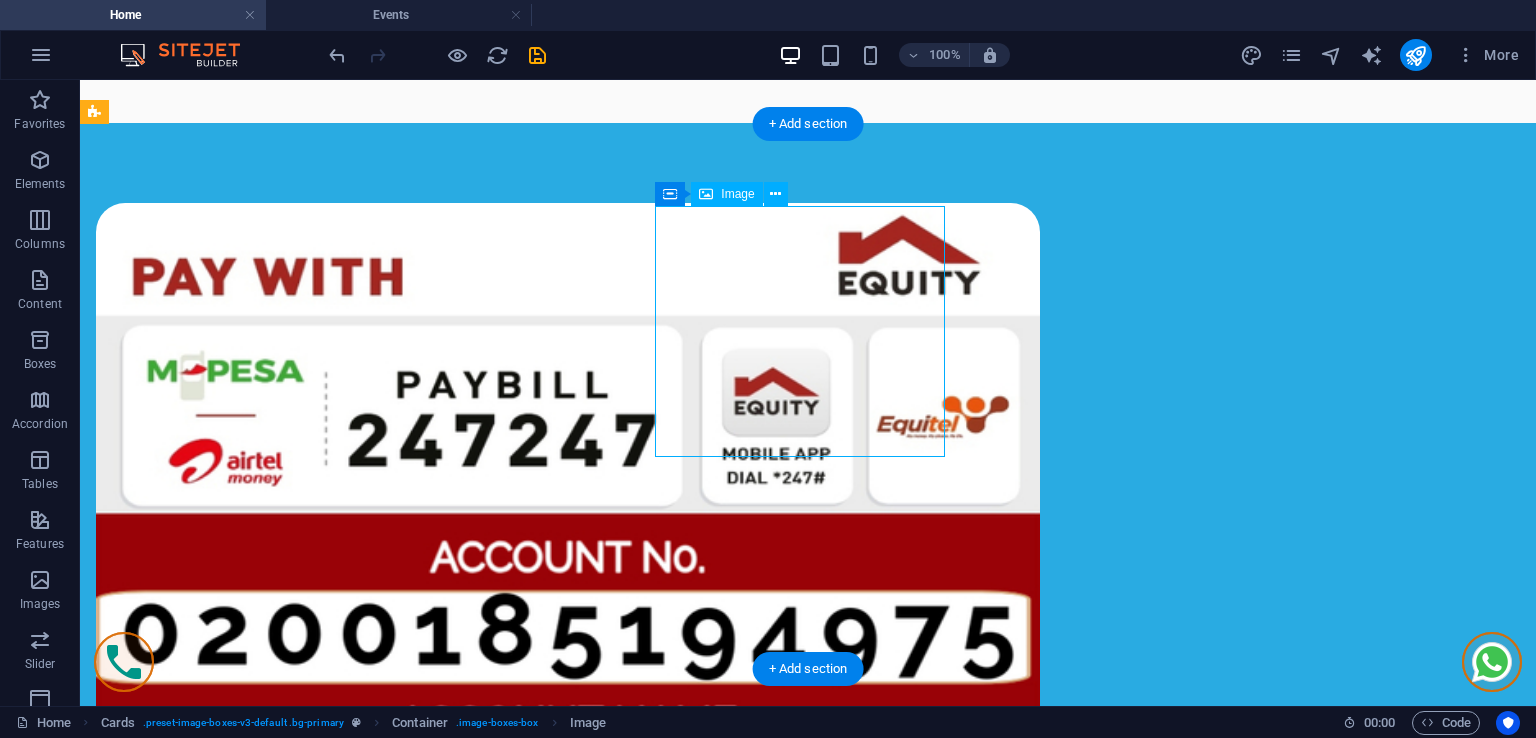 click at bounding box center [242, 4213] 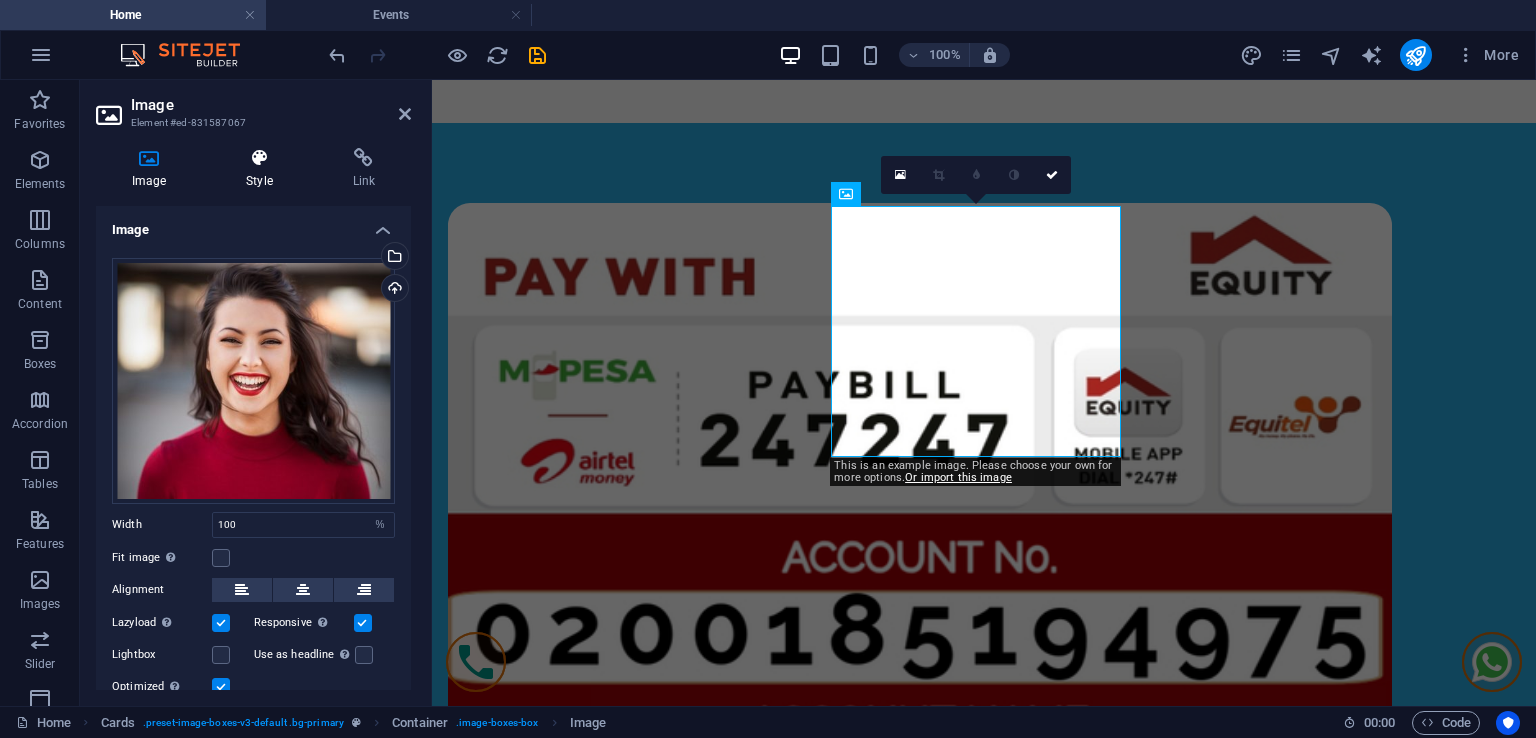 click on "Style" at bounding box center [263, 169] 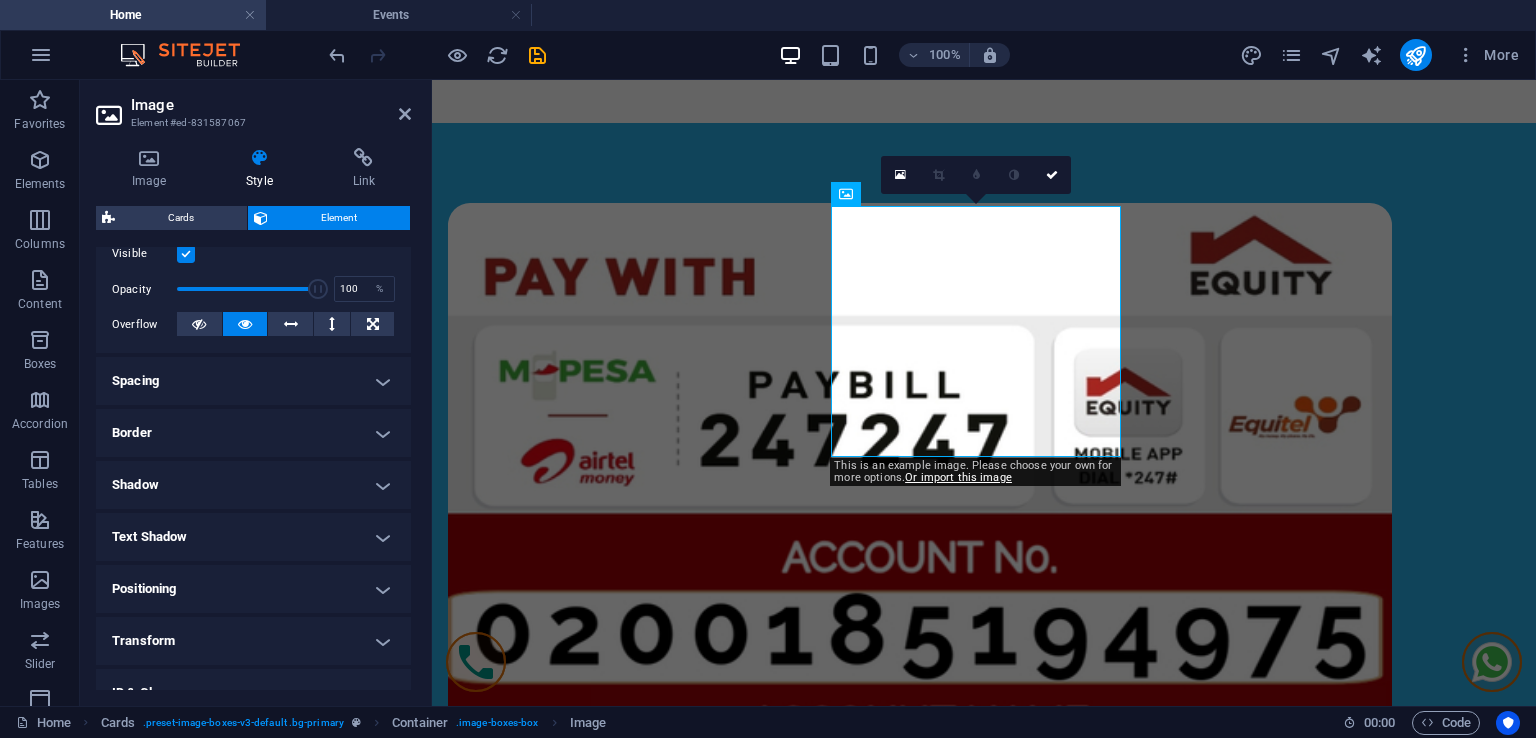 scroll, scrollTop: 300, scrollLeft: 0, axis: vertical 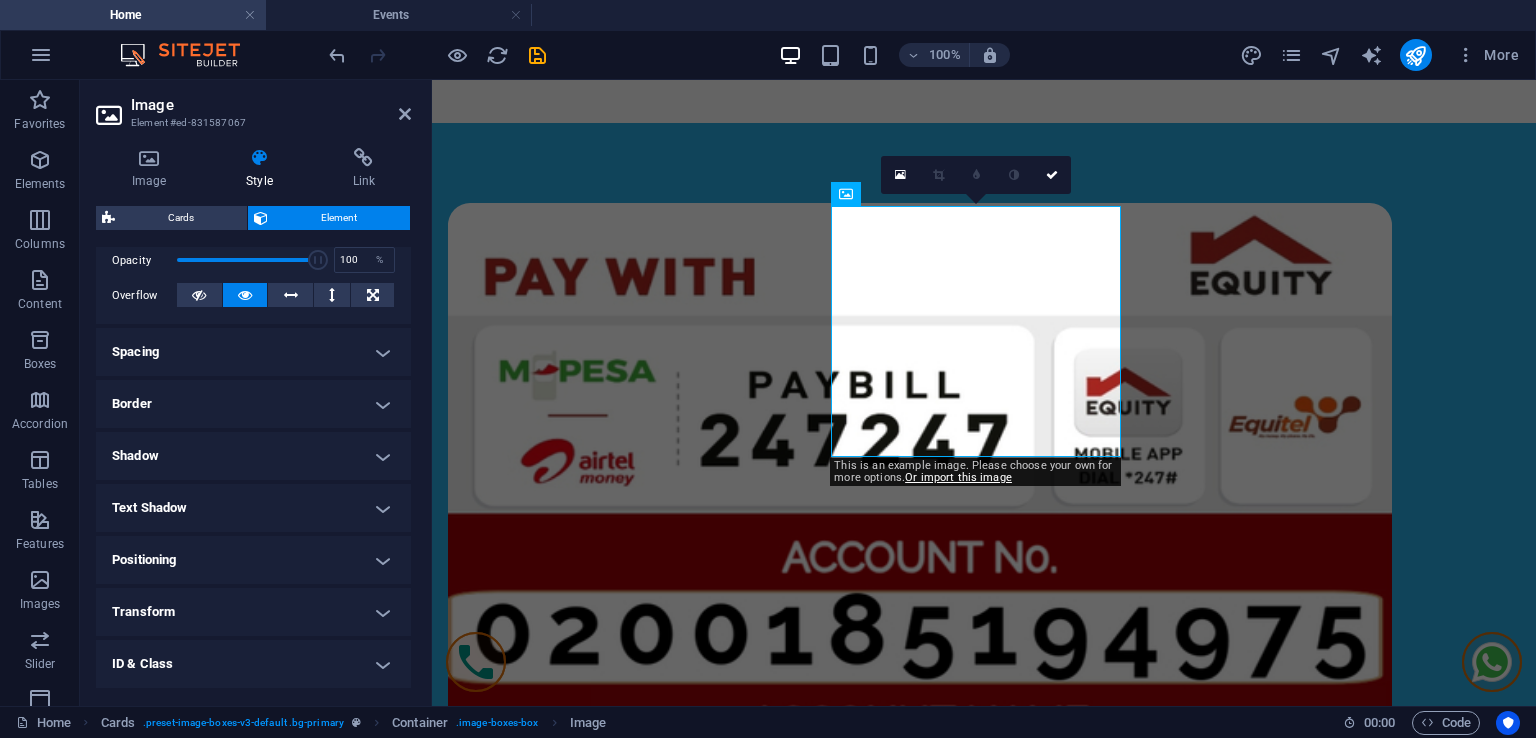 click on "Border" at bounding box center [253, 404] 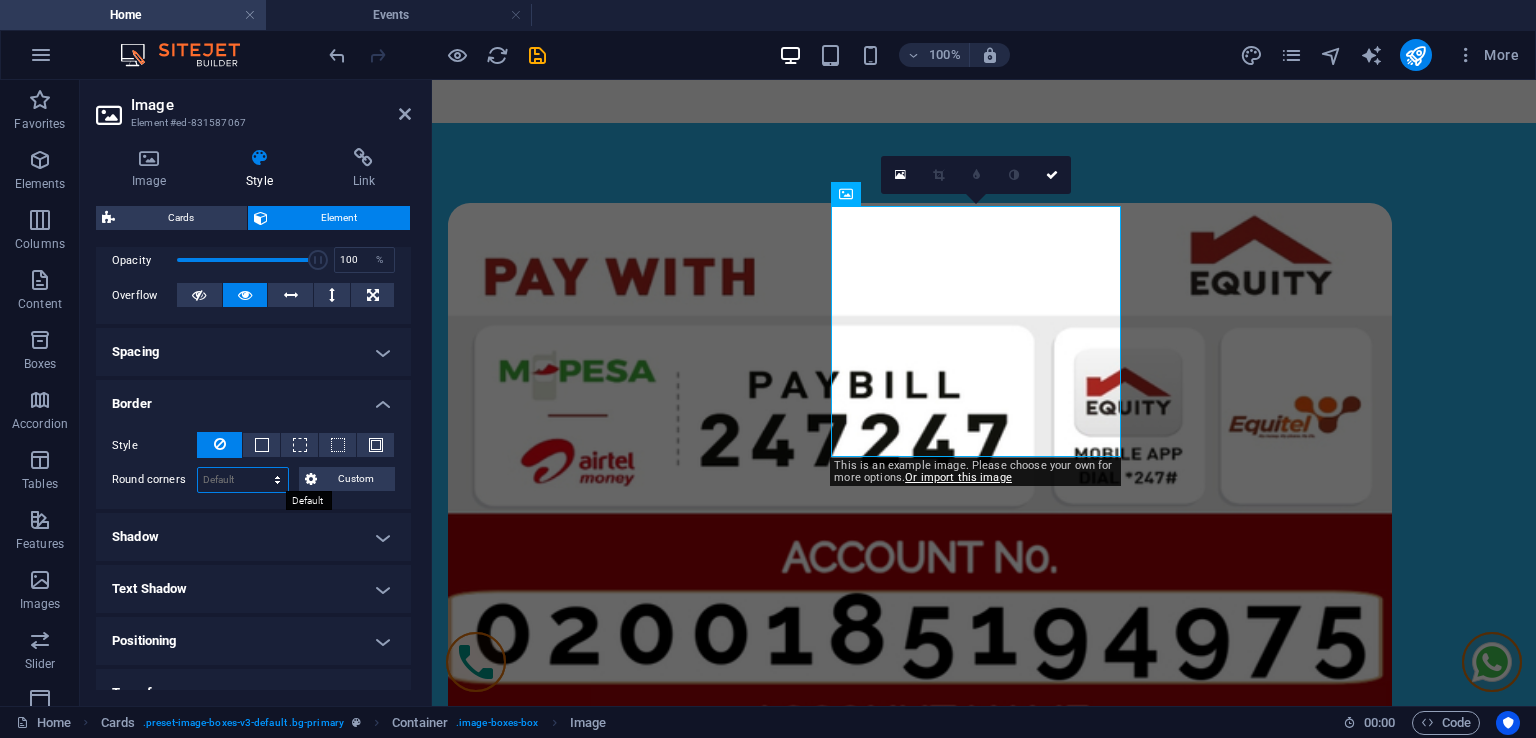 click on "Default px rem % vh vw Custom" at bounding box center (243, 480) 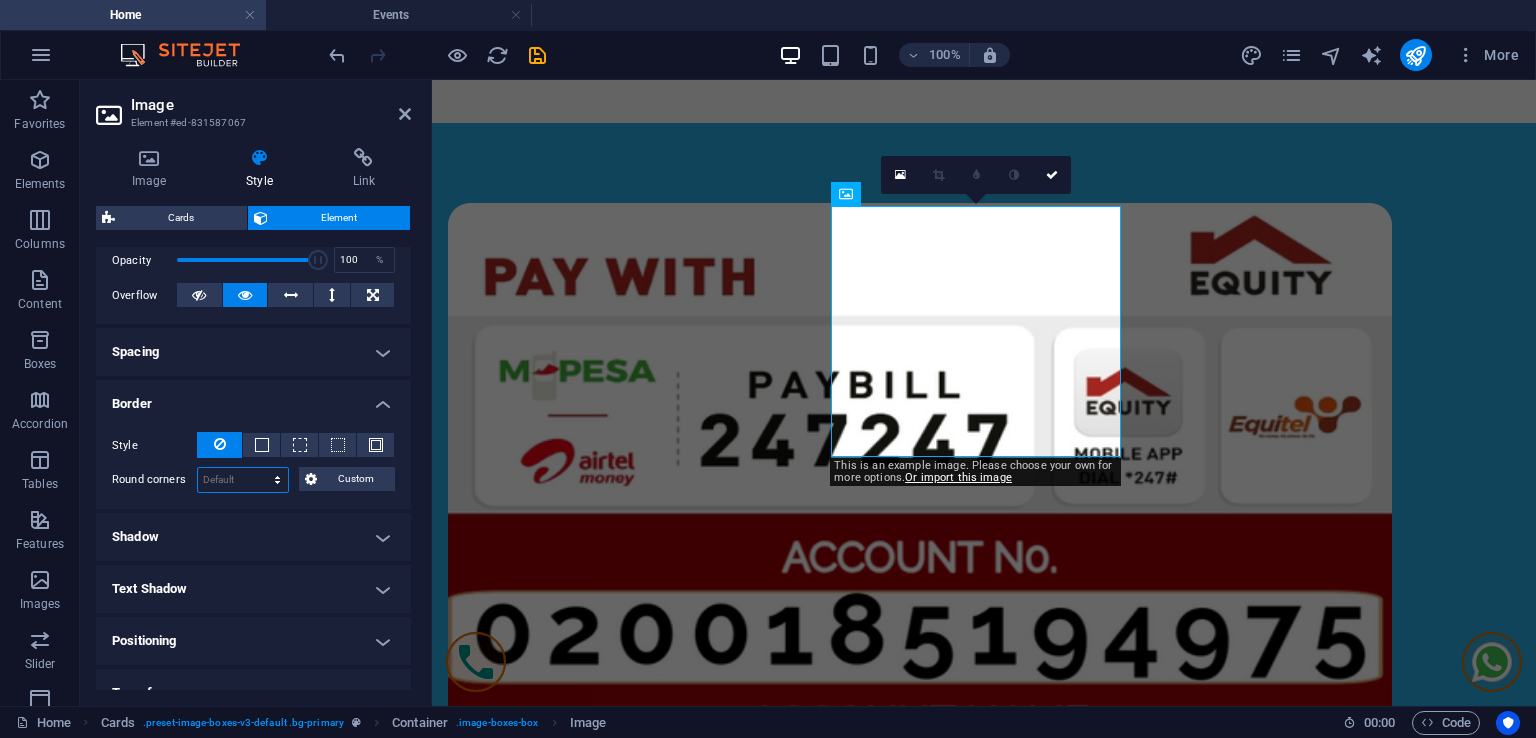 select on "vh" 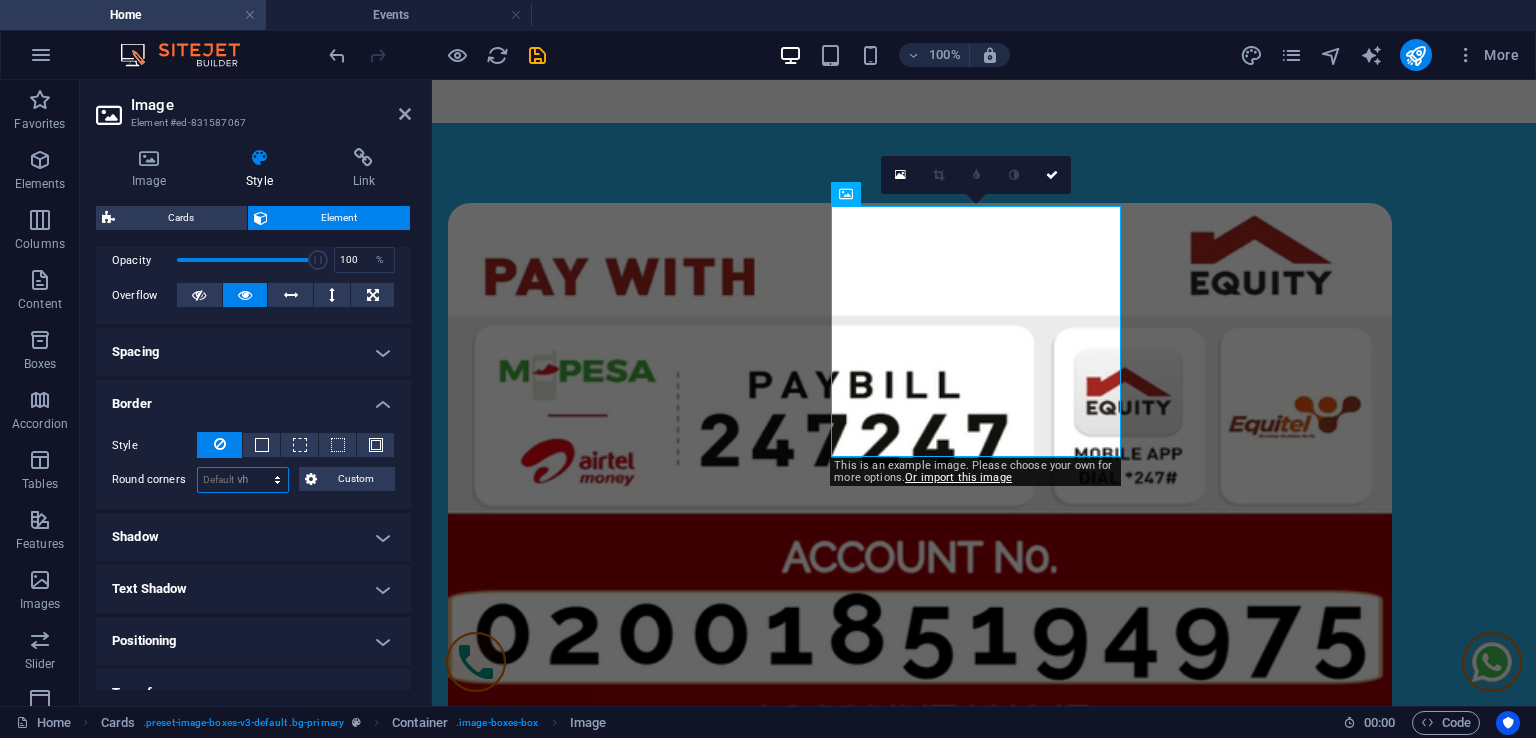 click on "Default px rem % vh vw Custom" at bounding box center (243, 480) 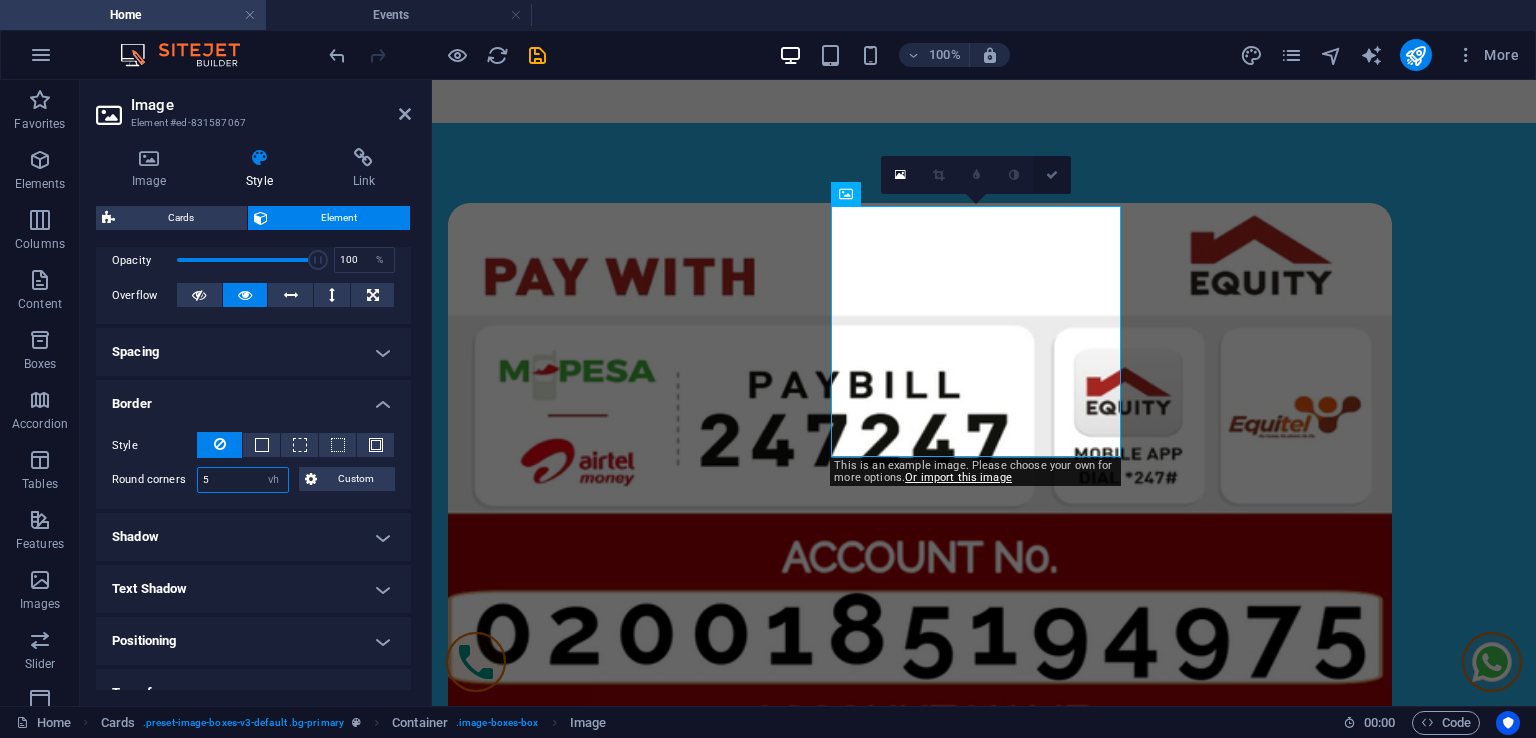 type on "5" 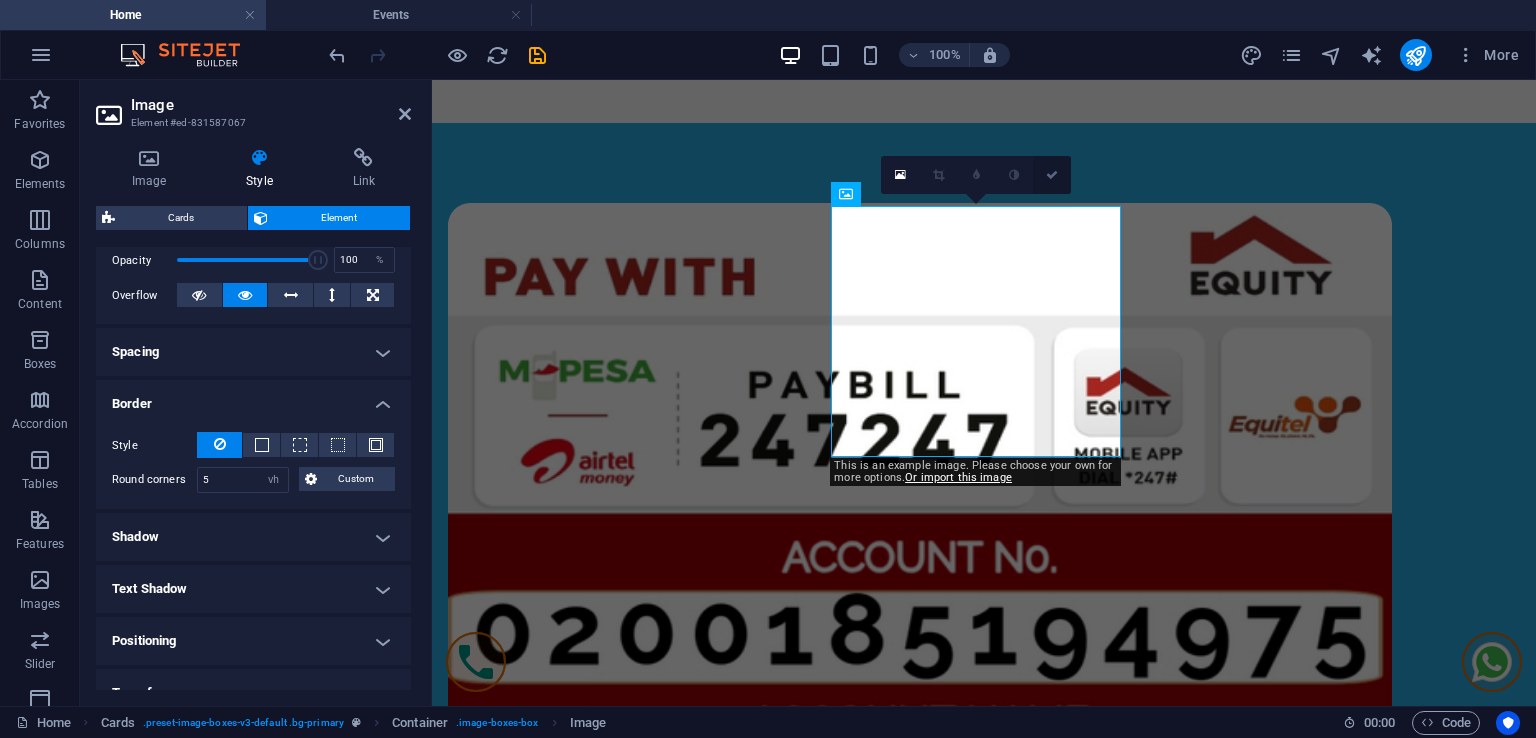 click at bounding box center [1052, 175] 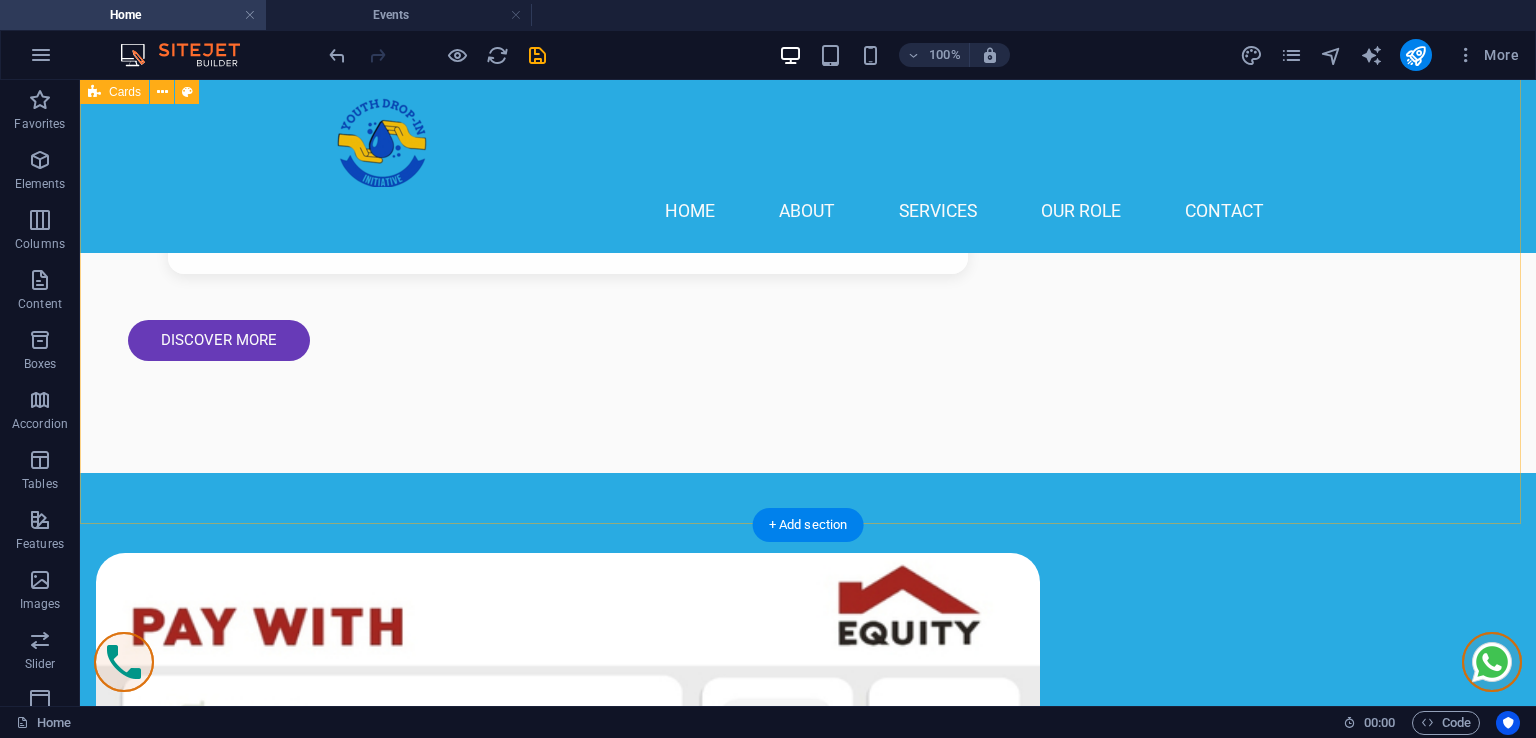scroll, scrollTop: 1800, scrollLeft: 0, axis: vertical 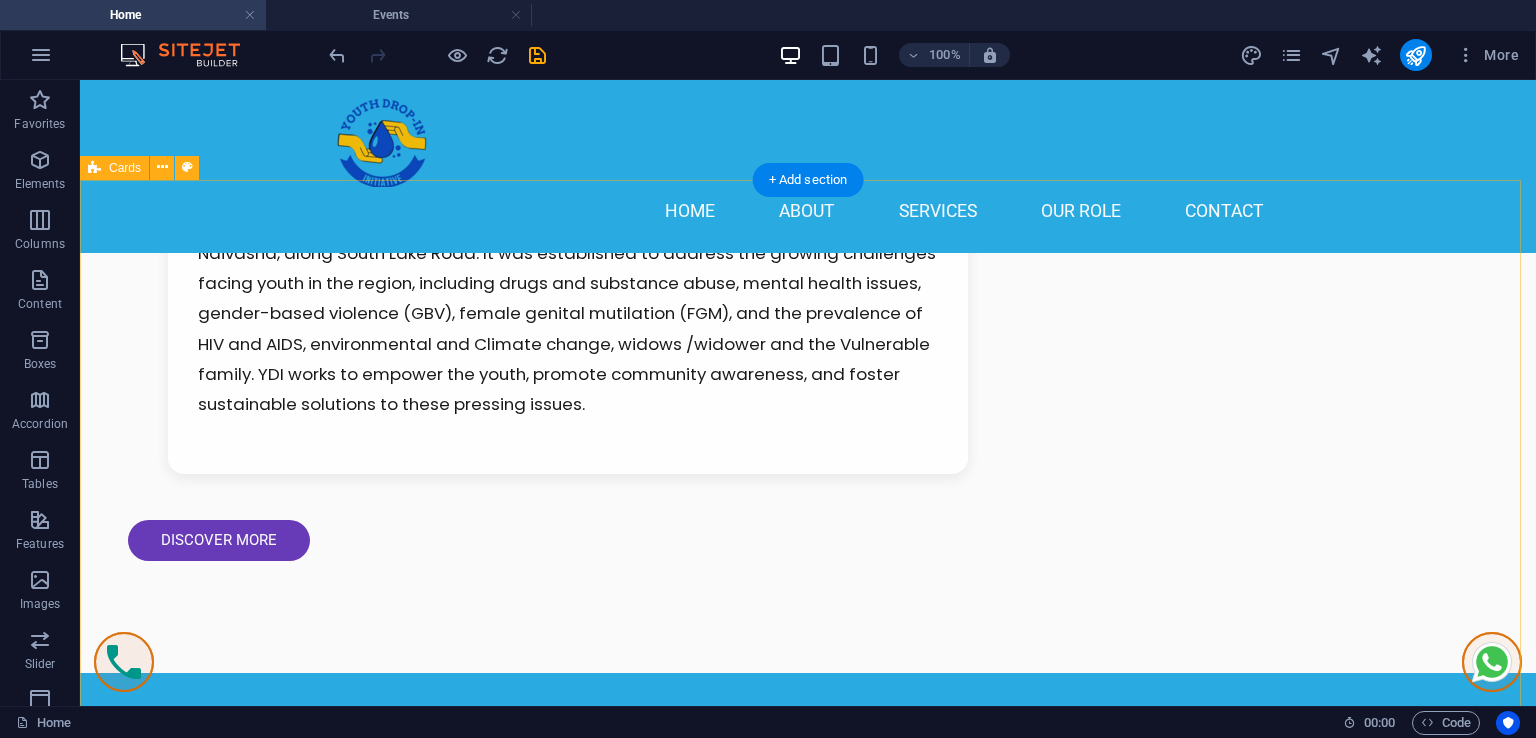click on "[FIRST] [LAST] Lorem ipsum dolor sit amet, consectetur adipisicing elit. Veritatis, dolorem! [FIRST] [LAST] Lorem ipsum dolor sit amet, consectetur adipisicing elit. Veritatis, dolorem! [FIRST] [LAST] Lorem ipsum dolor sit amet, consectetur adipisicing elit. Veritatis, dolorem!" at bounding box center [808, 3482] 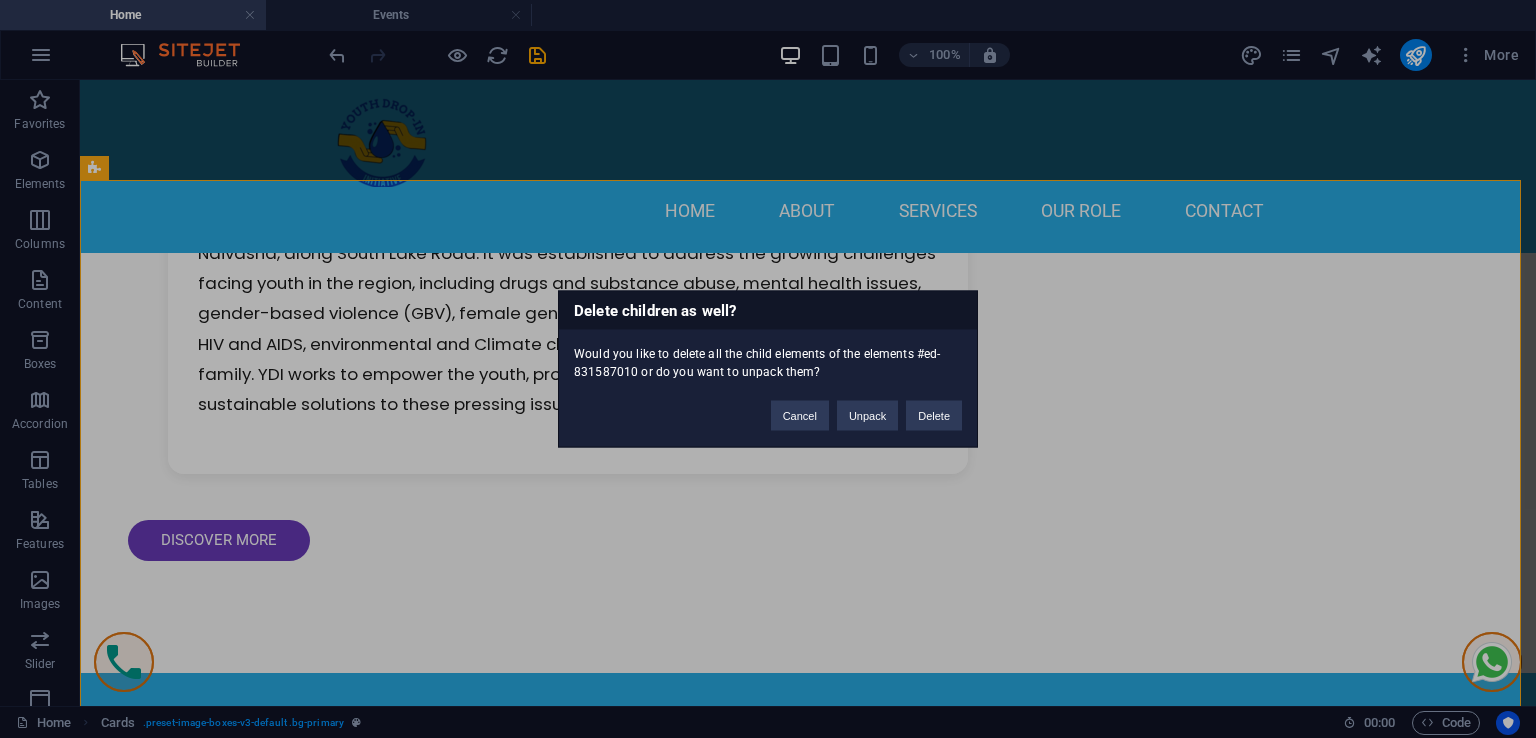 type 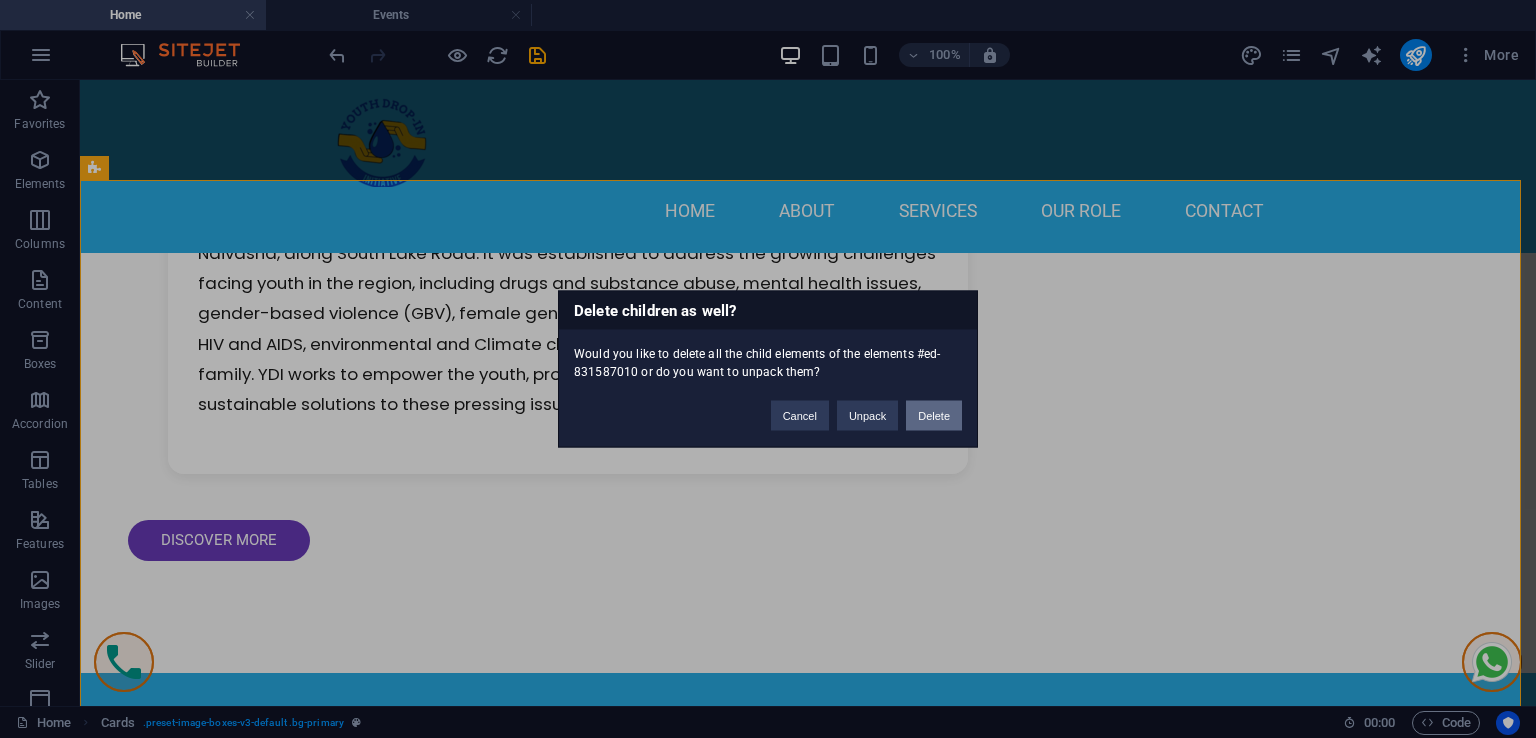 drag, startPoint x: 945, startPoint y: 404, endPoint x: 882, endPoint y: 325, distance: 101.04455 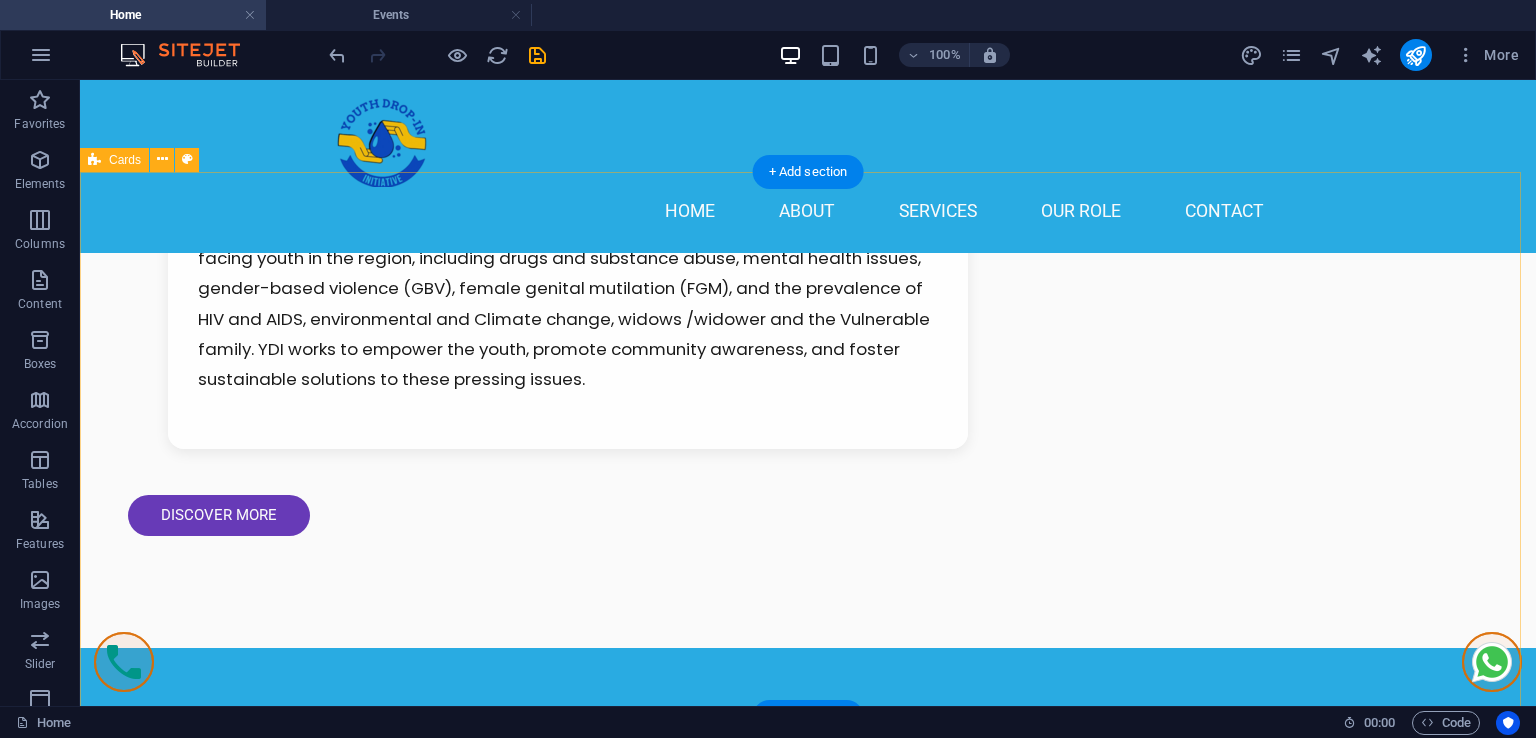 scroll, scrollTop: 1800, scrollLeft: 0, axis: vertical 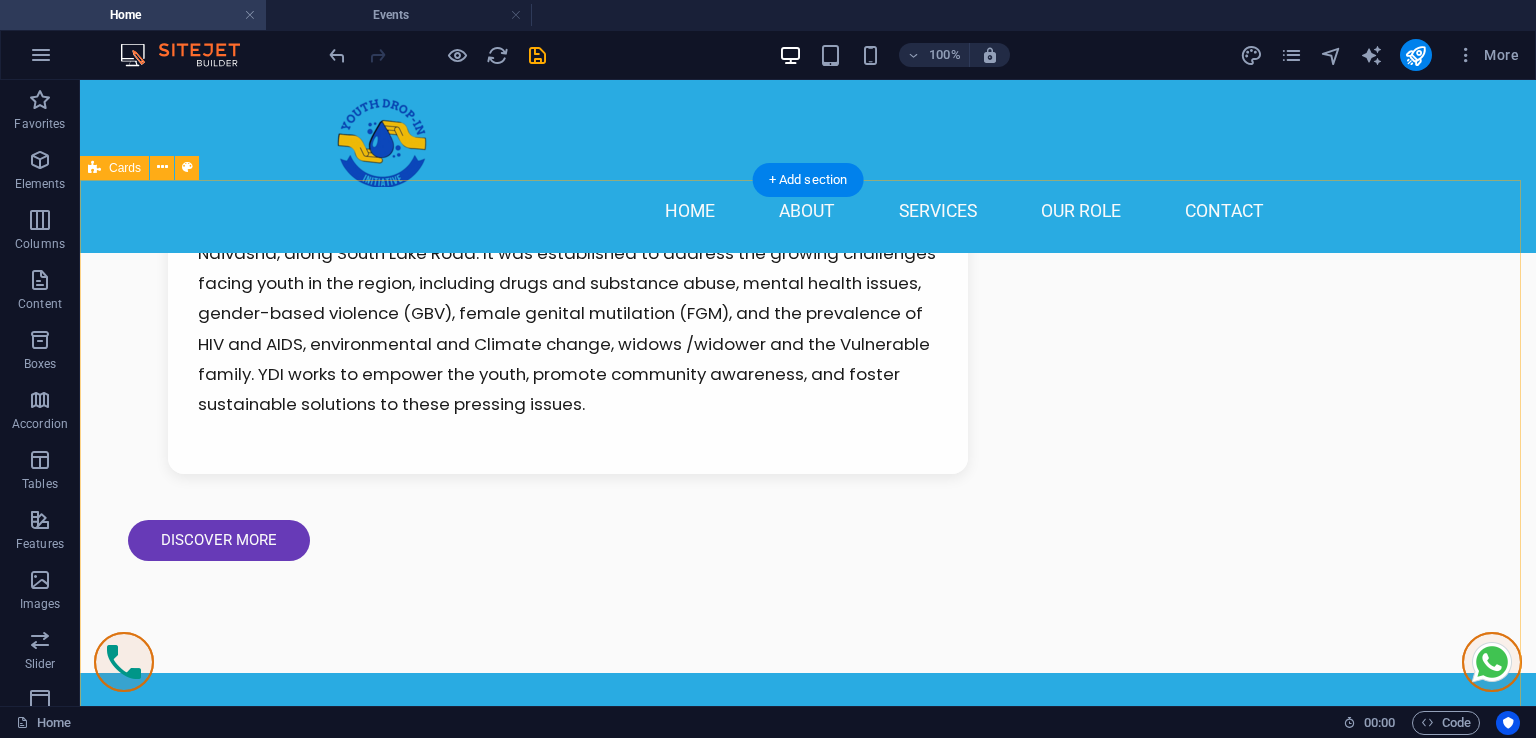 click on "[FIRST] [LAST] Lorem ipsum dolor sit amet, consectetur adipisicing elit. Veritatis, dolorem! [FIRST] [LAST] Lorem ipsum dolor sit amet, consectetur adipisicing elit. Veritatis, dolorem!" at bounding box center (808, 3282) 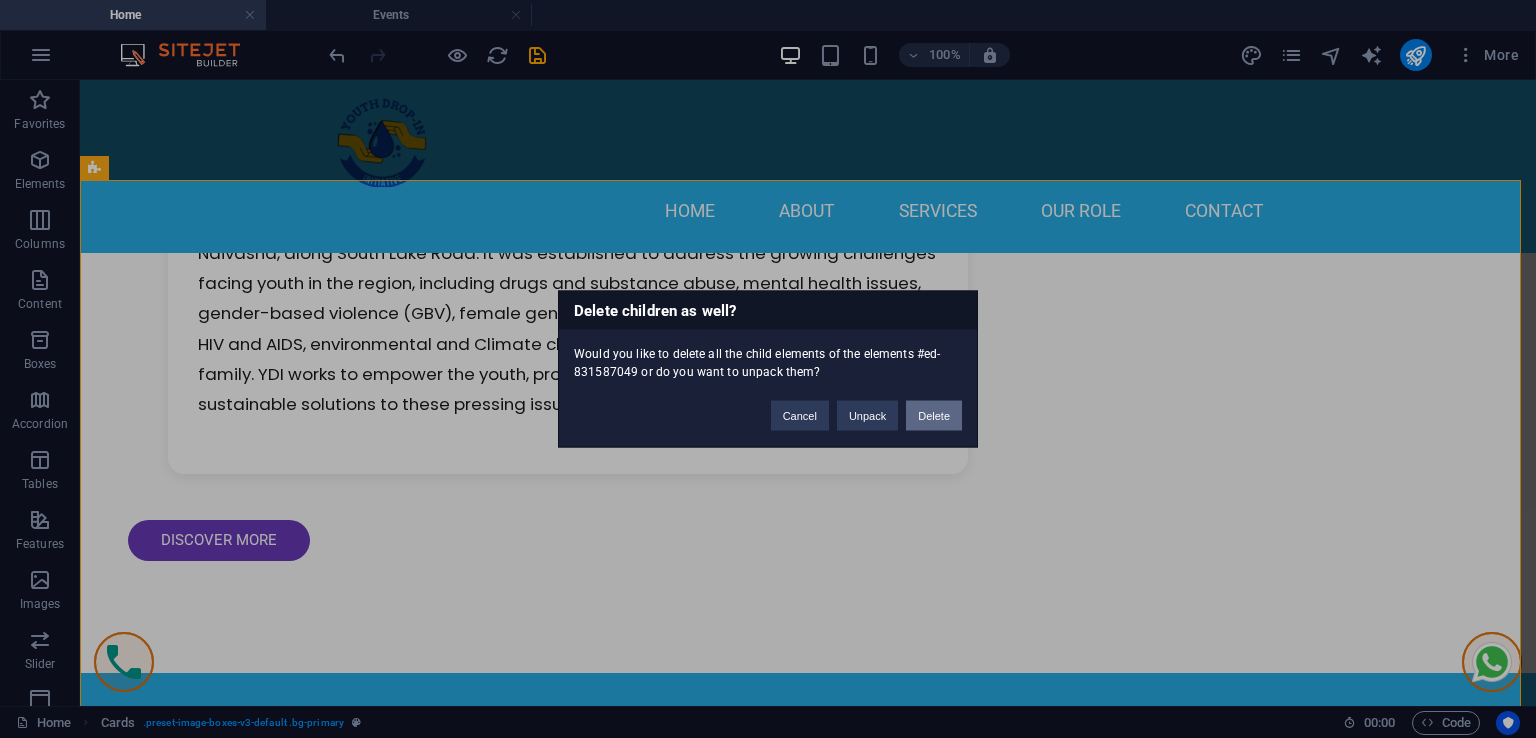 click on "Delete" at bounding box center (934, 416) 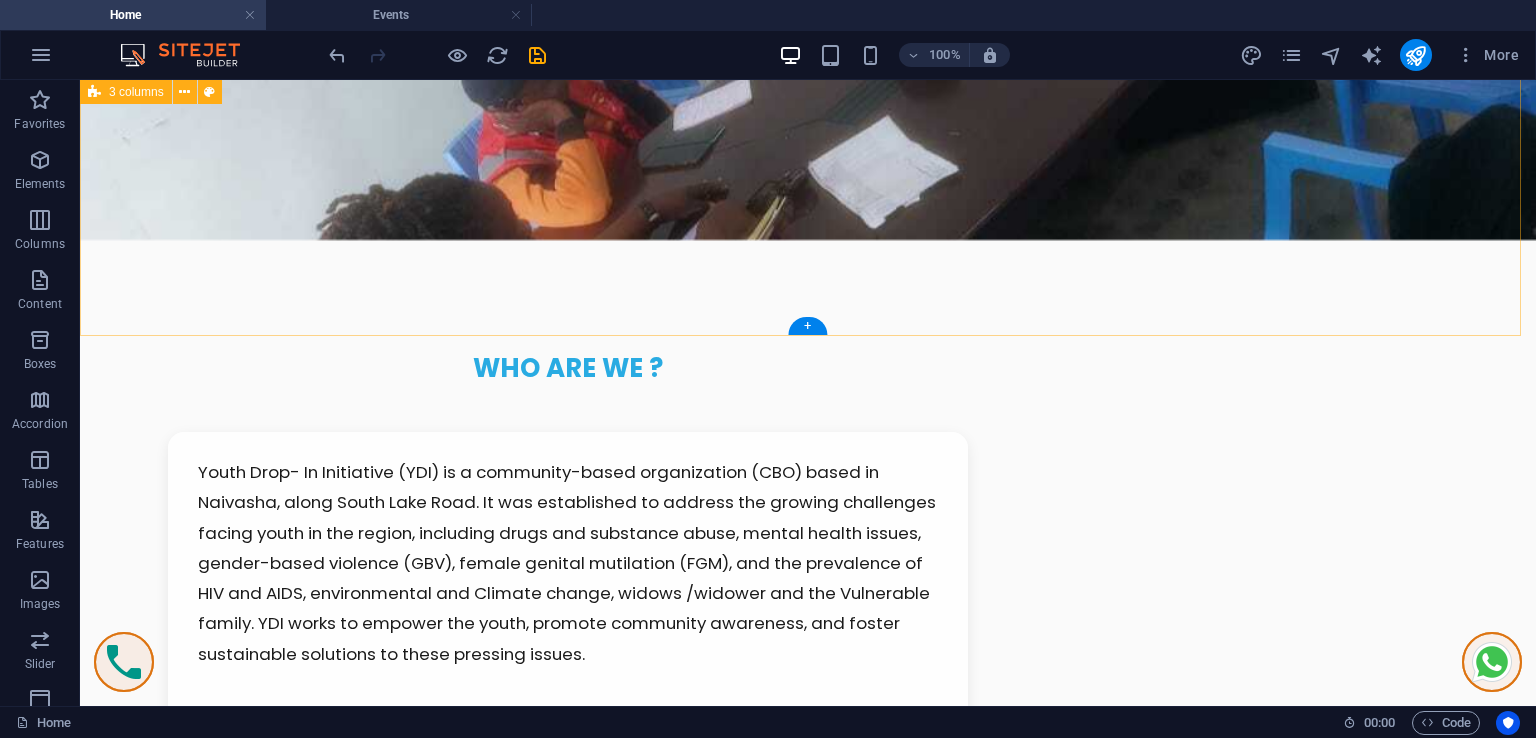 scroll, scrollTop: 1700, scrollLeft: 0, axis: vertical 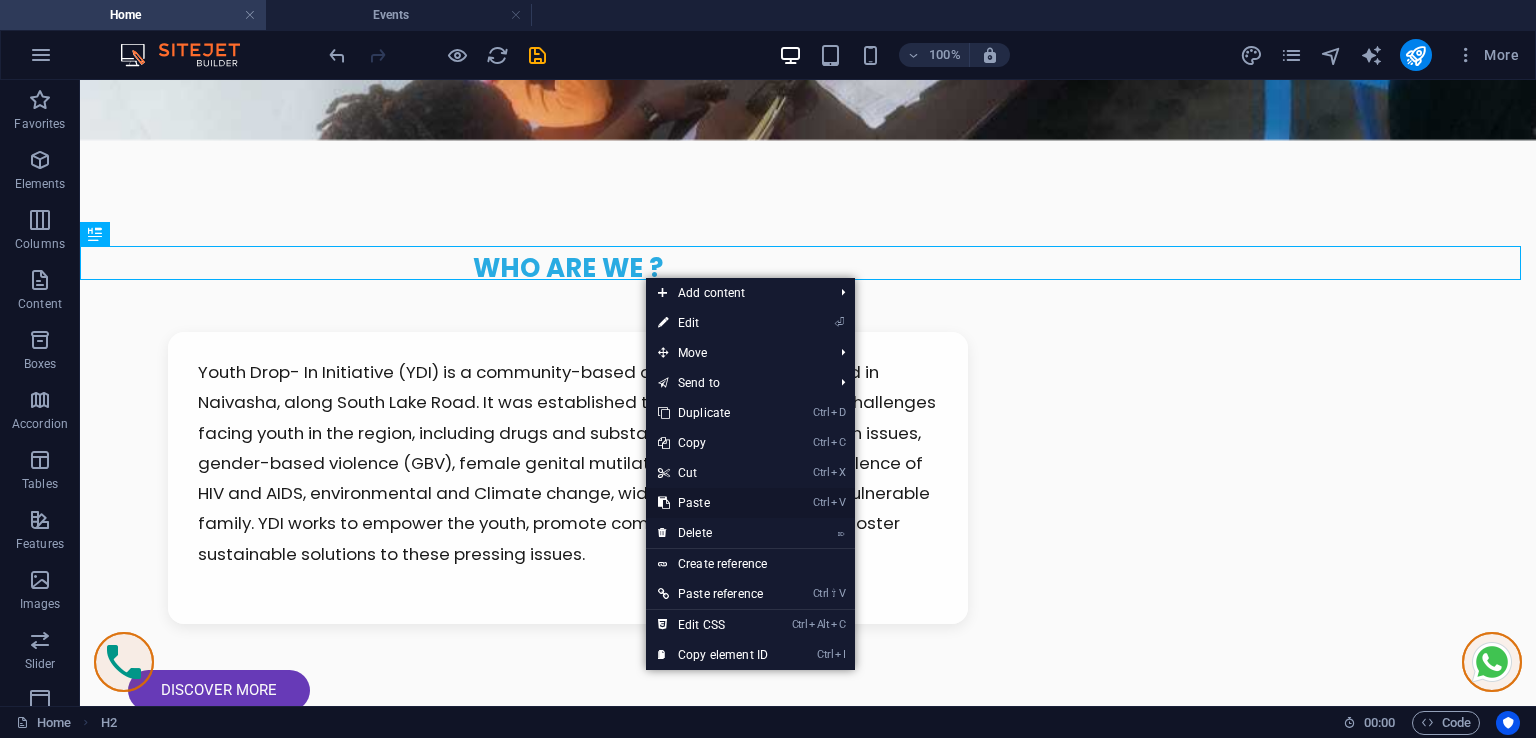 click on "Ctrl V  Paste" at bounding box center [713, 503] 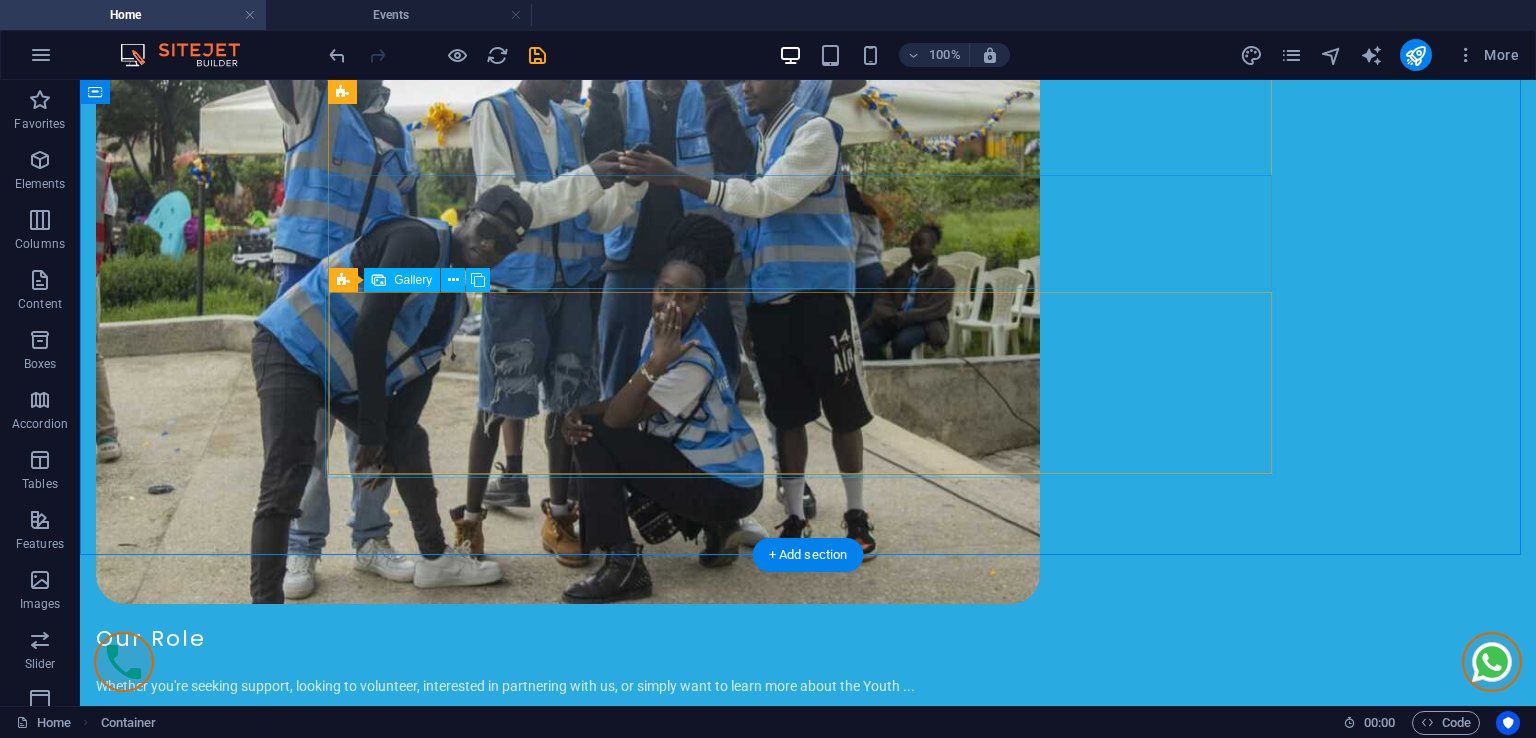 scroll, scrollTop: 3500, scrollLeft: 0, axis: vertical 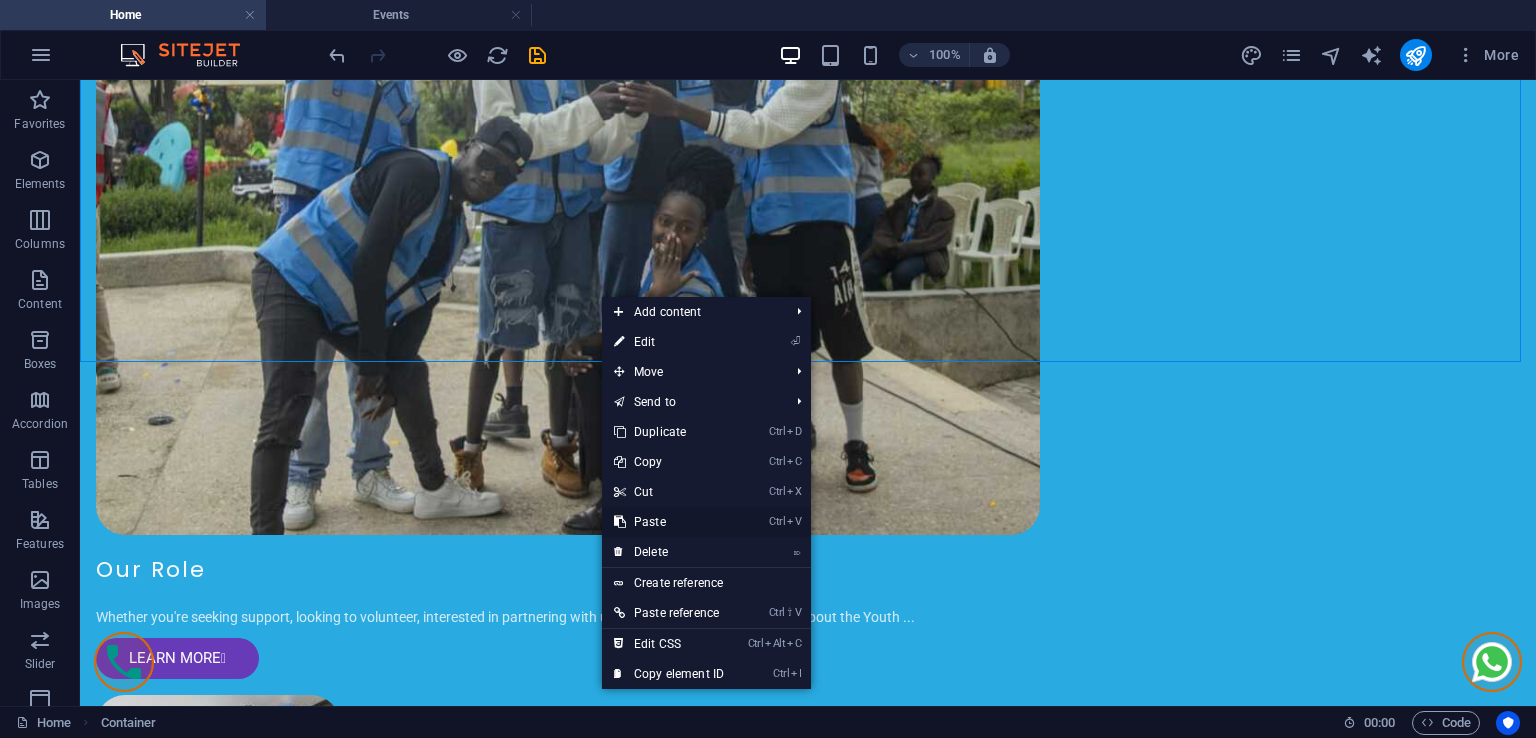 click on "Ctrl V  Paste" at bounding box center (669, 522) 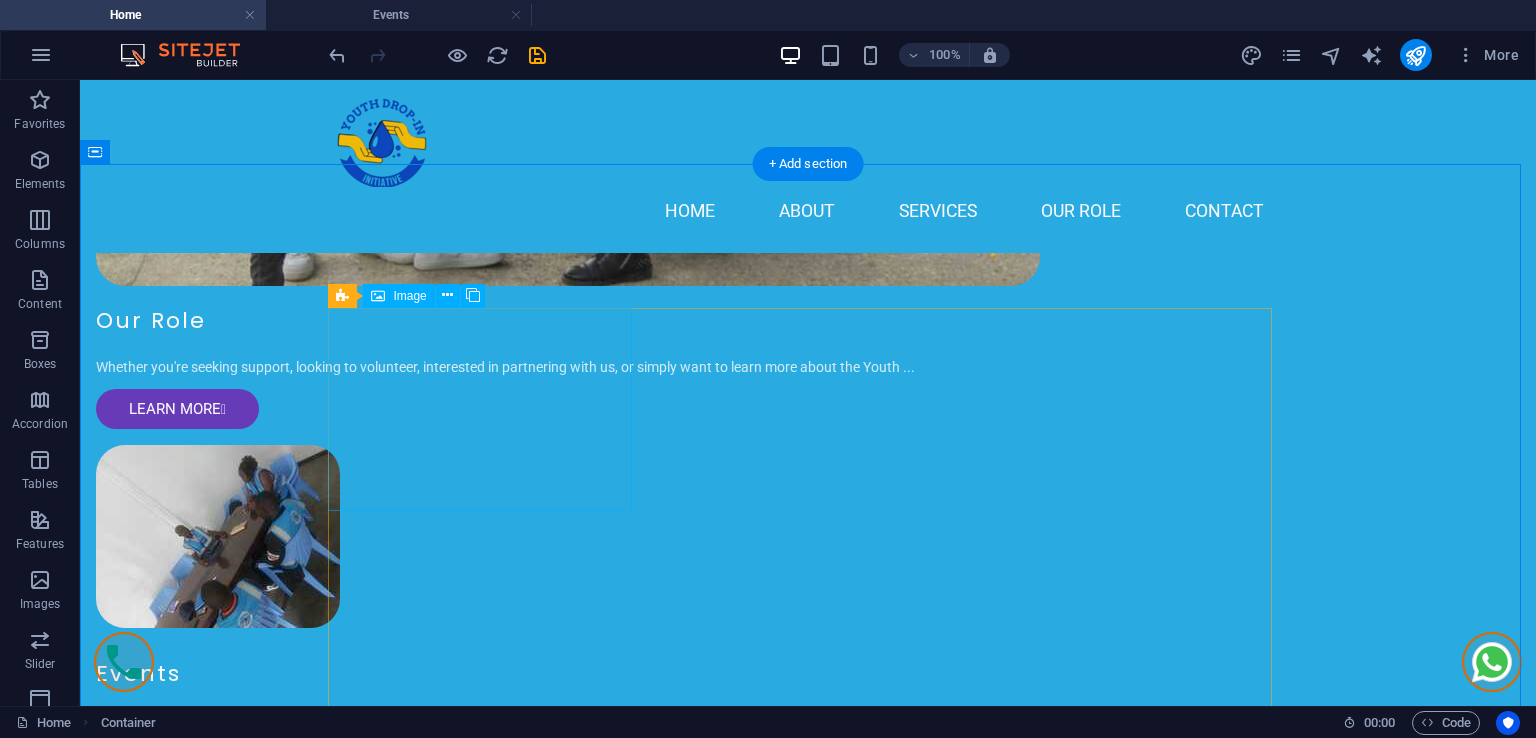 scroll, scrollTop: 3500, scrollLeft: 0, axis: vertical 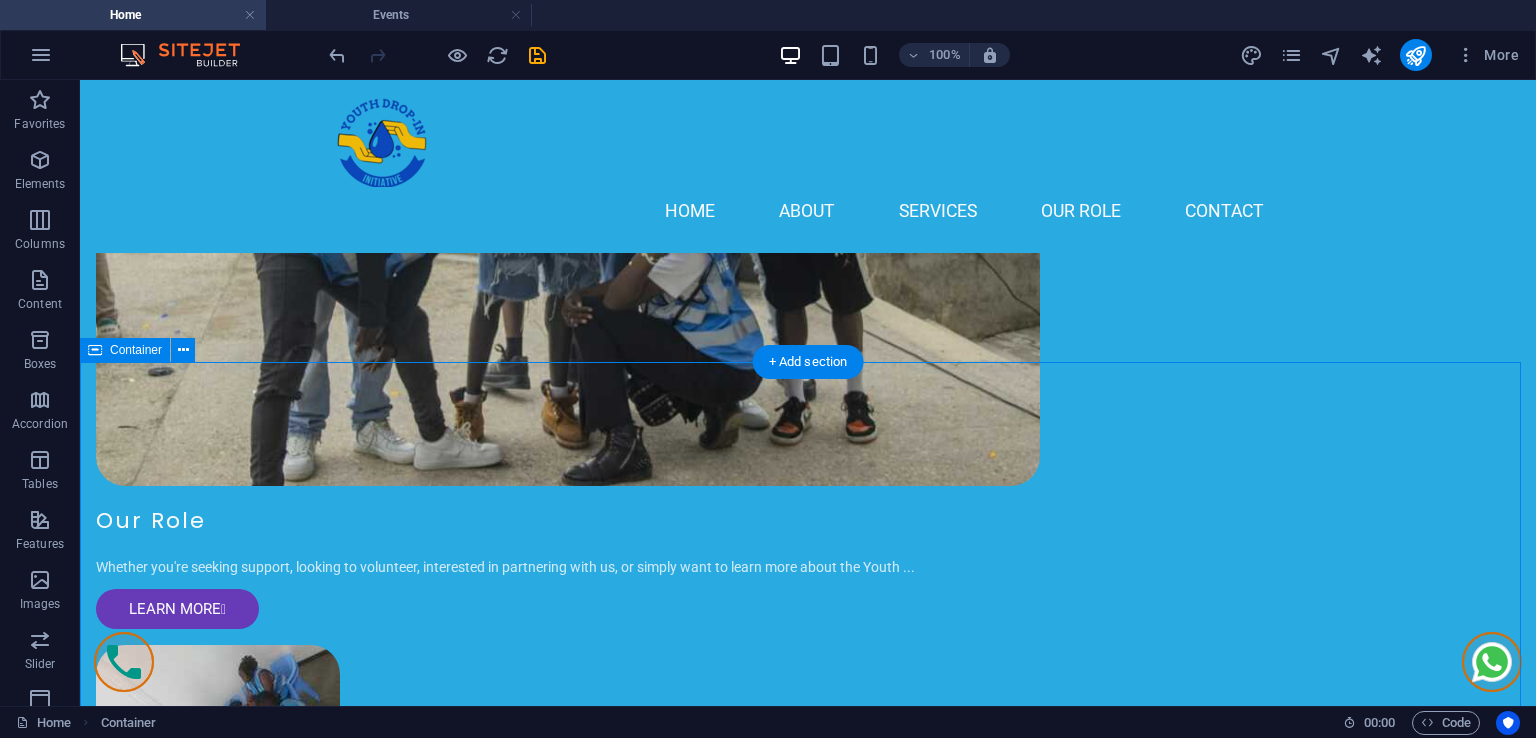 click on "Our Fashionable Collections Single Room Chic Dresses Explore our selection of chic dresses perfect for any occasion. Made from high-quality fabrics and available in various sizes and colors, our dresses are designed to help you shine. Starting from KSH 2,500! Check them out now! (Image links: img1.jpg, img2.jpg, img3.jpg, img4.jpg, img5.jpg) Double Room Trendy Tops Shop our trendy tops collection, featuring everything from casual tees to stylish blouses. Priced from KSH 1,200, you can dress up or down effortlessly. (Image links: img1.jpg, img2.jpg, img3.jpg, img4.jpg, img5.jpg) Family Room Stylish Bottoms Discover a variety of stylish bottoms, including skirts, trousers, and shorts. Perfect for mixing and matching with our tops, starting from KSH 1,800! (Image links: img1.jpg, img2.jpg, img3.jpg, img4.jpg, img5.jpg)" at bounding box center [808, 3875] 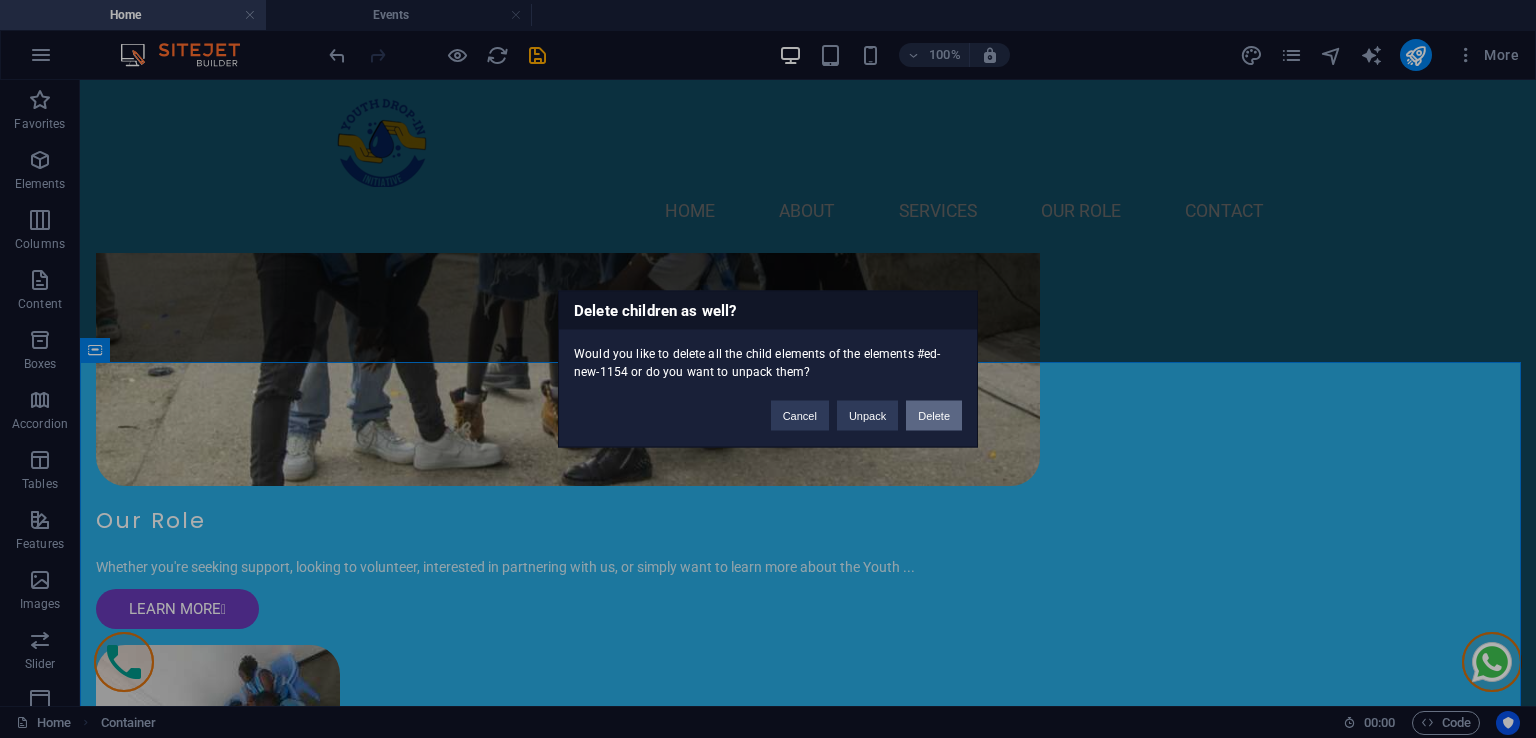 type 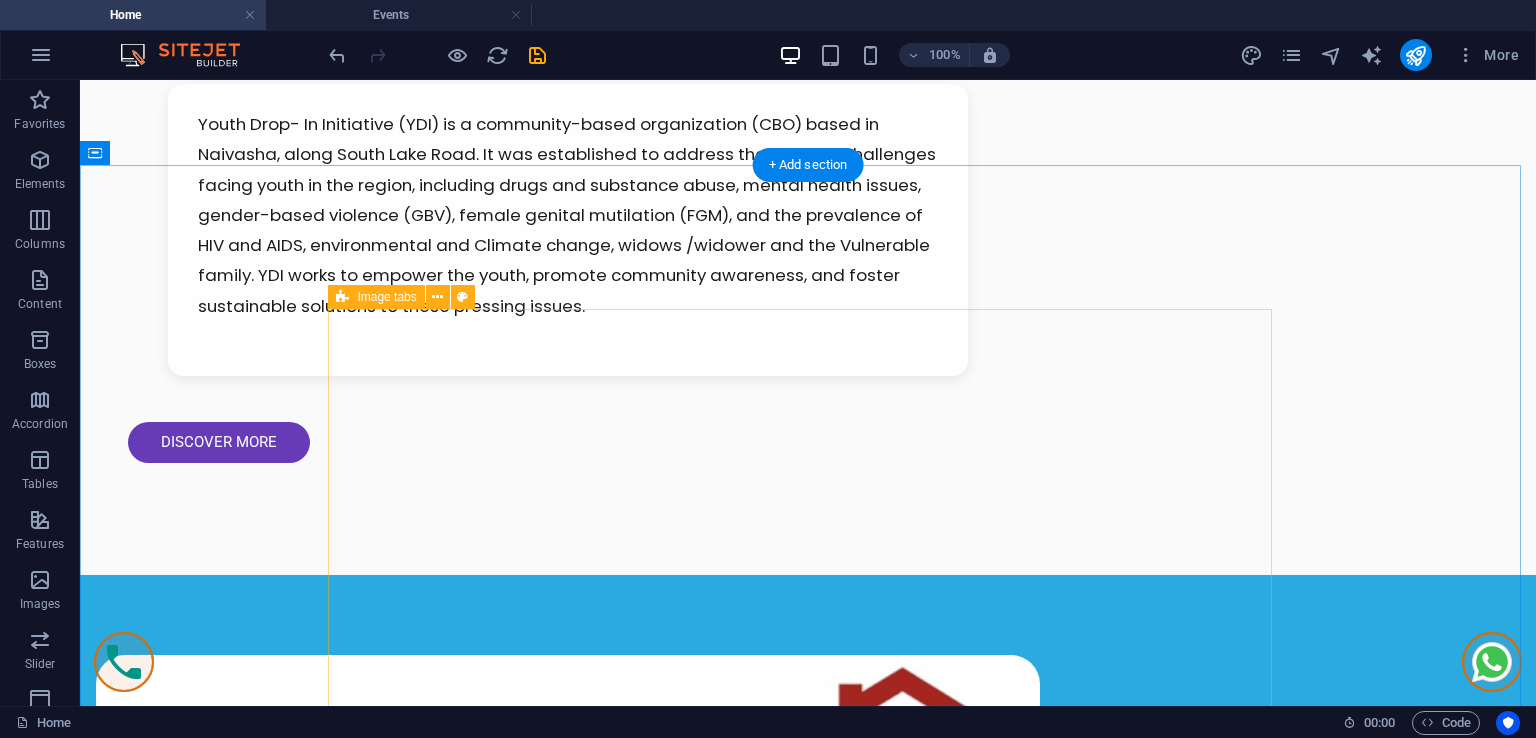 scroll, scrollTop: 2000, scrollLeft: 0, axis: vertical 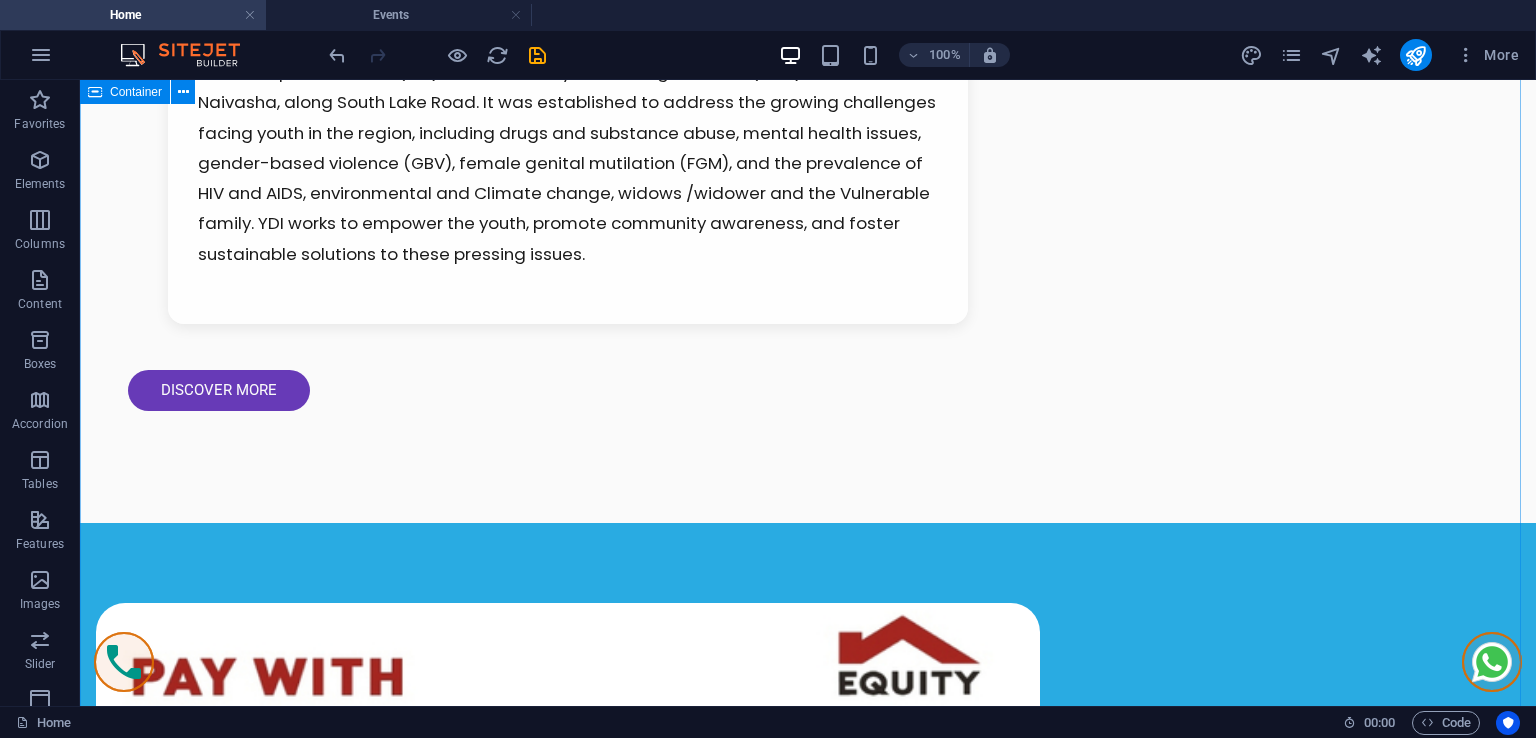 click on "Our Fashionable Collections Single Room Chic Dresses Explore our selection of chic dresses perfect for any occasion. Made from high-quality fabrics and available in various sizes and colors, our dresses are designed to help you shine. Starting from KSH 2,500! Check them out now! (Image links: img1.jpg, img2.jpg, img3.jpg, img4.jpg, img5.jpg) Double Room Trendy Tops Shop our trendy tops collection, featuring everything from casual tees to stylish blouses. Priced from KSH 1,200, you can dress up or down effortlessly. (Image links: img1.jpg, img2.jpg, img3.jpg, img4.jpg, img5.jpg) Family Room Stylish Bottoms Discover a variety of stylish bottoms, including skirts, trousers, and shorts. Perfect for mixing and matching with our tops, starting from KSH 1,800! (Image links: img1.jpg, img2.jpg, img3.jpg, img4.jpg, img5.jpg)" at bounding box center (808, 3581) 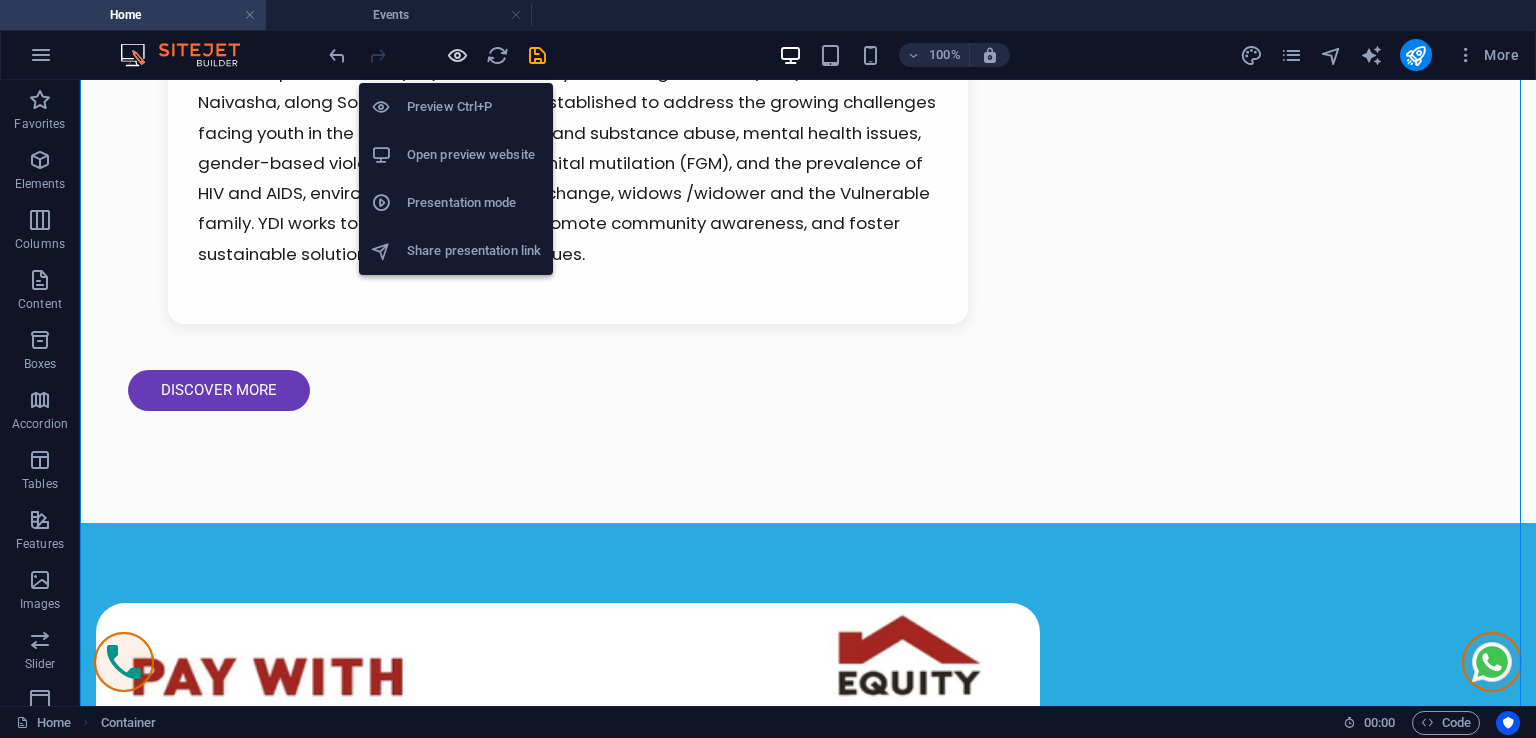 click at bounding box center (457, 55) 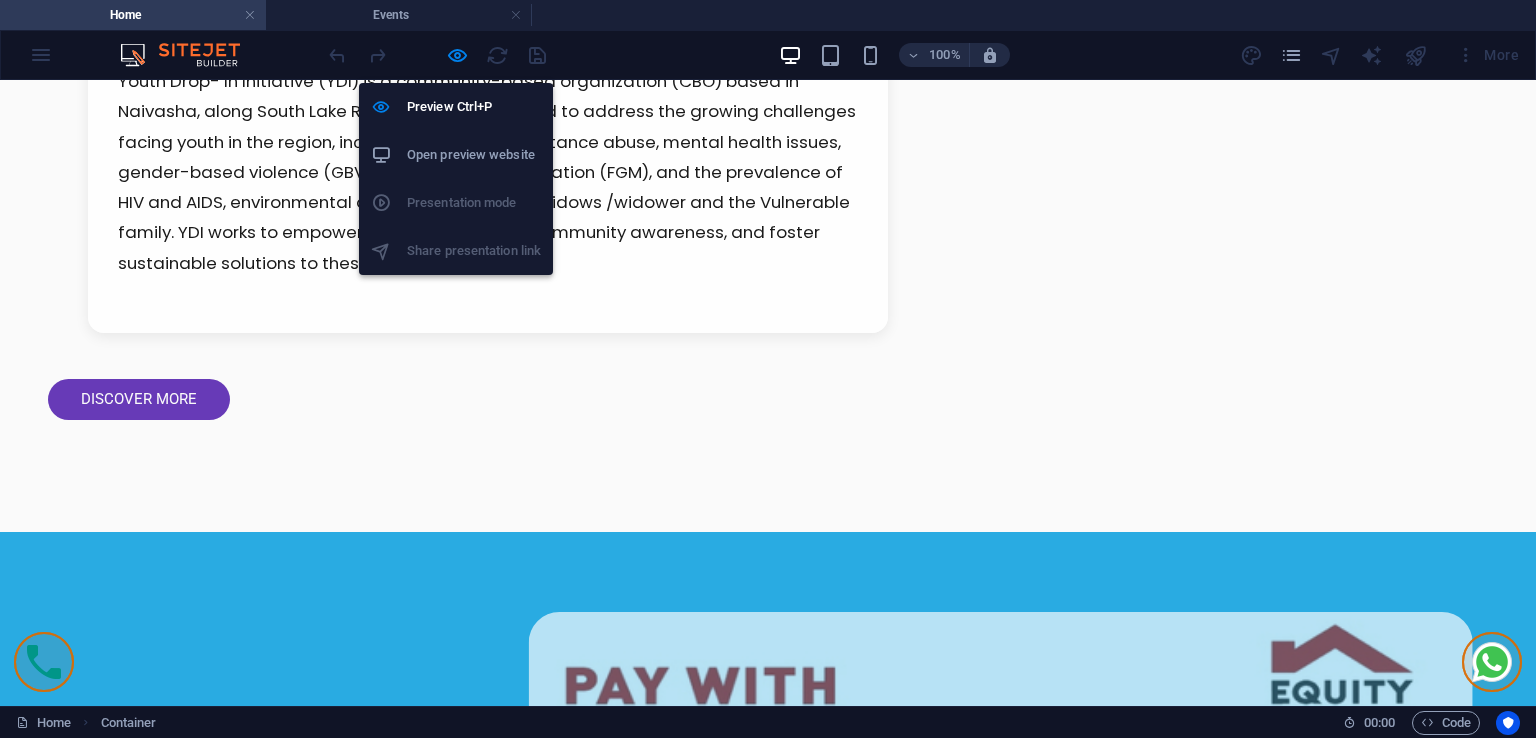scroll, scrollTop: 2000, scrollLeft: 0, axis: vertical 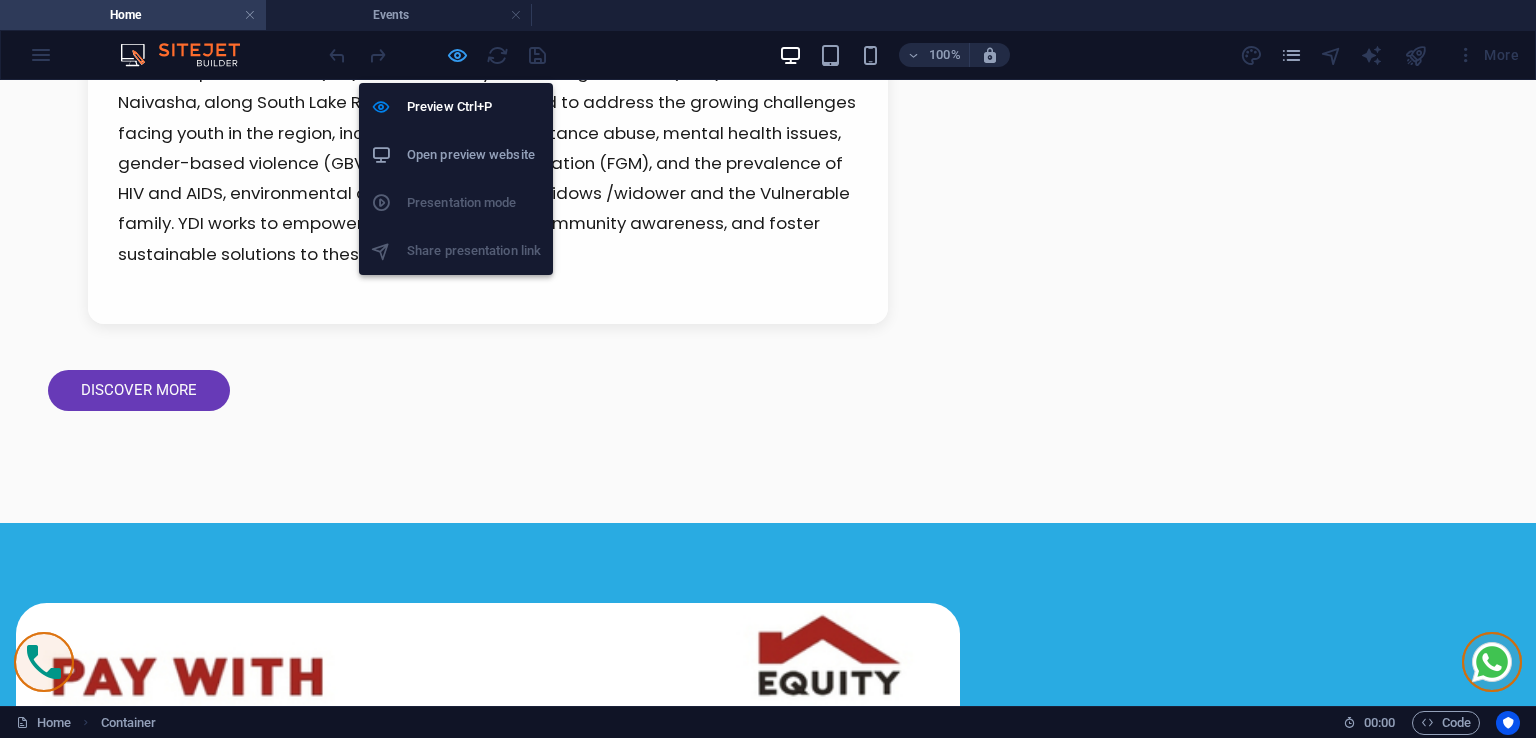click at bounding box center (457, 55) 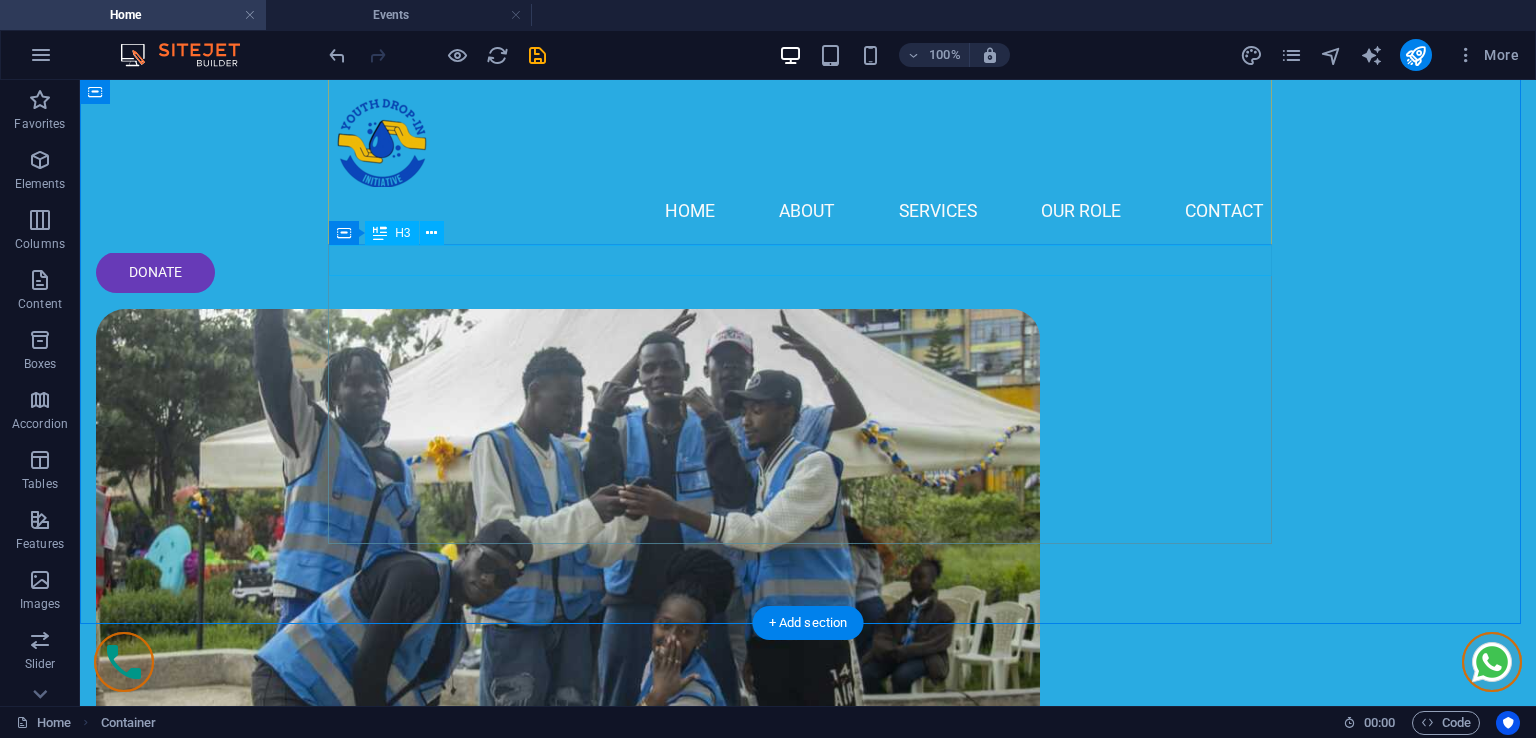 scroll, scrollTop: 3000, scrollLeft: 0, axis: vertical 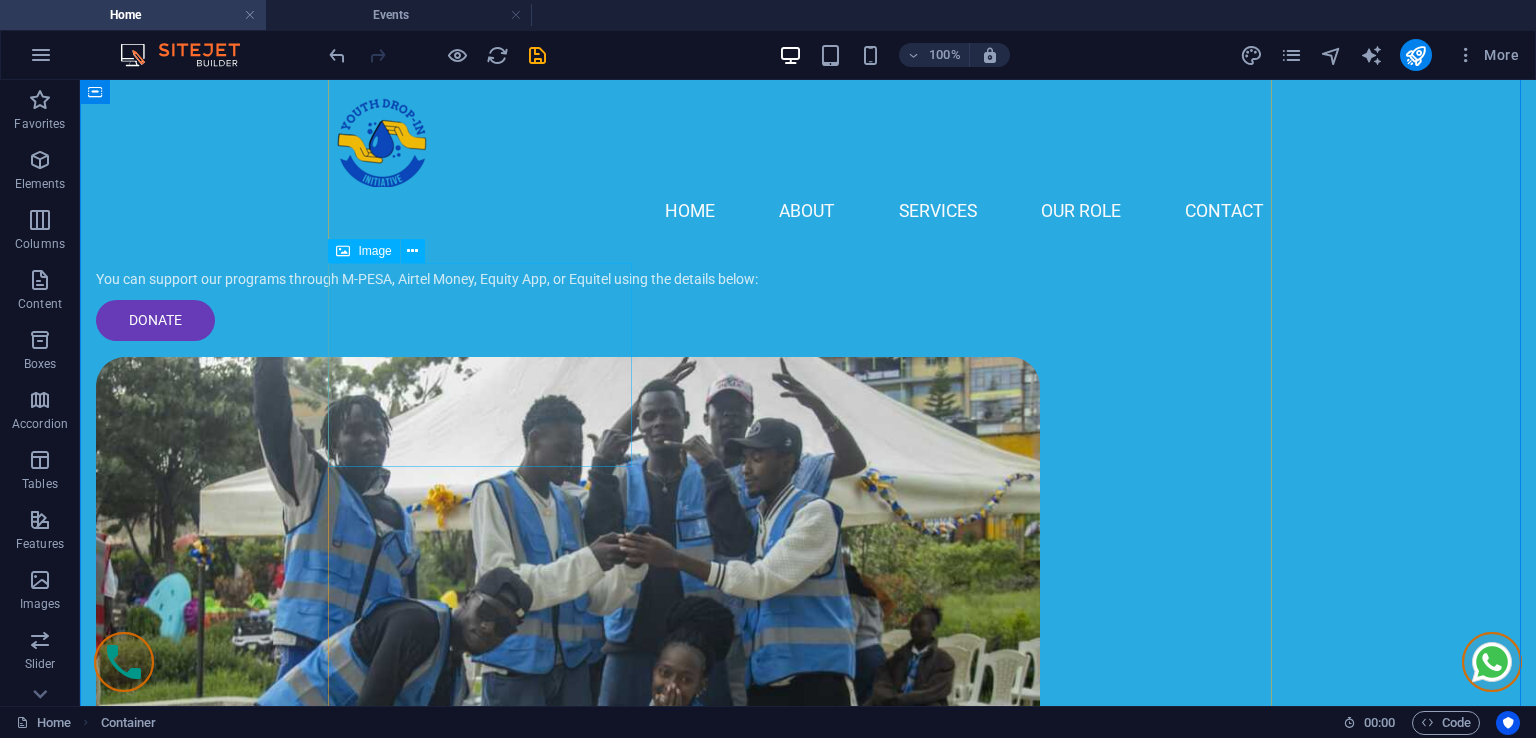 click on "Family Room" at bounding box center [488, 2963] 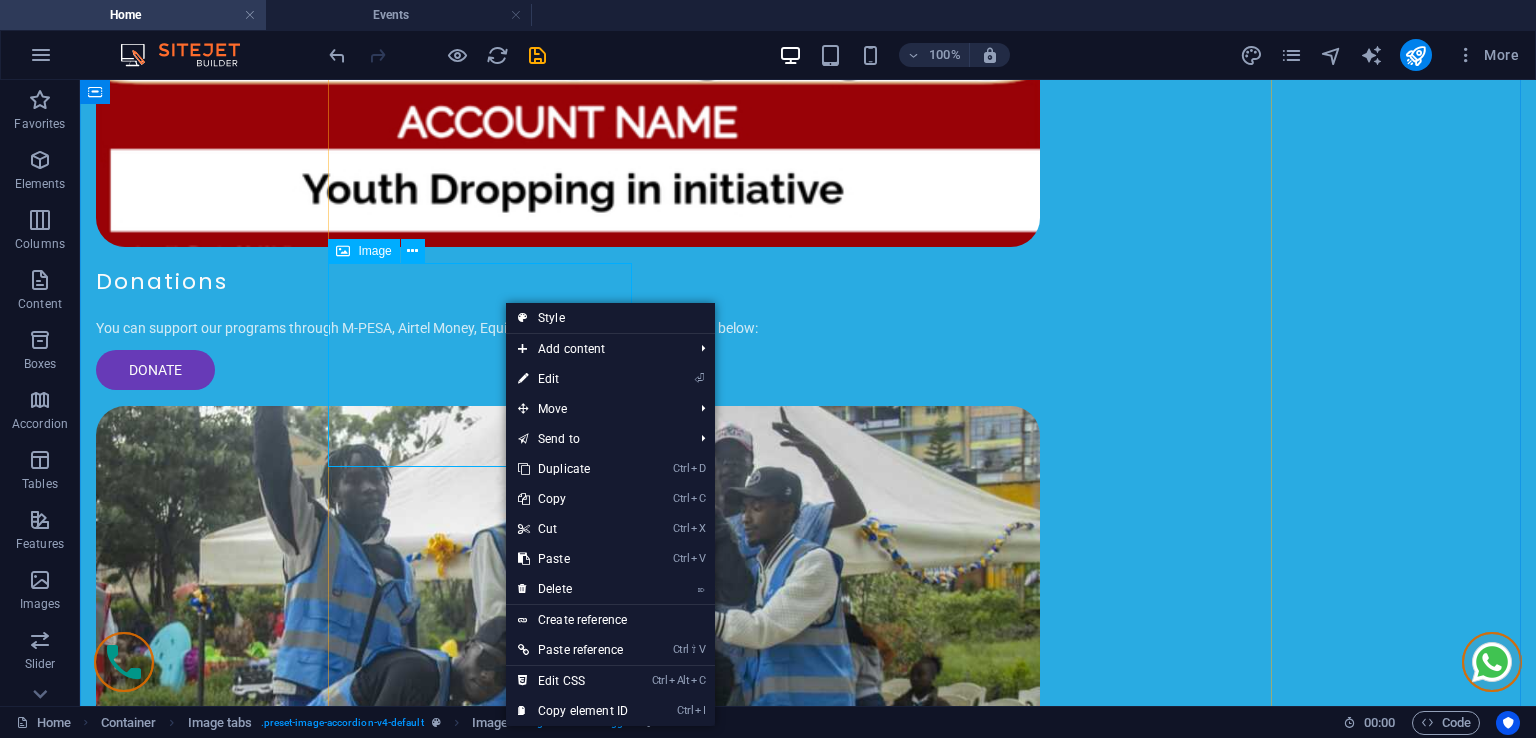 scroll, scrollTop: 3200, scrollLeft: 0, axis: vertical 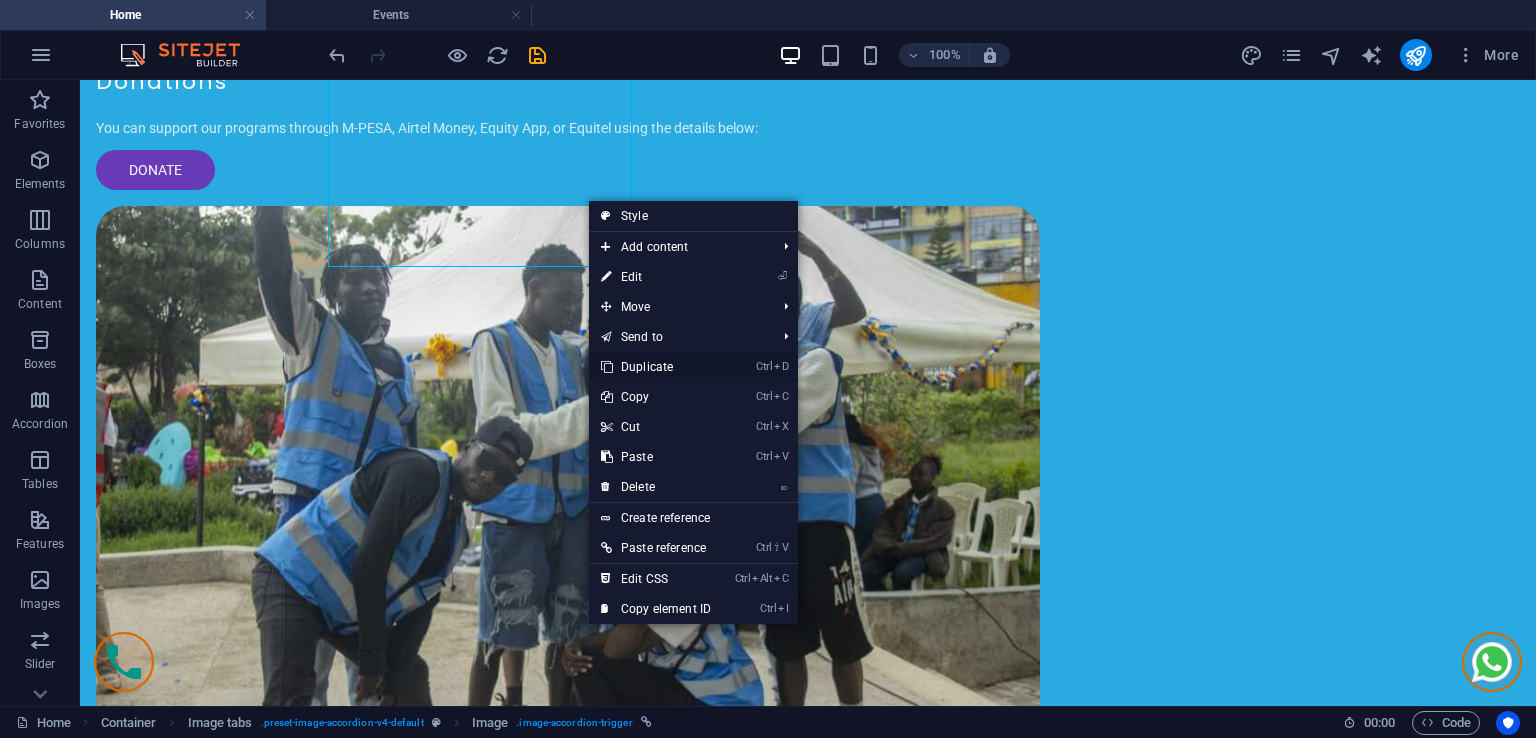 click on "Ctrl D  Duplicate" at bounding box center [656, 367] 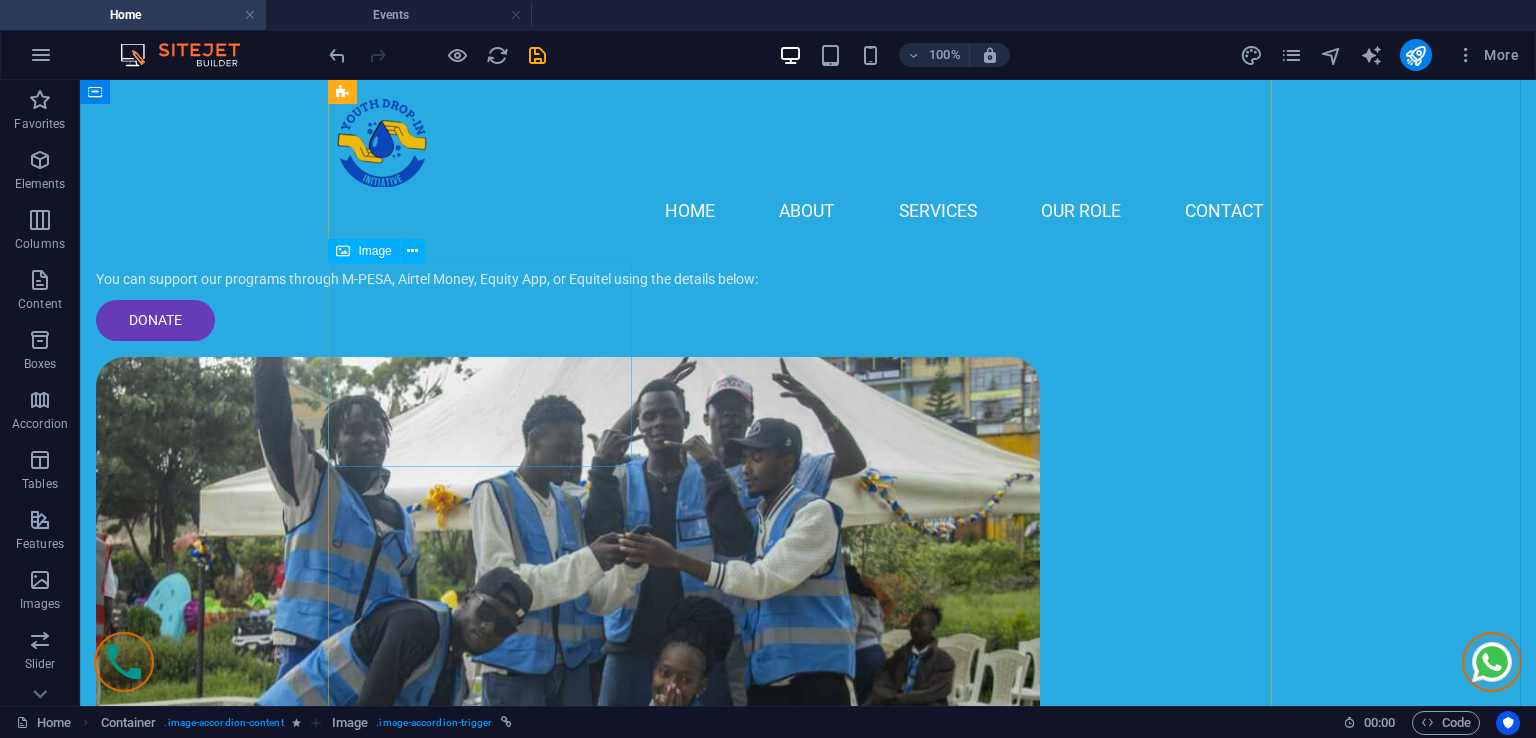 scroll, scrollTop: 2700, scrollLeft: 0, axis: vertical 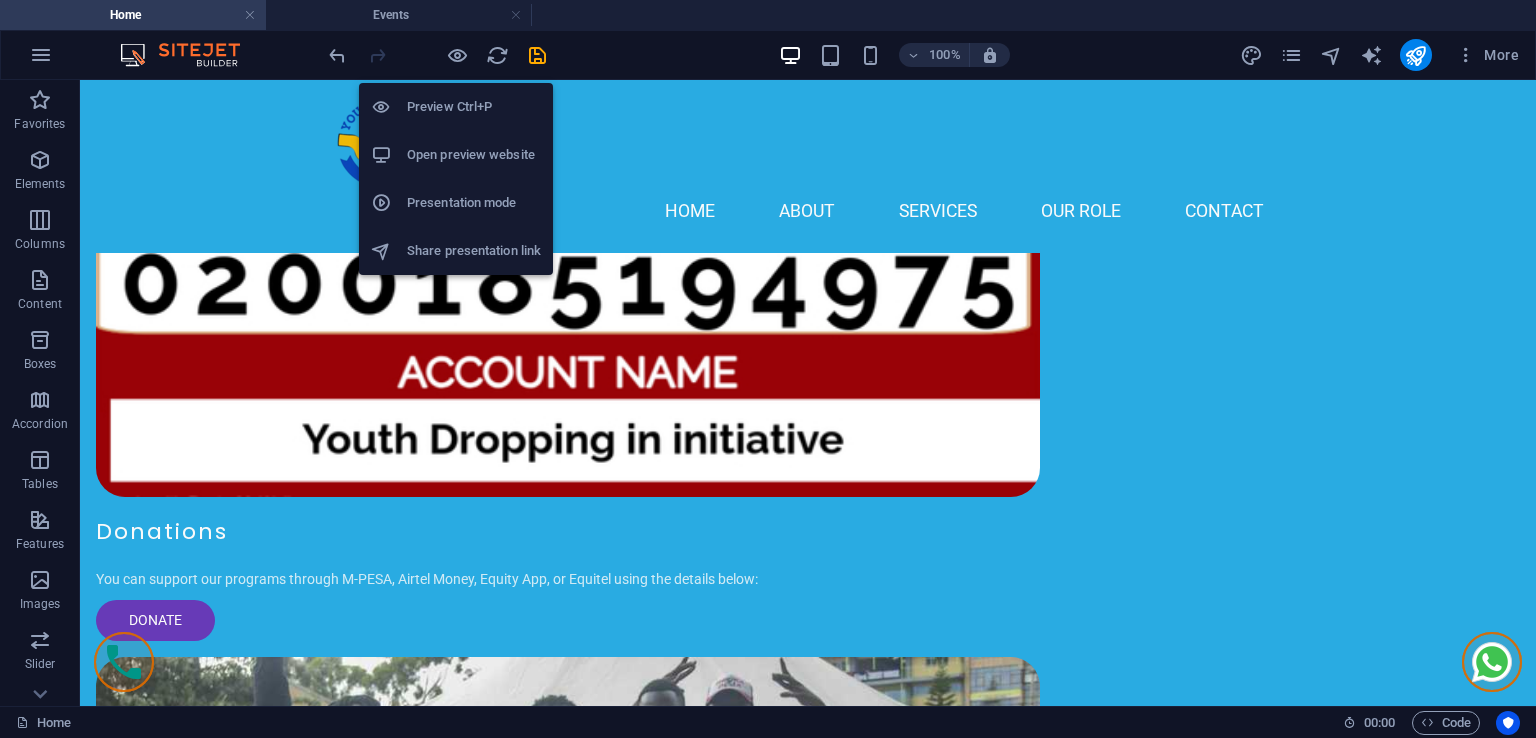 drag, startPoint x: 448, startPoint y: 52, endPoint x: 477, endPoint y: 75, distance: 37.01351 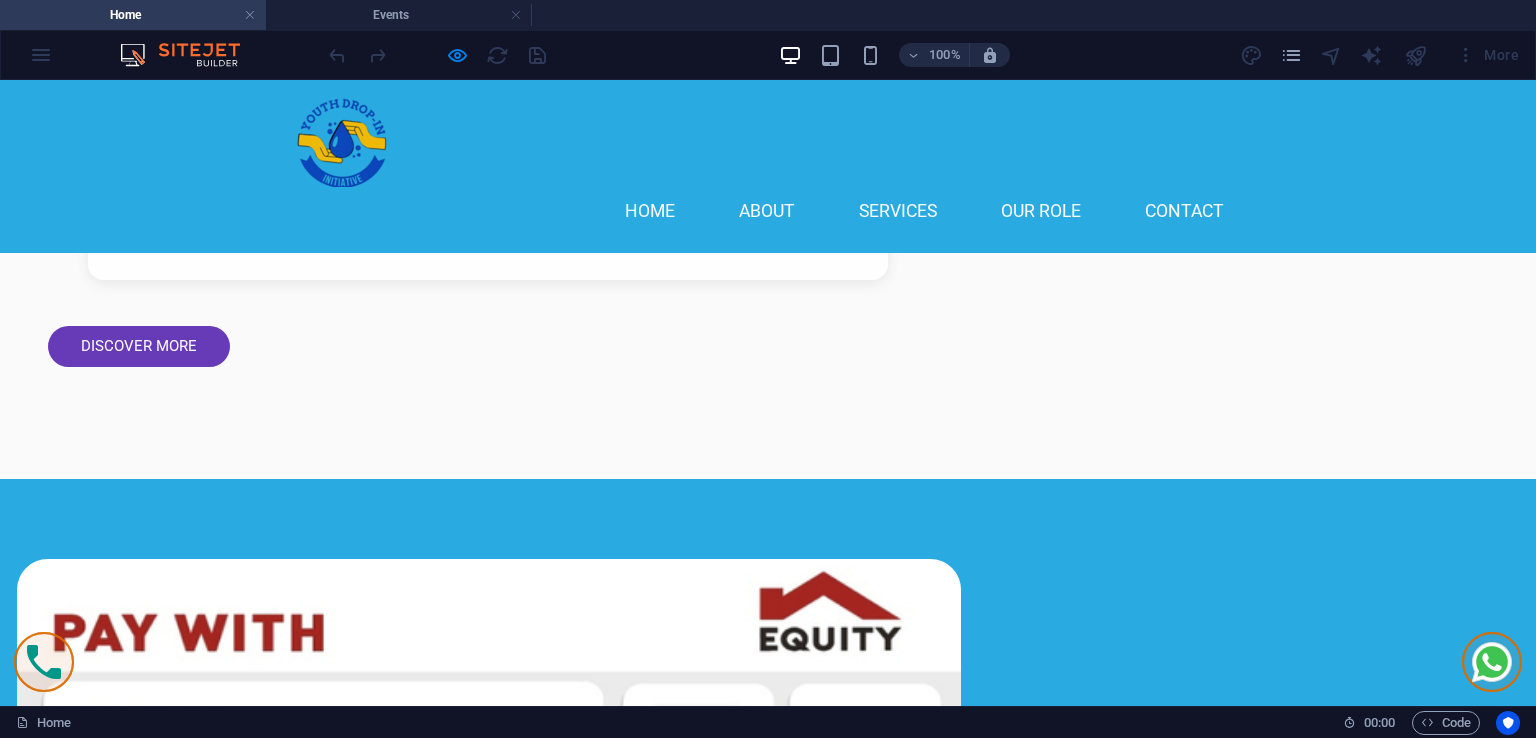 scroll, scrollTop: 1794, scrollLeft: 0, axis: vertical 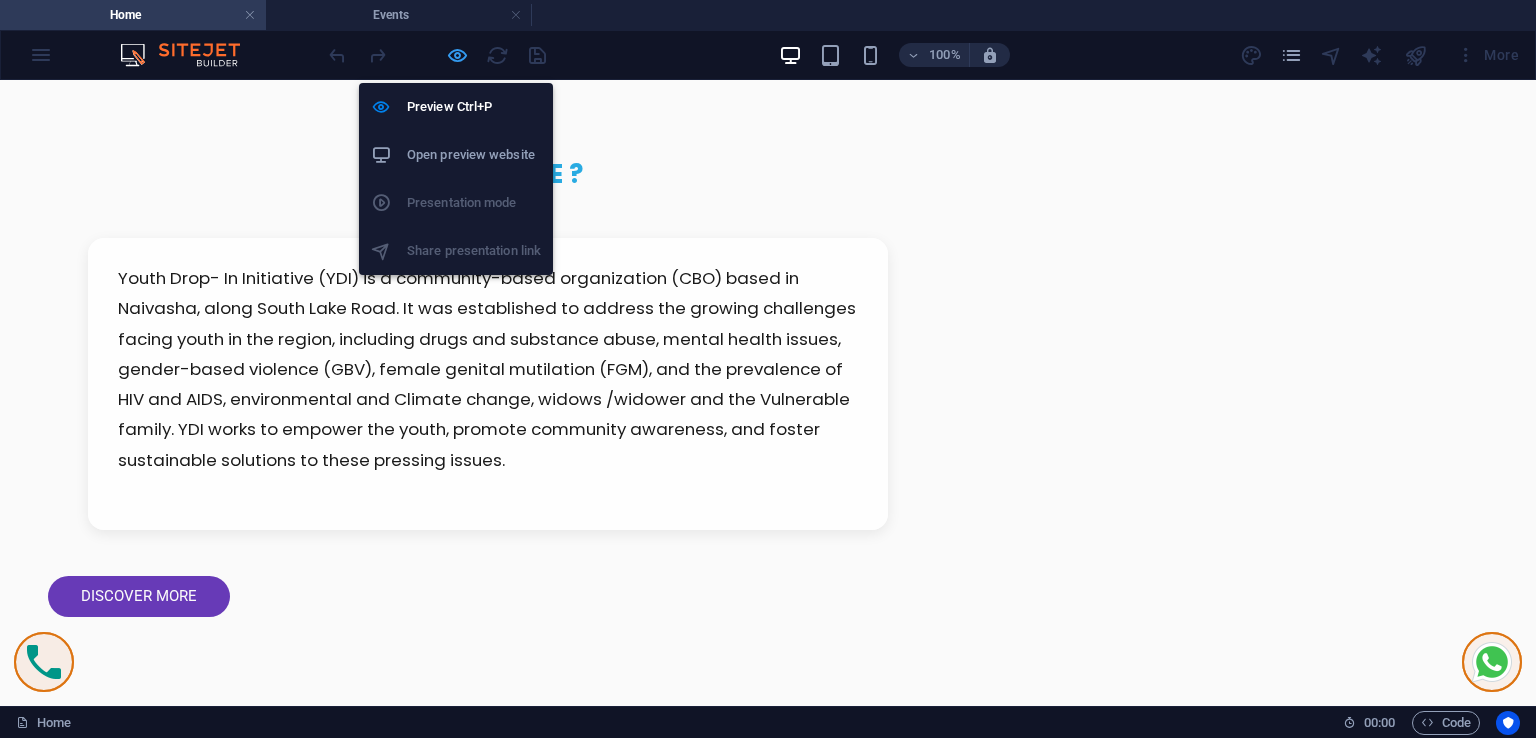 click at bounding box center (457, 55) 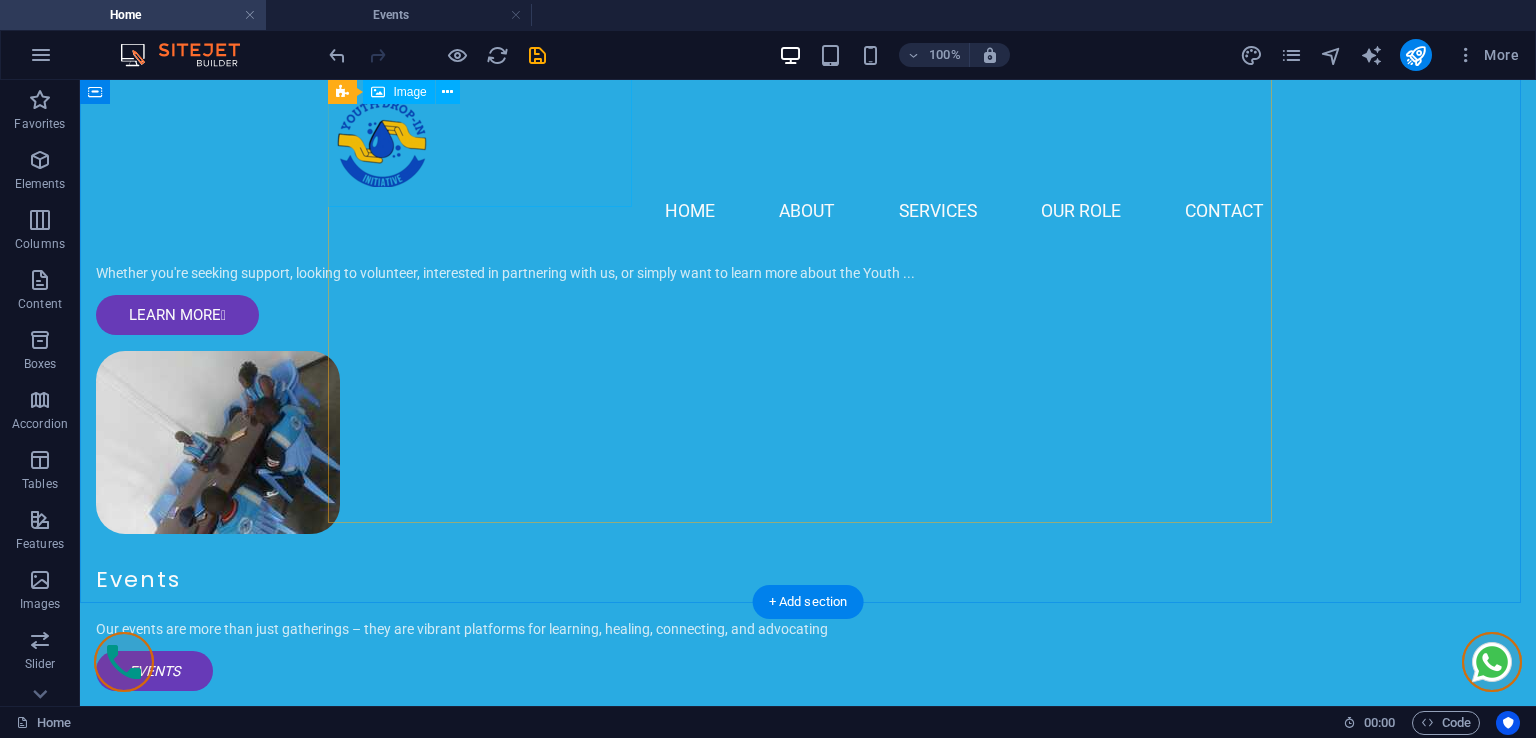 scroll, scrollTop: 3594, scrollLeft: 0, axis: vertical 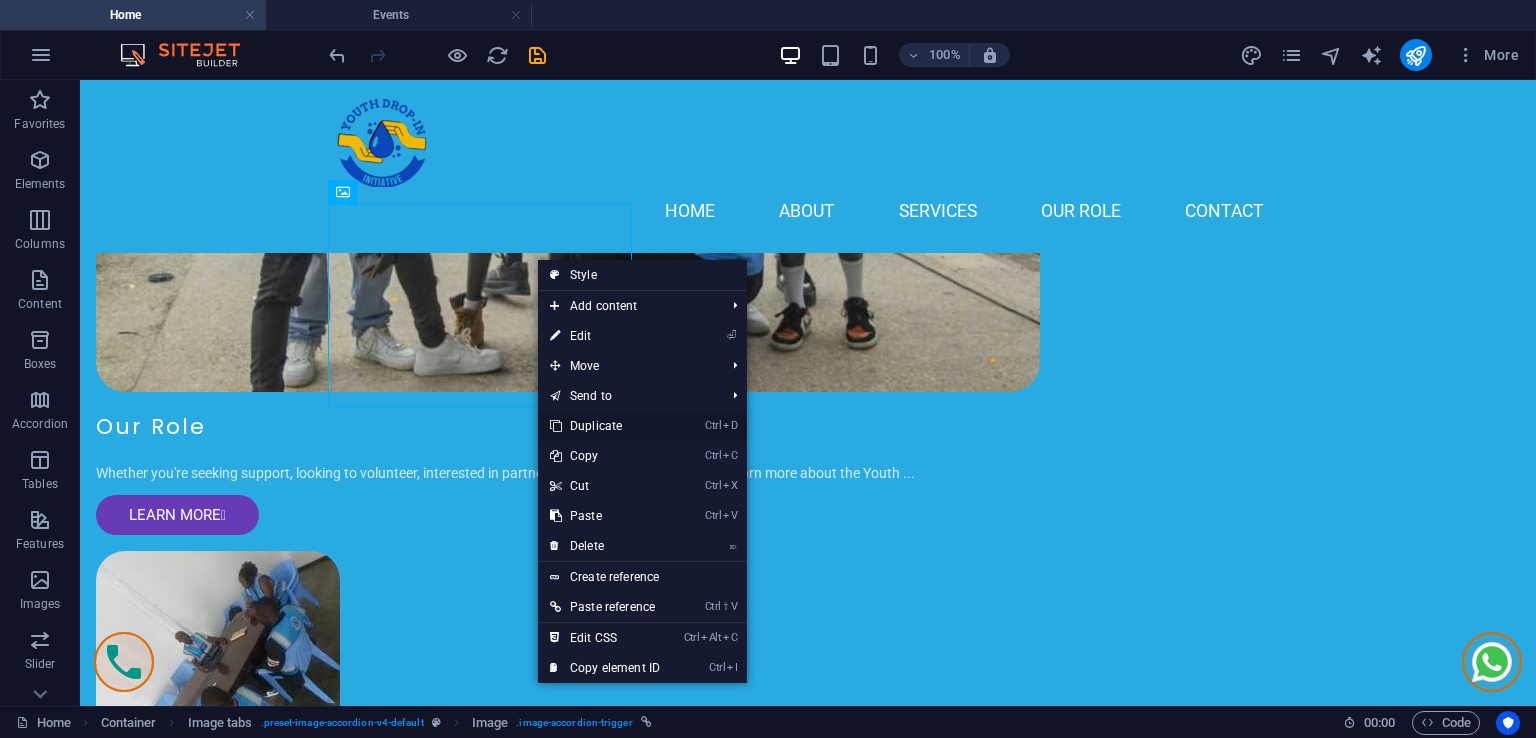 click on "Ctrl D  Duplicate" at bounding box center [605, 426] 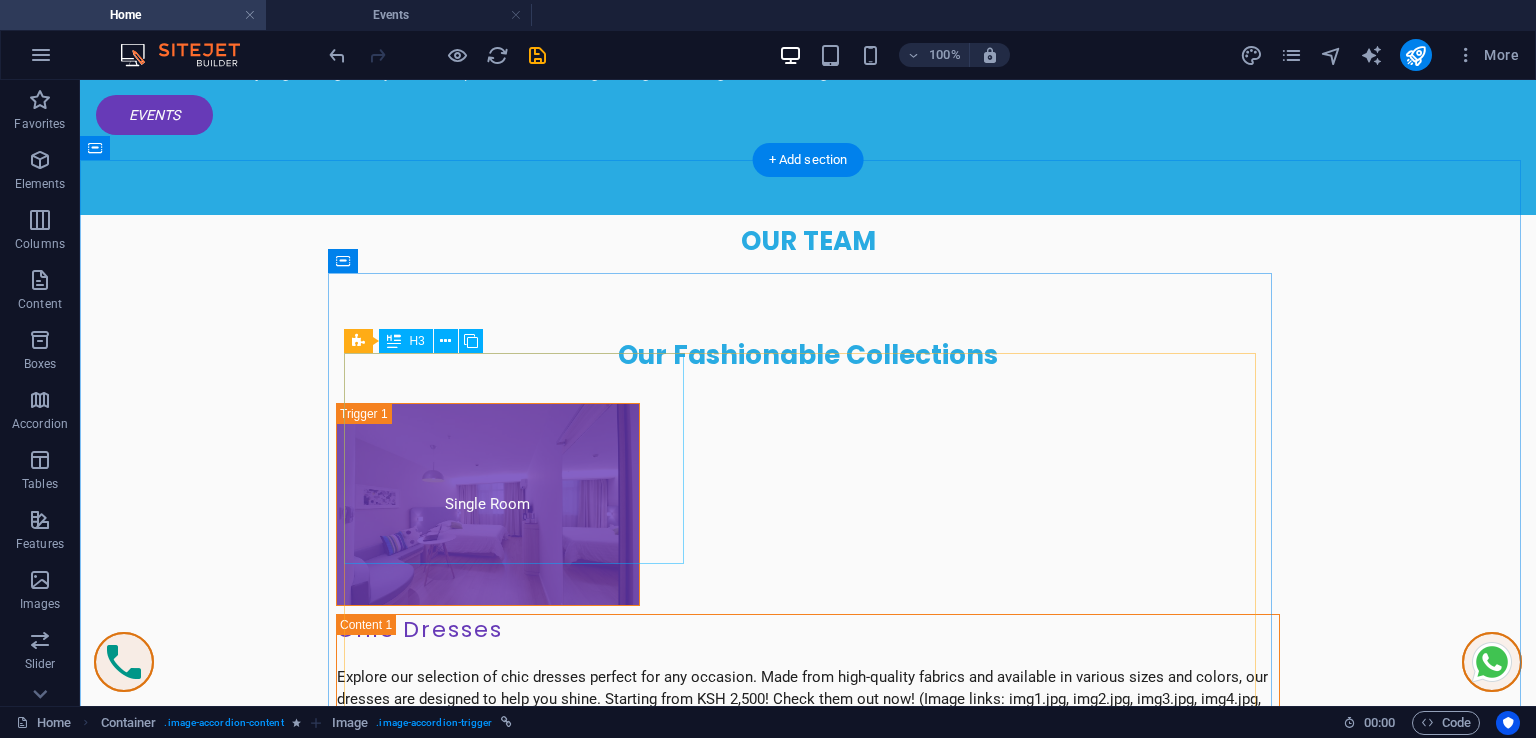 scroll, scrollTop: 4794, scrollLeft: 0, axis: vertical 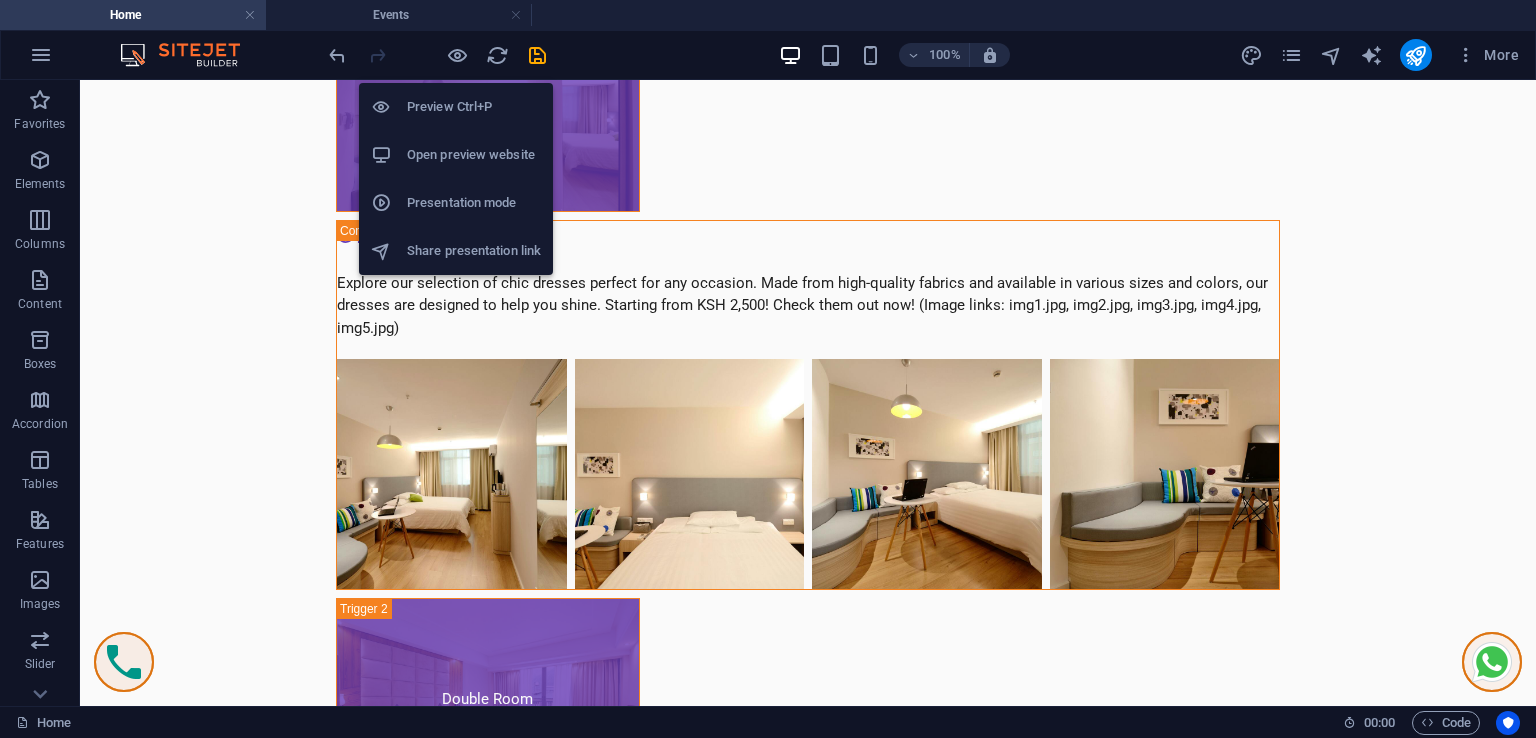 drag, startPoint x: 453, startPoint y: 59, endPoint x: 509, endPoint y: 139, distance: 97.65244 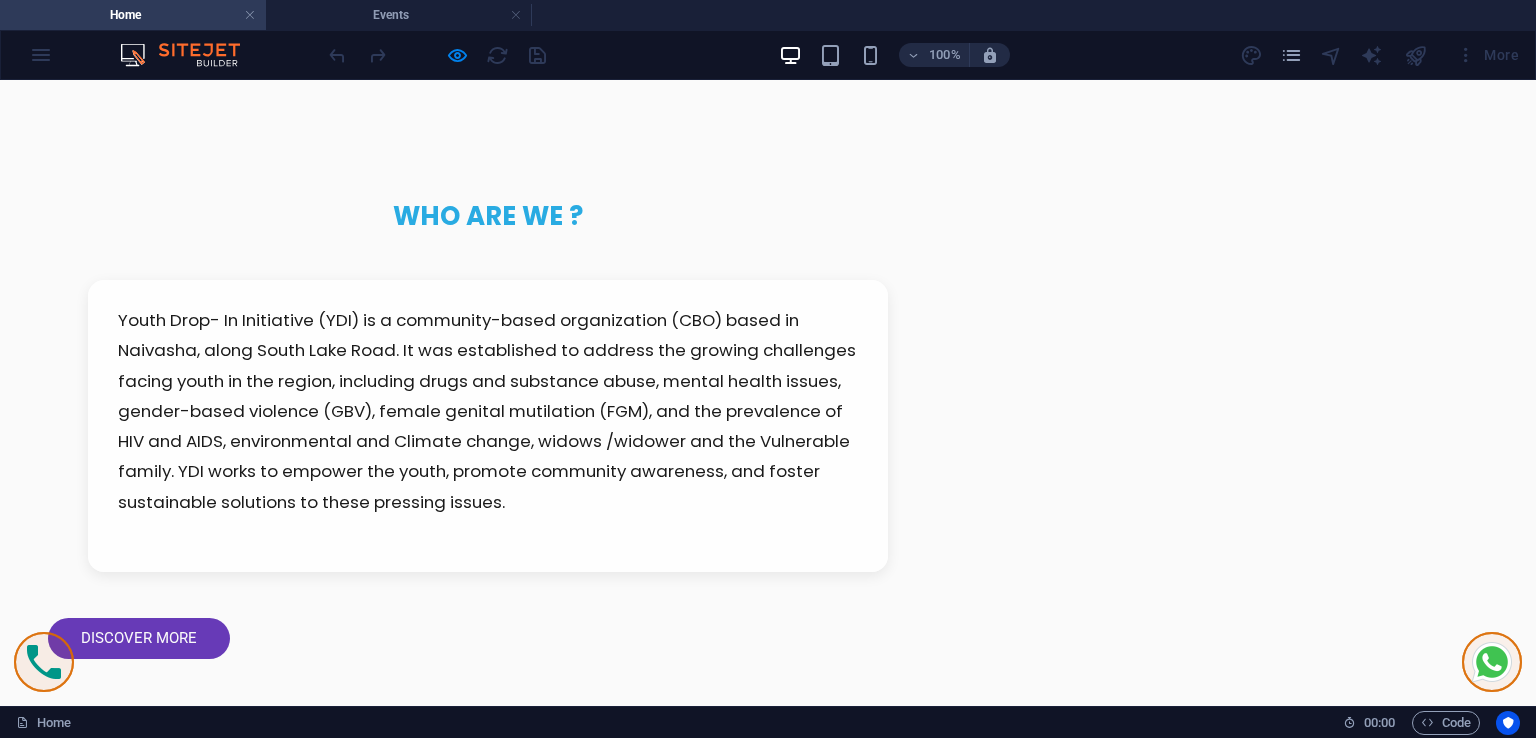 scroll, scrollTop: 1694, scrollLeft: 0, axis: vertical 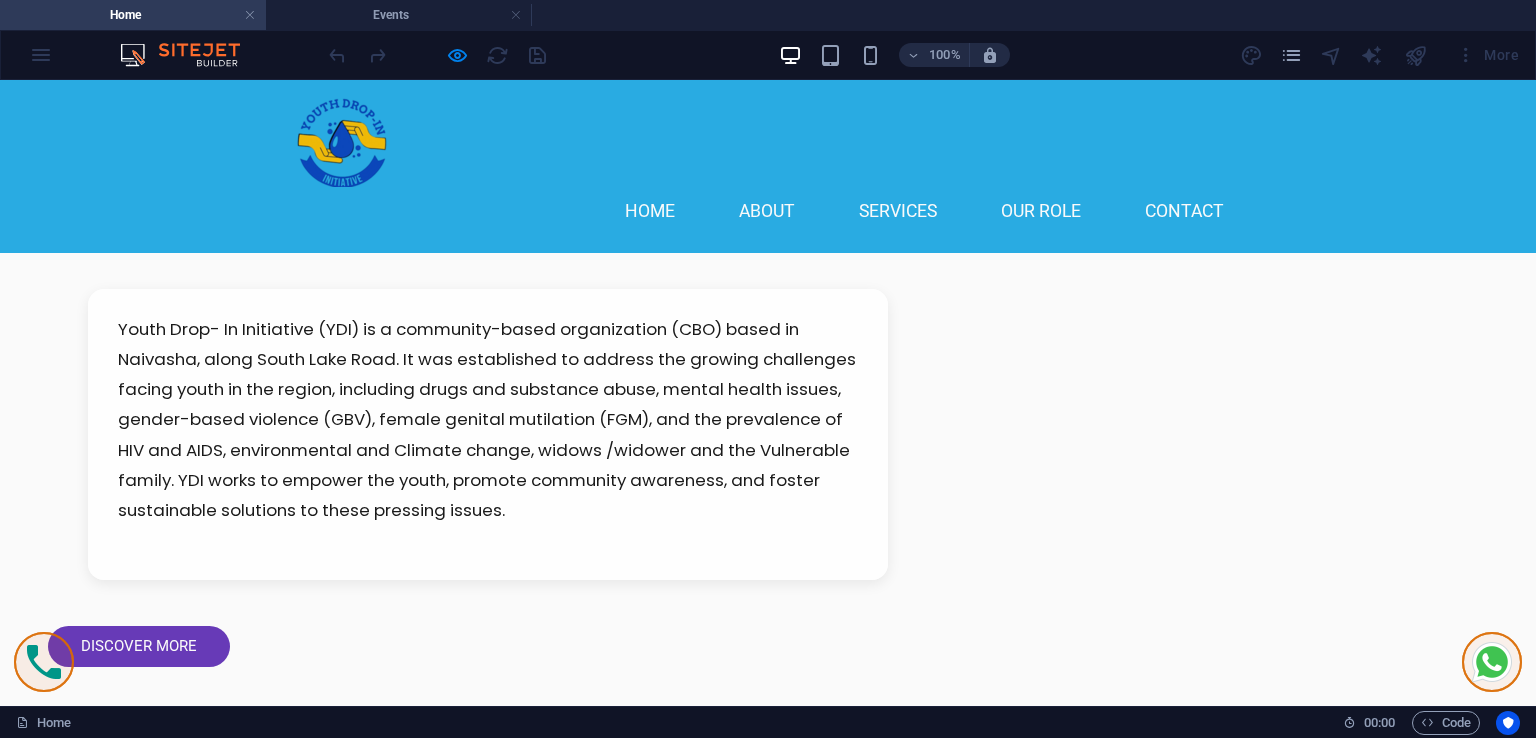 click on "Our Fashionable Collections" at bounding box center [768, 3012] 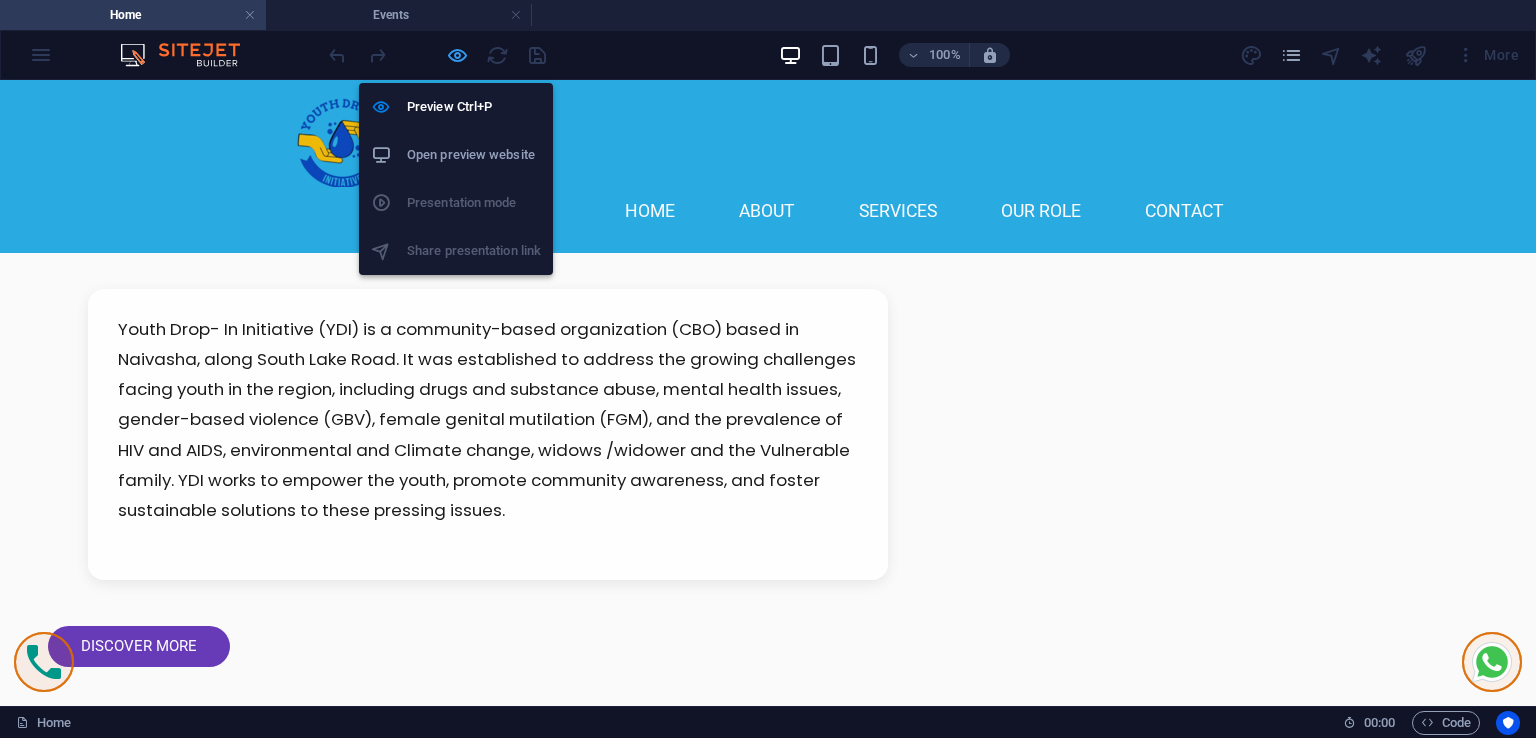 click at bounding box center [457, 55] 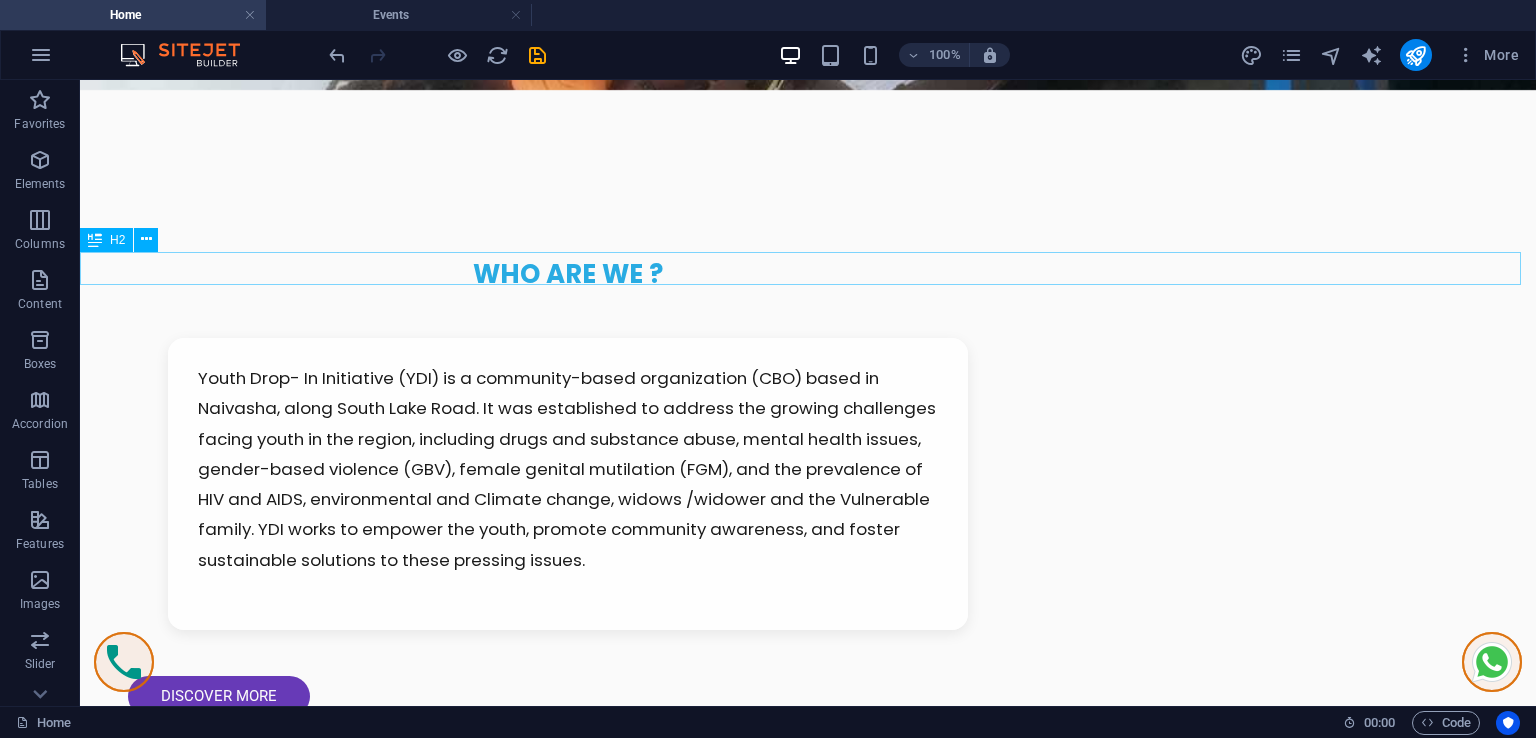 click on "OUR TEAM" at bounding box center (808, 2948) 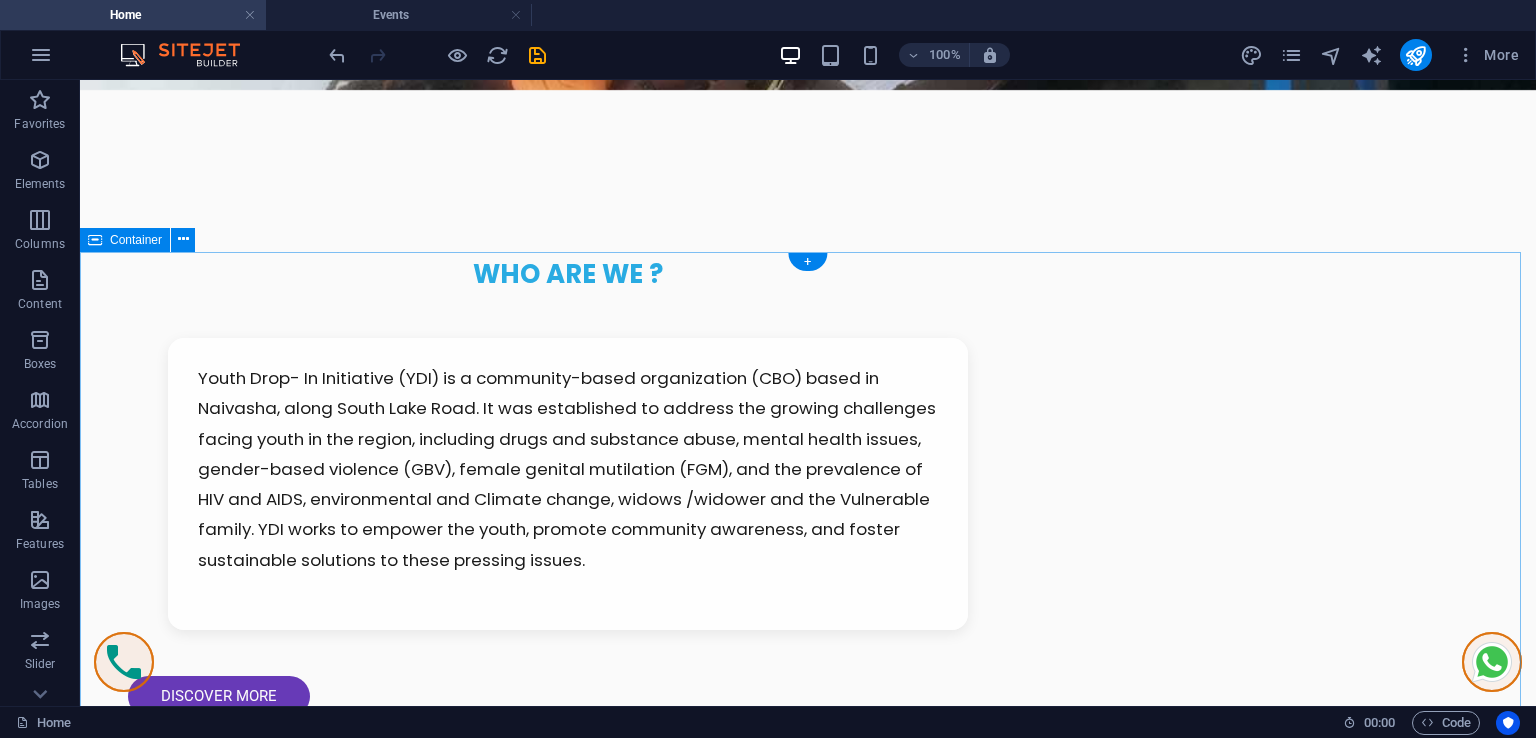 click on "Our Fashionable Collections Single Room Chic Dresses Explore our selection of chic dresses perfect for any occasion. Made from high-quality fabrics and available in various sizes and colors, our dresses are designed to help you shine. Starting from KSH 2,500! Check them out now! (Image links: img1.jpg, img2.jpg, img3.jpg, img4.jpg, img5.jpg) Double Room Trendy Tops Shop our trendy tops collection, featuring everything from casual tees to stylish blouses. Priced from KSH 1,200, you can dress up or down effortlessly. (Image links: img1.jpg, img2.jpg, img3.jpg, img4.jpg, img5.jpg) Family Room Stylish Bottoms Discover a variety of stylish bottoms, including skirts, trousers, and shorts. Perfect for mixing and matching with our tops, starting from KSH 1,800! (Image links: img1.jpg, img2.jpg, img3.jpg, img4.jpg, img5.jpg) Family Room Stylish Bottoms Family Room Stylish Bottoms" at bounding box center [808, 4372] 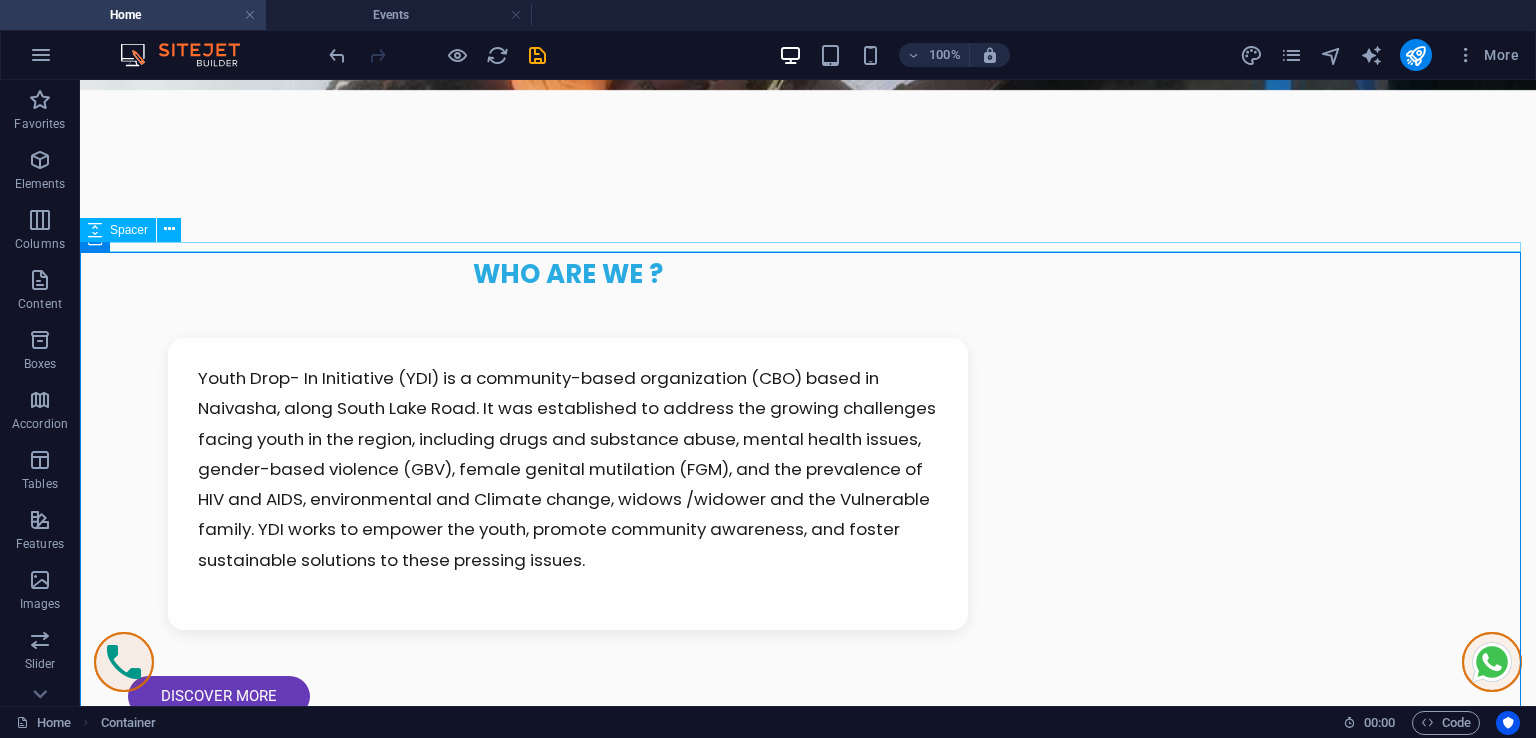 click at bounding box center [808, 2926] 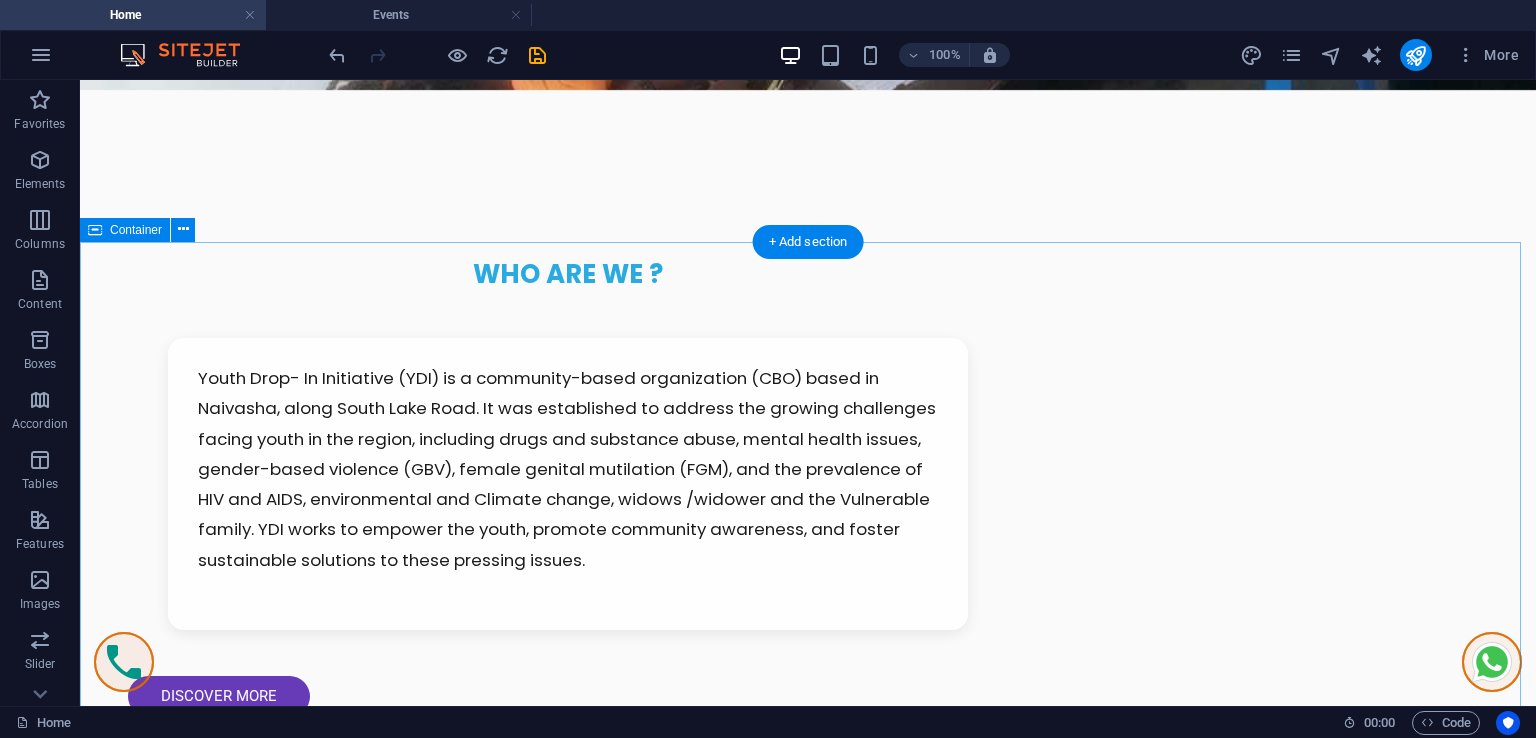 click on "Our Fashionable Collections Single Room Chic Dresses Explore our selection of chic dresses perfect for any occasion. Made from high-quality fabrics and available in various sizes and colors, our dresses are designed to help you shine. Starting from KSH 2,500! Check them out now! (Image links: img1.jpg, img2.jpg, img3.jpg, img4.jpg, img5.jpg) Double Room Trendy Tops Shop our trendy tops collection, featuring everything from casual tees to stylish blouses. Priced from KSH 1,200, you can dress up or down effortlessly. (Image links: img1.jpg, img2.jpg, img3.jpg, img4.jpg, img5.jpg) Family Room Stylish Bottoms Discover a variety of stylish bottoms, including skirts, trousers, and shorts. Perfect for mixing and matching with our tops, starting from KSH 1,800! (Image links: img1.jpg, img2.jpg, img3.jpg, img4.jpg, img5.jpg) Family Room Stylish Bottoms Family Room Stylish Bottoms" at bounding box center (808, 4362) 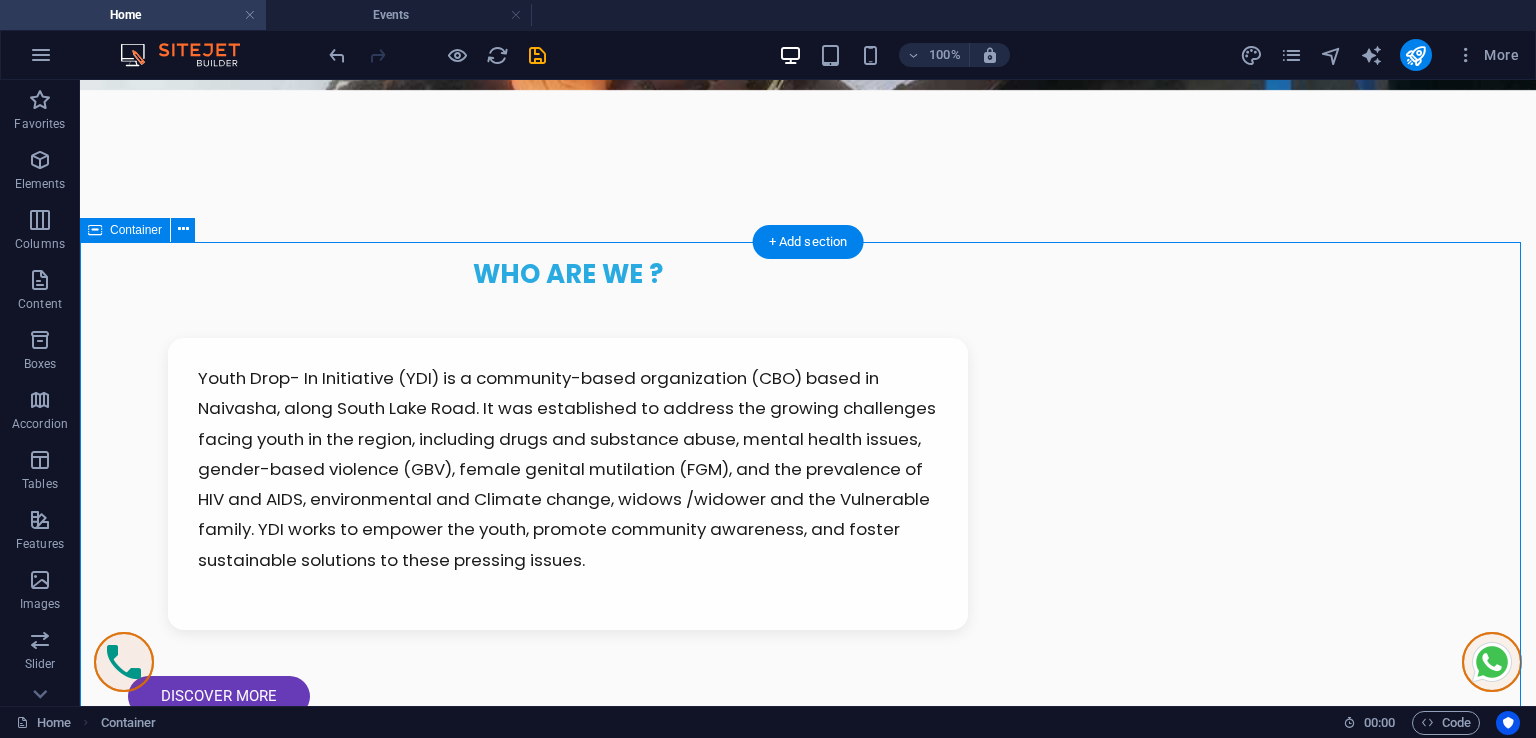 click on "Our Fashionable Collections Single Room Chic Dresses Explore our selection of chic dresses perfect for any occasion. Made from high-quality fabrics and available in various sizes and colors, our dresses are designed to help you shine. Starting from KSH 2,500! Check them out now! (Image links: img1.jpg, img2.jpg, img3.jpg, img4.jpg, img5.jpg) Double Room Trendy Tops Shop our trendy tops collection, featuring everything from casual tees to stylish blouses. Priced from KSH 1,200, you can dress up or down effortlessly. (Image links: img1.jpg, img2.jpg, img3.jpg, img4.jpg, img5.jpg) Family Room Stylish Bottoms Discover a variety of stylish bottoms, including skirts, trousers, and shorts. Perfect for mixing and matching with our tops, starting from KSH 1,800! (Image links: img1.jpg, img2.jpg, img3.jpg, img4.jpg, img5.jpg) Family Room Stylish Bottoms Family Room Stylish Bottoms" at bounding box center (808, 4362) 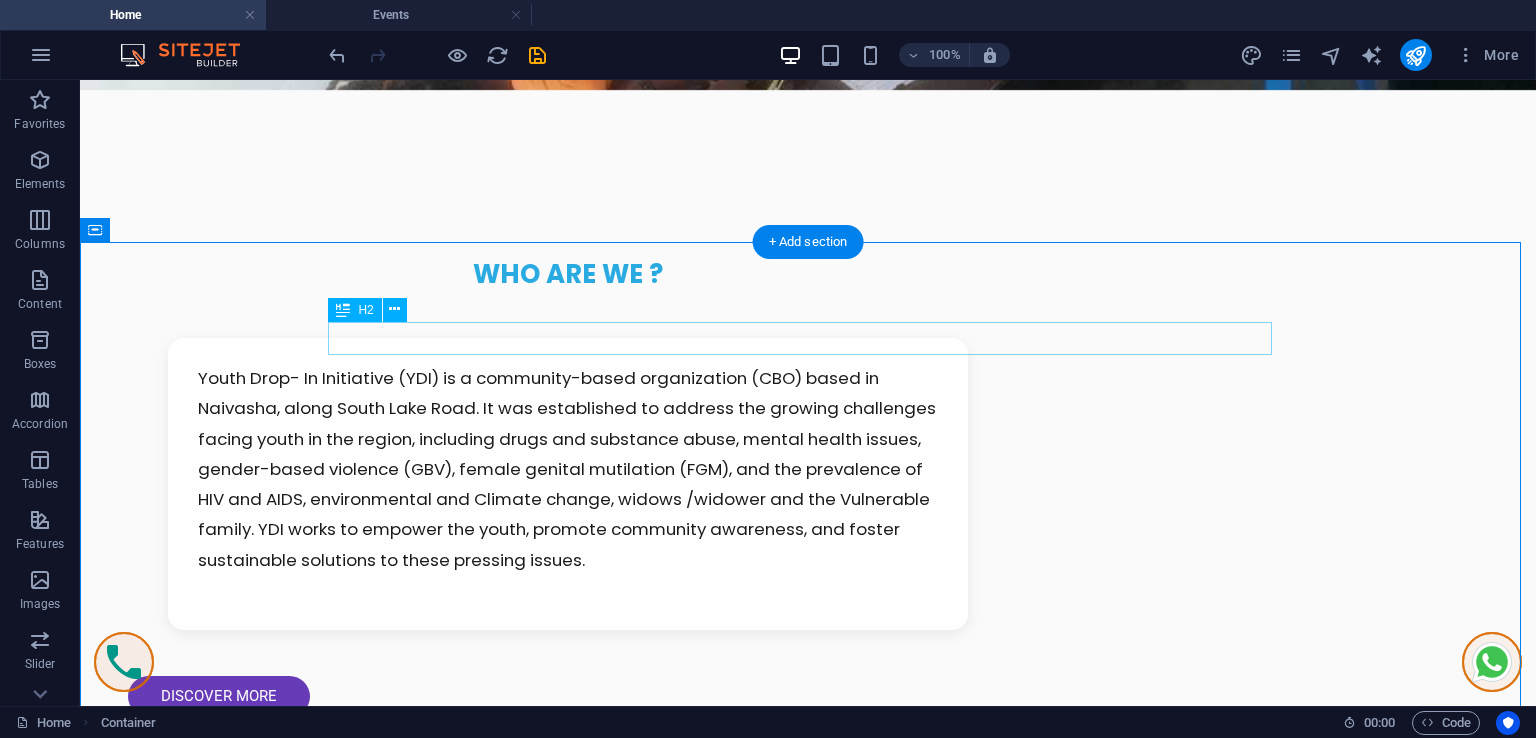 click on "Our Fashionable Collections" at bounding box center [808, 3018] 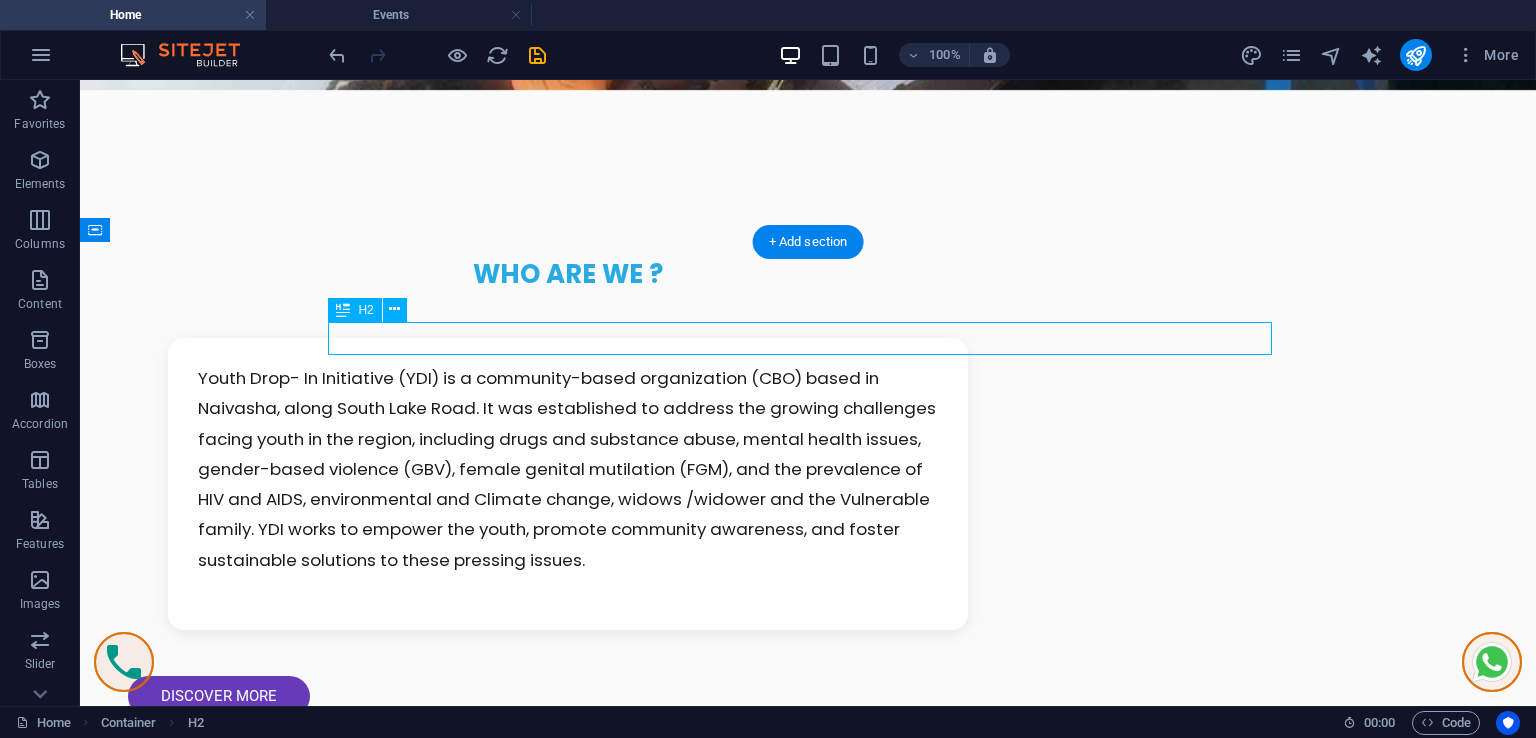click on "Our Fashionable Collections" at bounding box center [808, 3018] 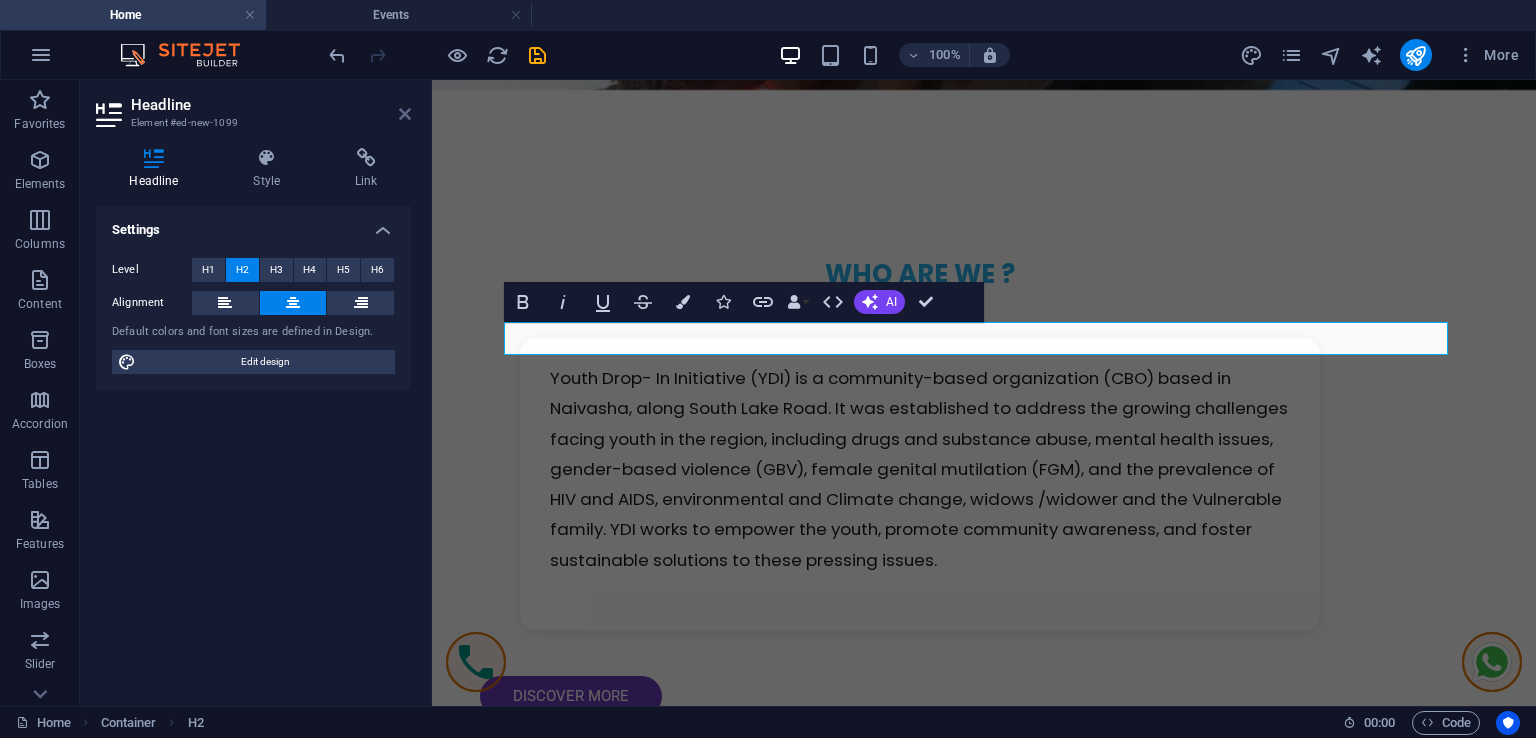 drag, startPoint x: 623, startPoint y: 143, endPoint x: 404, endPoint y: 114, distance: 220.91174 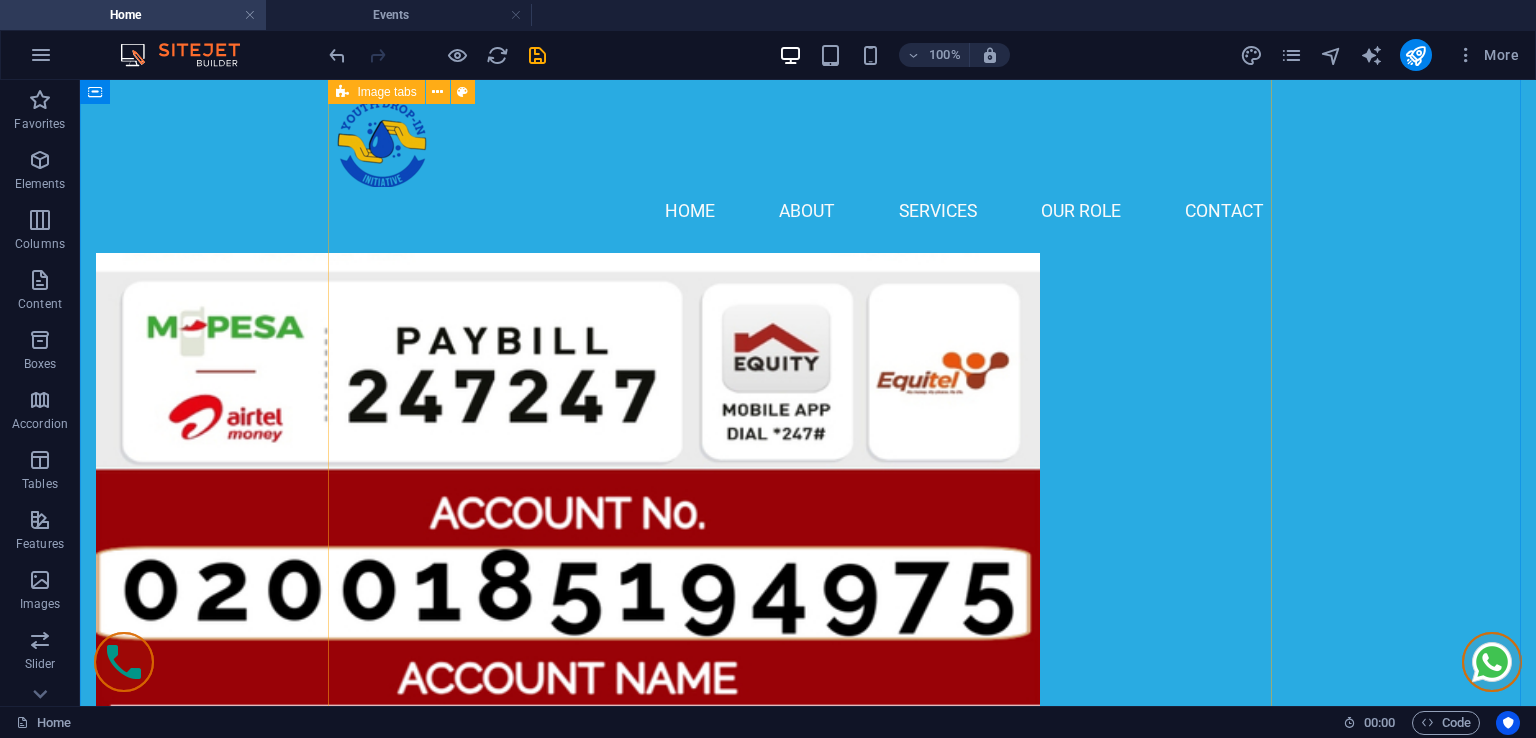 scroll, scrollTop: 2094, scrollLeft: 0, axis: vertical 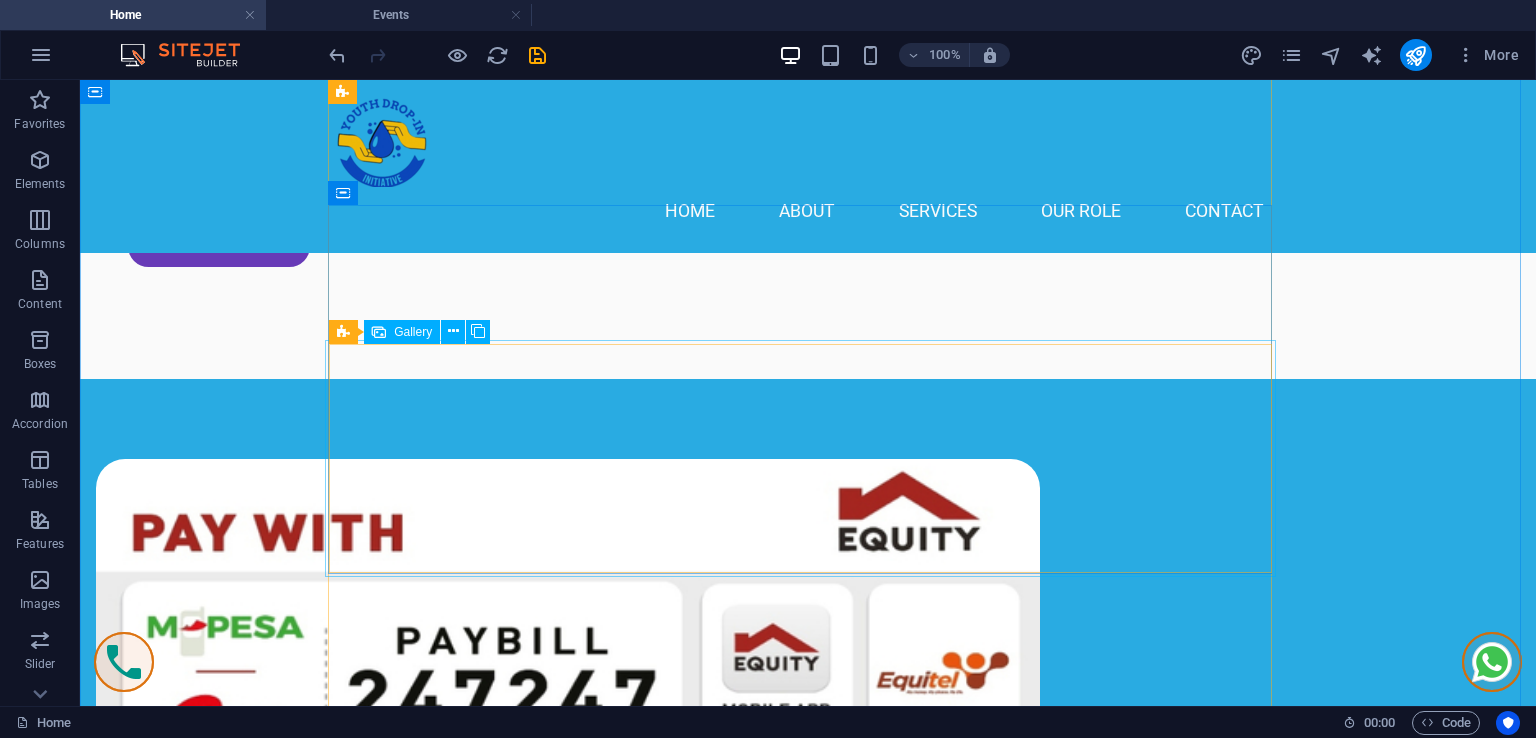 click at bounding box center (1165, 3081) 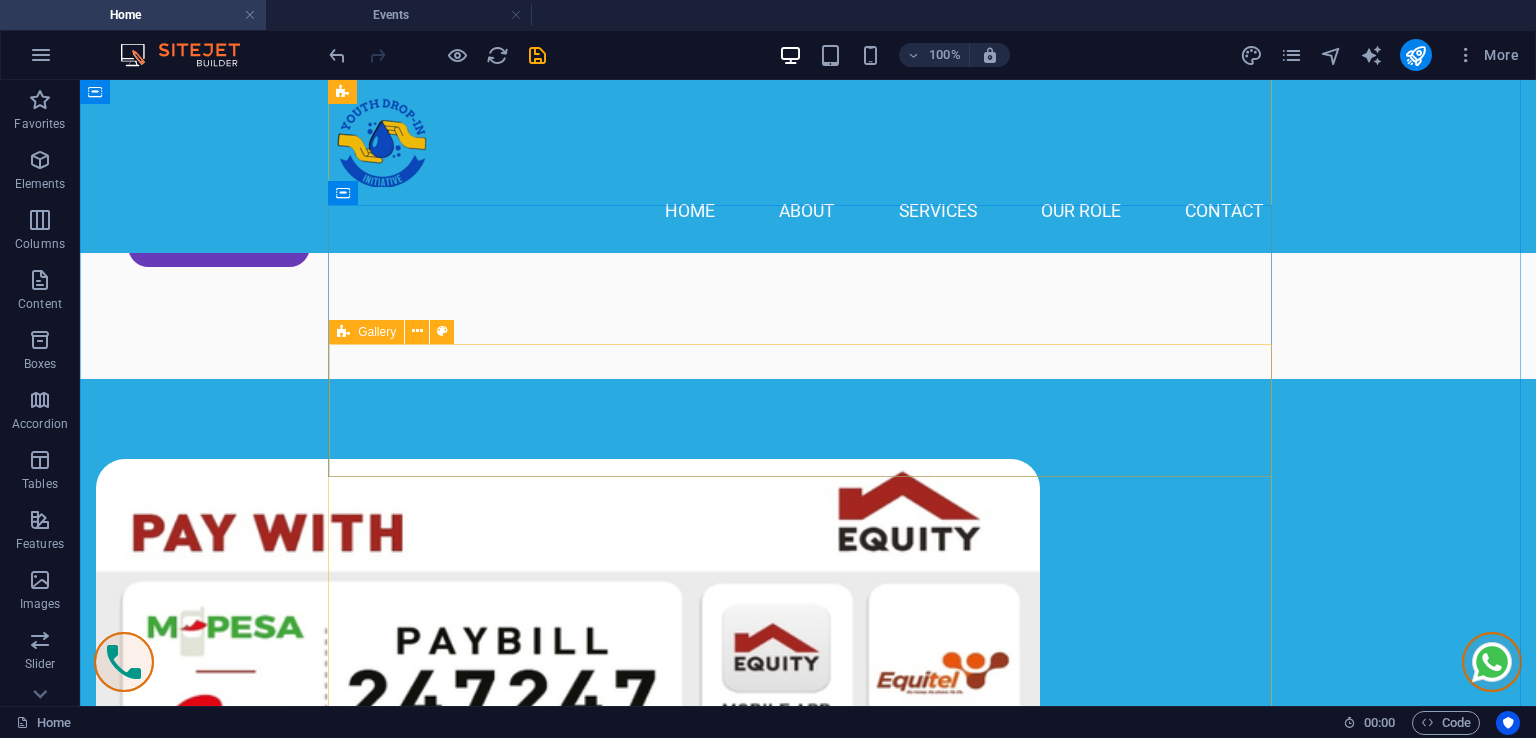 click on "Drop content here or  Add elements  Paste clipboard" at bounding box center (808, 3033) 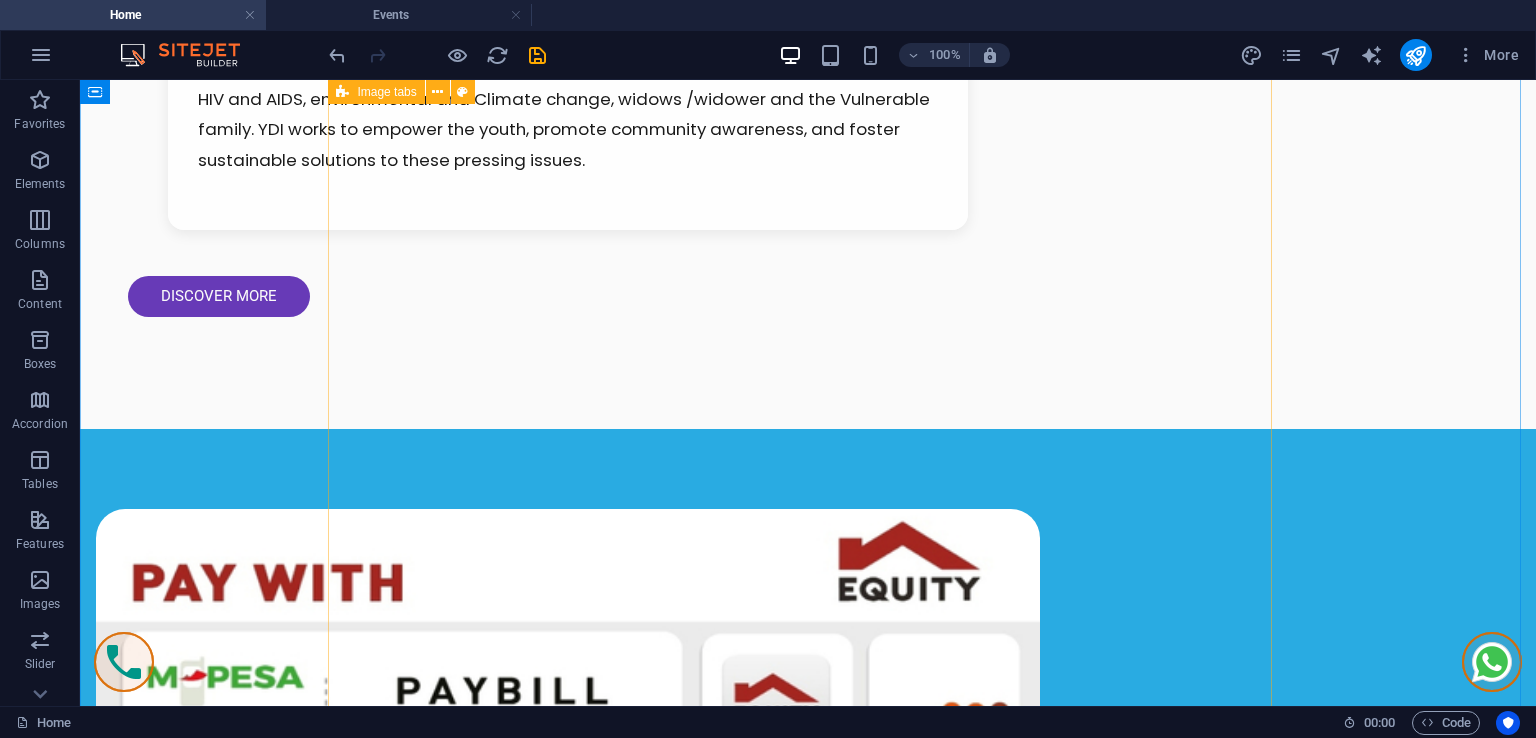 scroll, scrollTop: 2394, scrollLeft: 0, axis: vertical 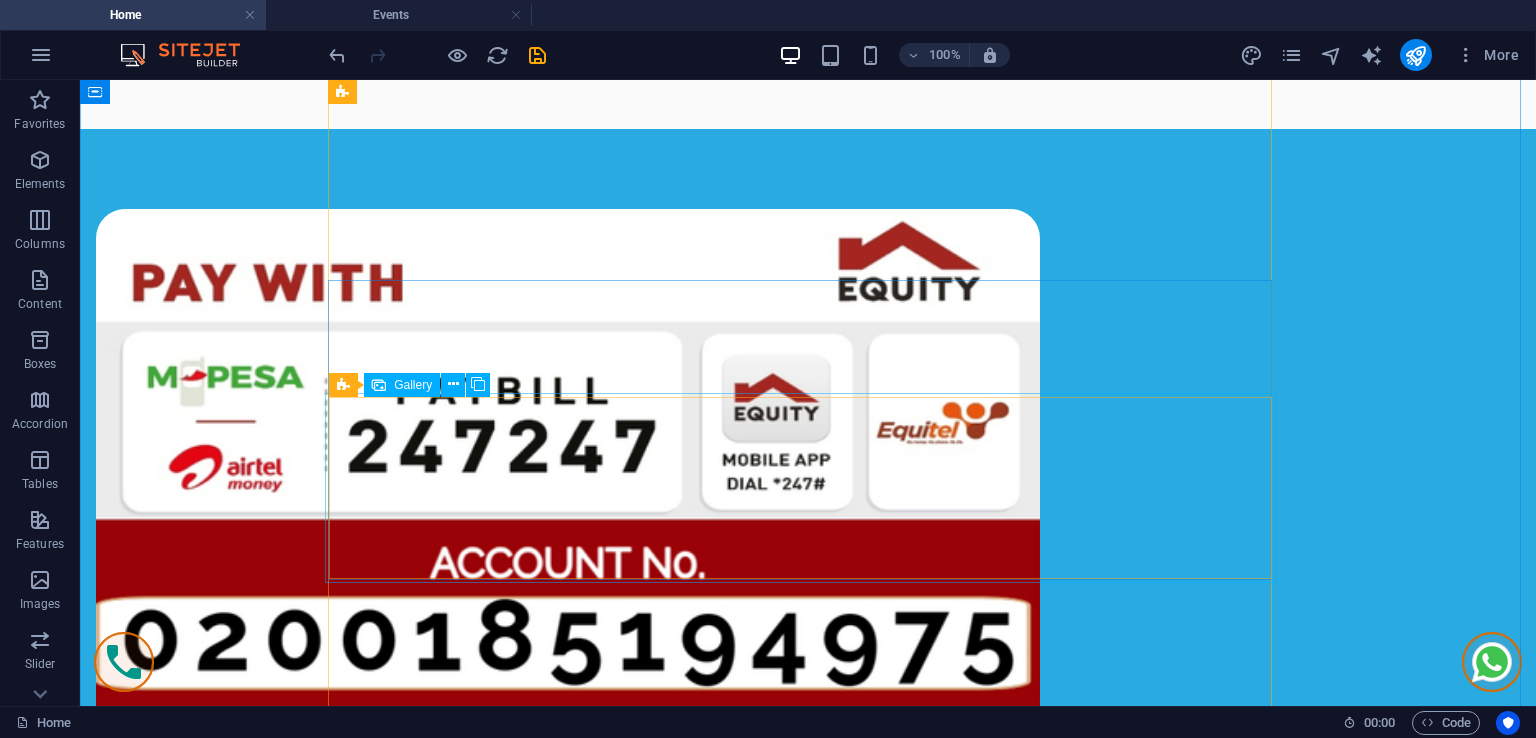 click at bounding box center (808, 3144) 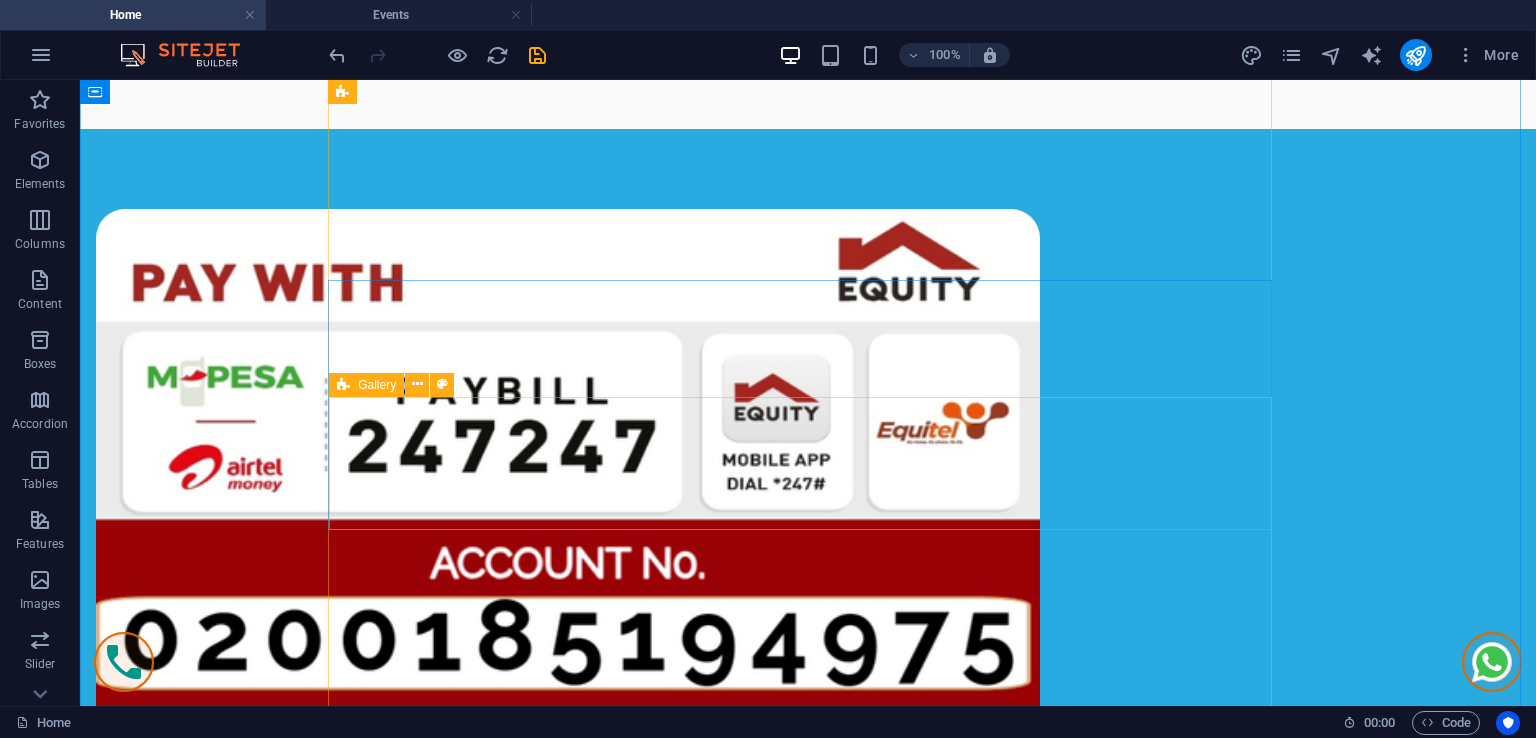 click on "Drop content here or  Add elements  Paste clipboard" at bounding box center [808, 3120] 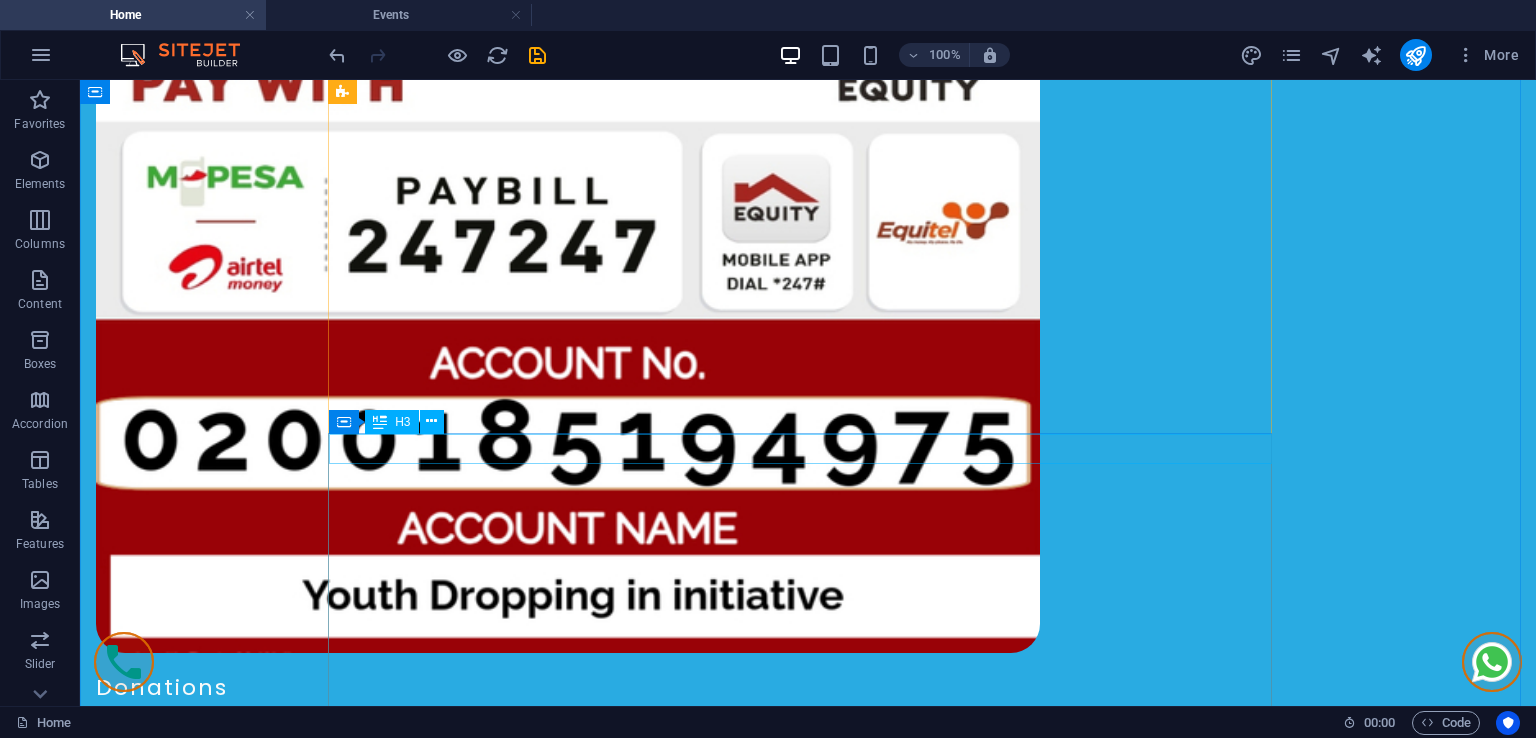 scroll, scrollTop: 2794, scrollLeft: 0, axis: vertical 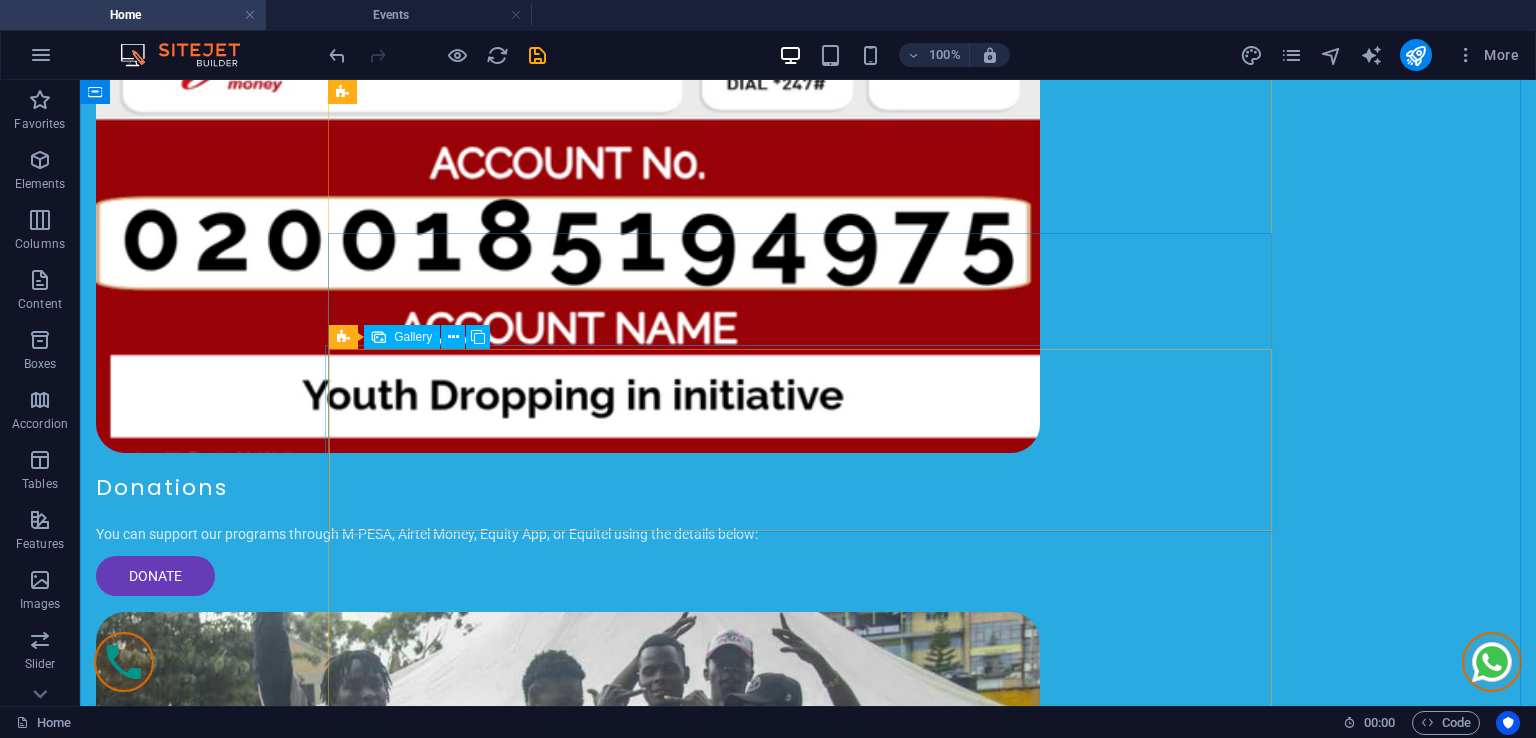 click at bounding box center (998, 3081) 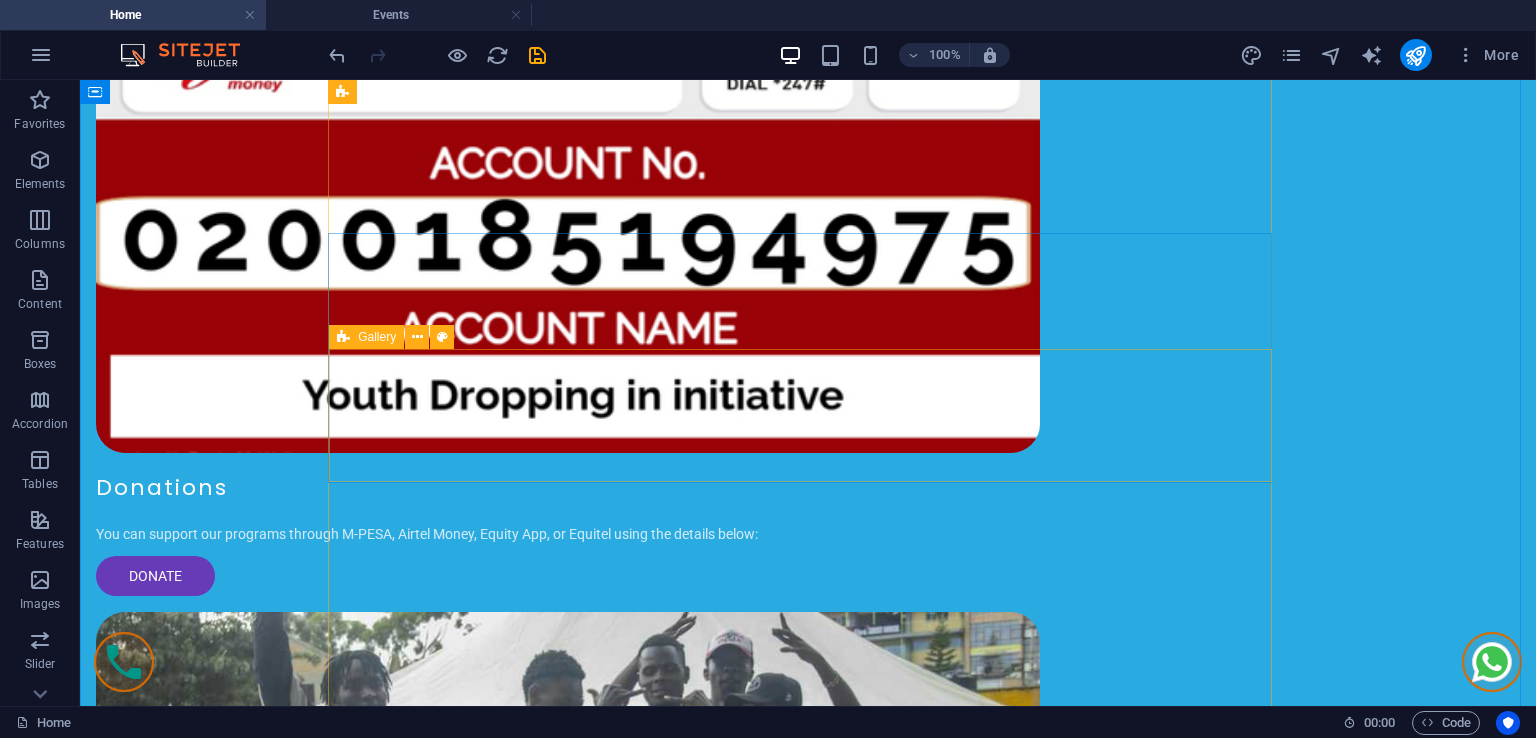 click on "Drop content here or  Add elements  Paste clipboard" at bounding box center (808, 3057) 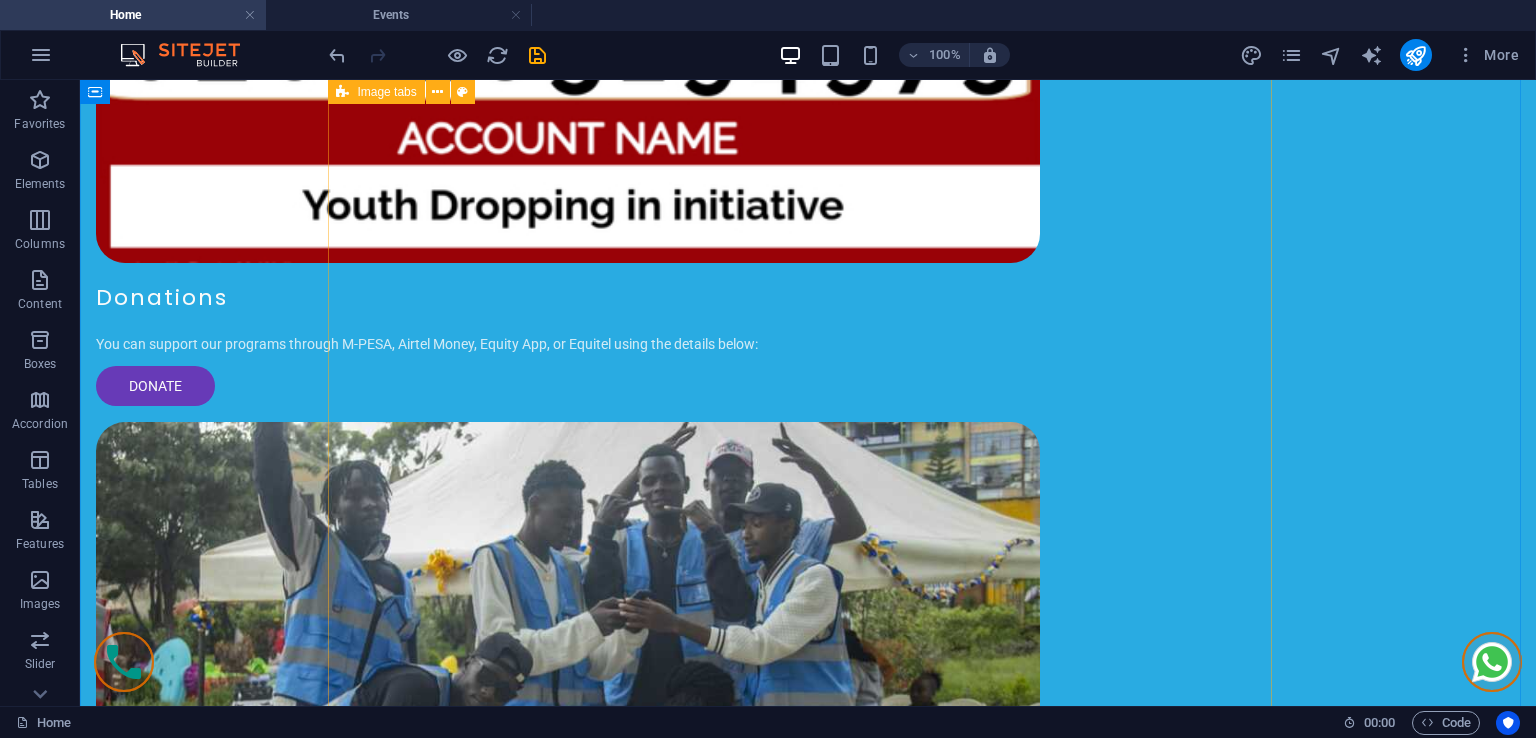 scroll, scrollTop: 2994, scrollLeft: 0, axis: vertical 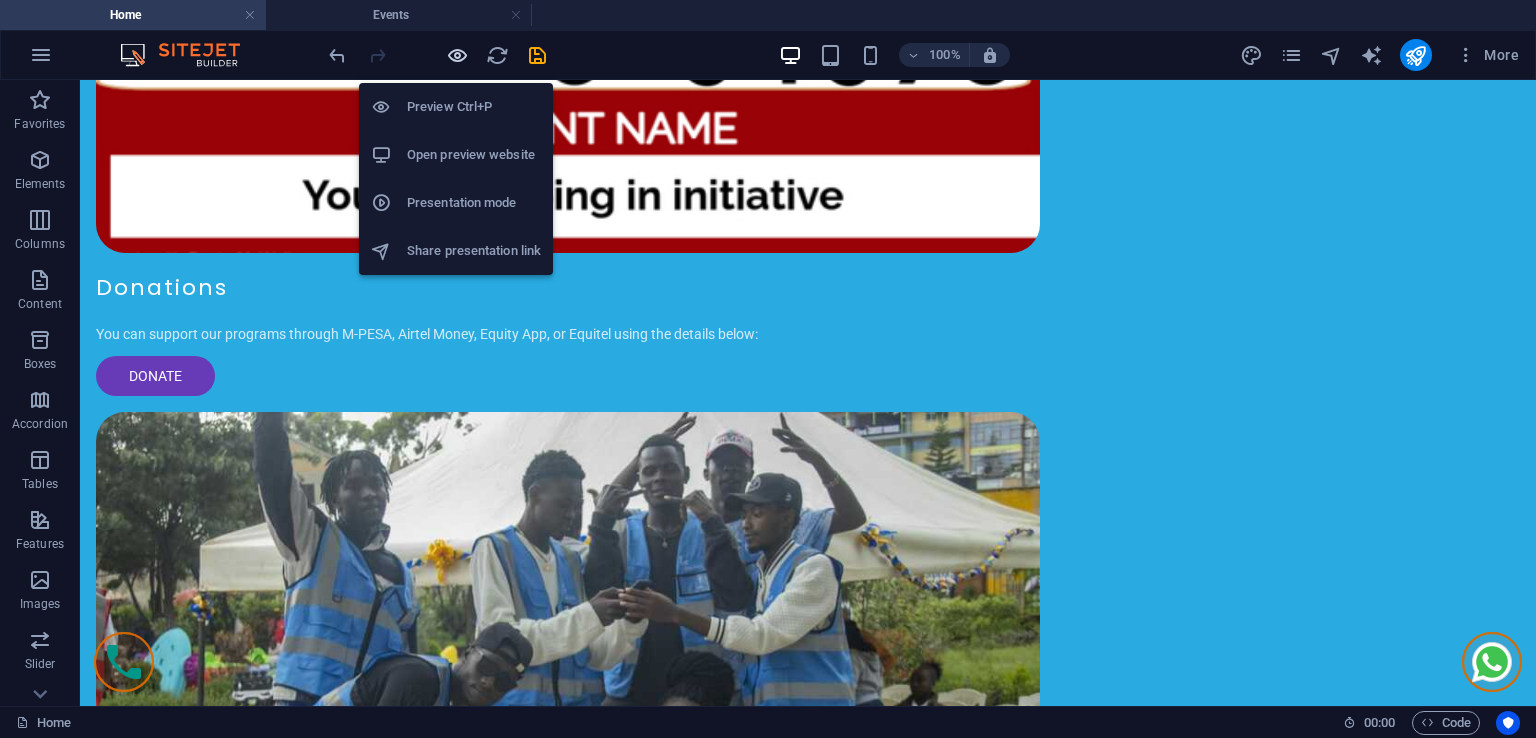 click at bounding box center [457, 55] 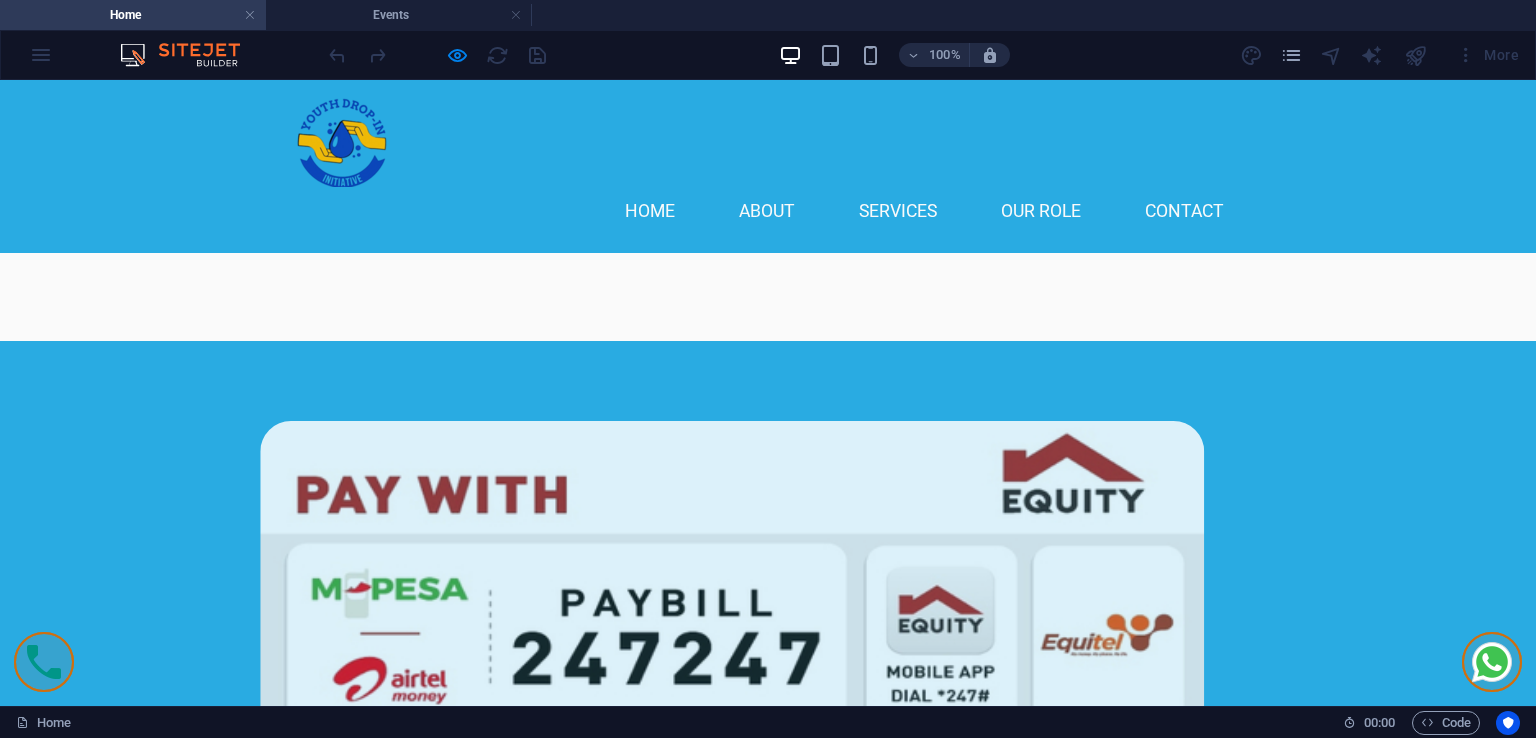 scroll, scrollTop: 1732, scrollLeft: 0, axis: vertical 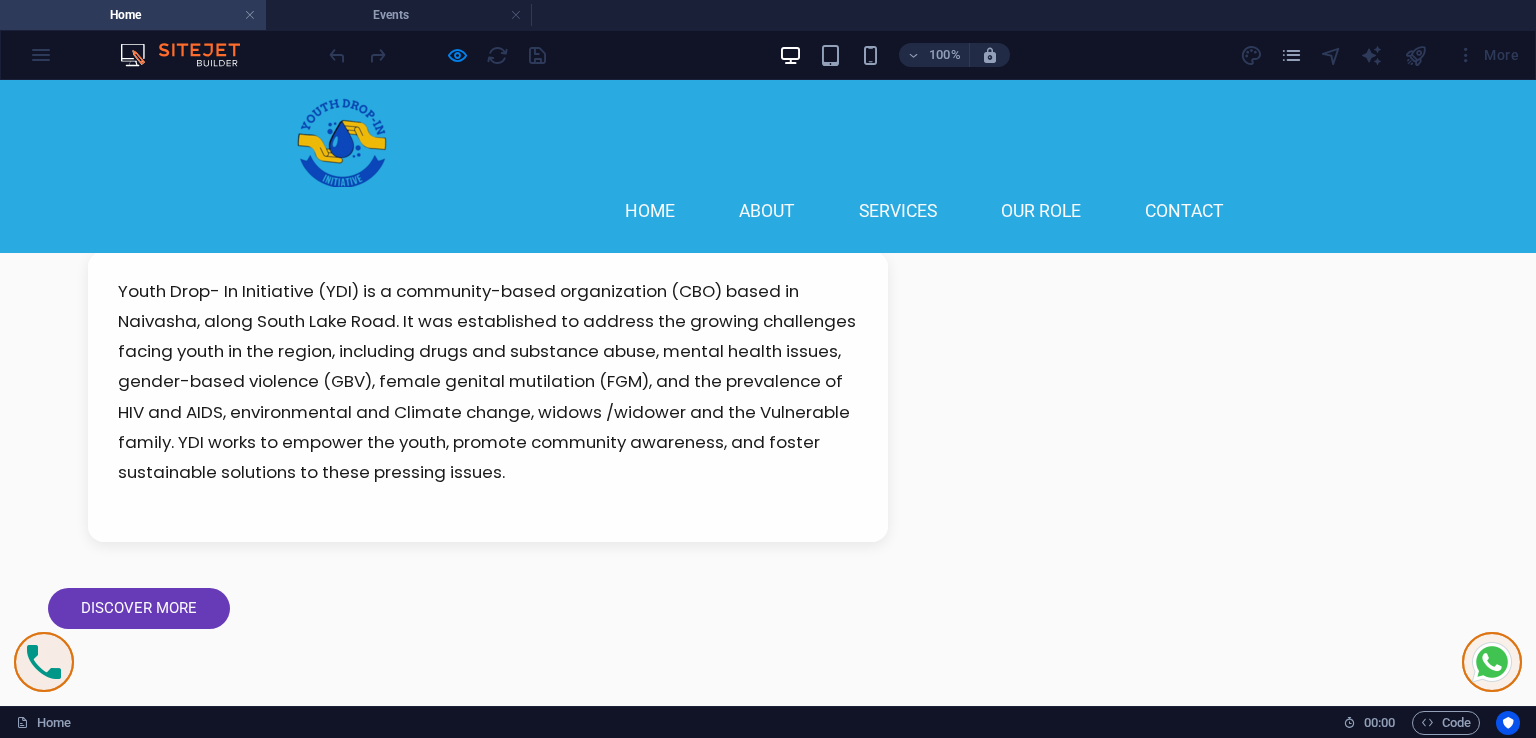 click on "Single Room" at bounding box center (448, 3078) 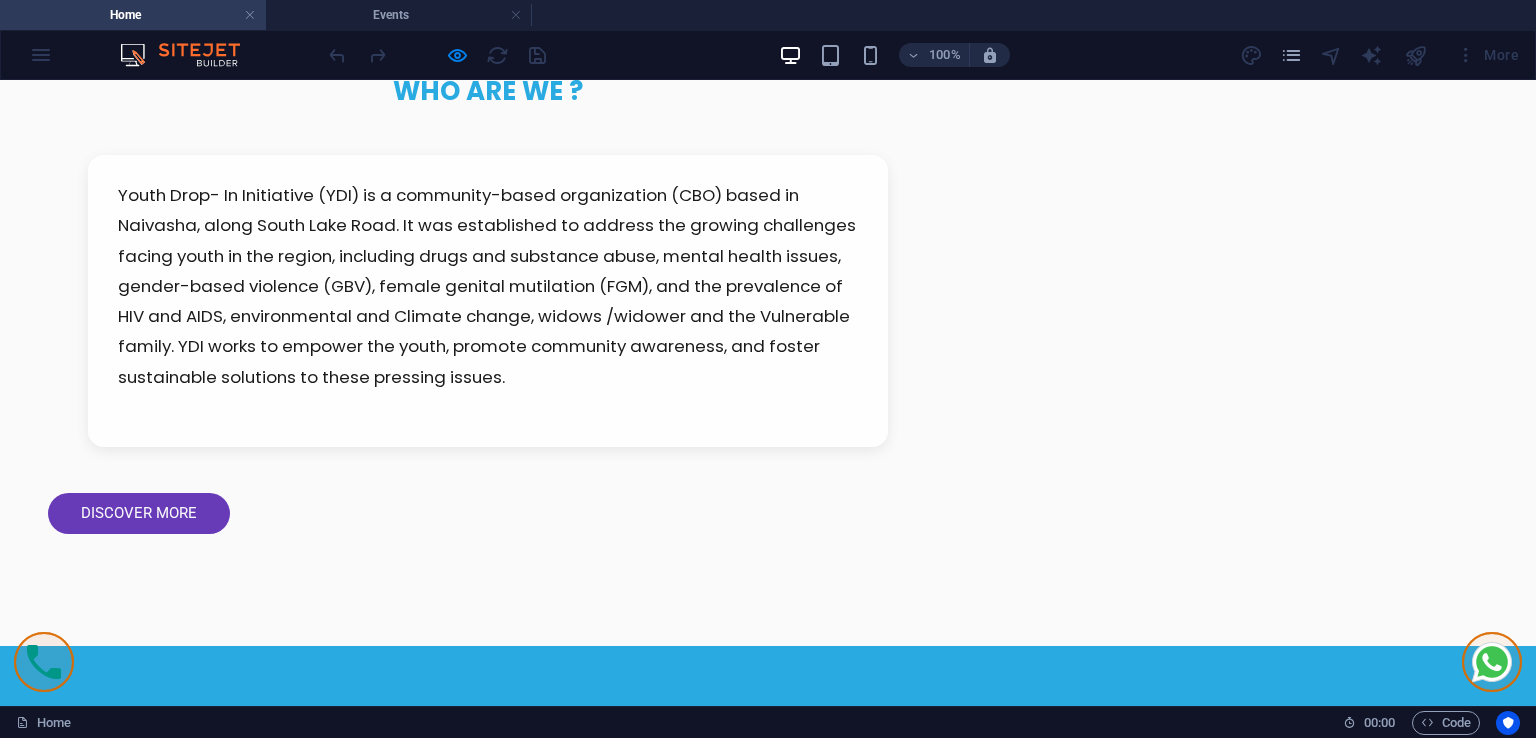 scroll, scrollTop: 1932, scrollLeft: 0, axis: vertical 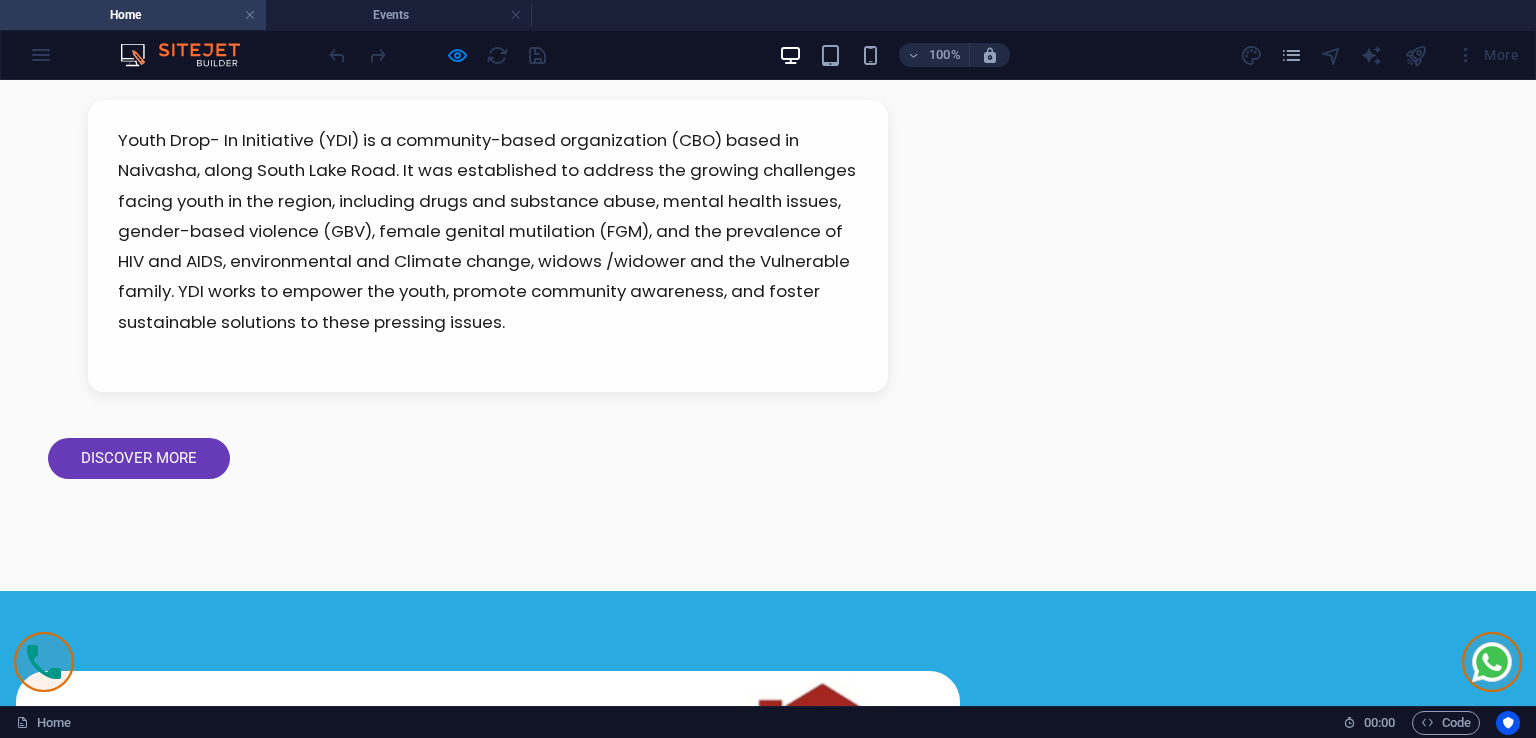 click on "Double Room" at bounding box center (448, 3285) 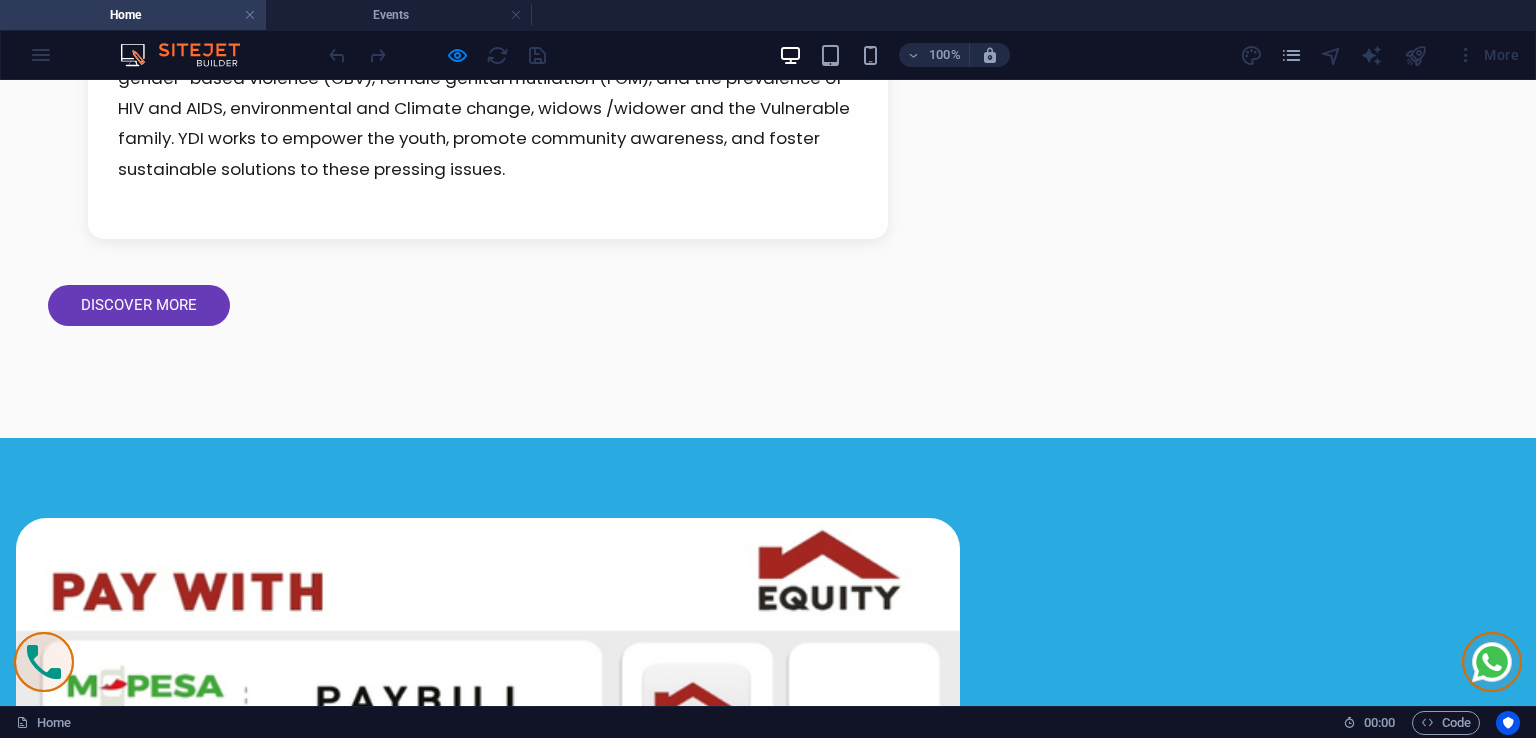 scroll, scrollTop: 2232, scrollLeft: 0, axis: vertical 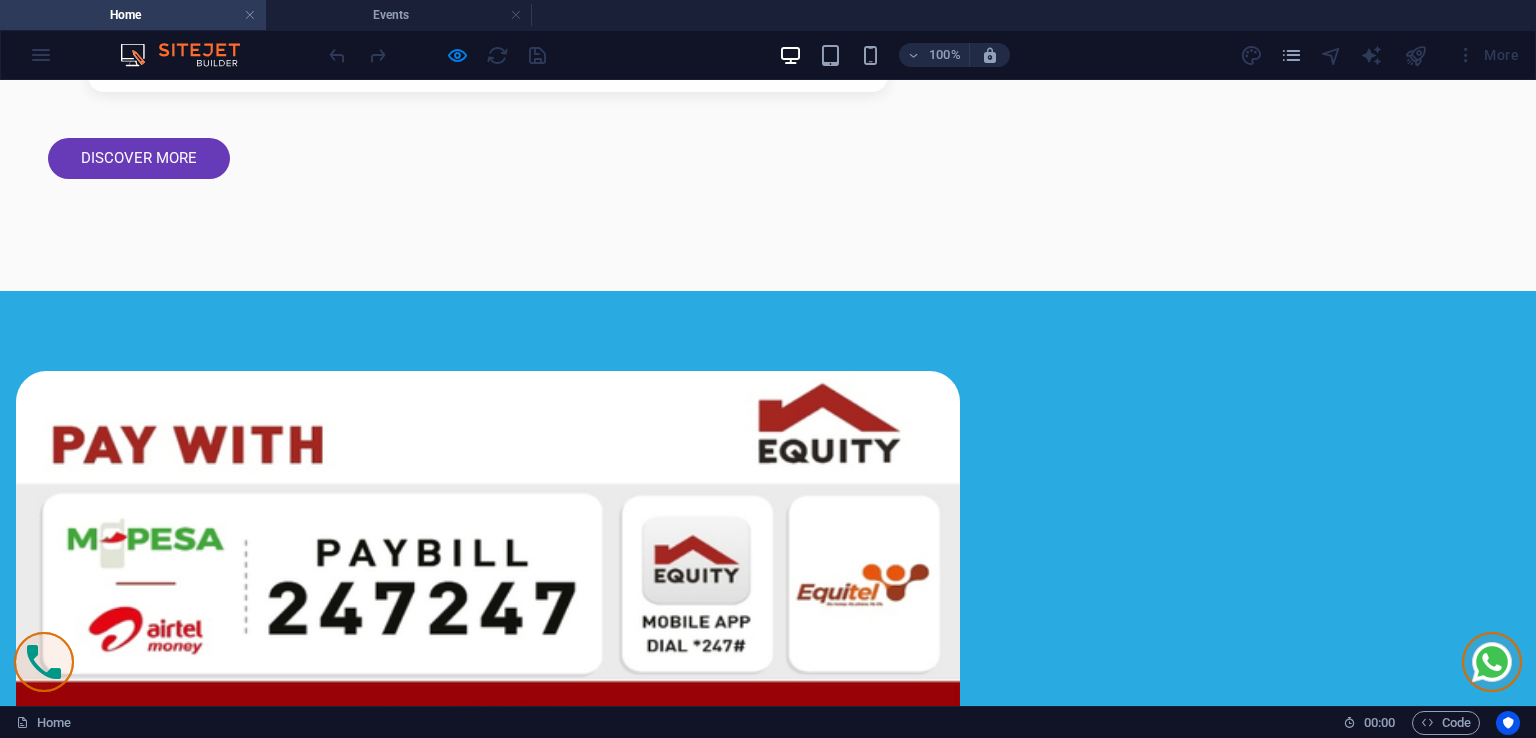 click on "Family Room" at bounding box center (448, 3384) 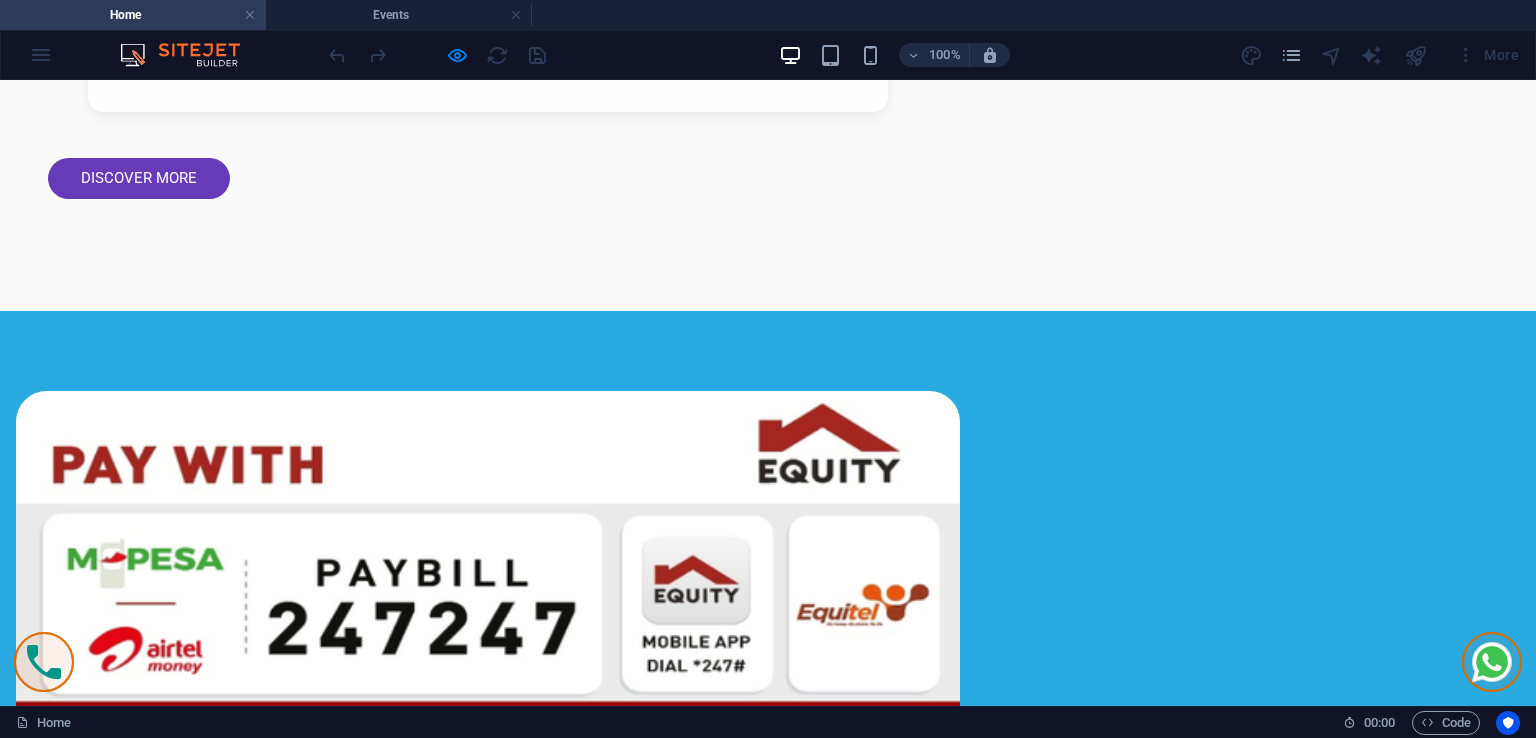 scroll, scrollTop: 2210, scrollLeft: 0, axis: vertical 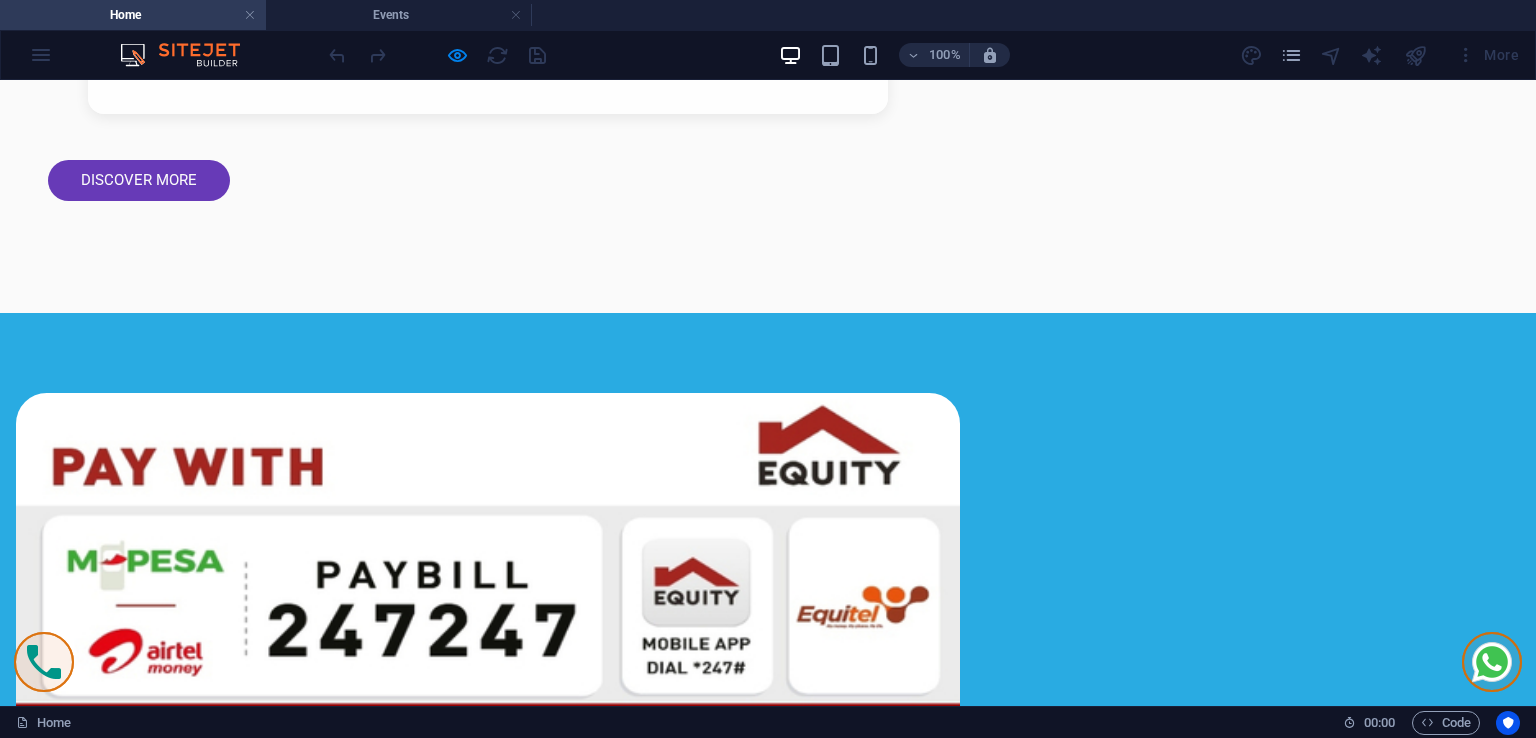 click on "Family Room" at bounding box center (448, 3799) 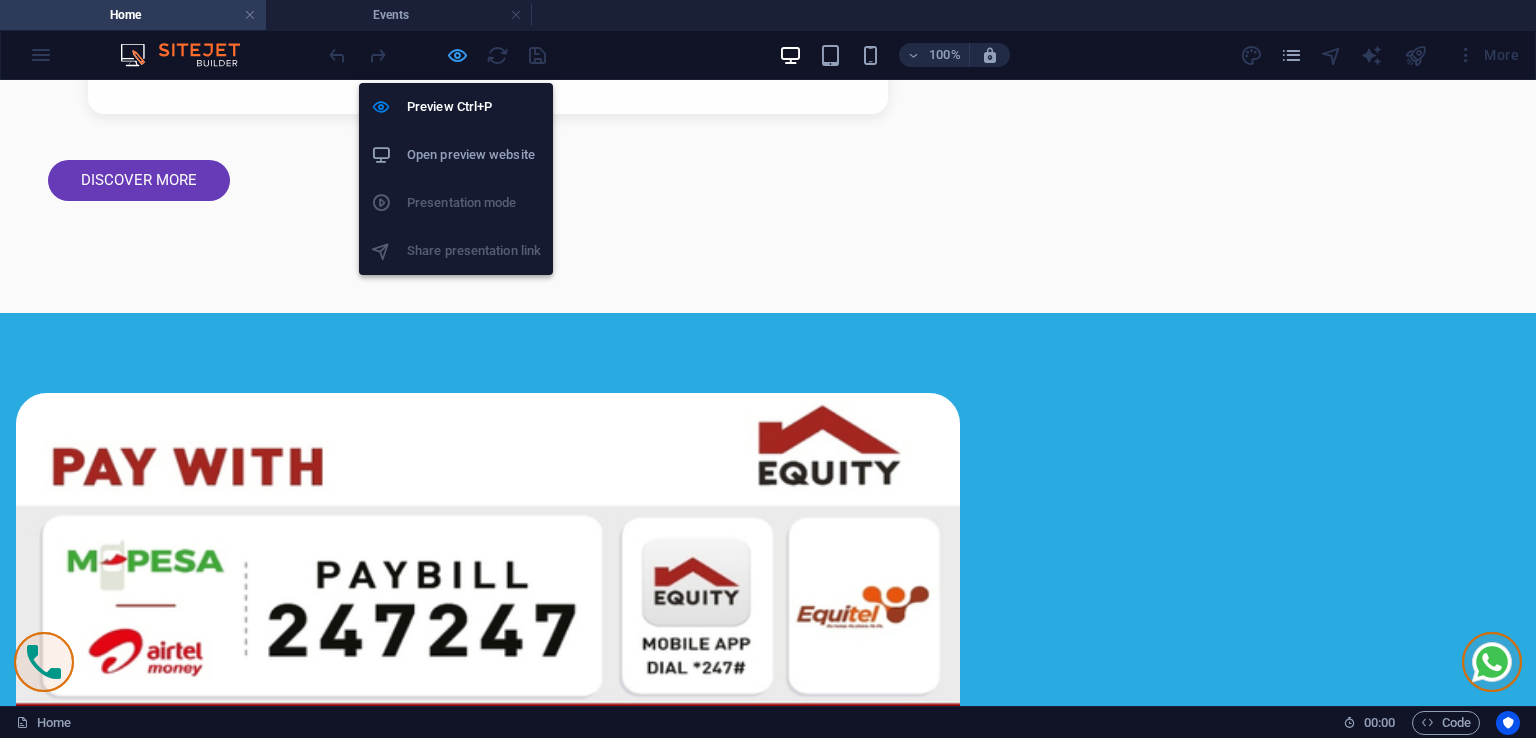 click at bounding box center [457, 55] 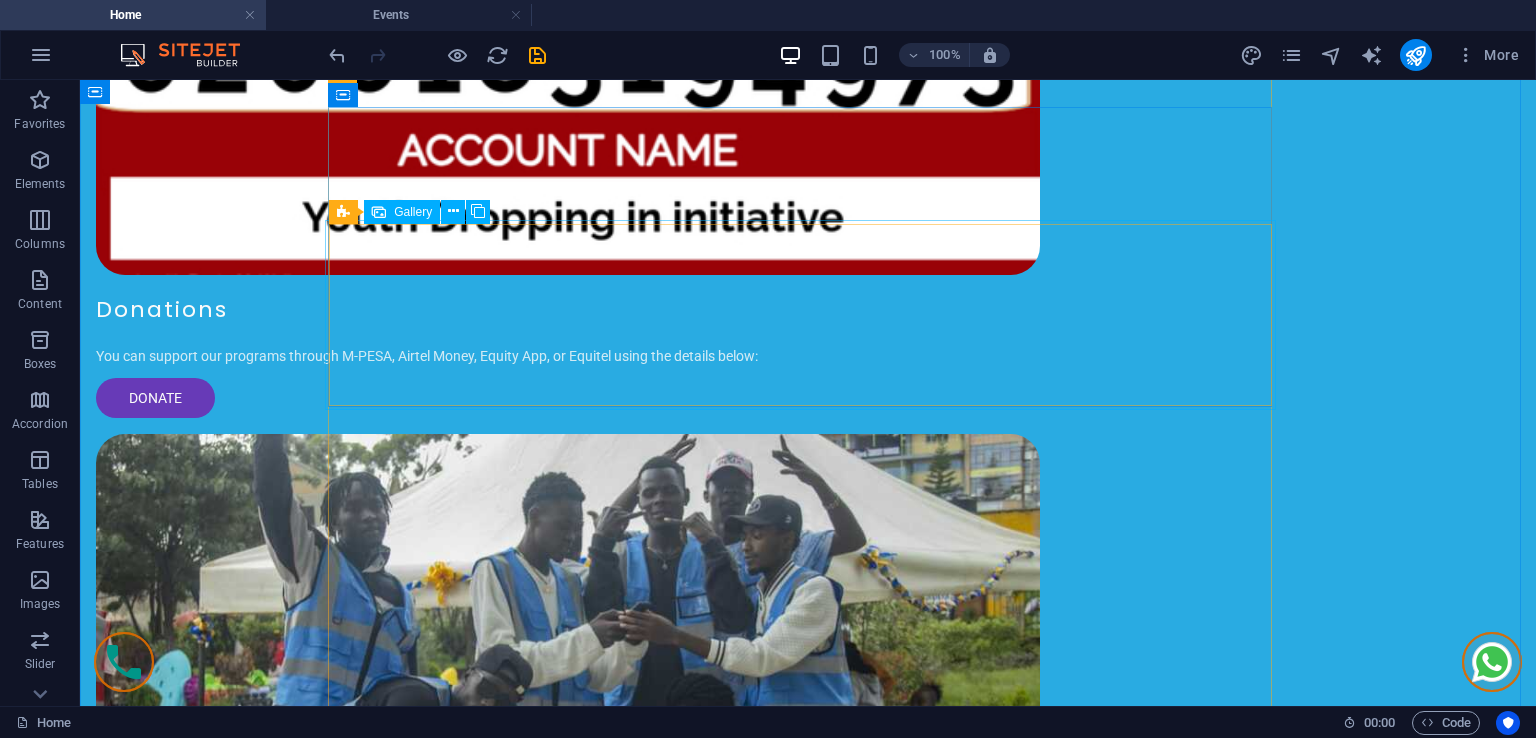 scroll, scrollTop: 3272, scrollLeft: 0, axis: vertical 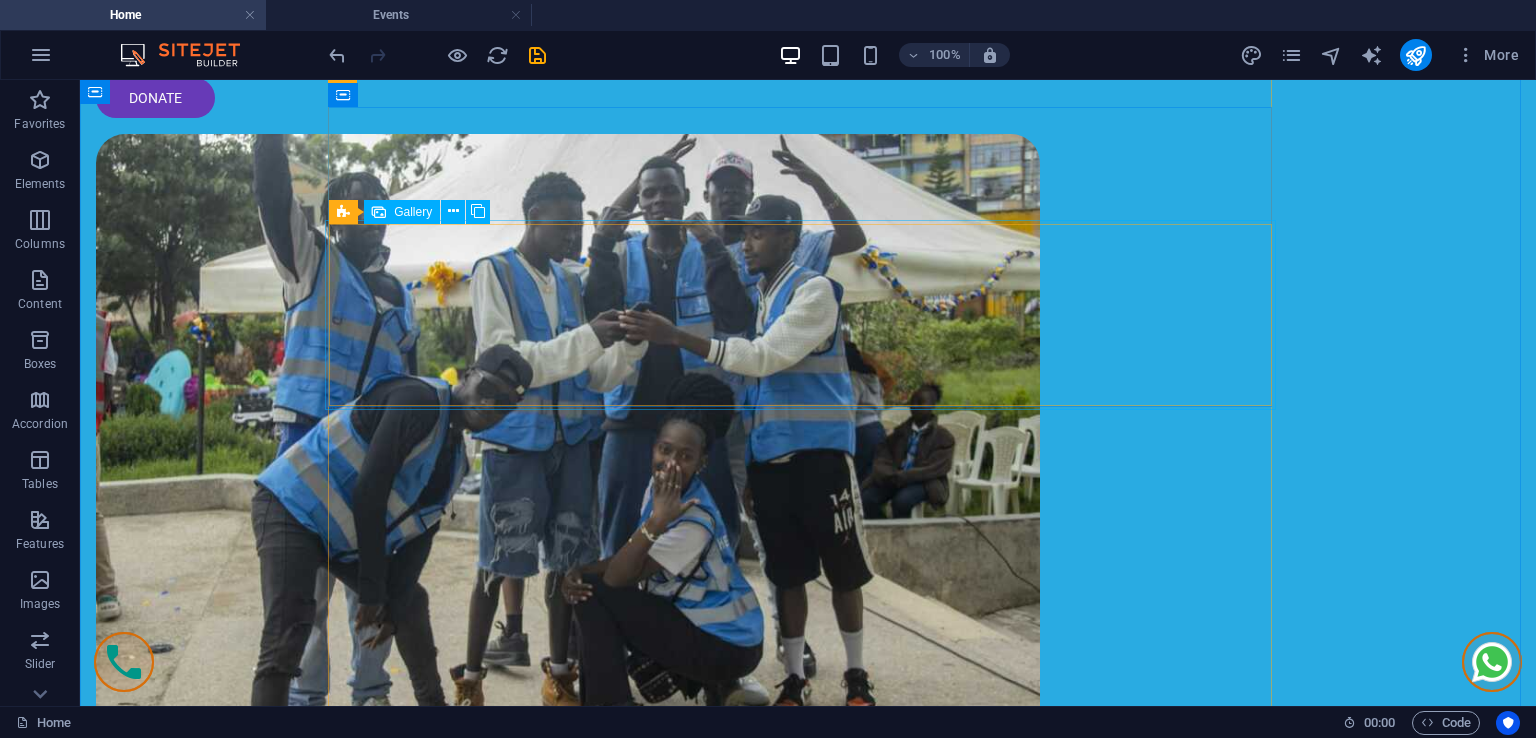 click at bounding box center [998, 2940] 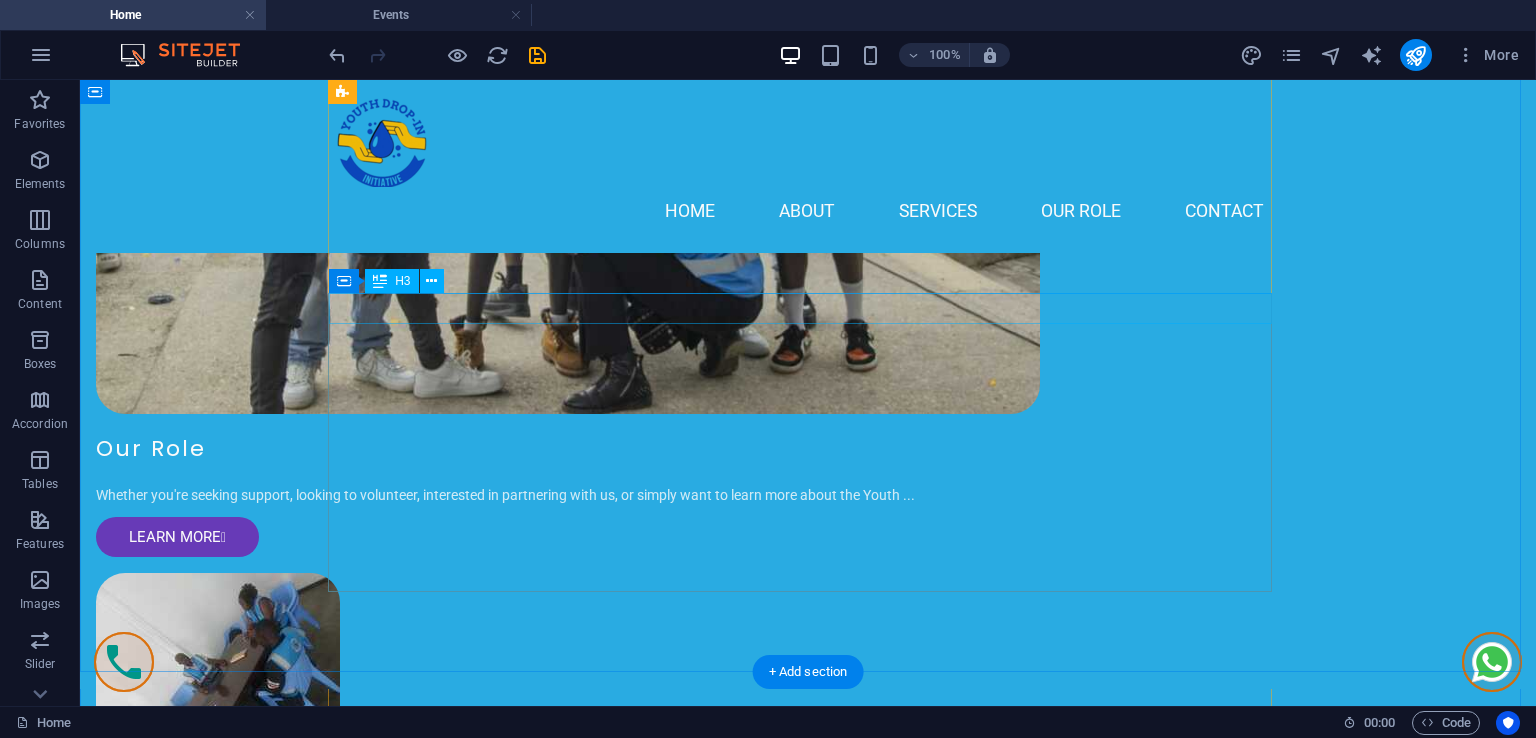scroll, scrollTop: 3272, scrollLeft: 0, axis: vertical 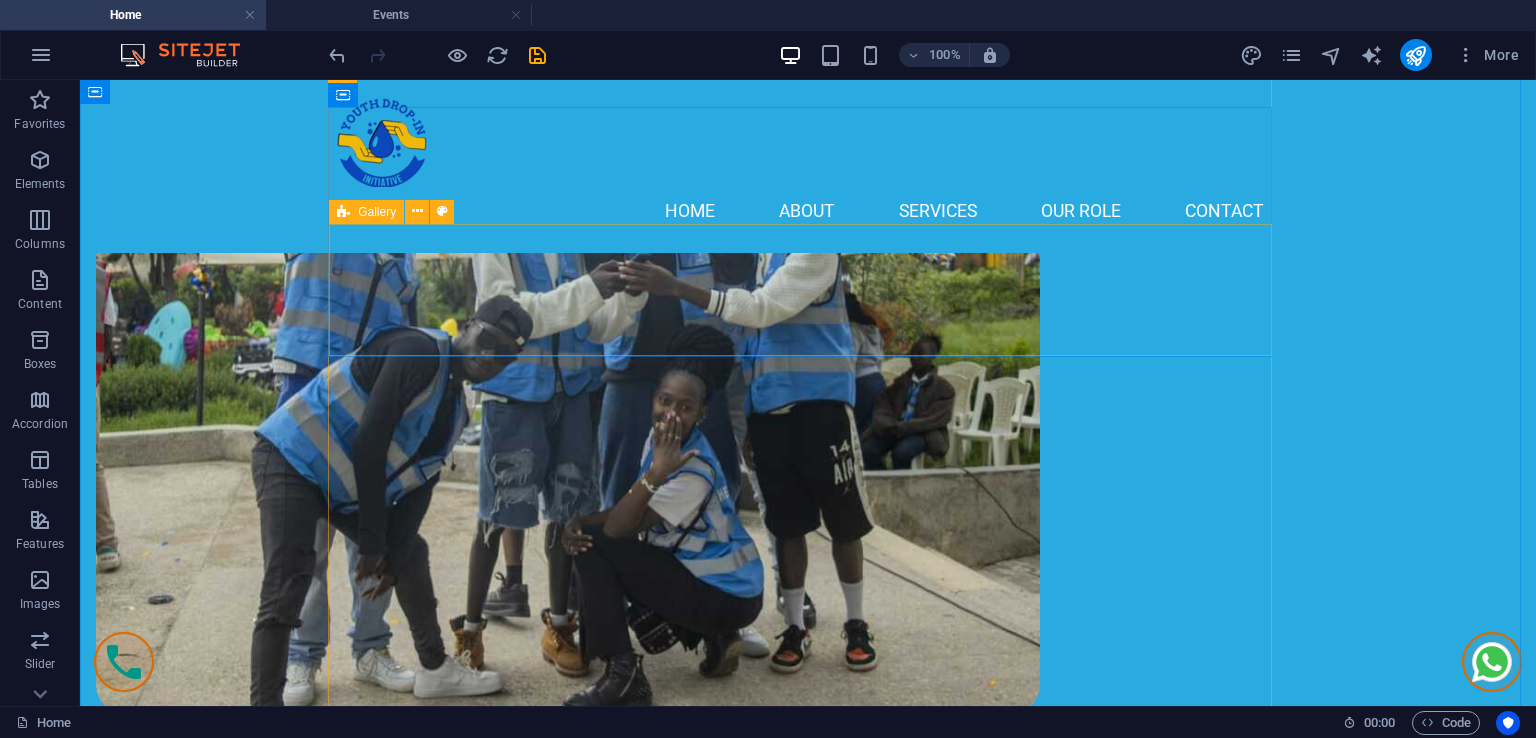 click on "Drop content here or  Add elements  Paste clipboard" at bounding box center [808, 2867] 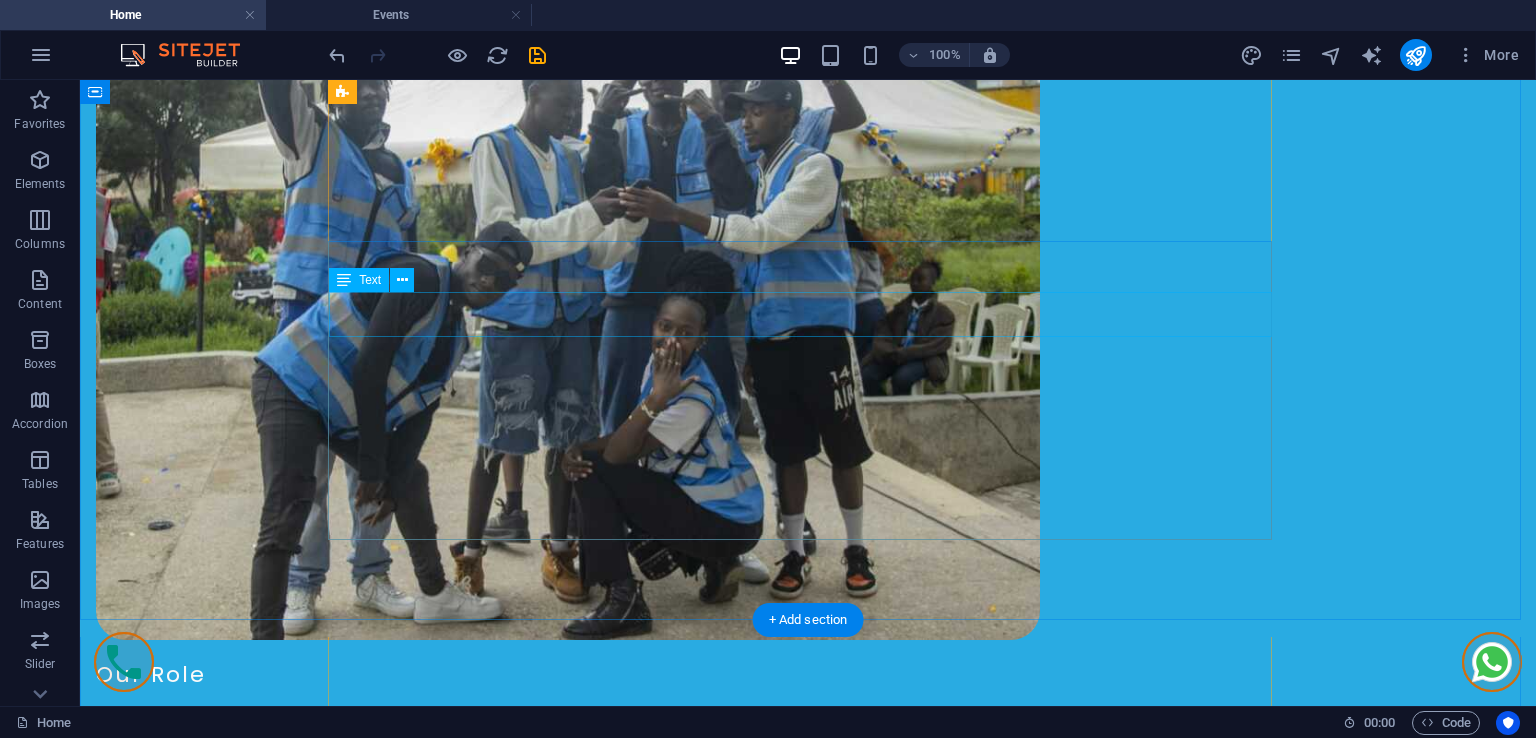 scroll, scrollTop: 3572, scrollLeft: 0, axis: vertical 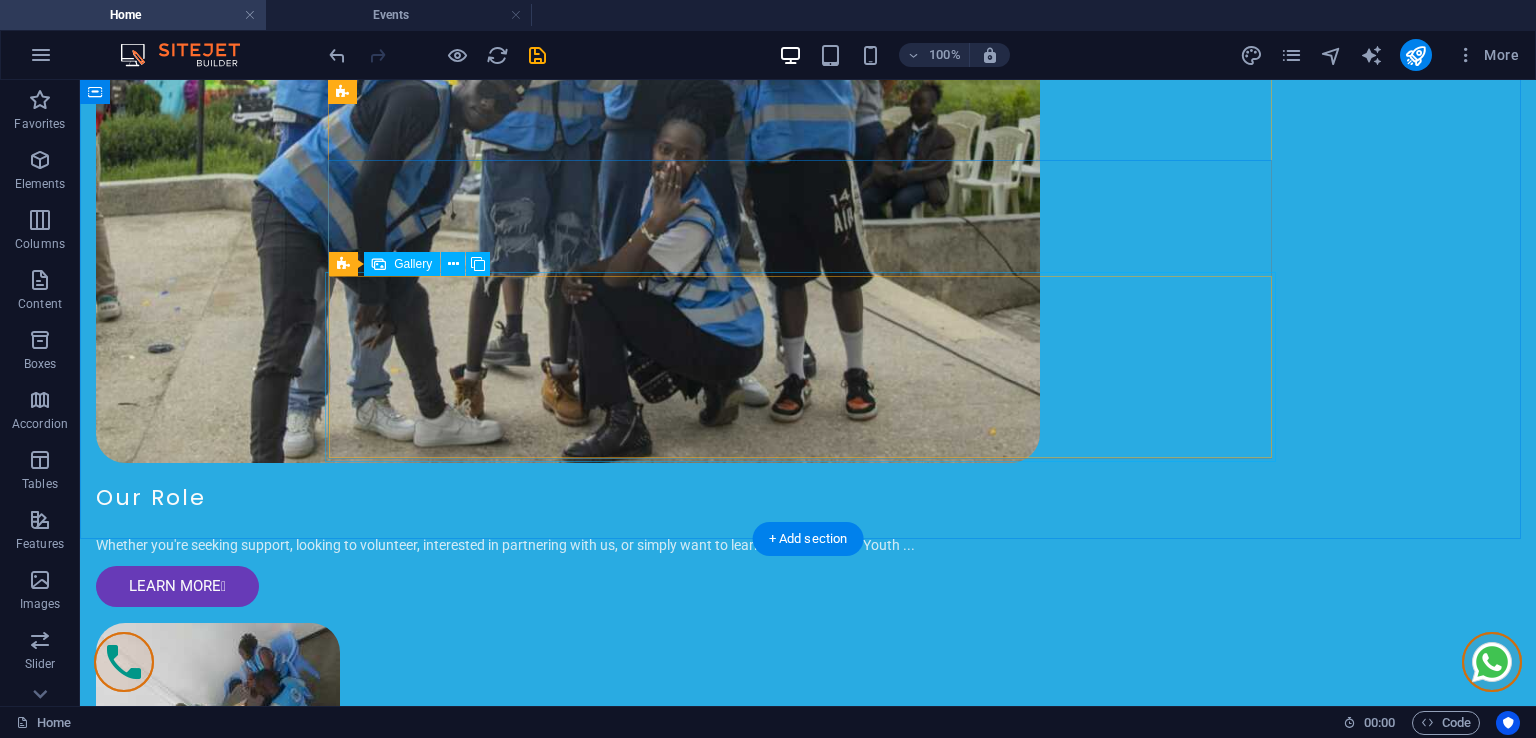 click at bounding box center (808, 2978) 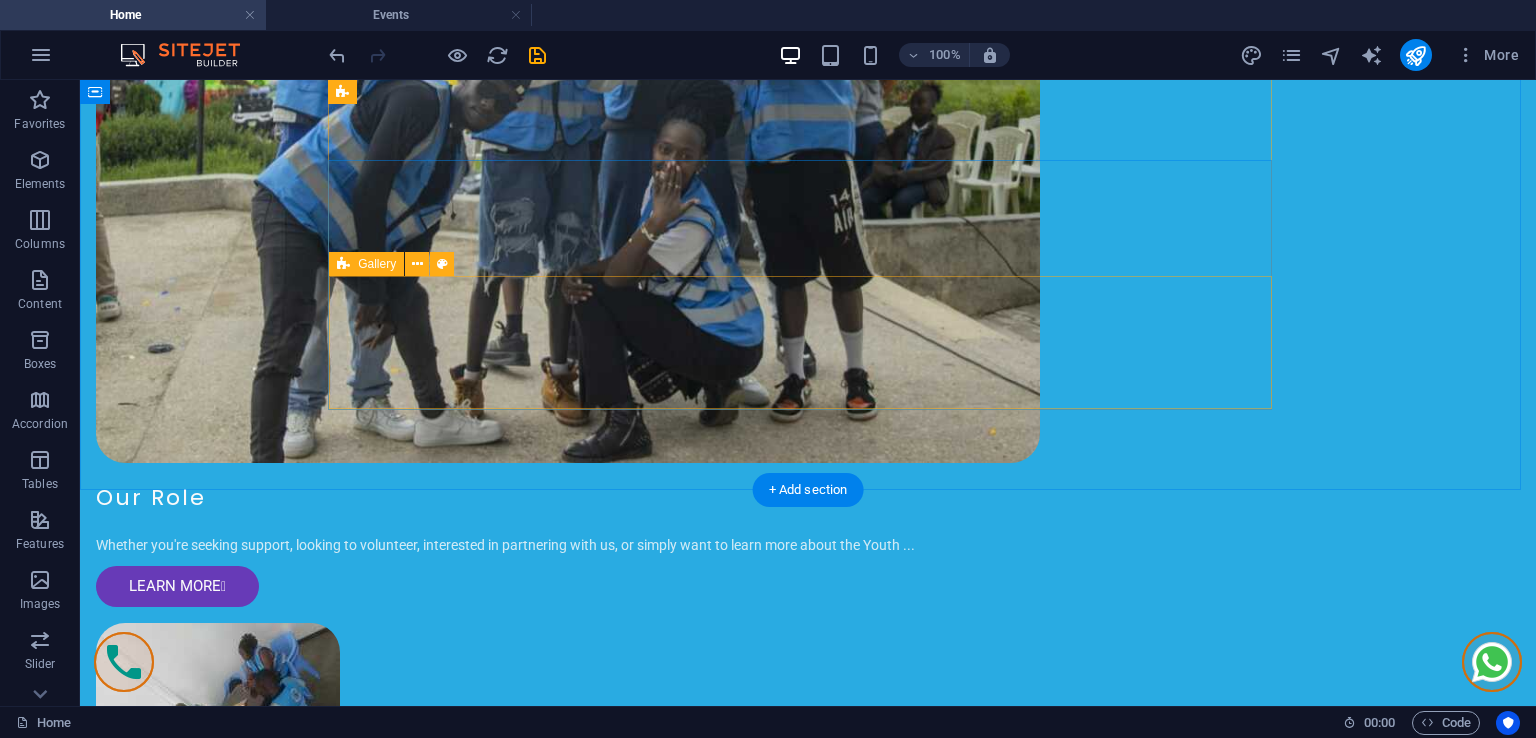 click on "Drop content here or  Add elements  Paste clipboard" at bounding box center [808, 2954] 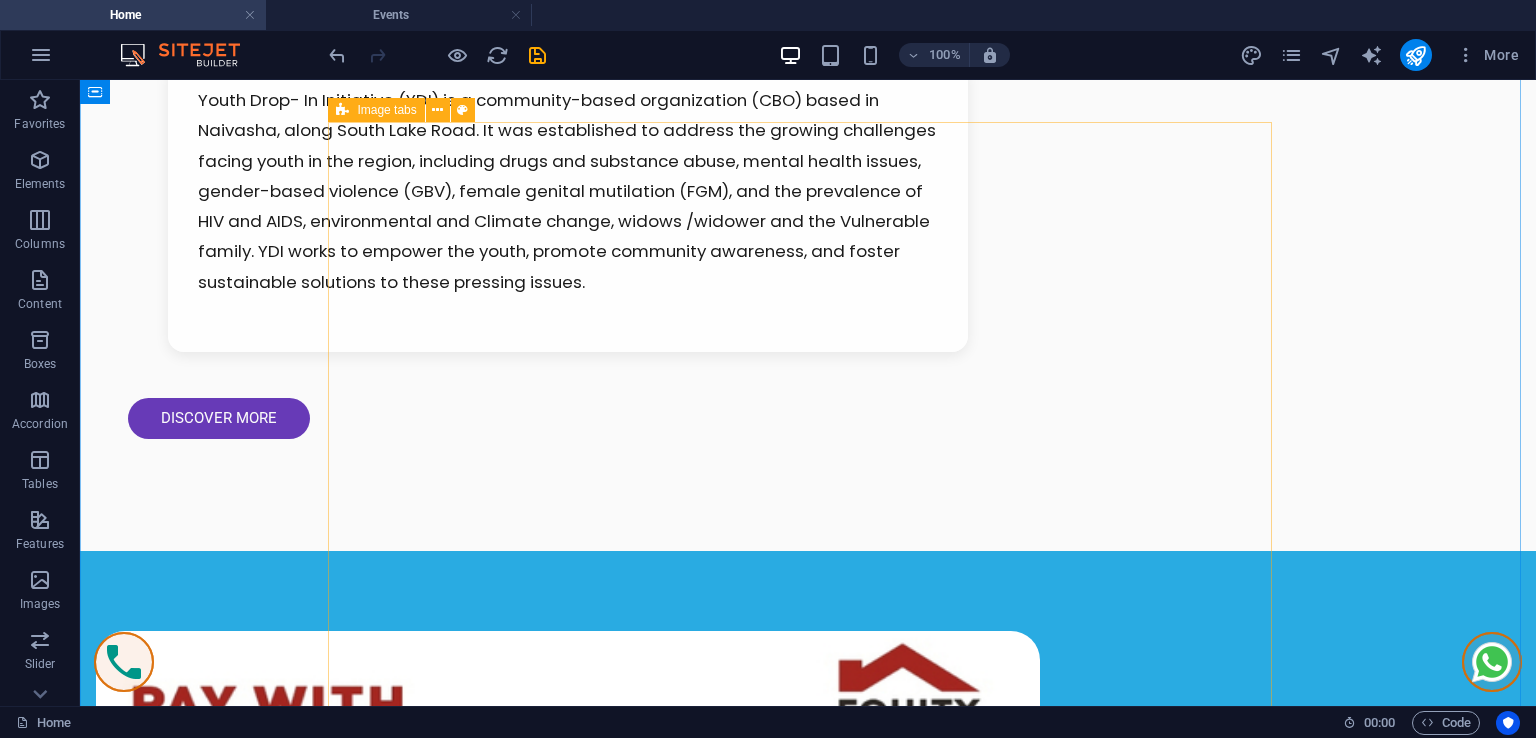 scroll, scrollTop: 1972, scrollLeft: 0, axis: vertical 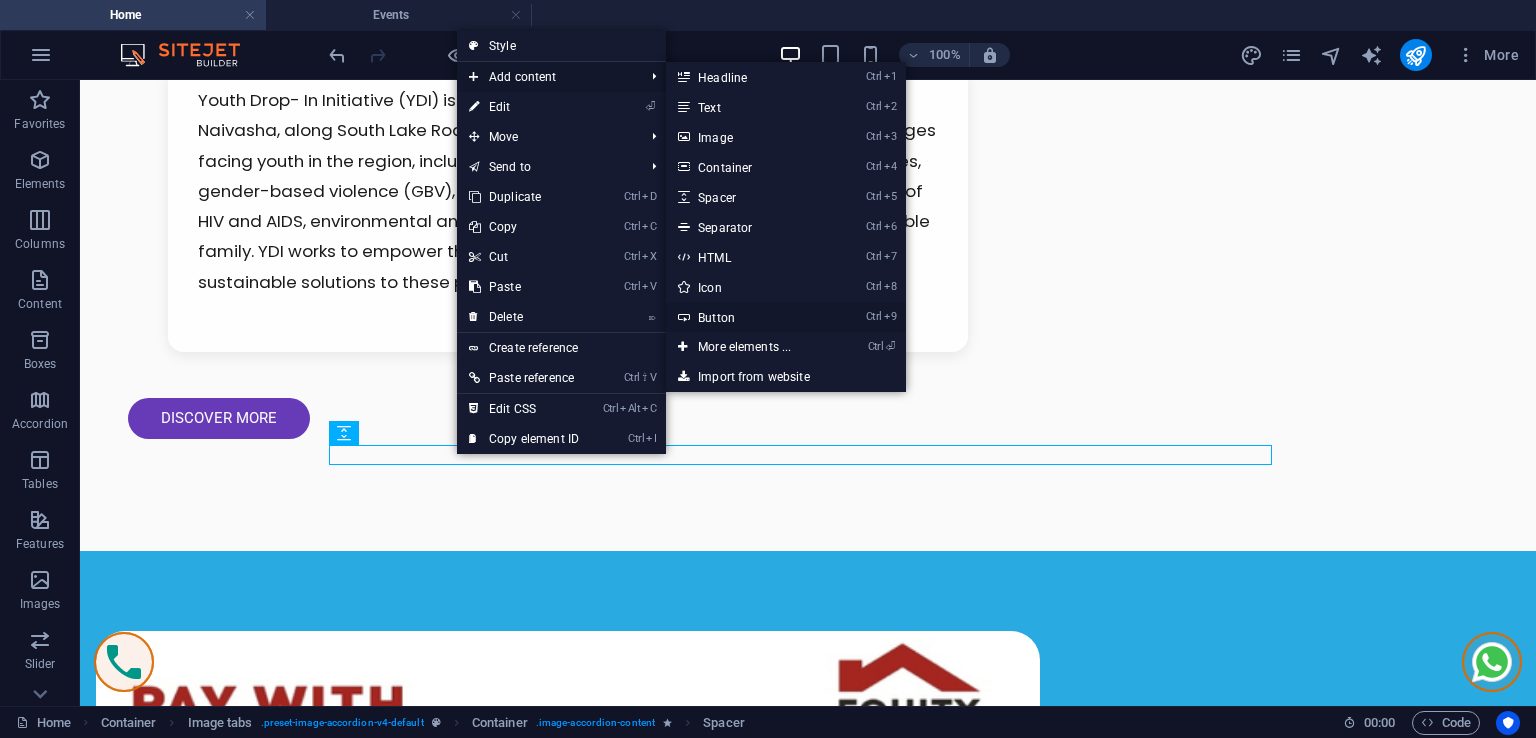 click on "Ctrl 9  Button" at bounding box center (748, 317) 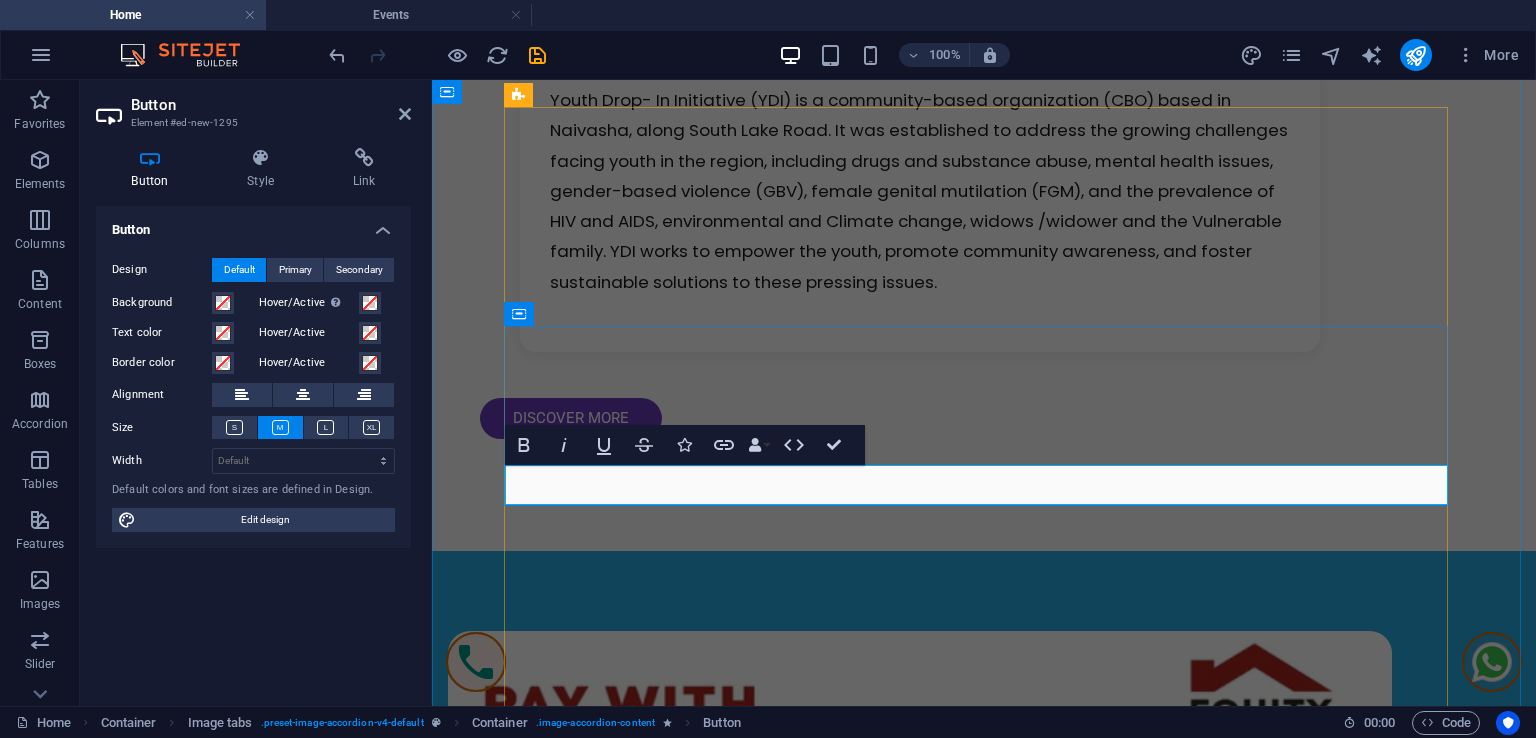 type 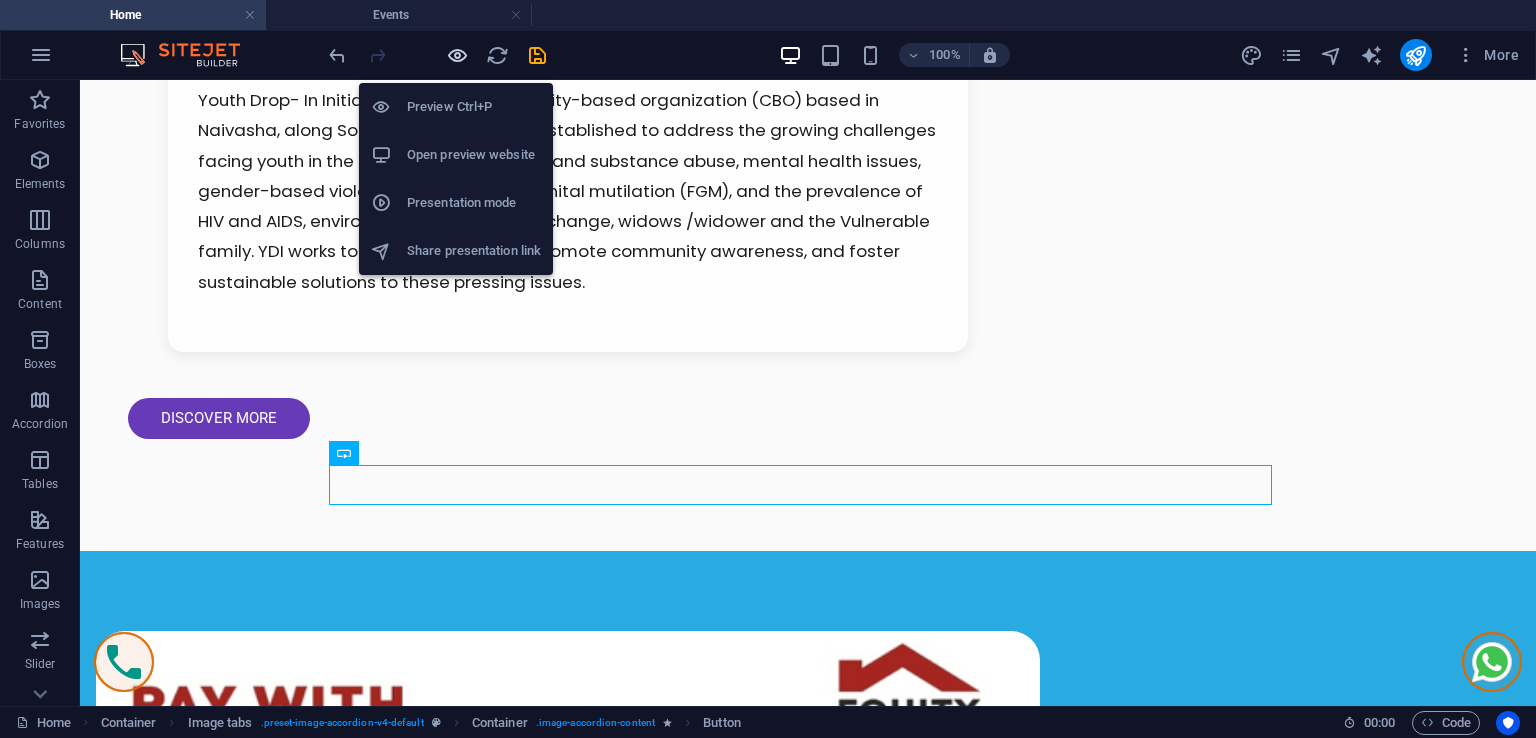 click at bounding box center (457, 55) 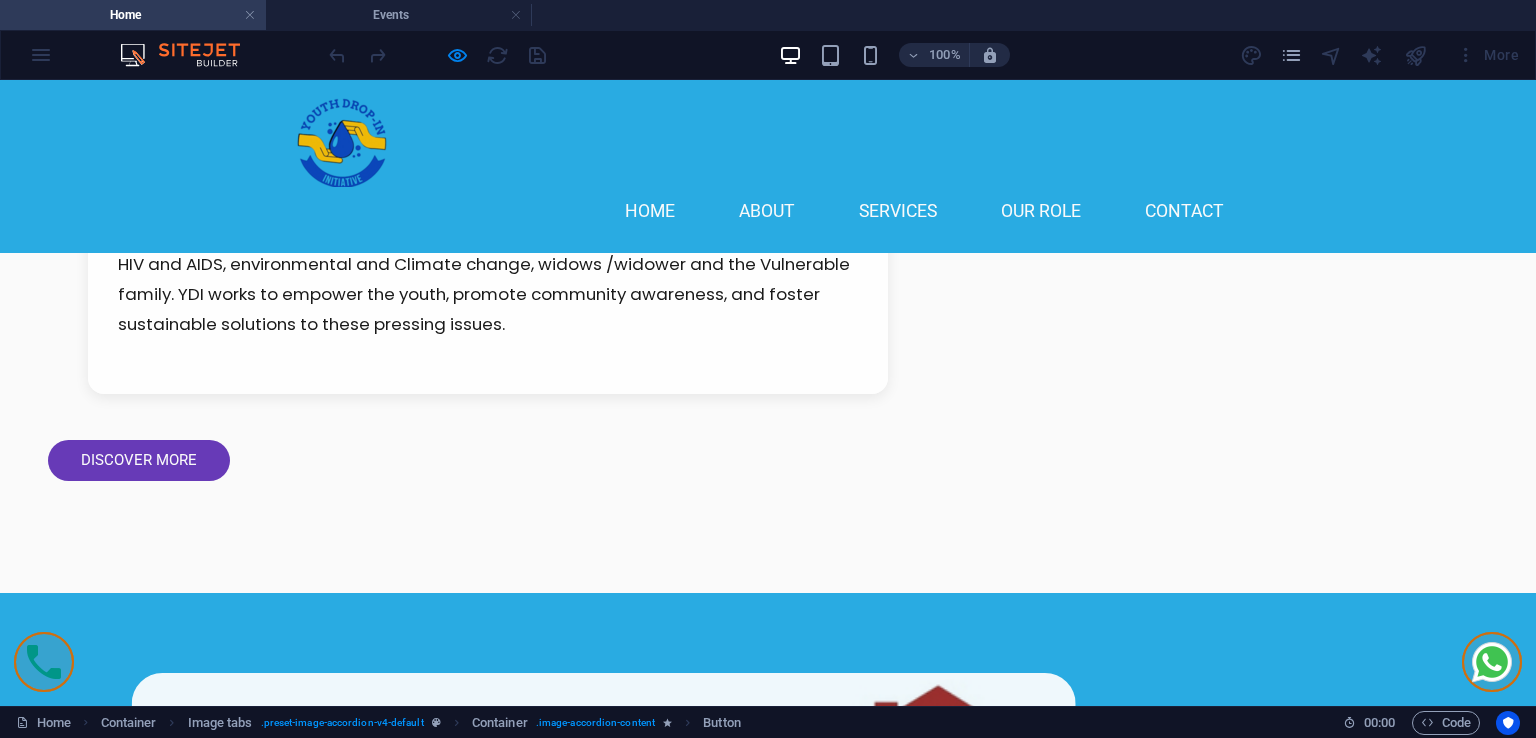 scroll, scrollTop: 1872, scrollLeft: 0, axis: vertical 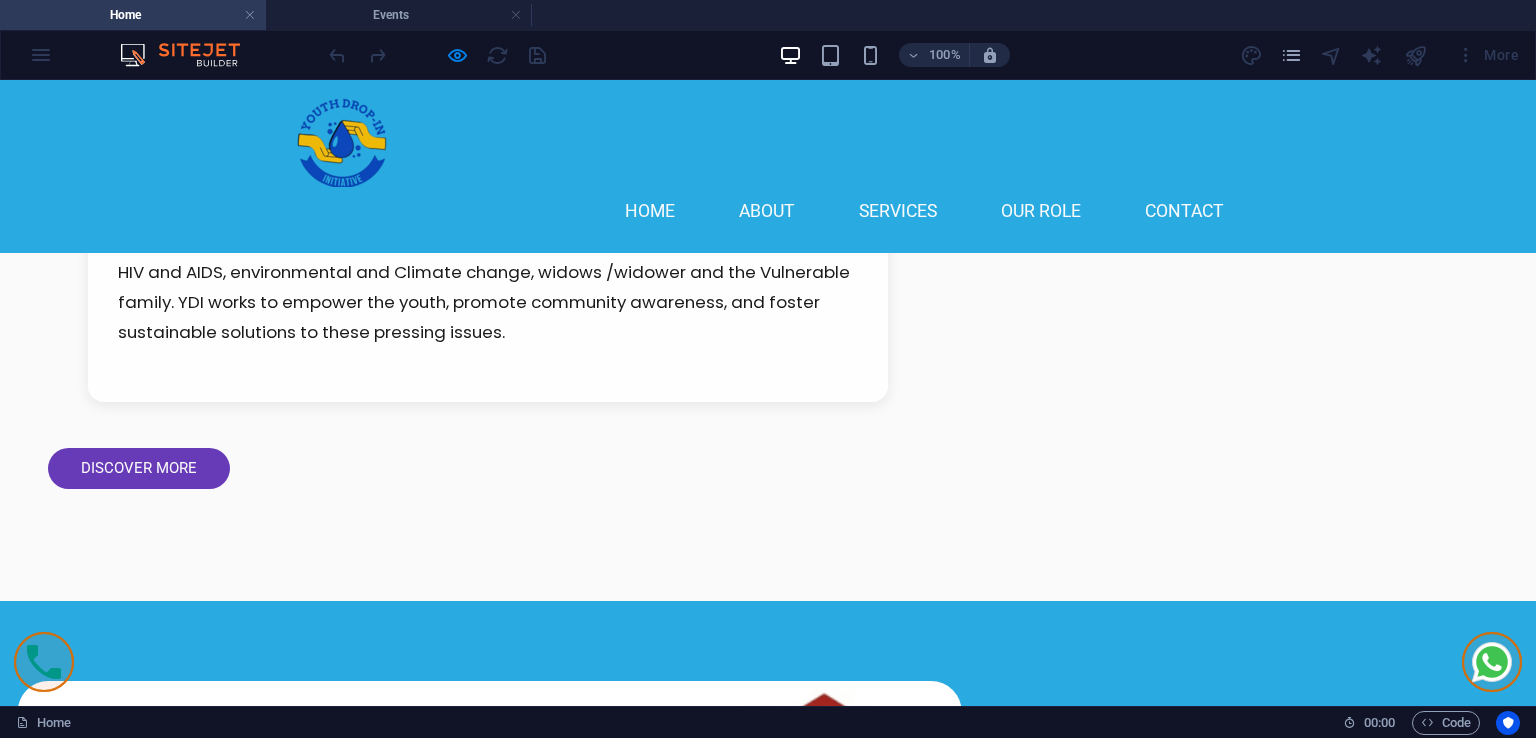 click on "Single Room" at bounding box center (448, 2938) 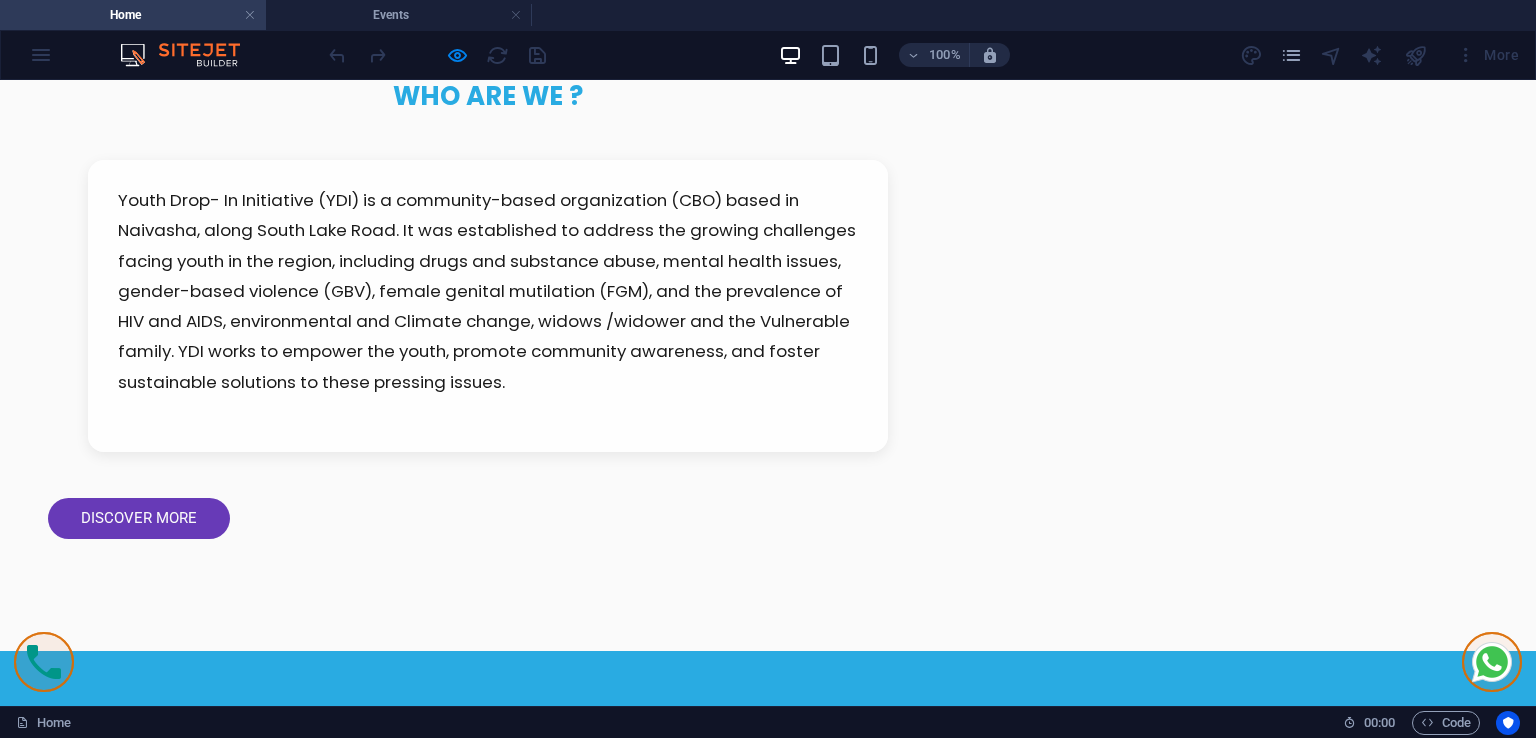 click on "Single Room" at bounding box center [448, 2988] 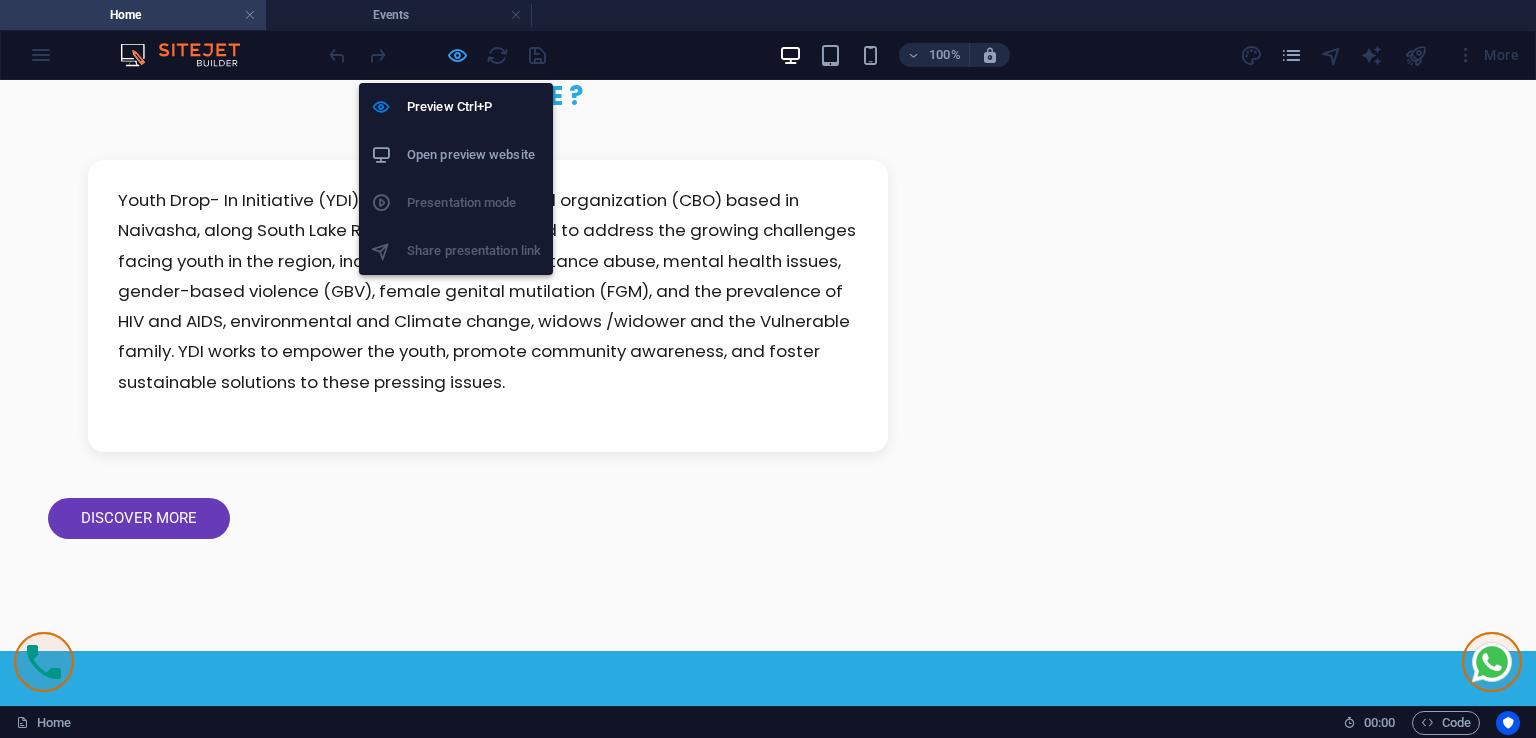 click at bounding box center (457, 55) 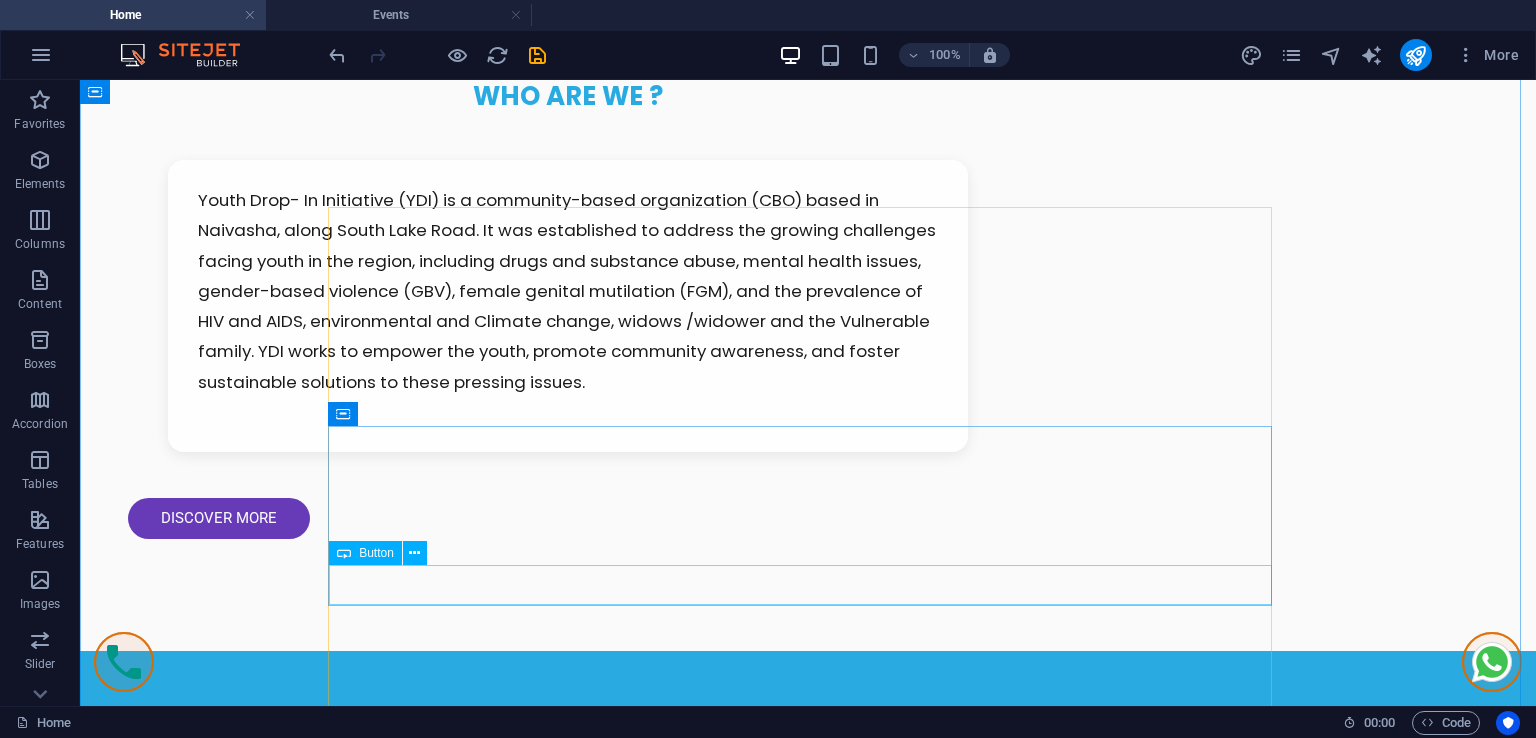 click on "contact ceo" at bounding box center [808, 3258] 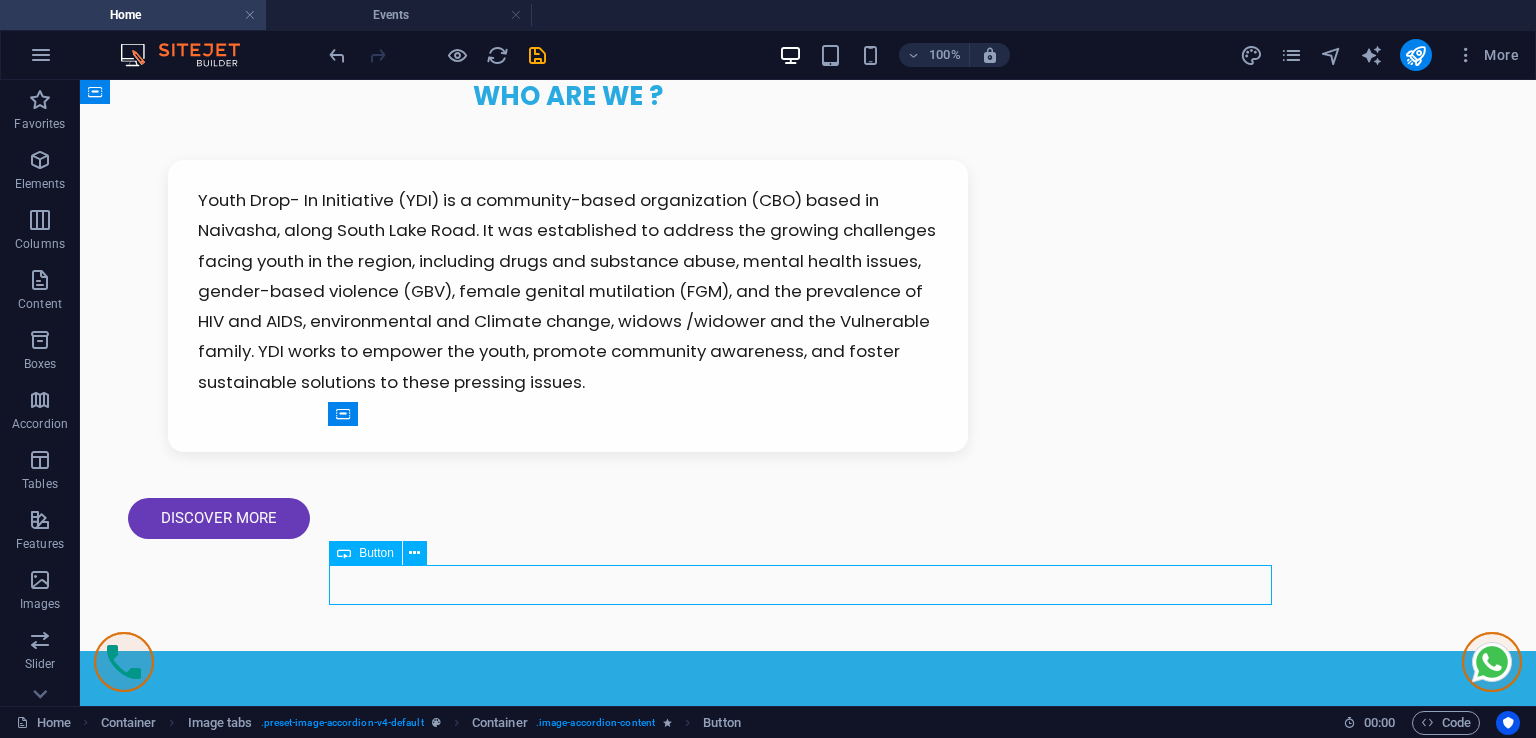 click on "contact ceo" at bounding box center (808, 3258) 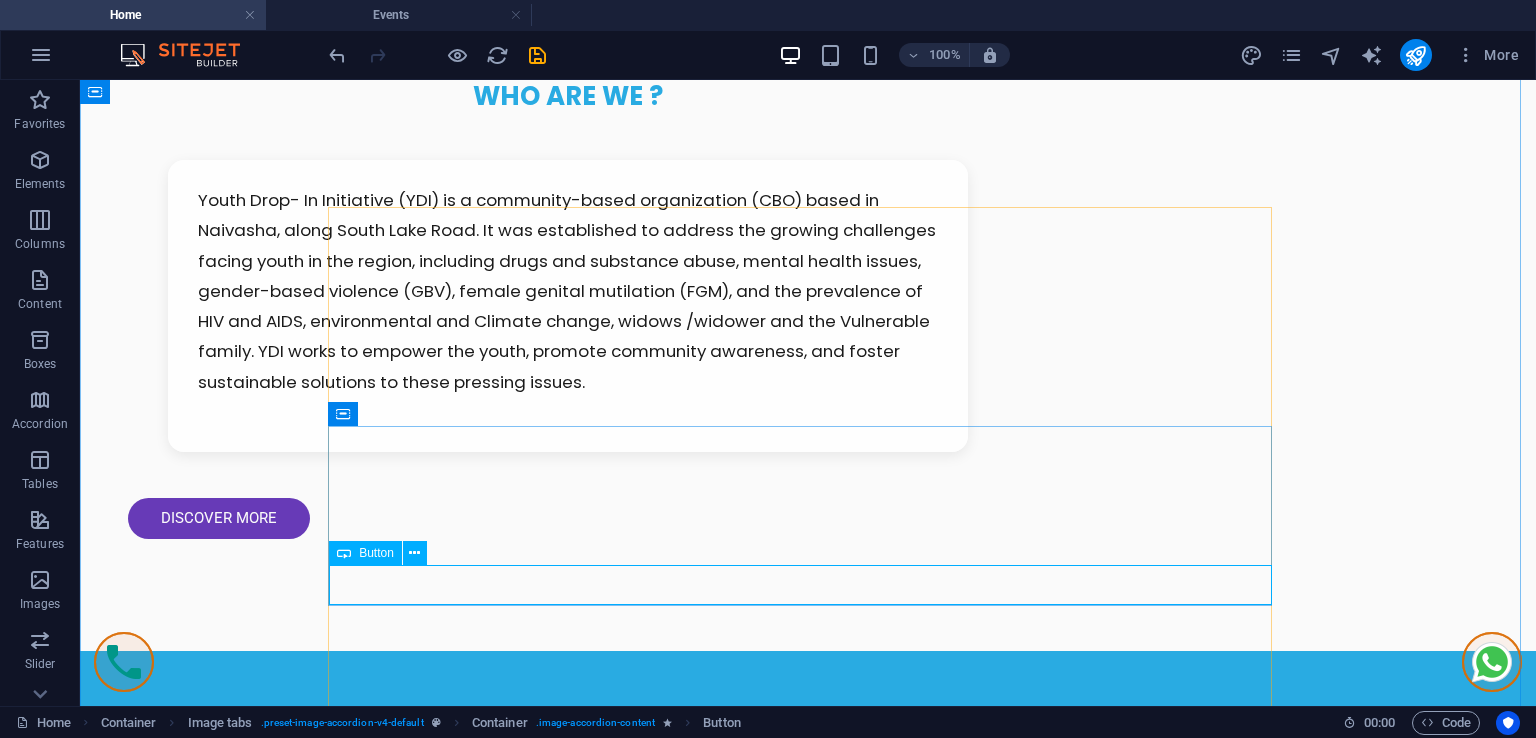 click on "contact ceo" at bounding box center [808, 3258] 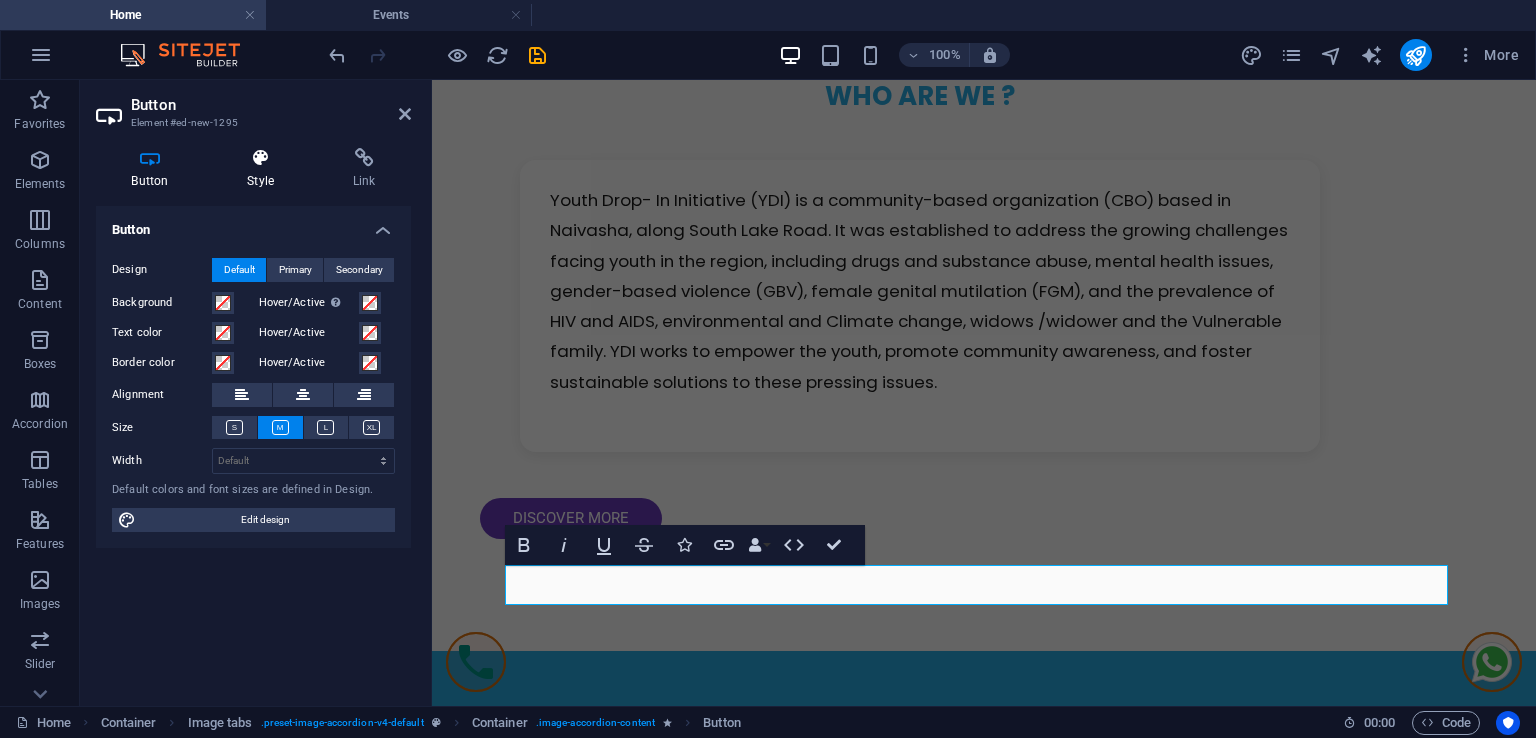 click on "Style" at bounding box center [265, 169] 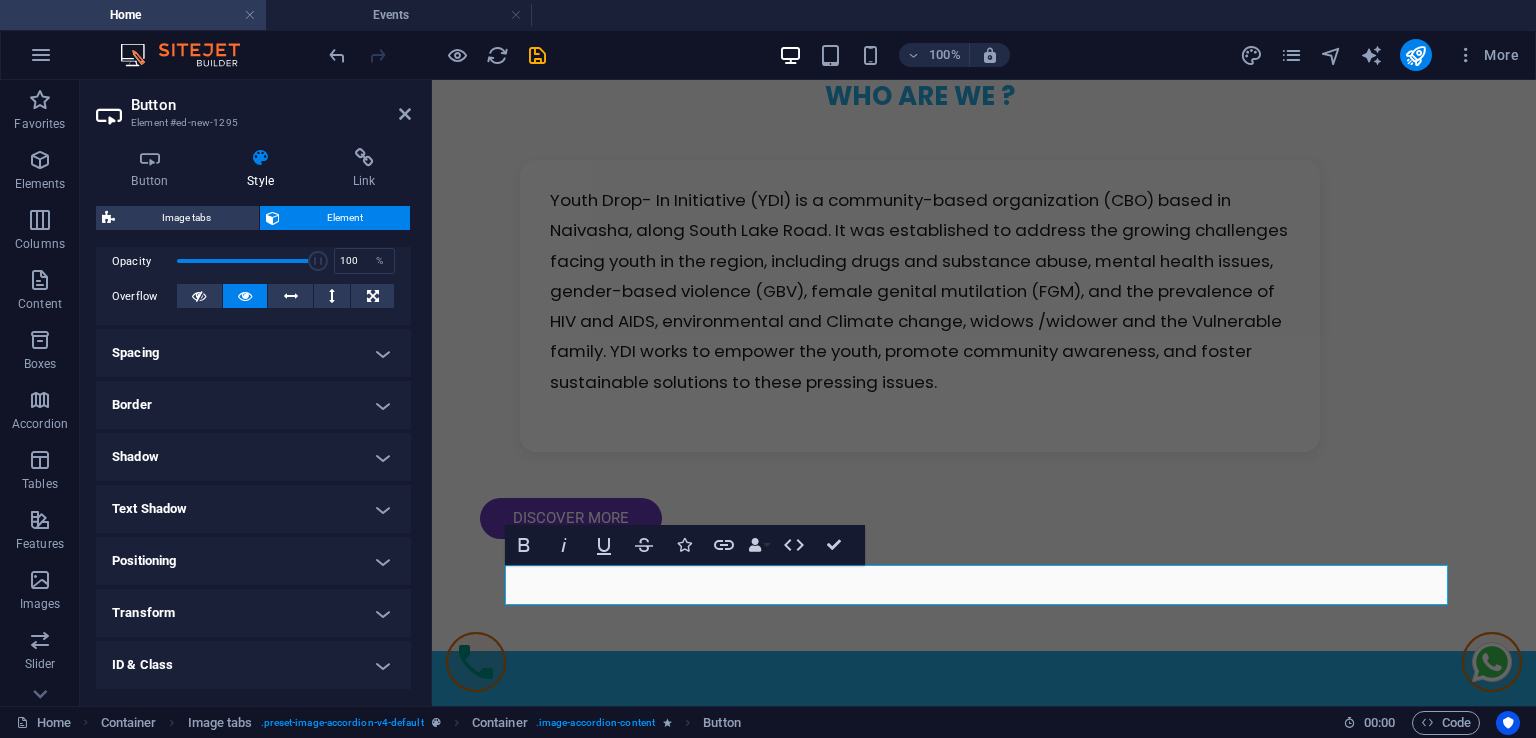 scroll, scrollTop: 300, scrollLeft: 0, axis: vertical 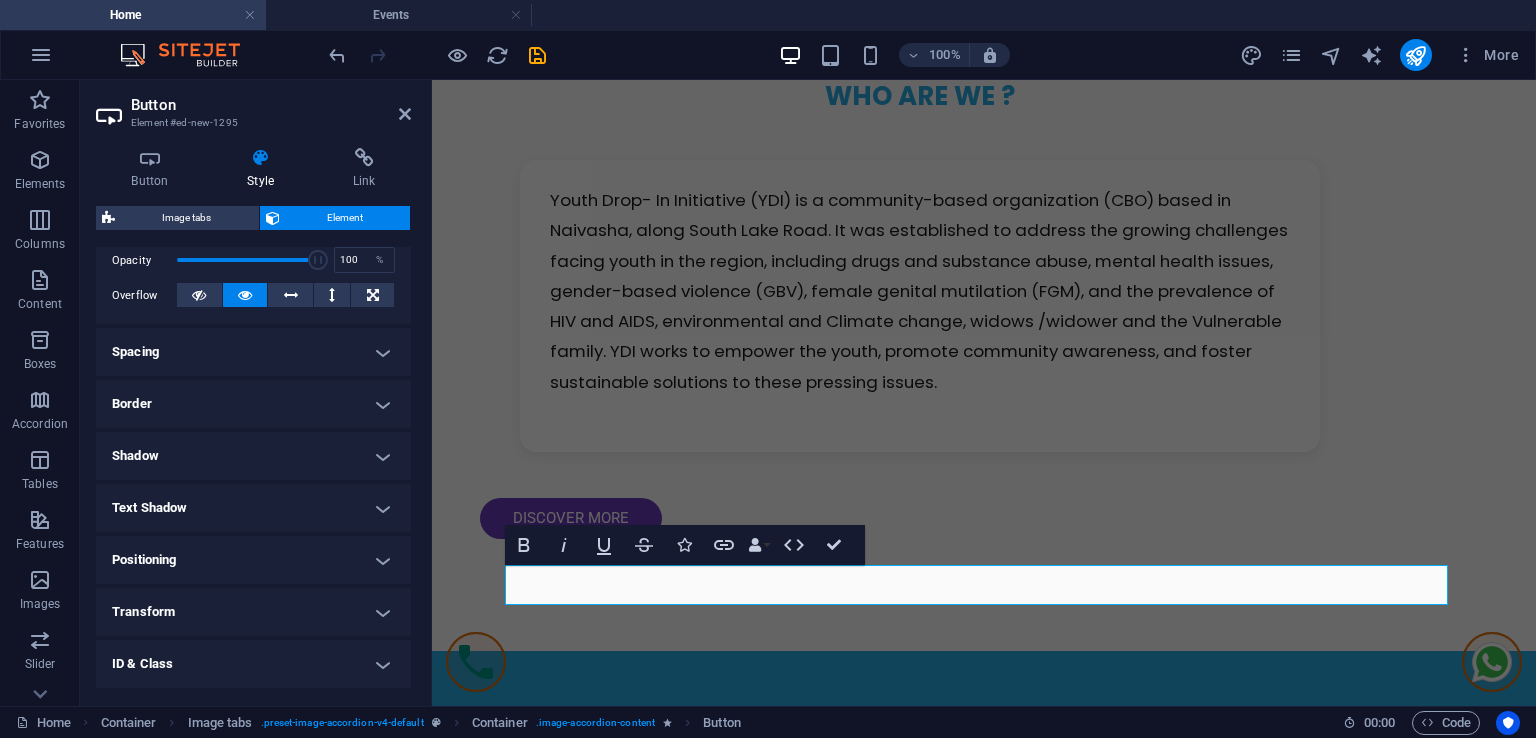 click on "Border" at bounding box center [253, 404] 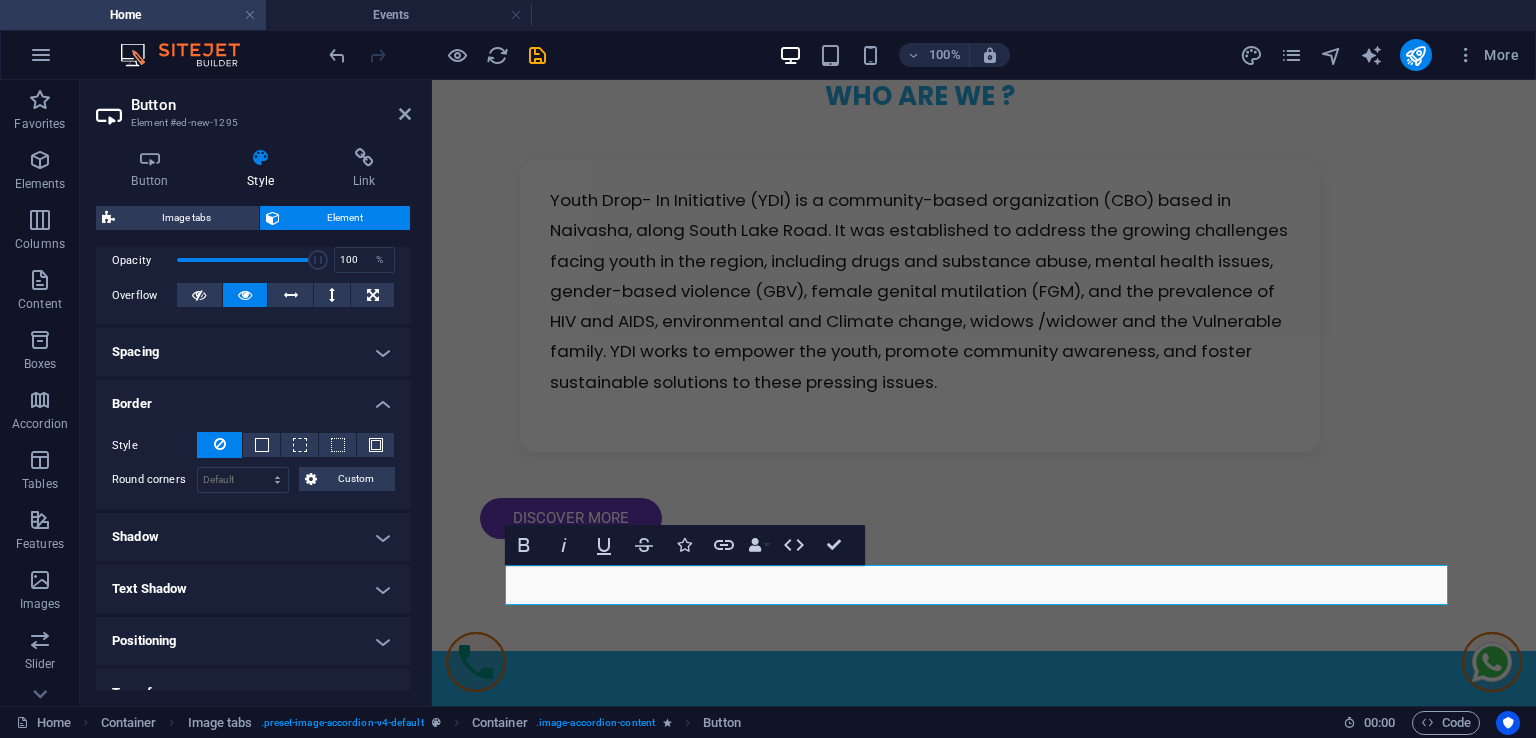 click on "Shadow" at bounding box center [253, 537] 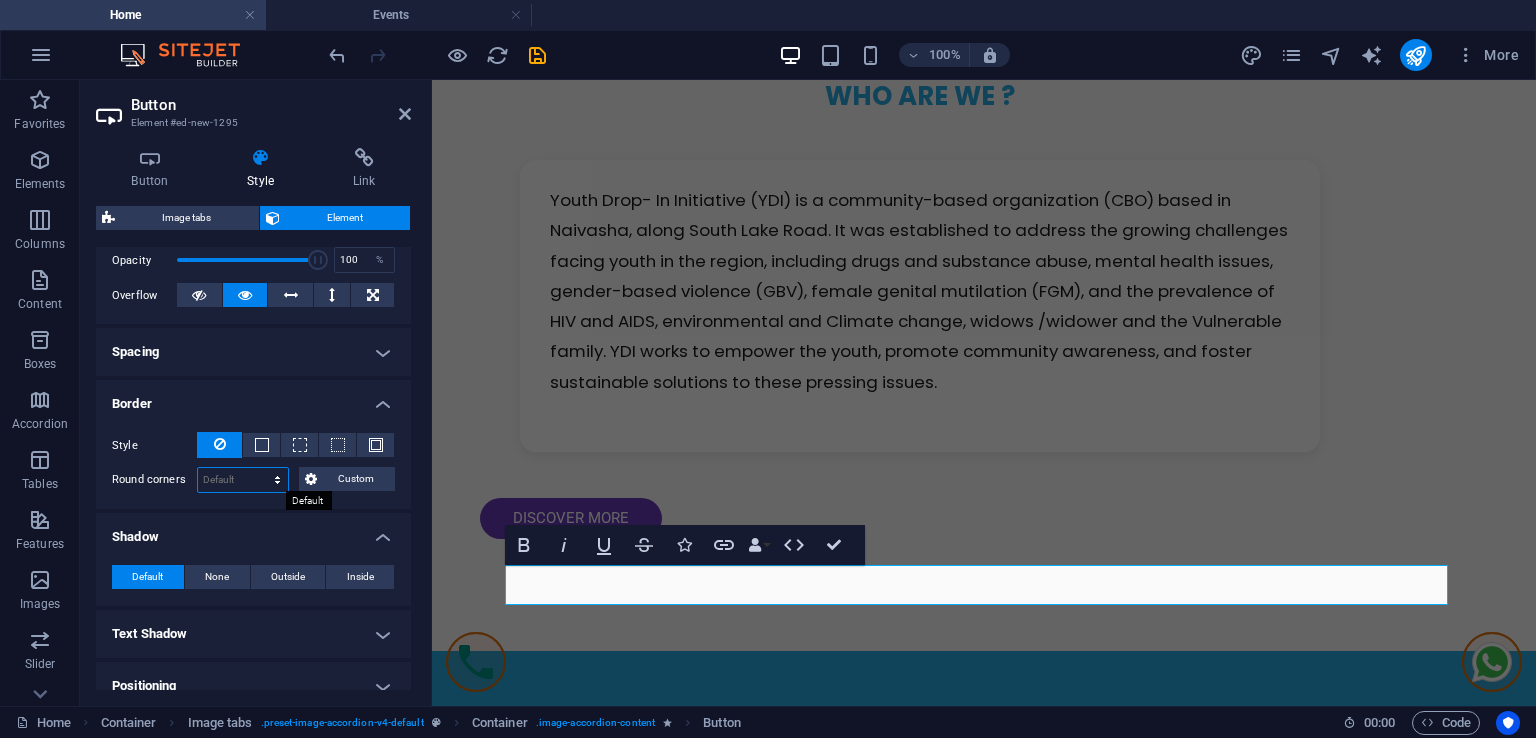 click on "Default px rem % vh vw Custom" at bounding box center (243, 480) 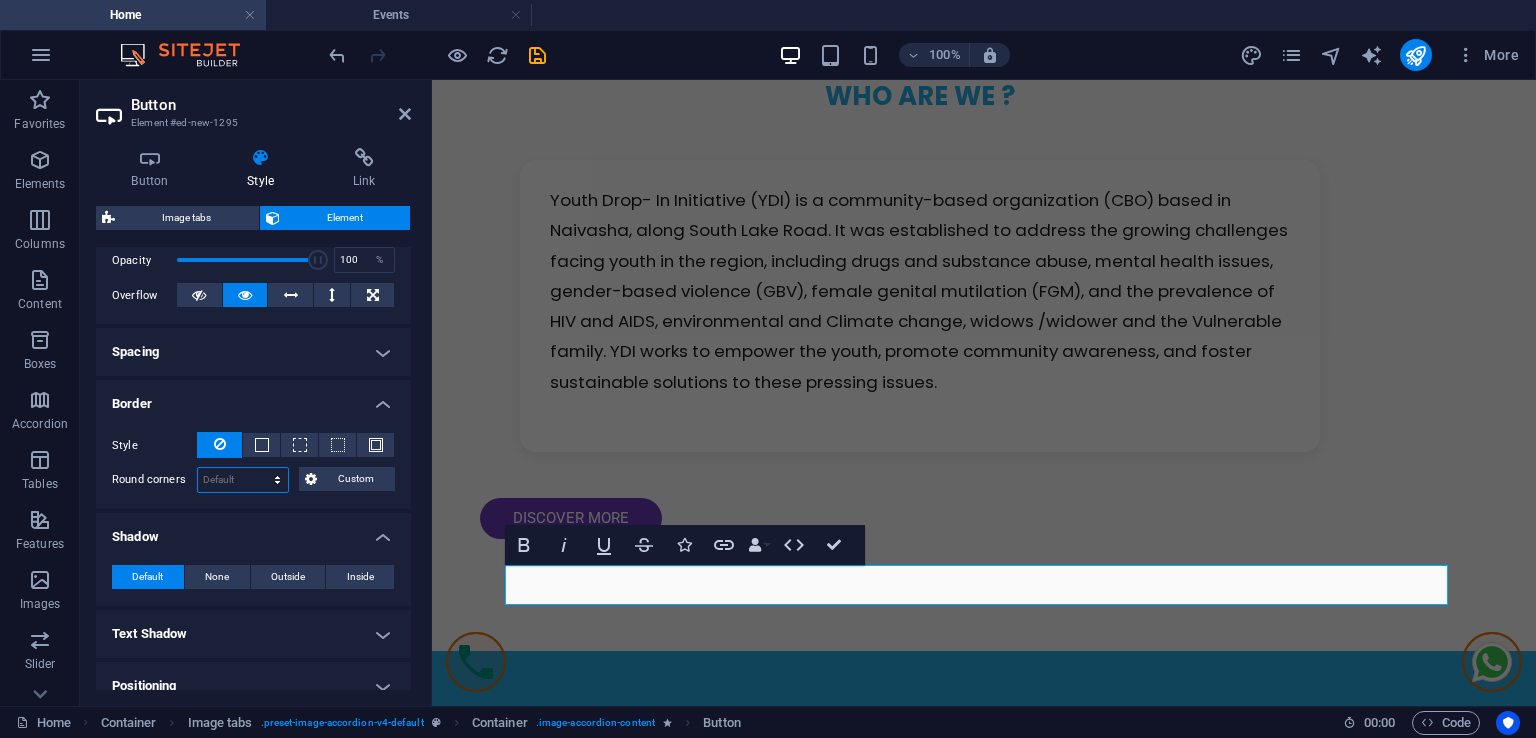 select on "vh" 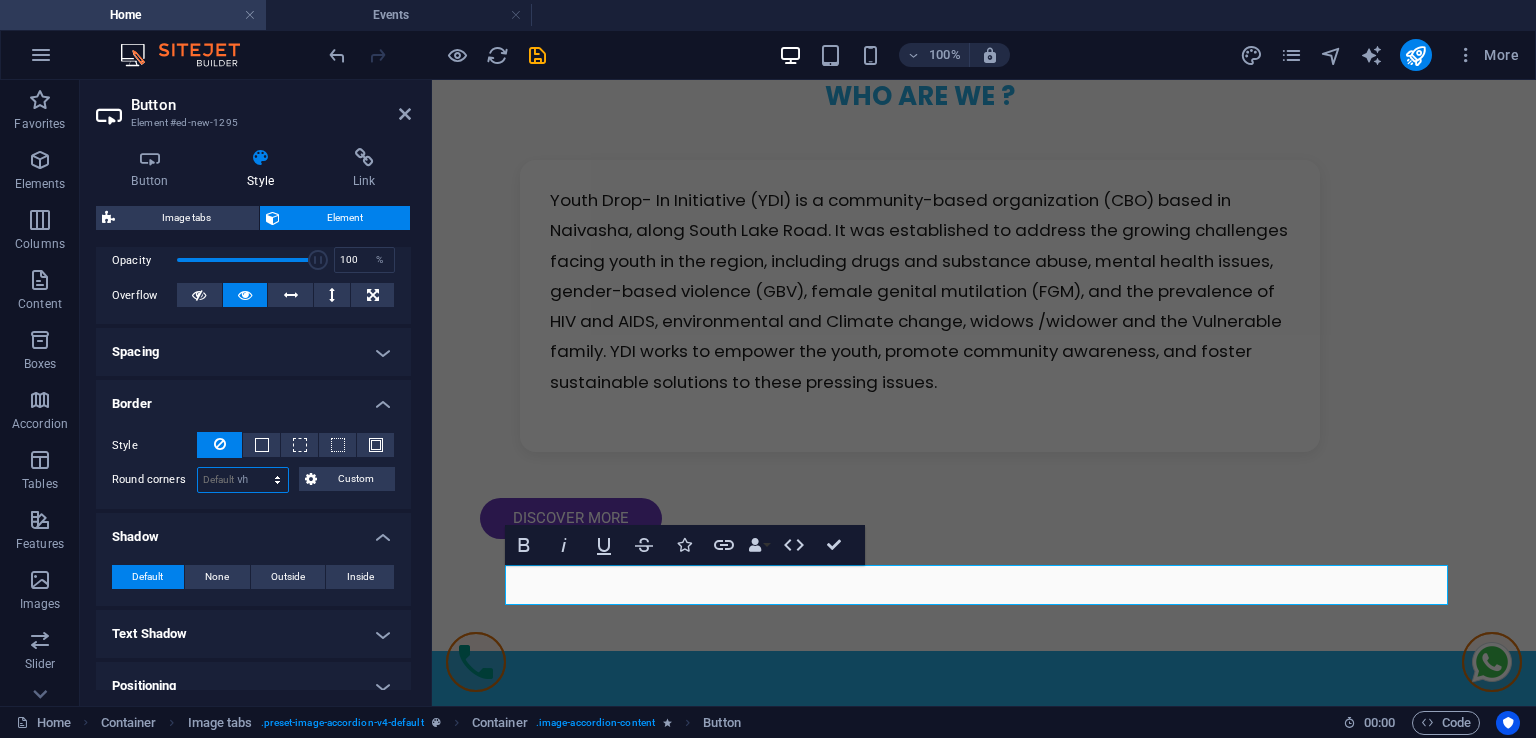 click on "Default px rem % vh vw Custom" at bounding box center (243, 480) 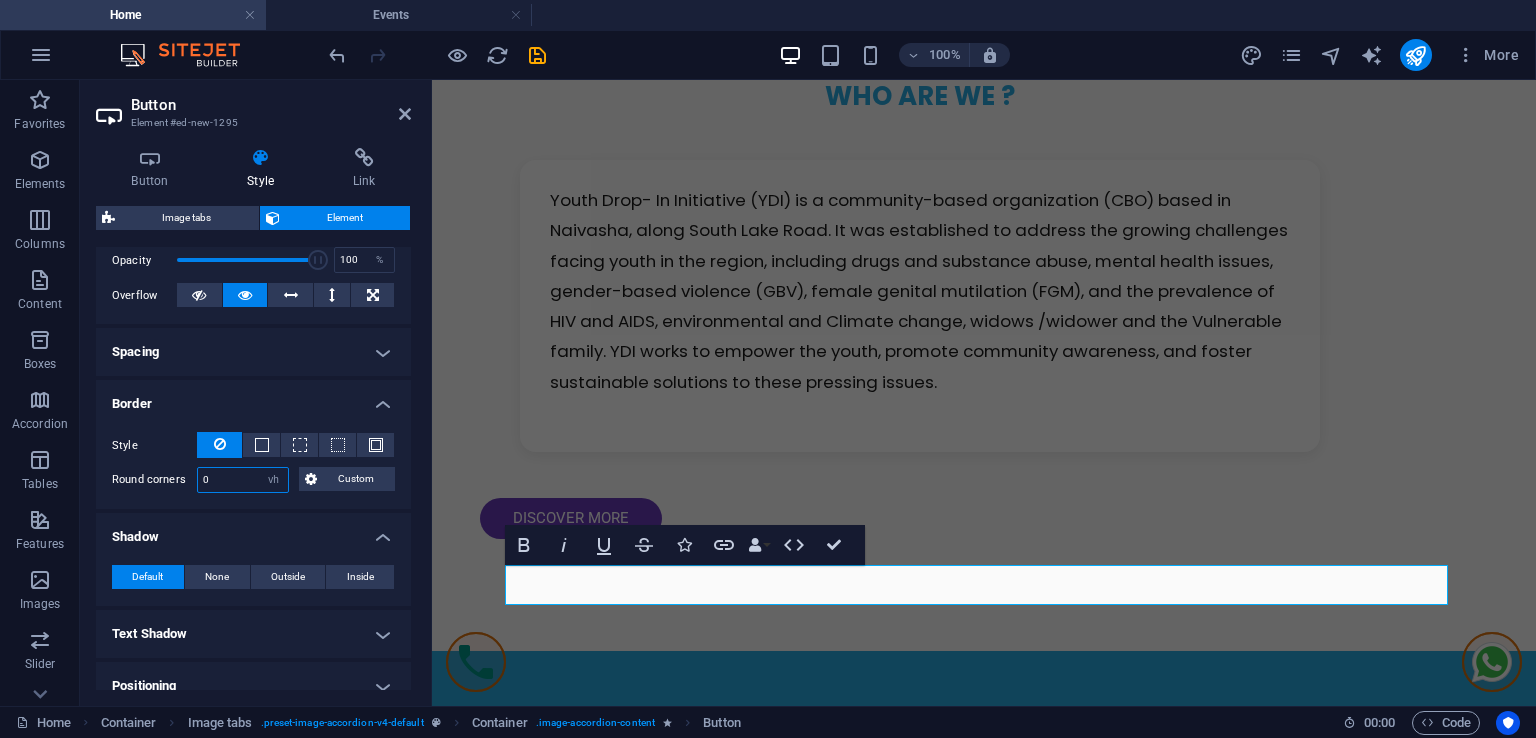 type on "2" 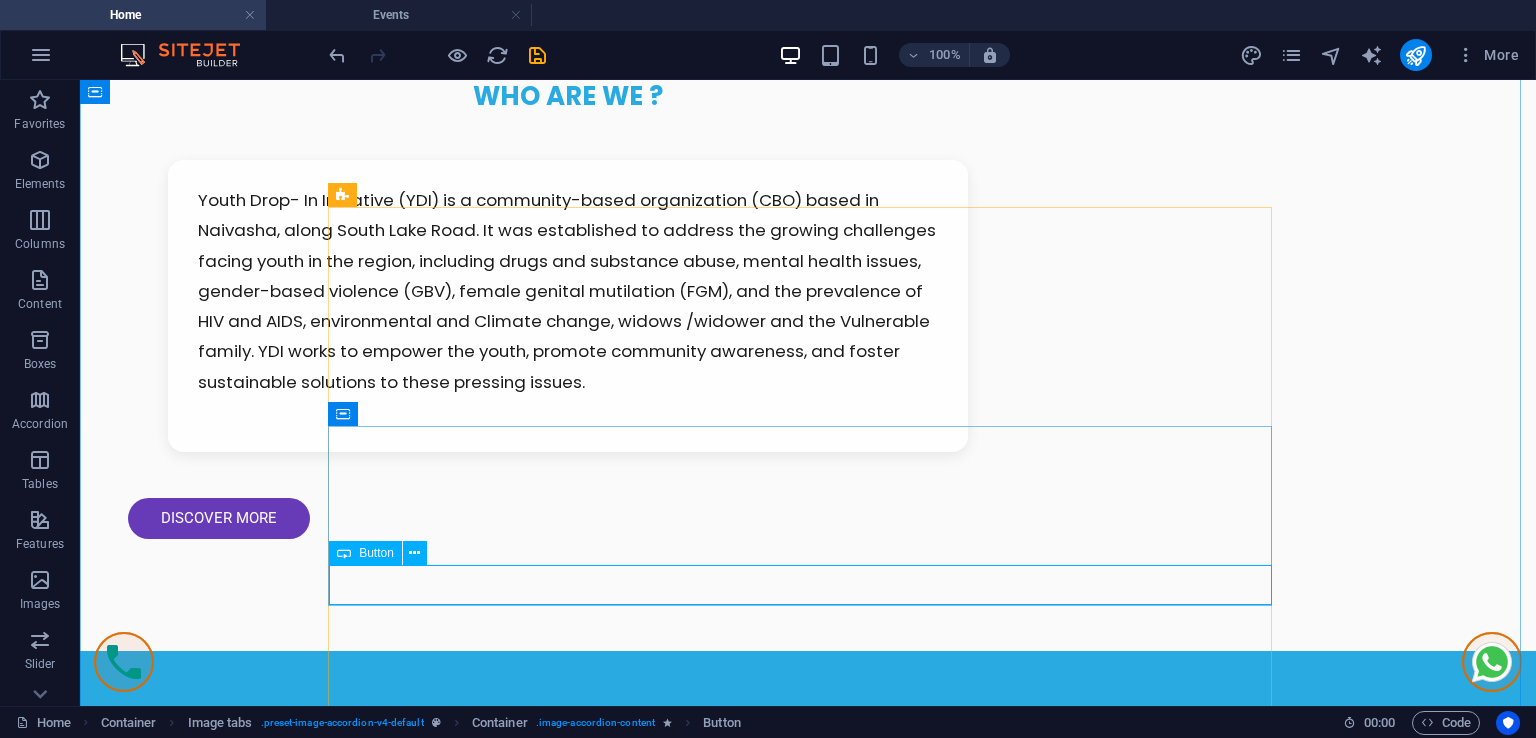 click on "contact ceo" at bounding box center (808, 3258) 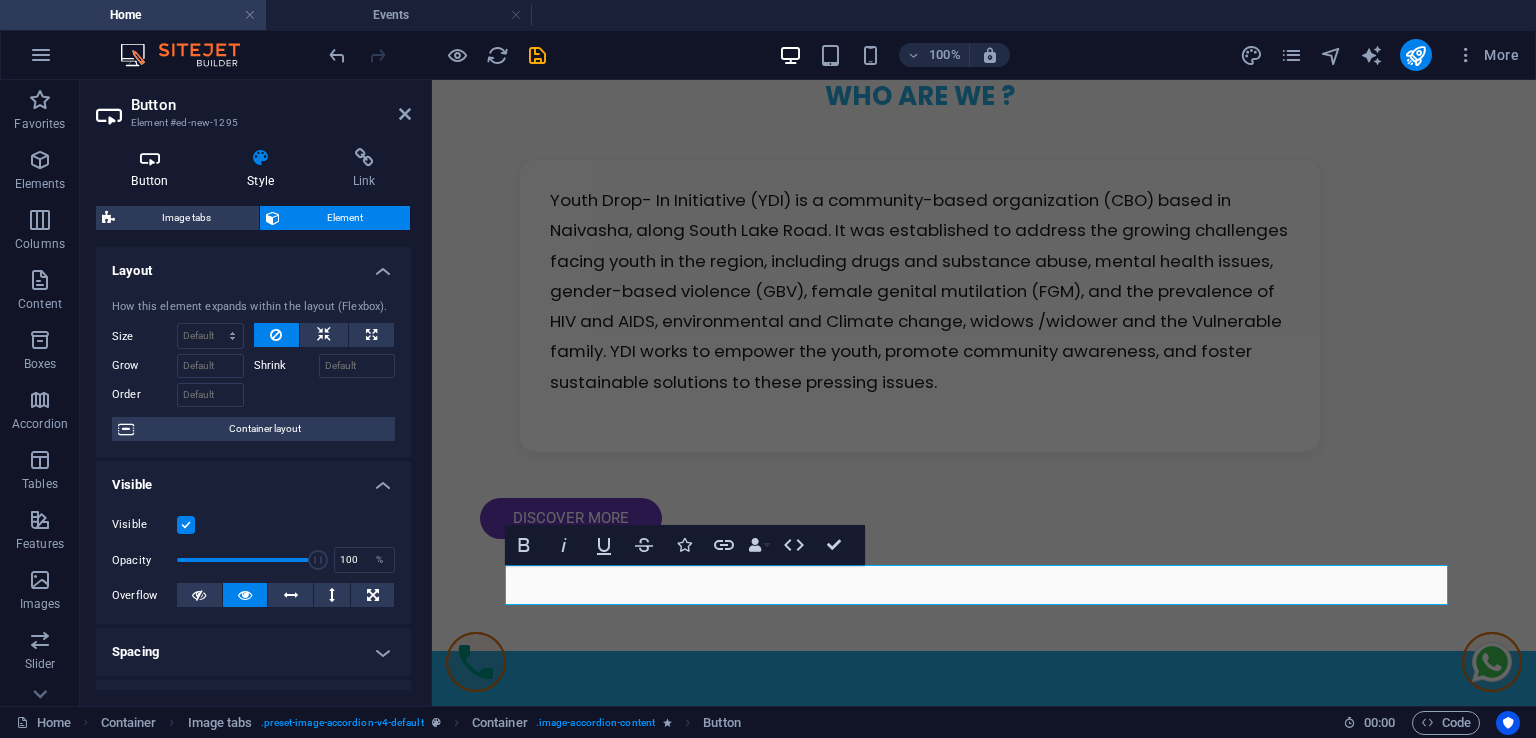 click at bounding box center (150, 158) 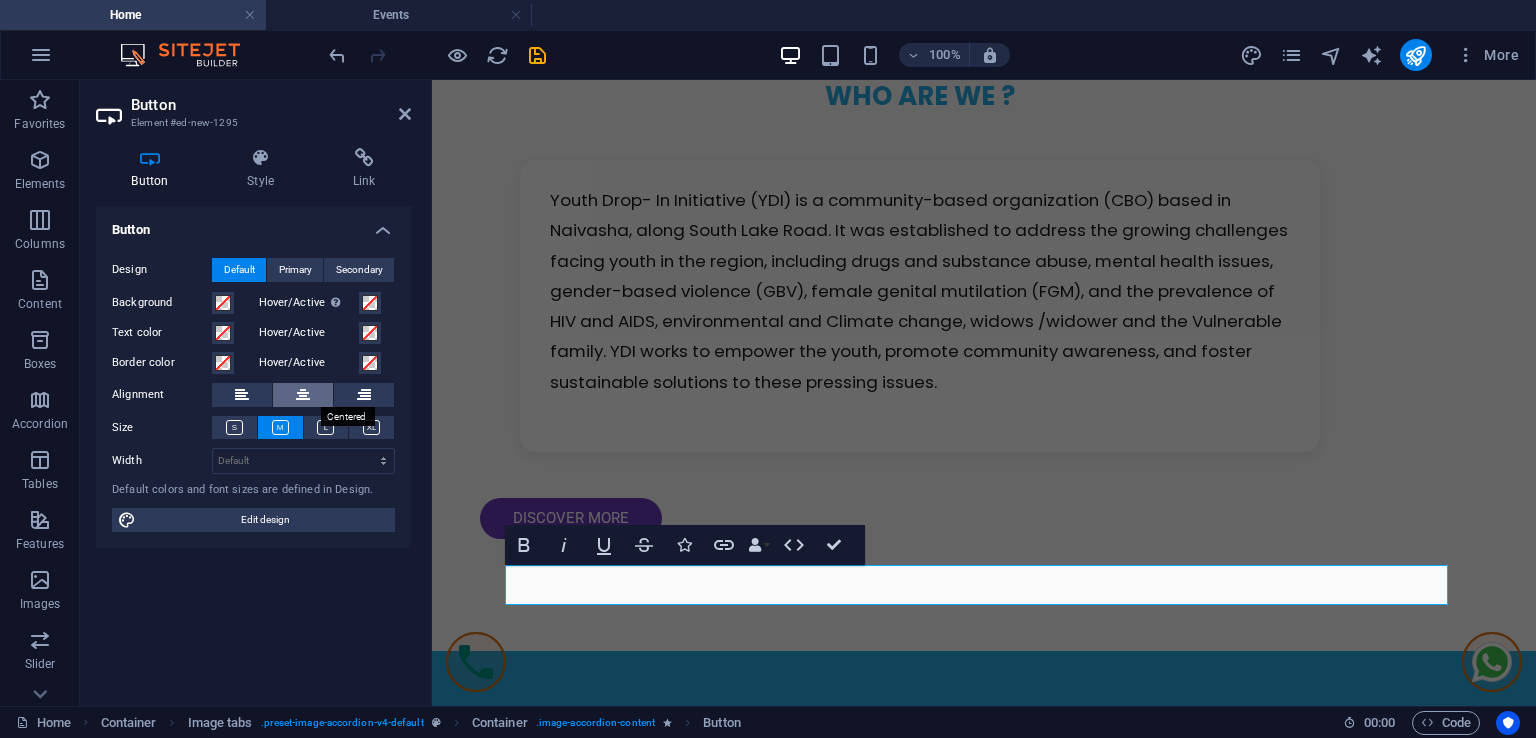 click at bounding box center (303, 395) 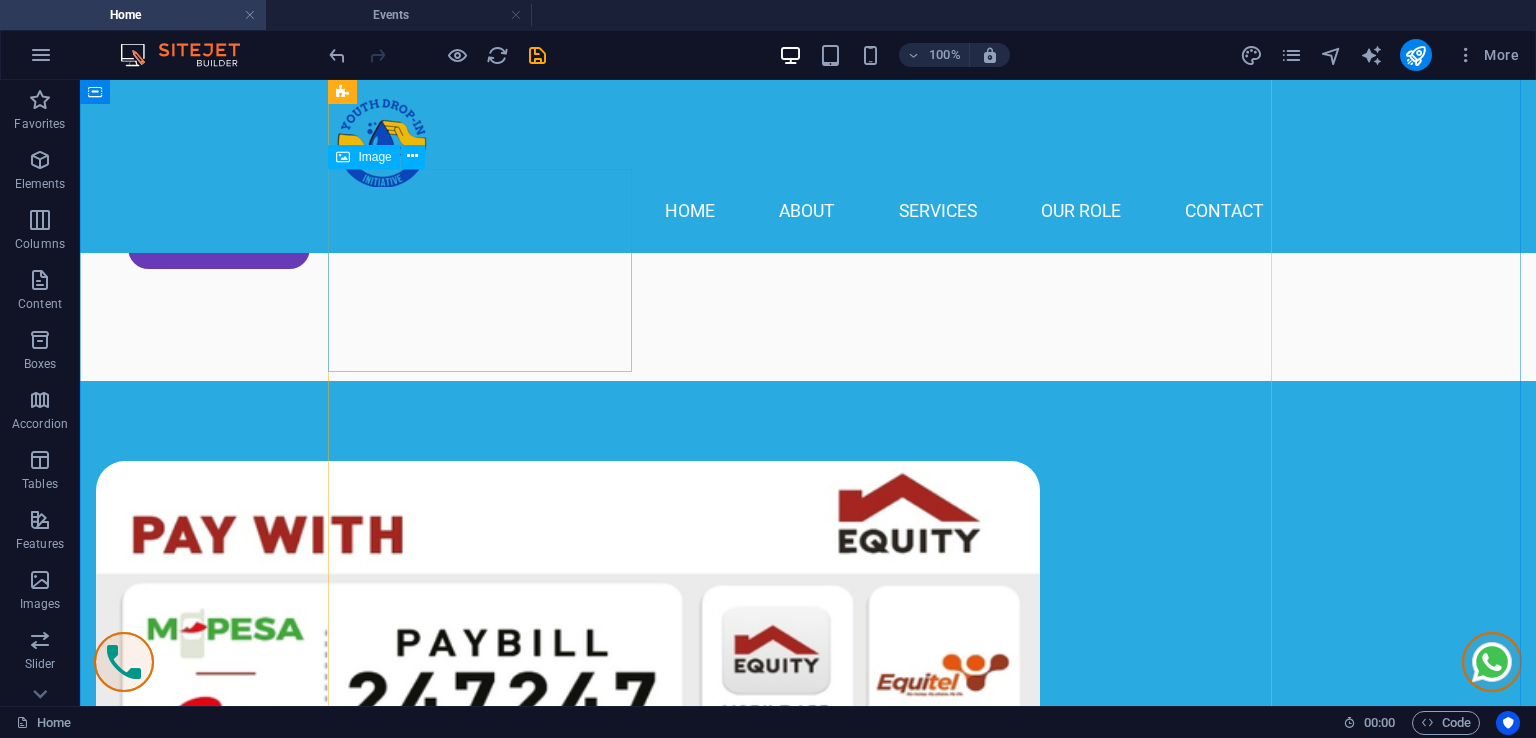 scroll, scrollTop: 2072, scrollLeft: 0, axis: vertical 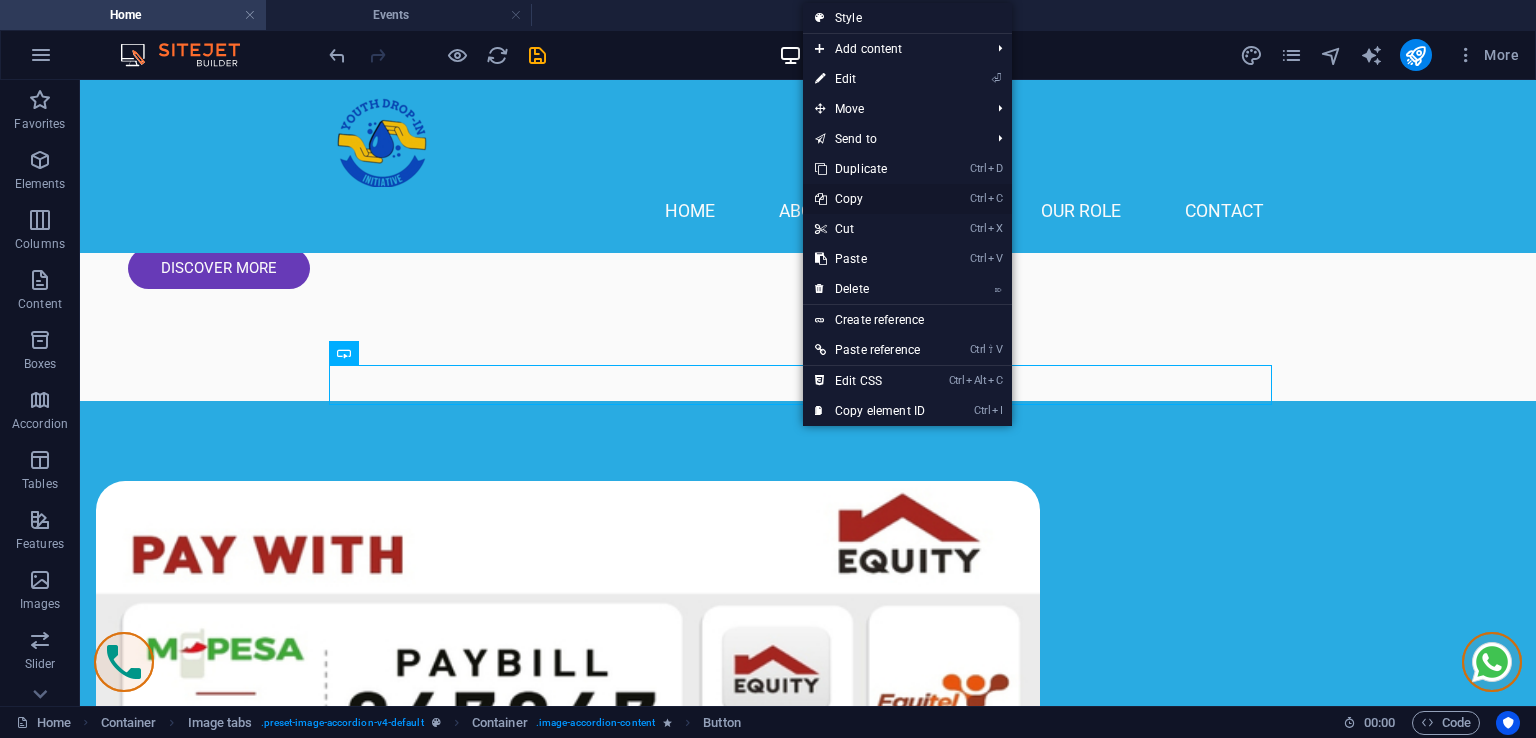 click on "Ctrl C  Copy" at bounding box center (870, 199) 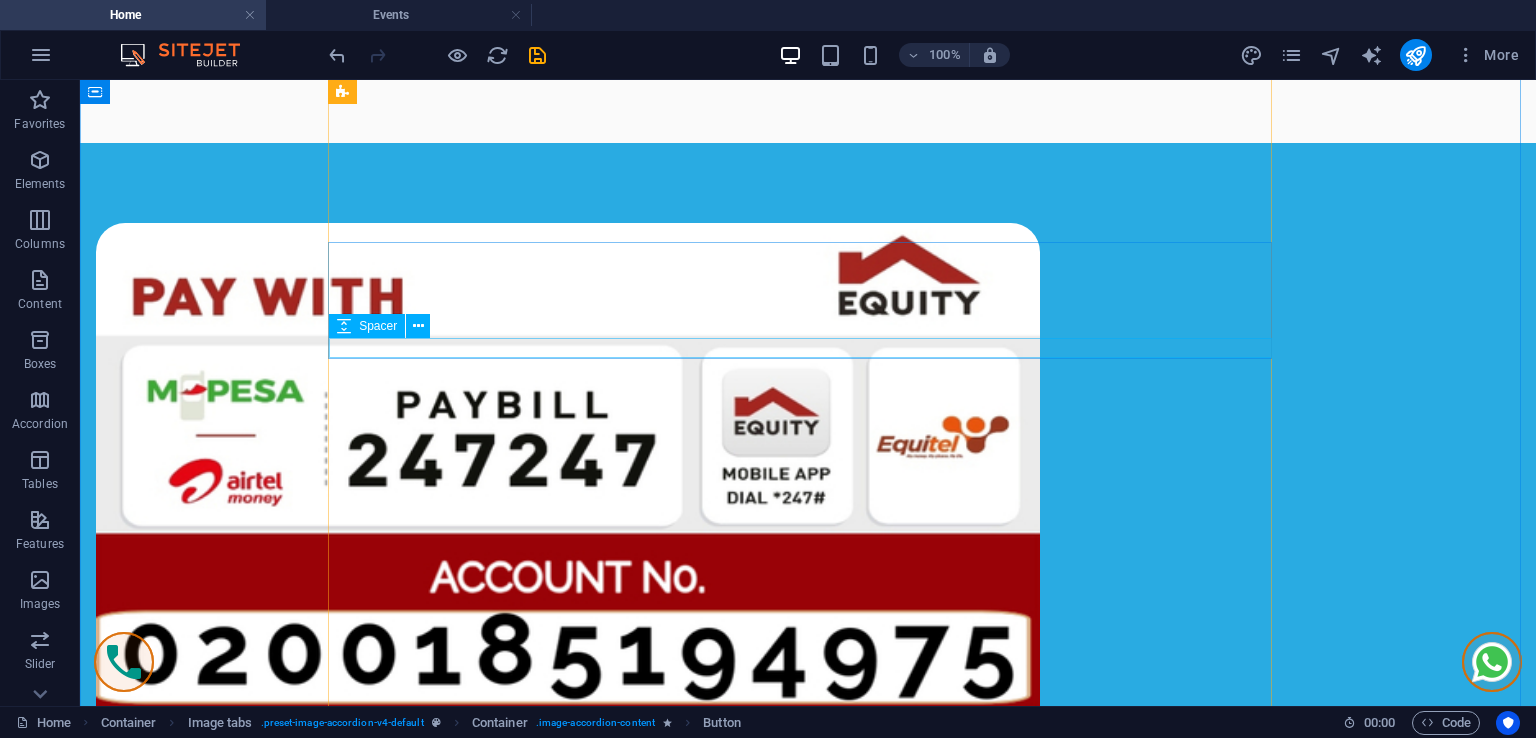 scroll, scrollTop: 2472, scrollLeft: 0, axis: vertical 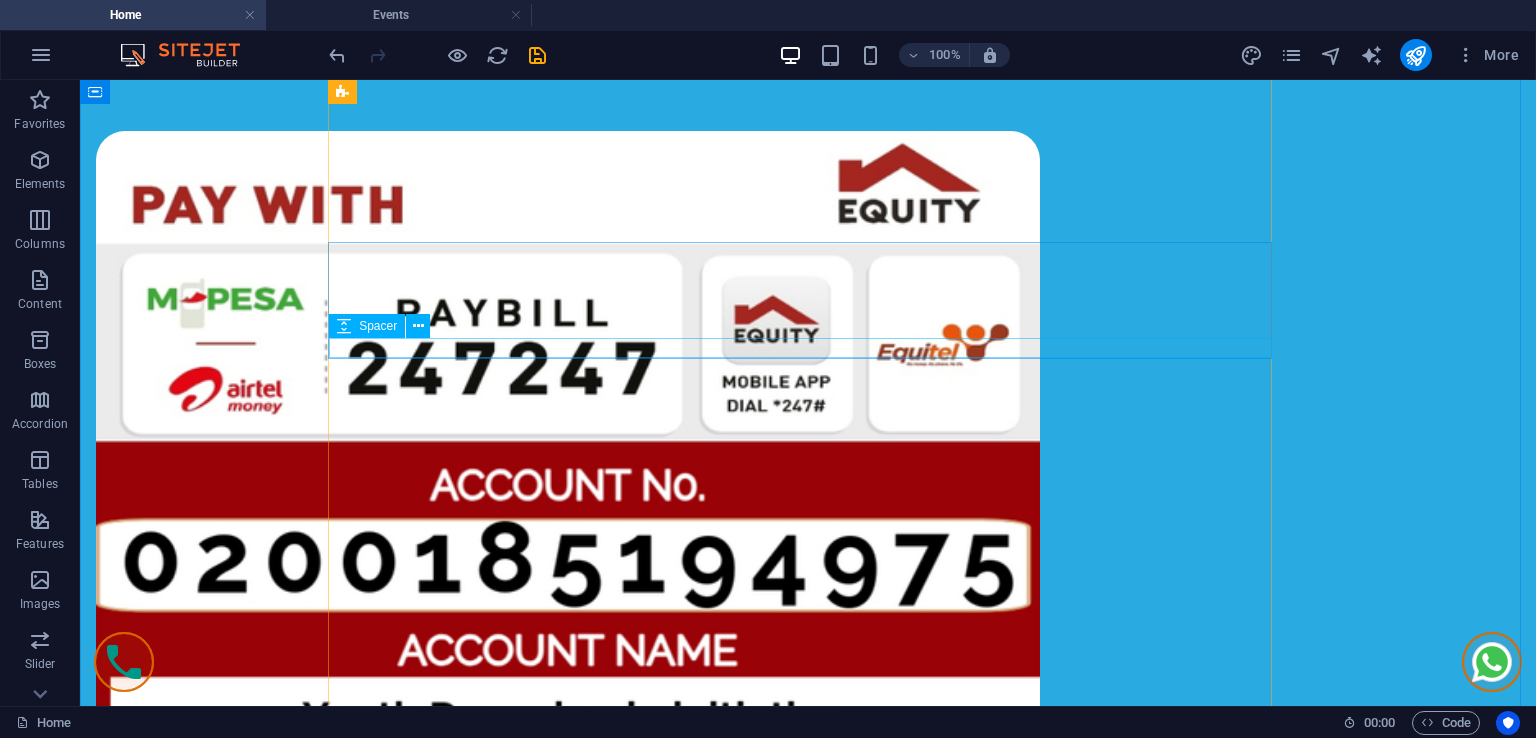 click at bounding box center [808, 3006] 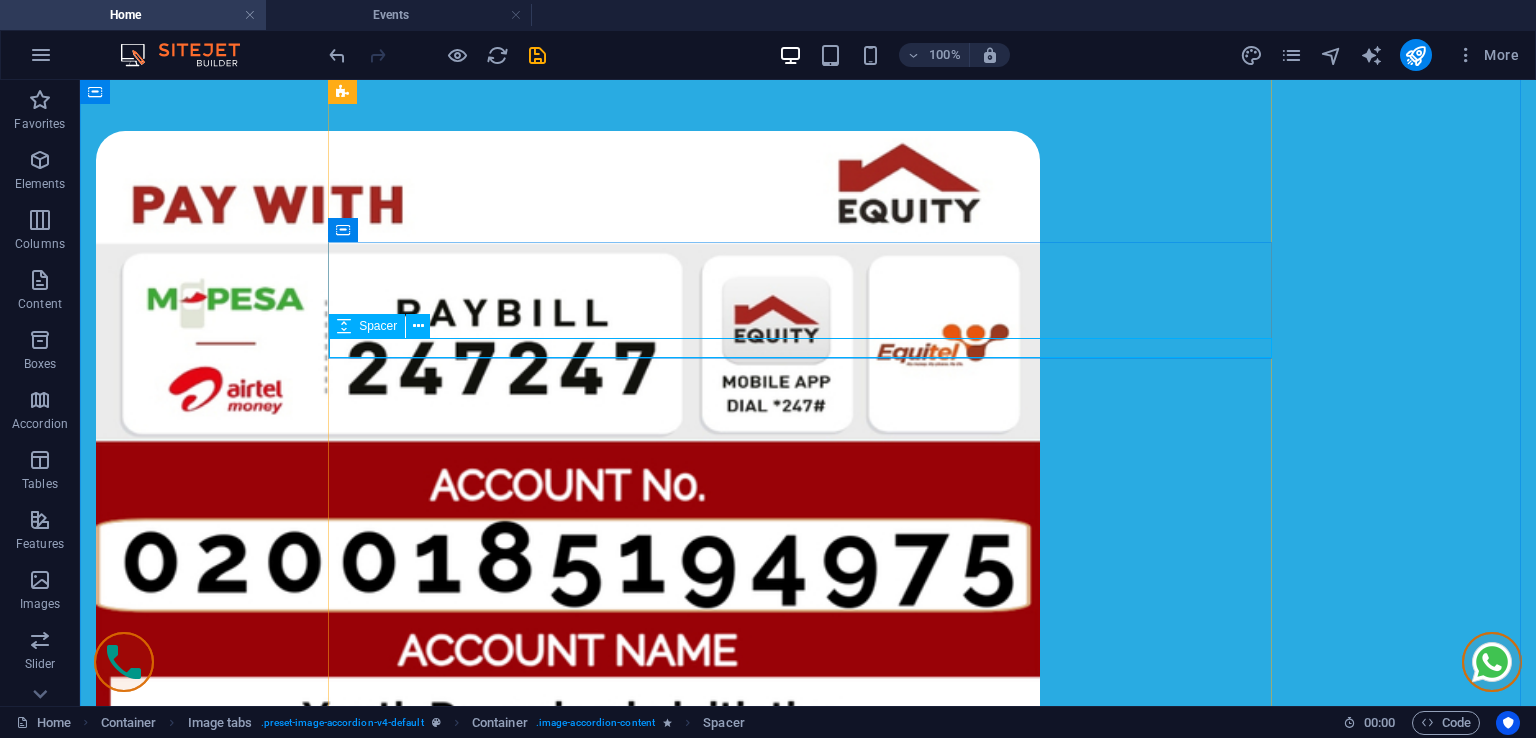 click at bounding box center (808, 3006) 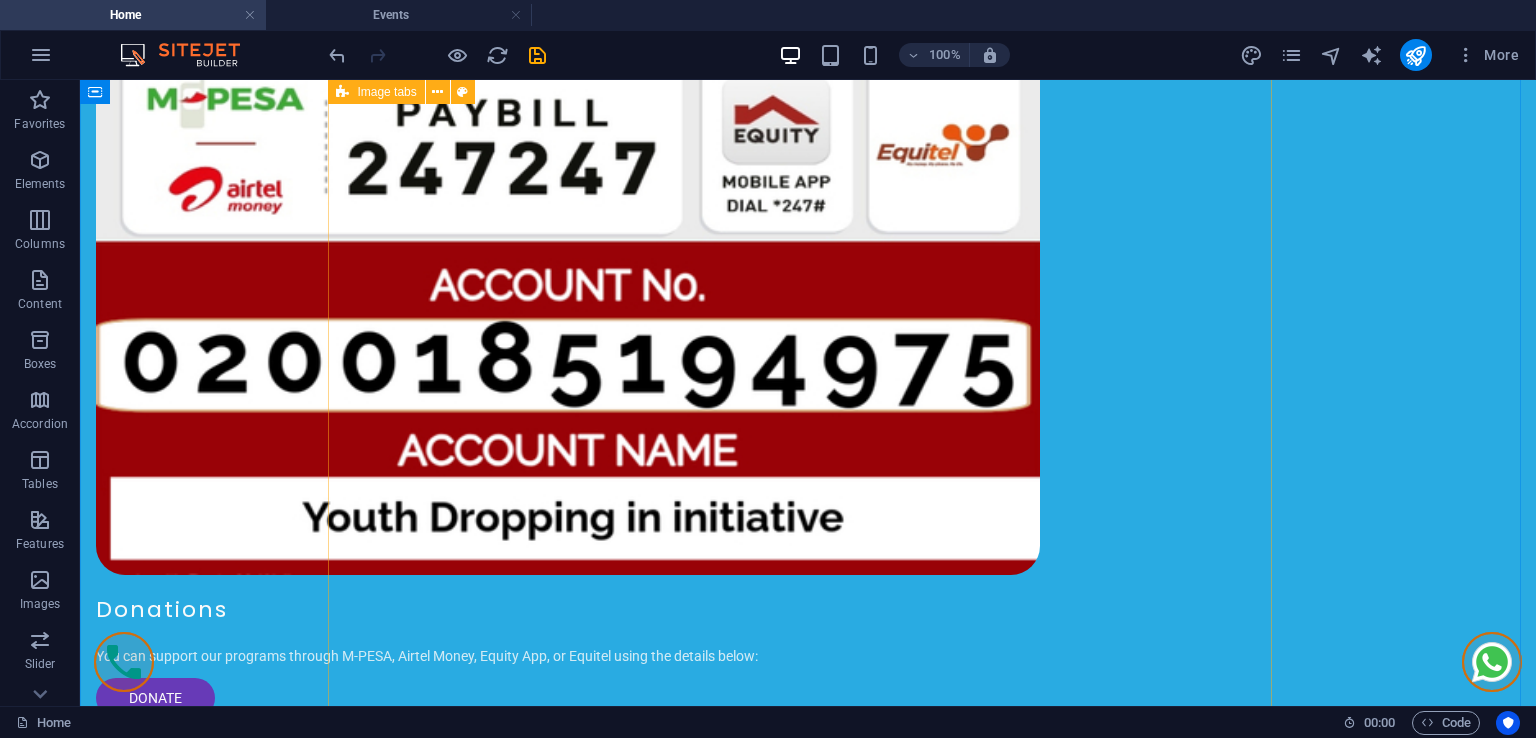 scroll, scrollTop: 2872, scrollLeft: 0, axis: vertical 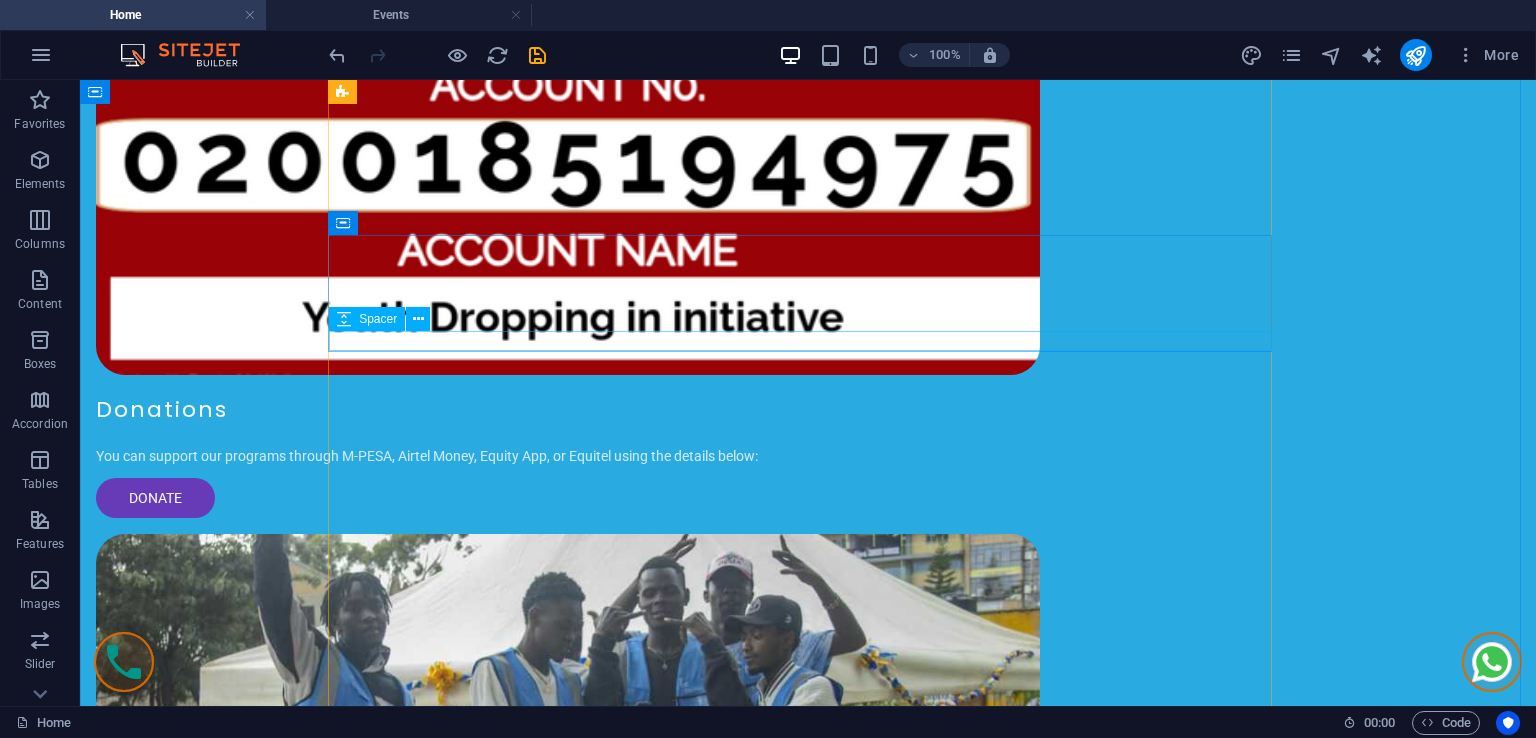 click at bounding box center [808, 2983] 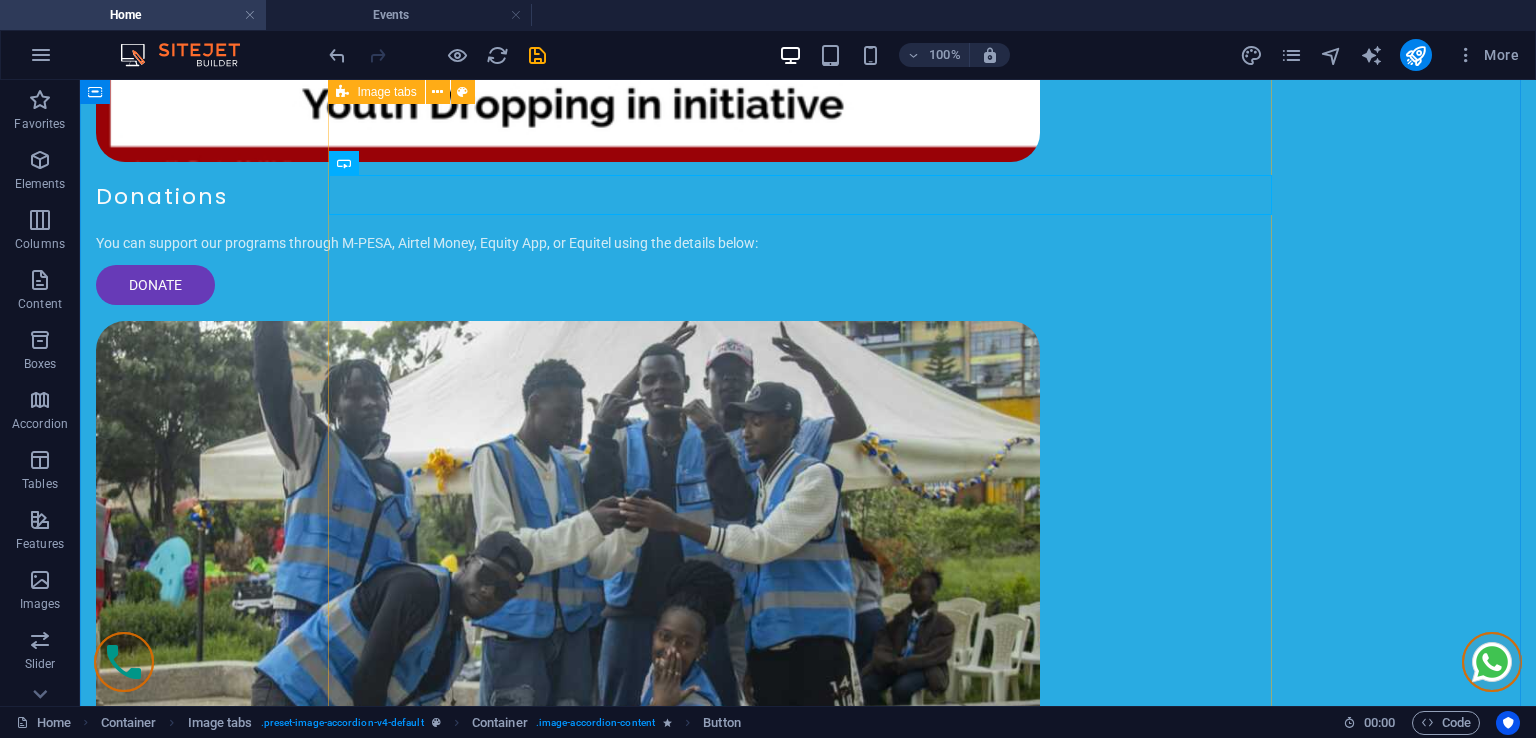 scroll, scrollTop: 3172, scrollLeft: 0, axis: vertical 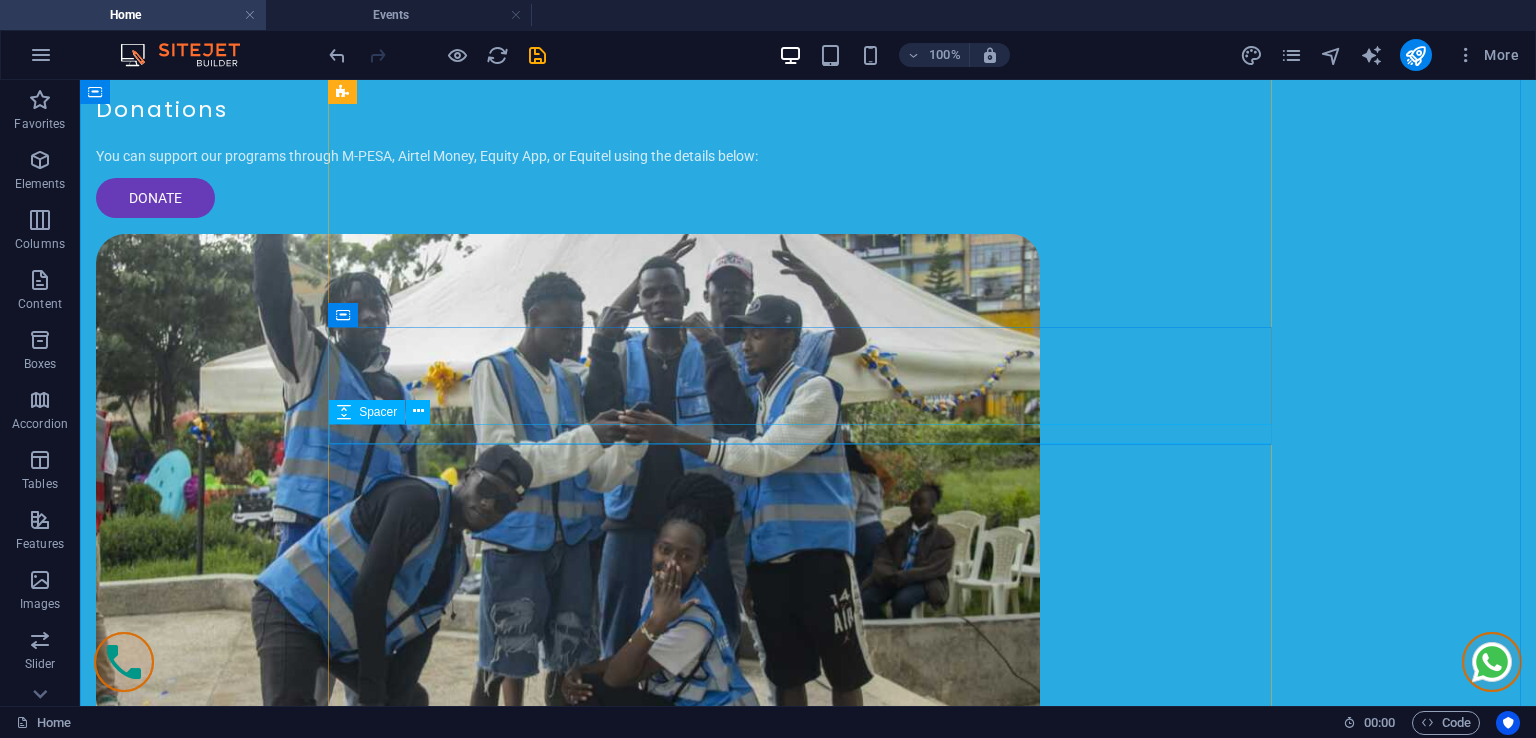click at bounding box center [808, 3061] 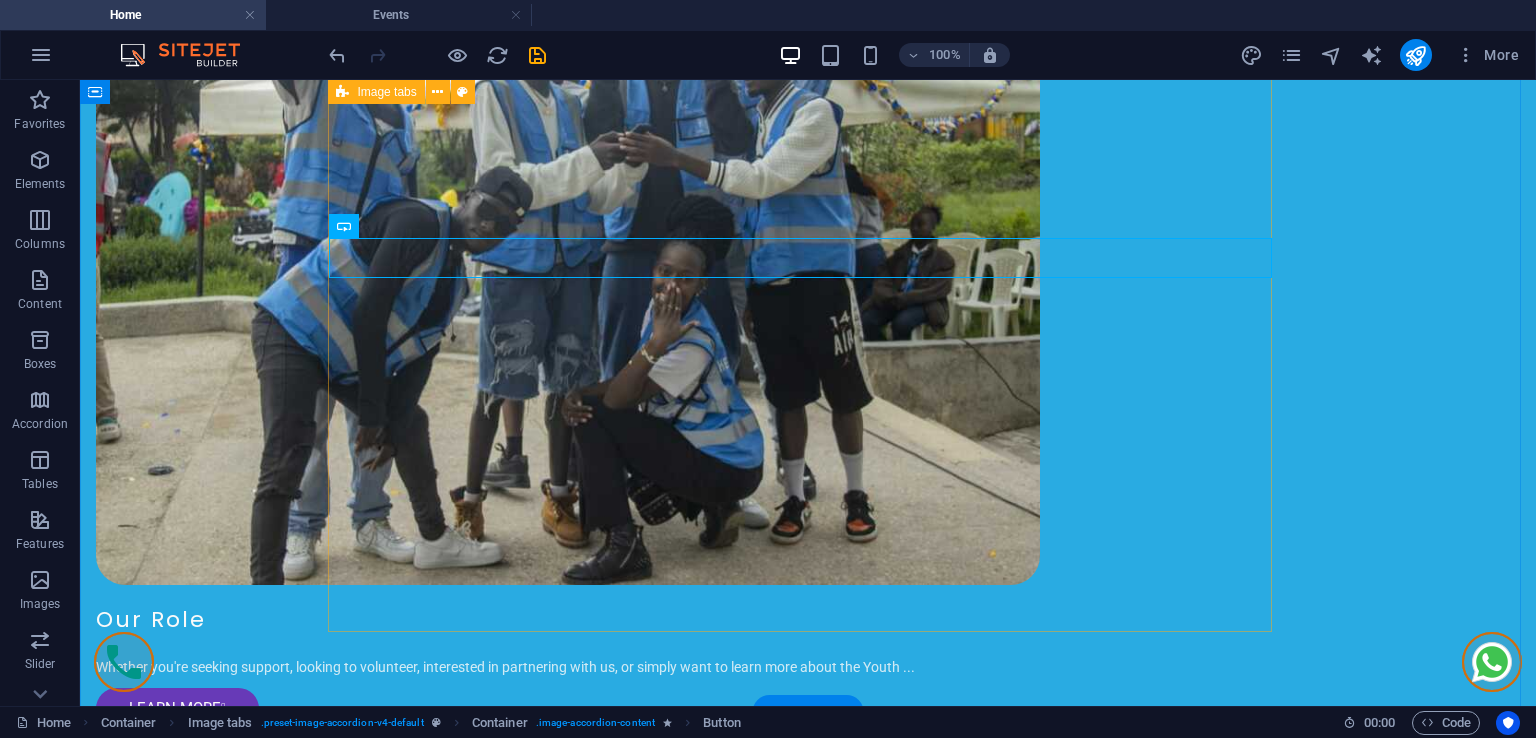 scroll, scrollTop: 3472, scrollLeft: 0, axis: vertical 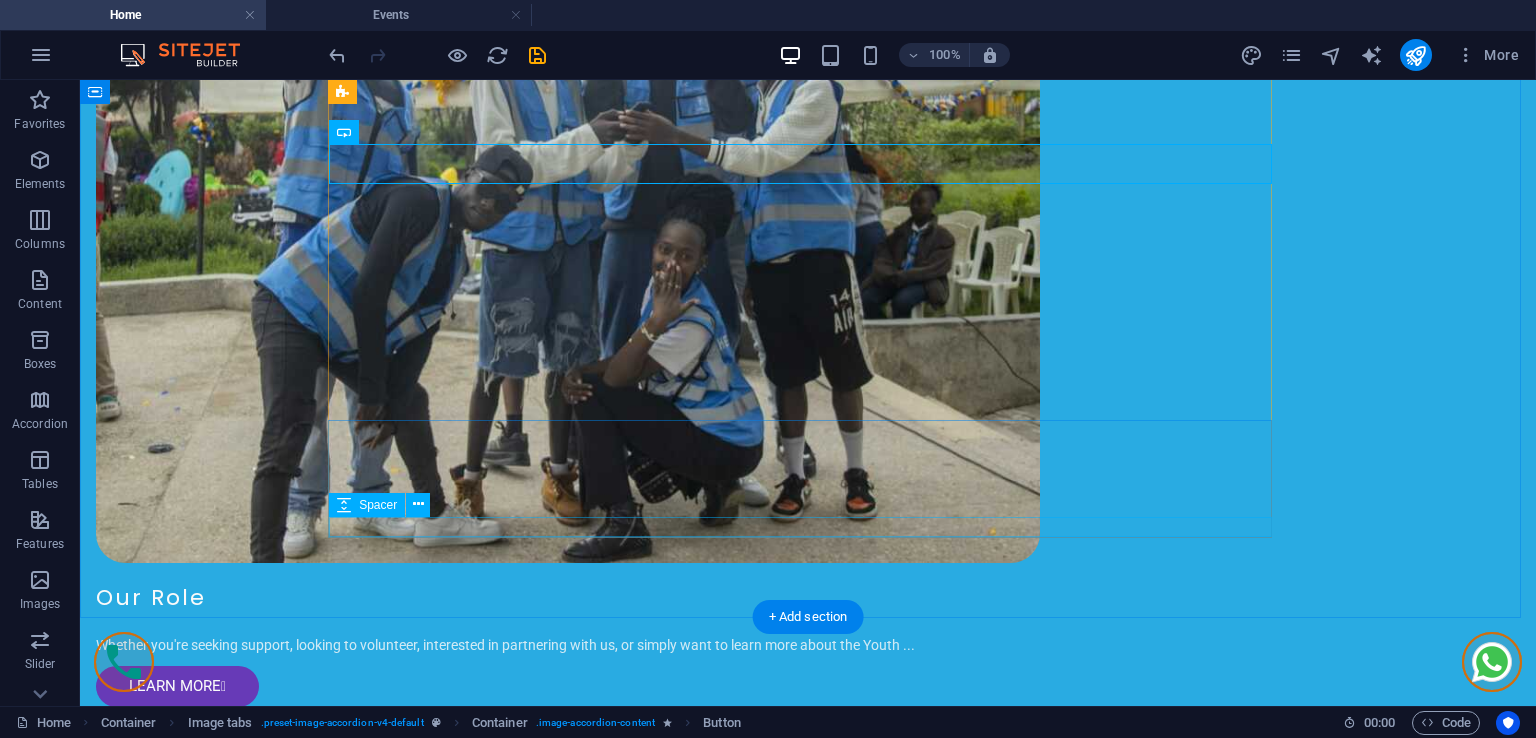 click at bounding box center [808, 3139] 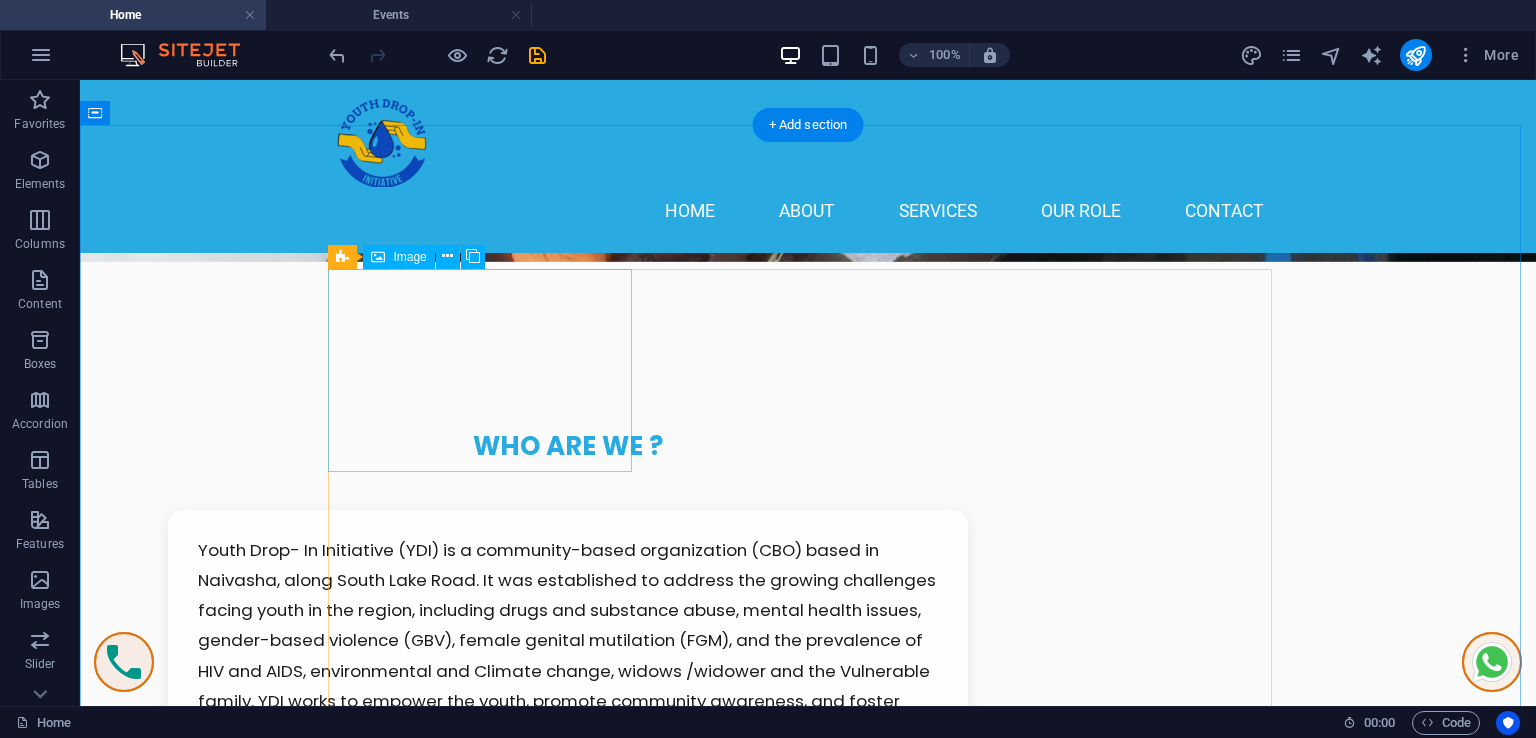 scroll, scrollTop: 1472, scrollLeft: 0, axis: vertical 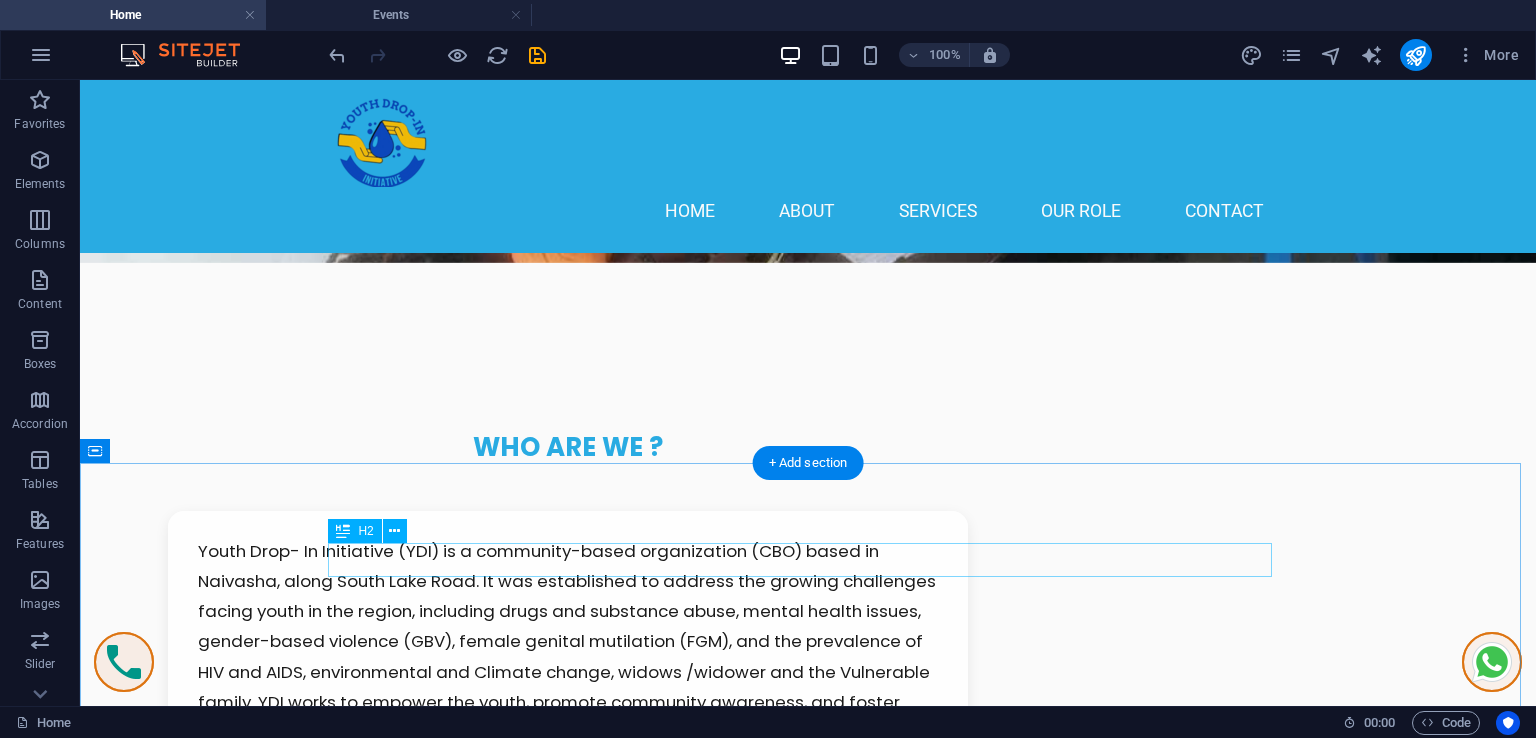 click on "Our Fashionable Collections" at bounding box center (808, 3190) 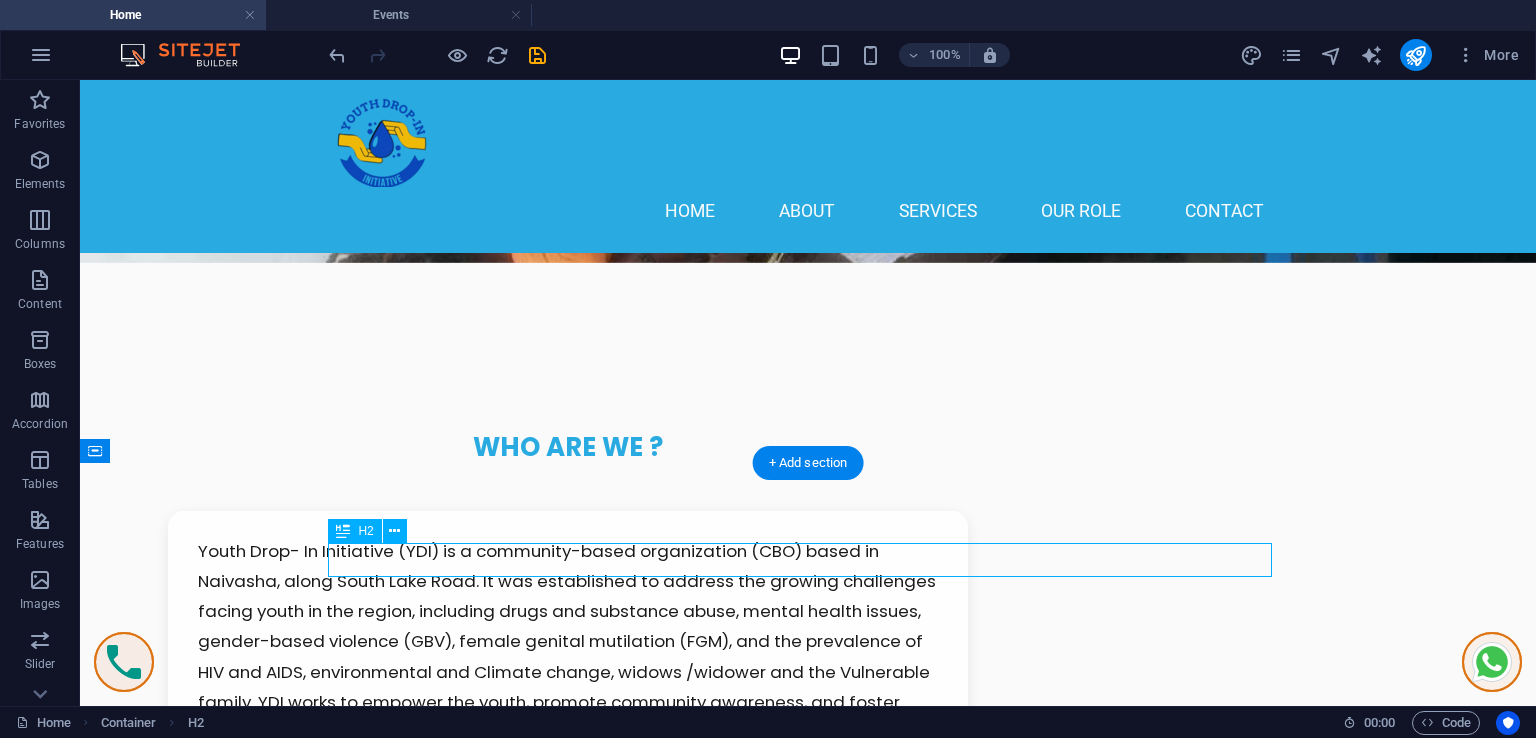 click on "Our Fashionable Collections" at bounding box center [808, 3190] 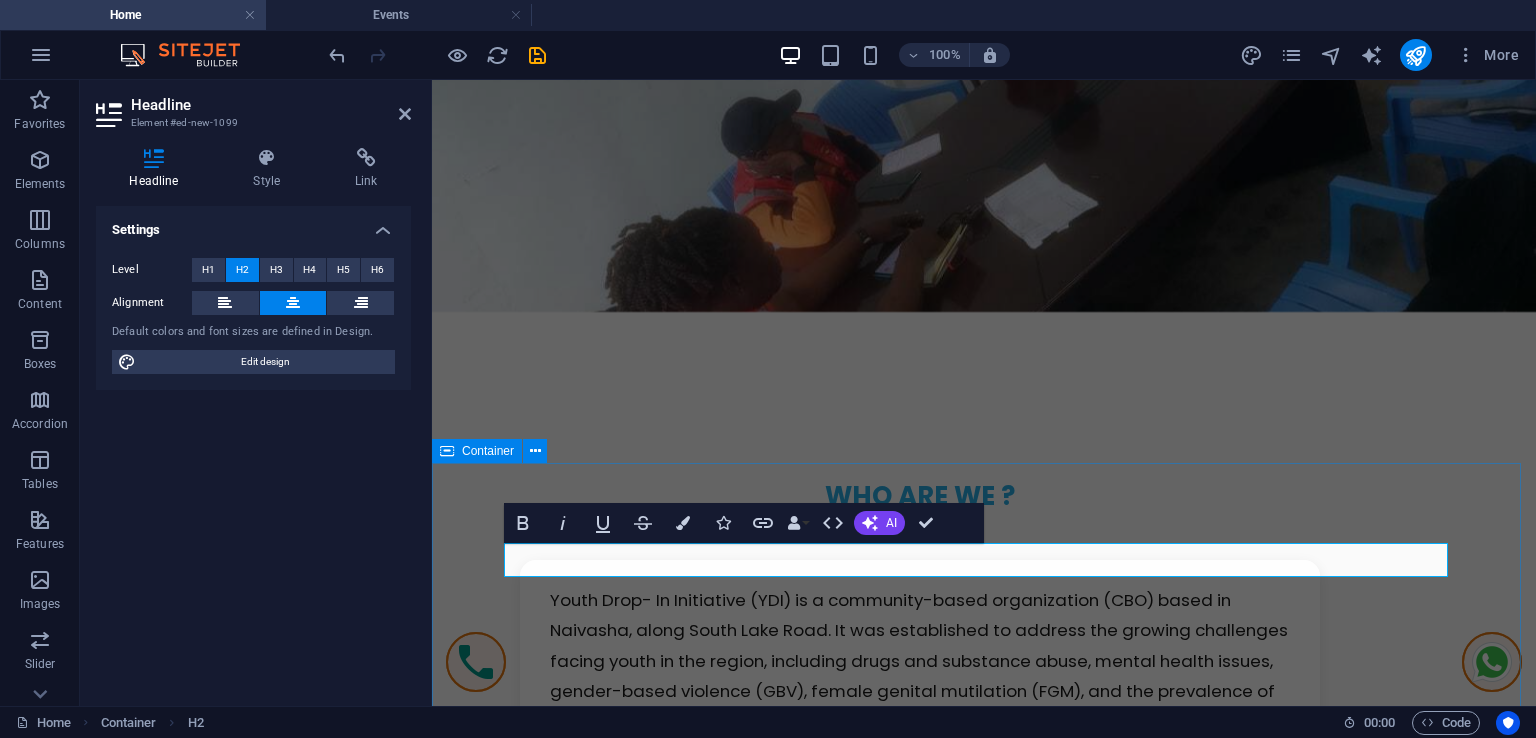 type 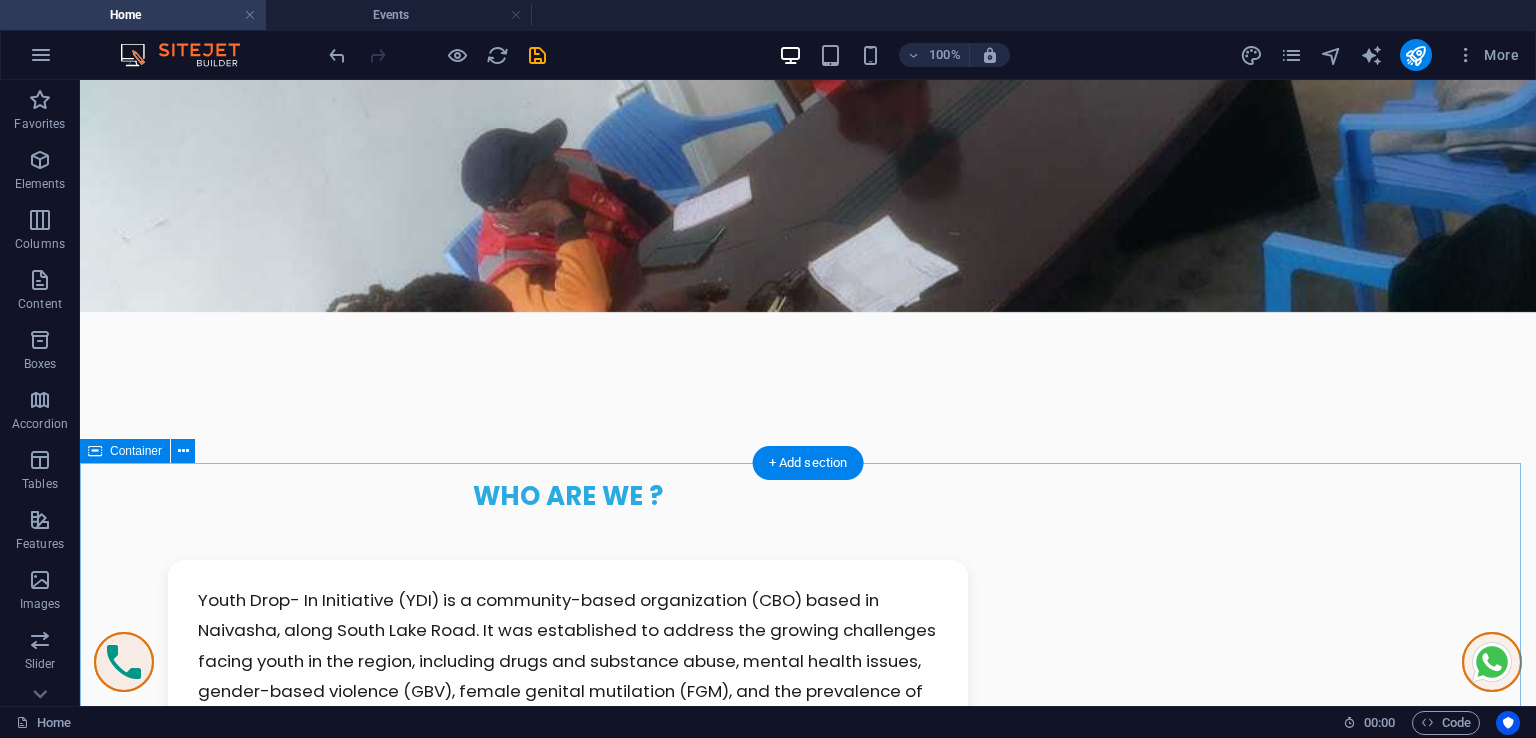 scroll, scrollTop: 1972, scrollLeft: 0, axis: vertical 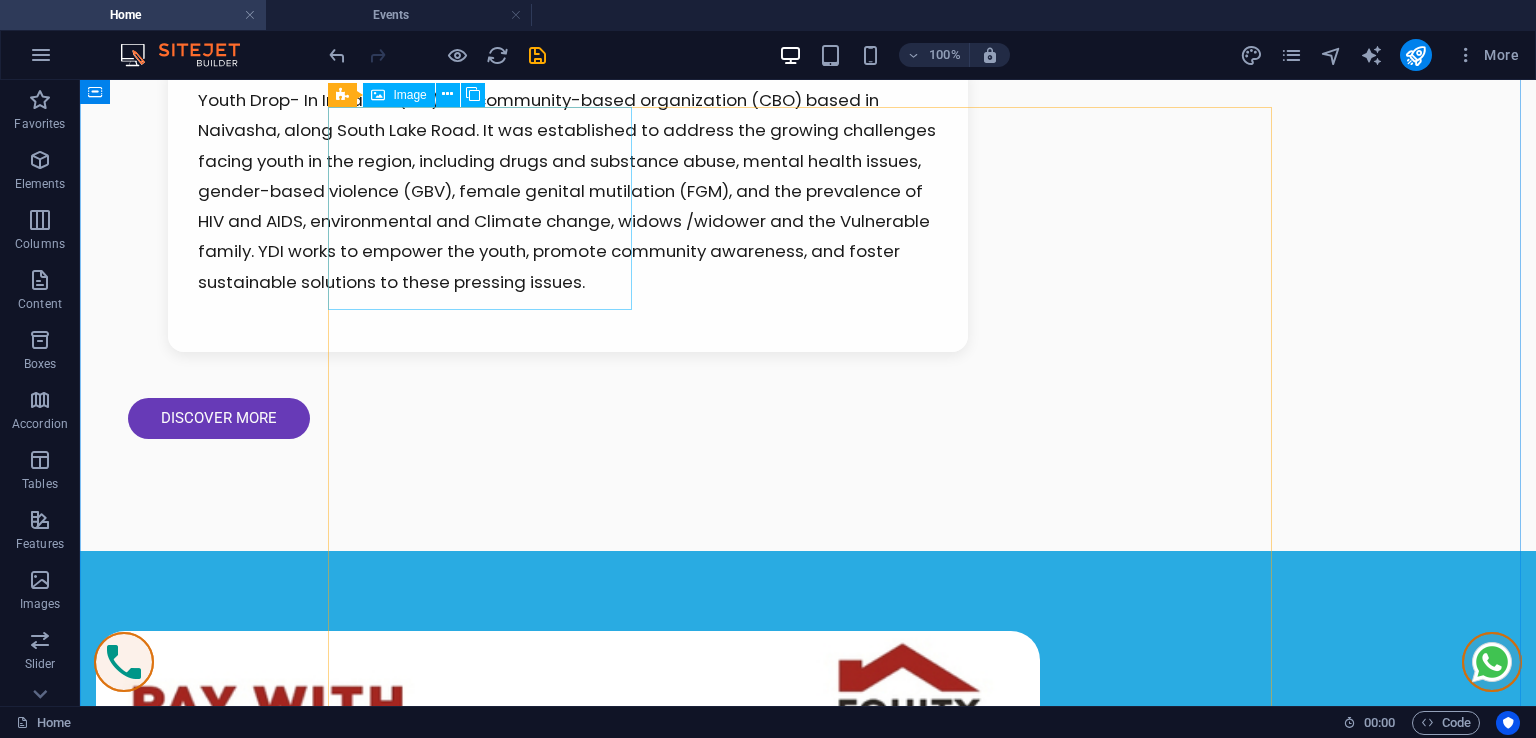 click on "Single Room" at bounding box center [488, 2888] 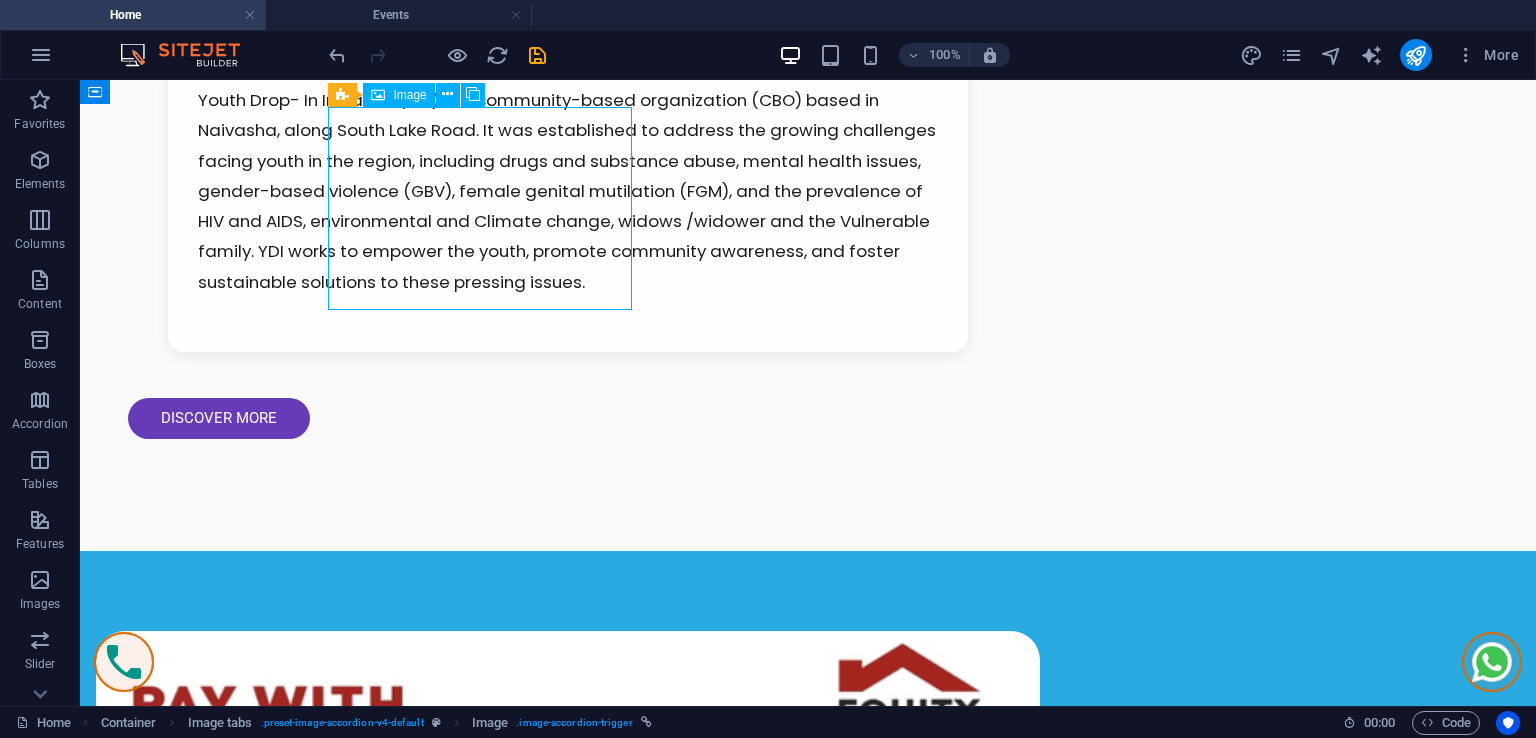 click on "Single Room" at bounding box center [488, 2888] 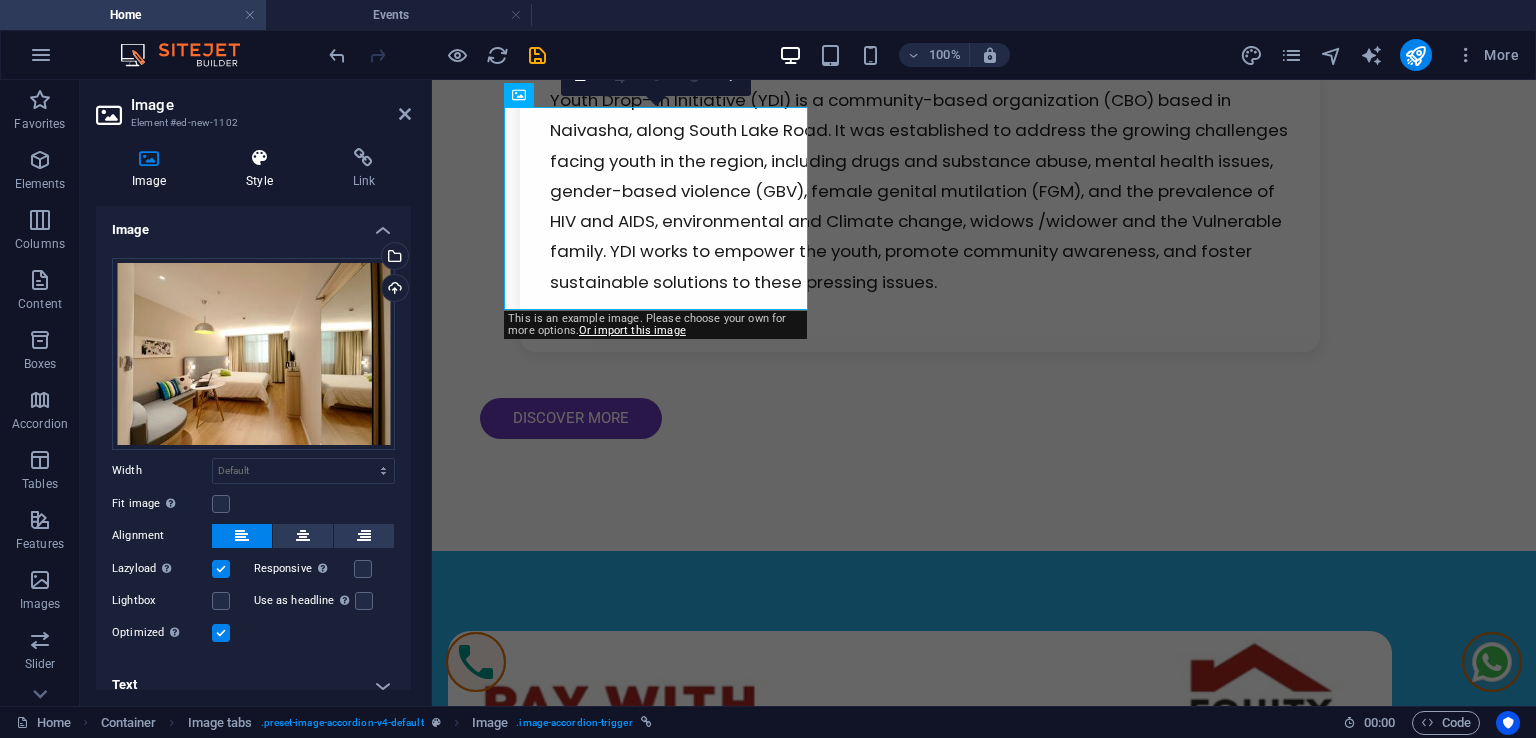 click on "Style" at bounding box center (263, 169) 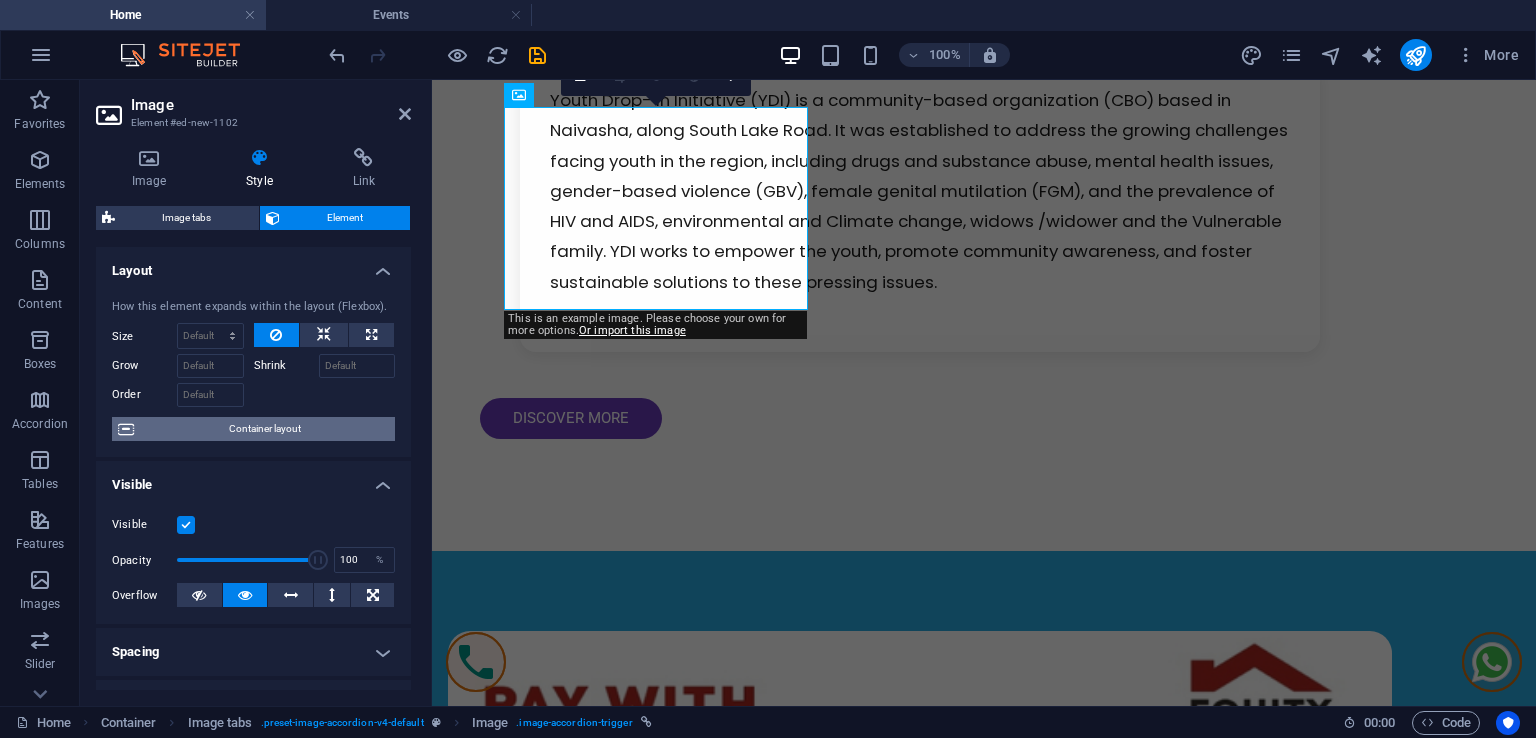 click on "Container layout" at bounding box center [264, 429] 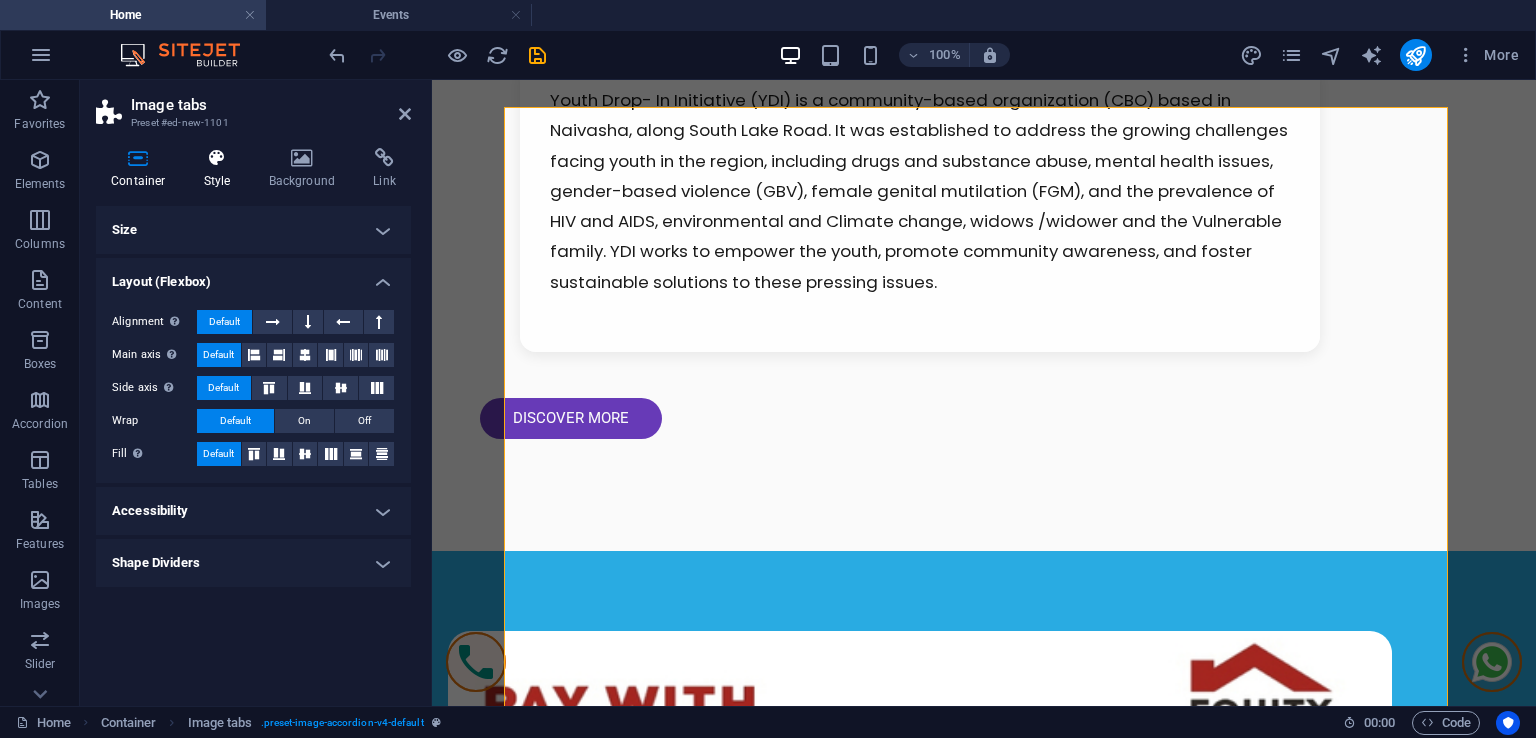 click on "Style" at bounding box center (221, 169) 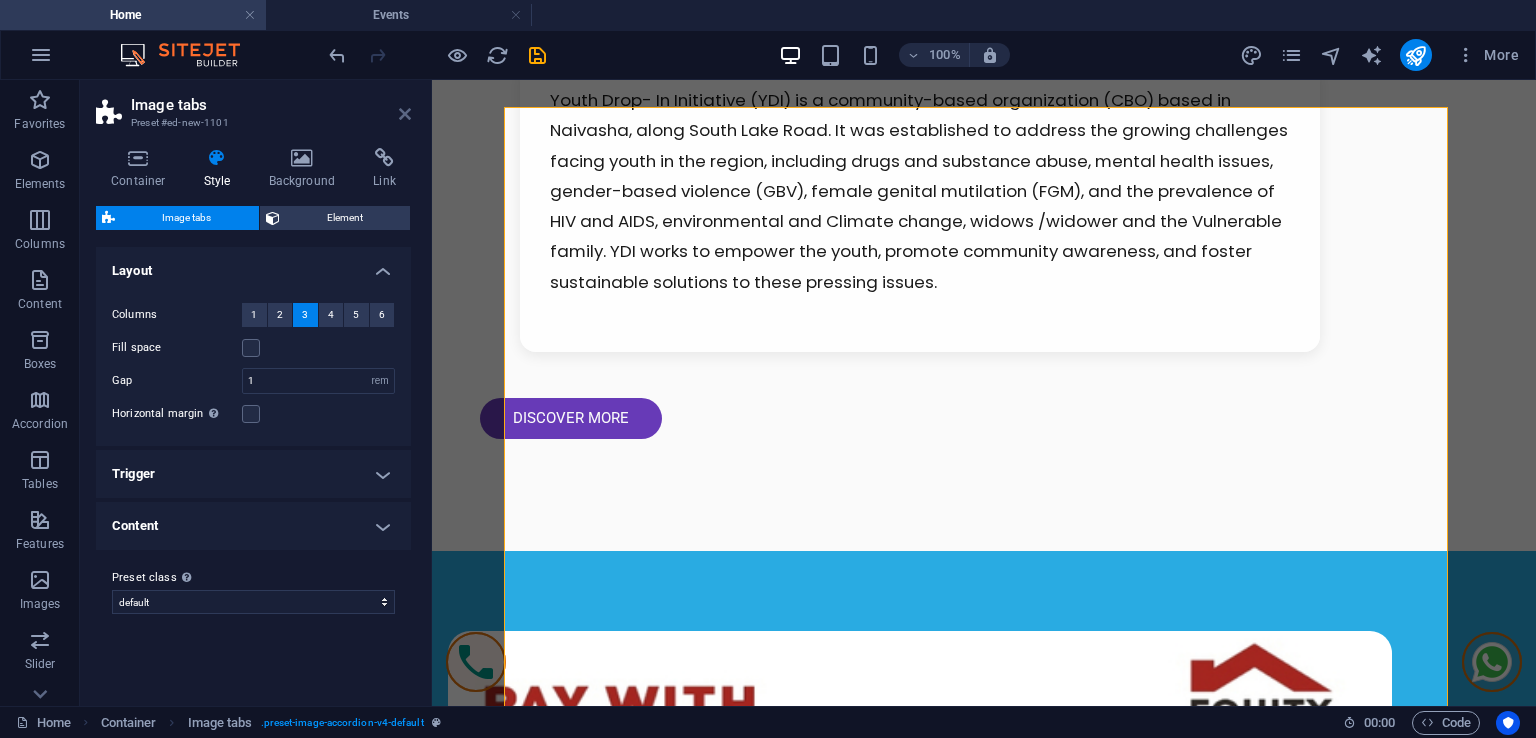 click at bounding box center (405, 114) 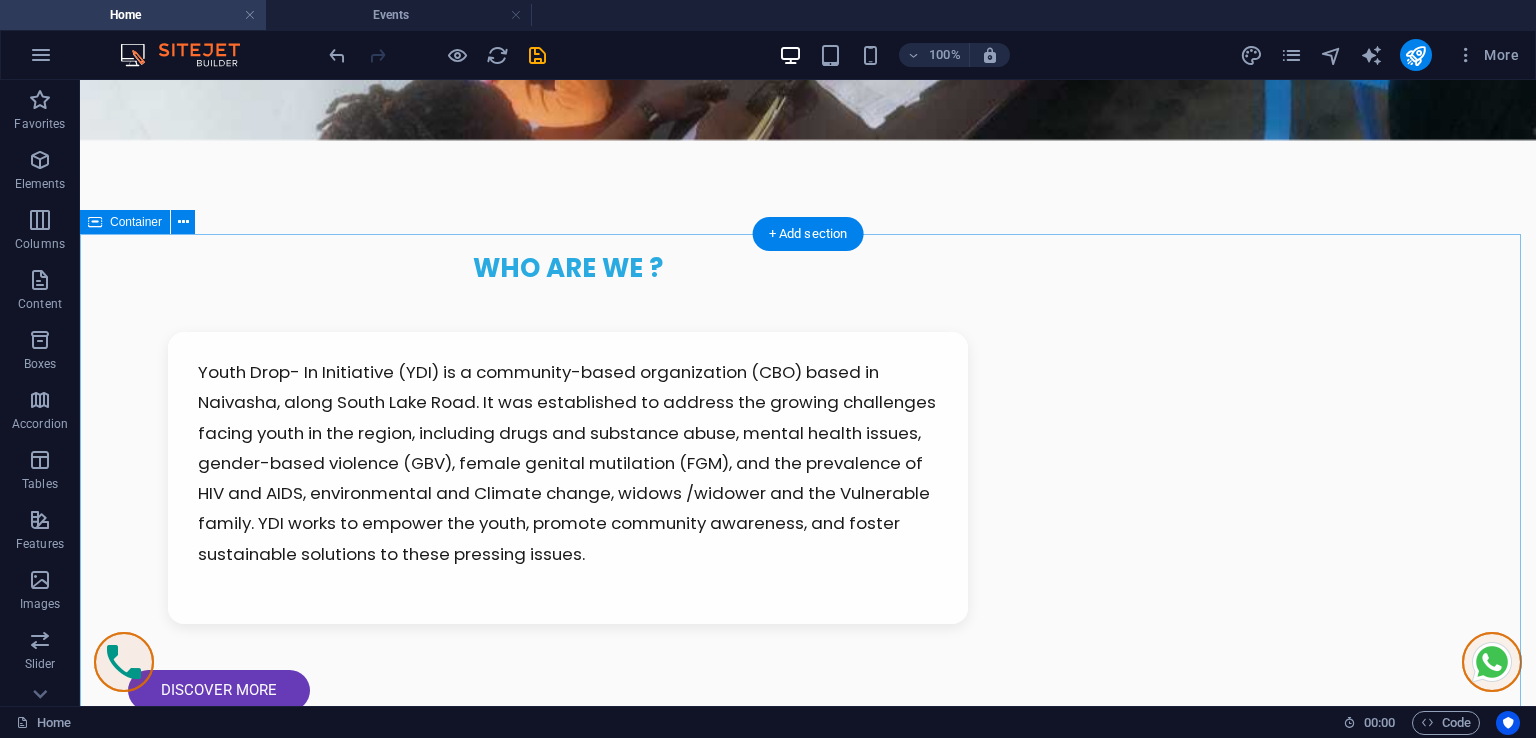 scroll, scrollTop: 1900, scrollLeft: 0, axis: vertical 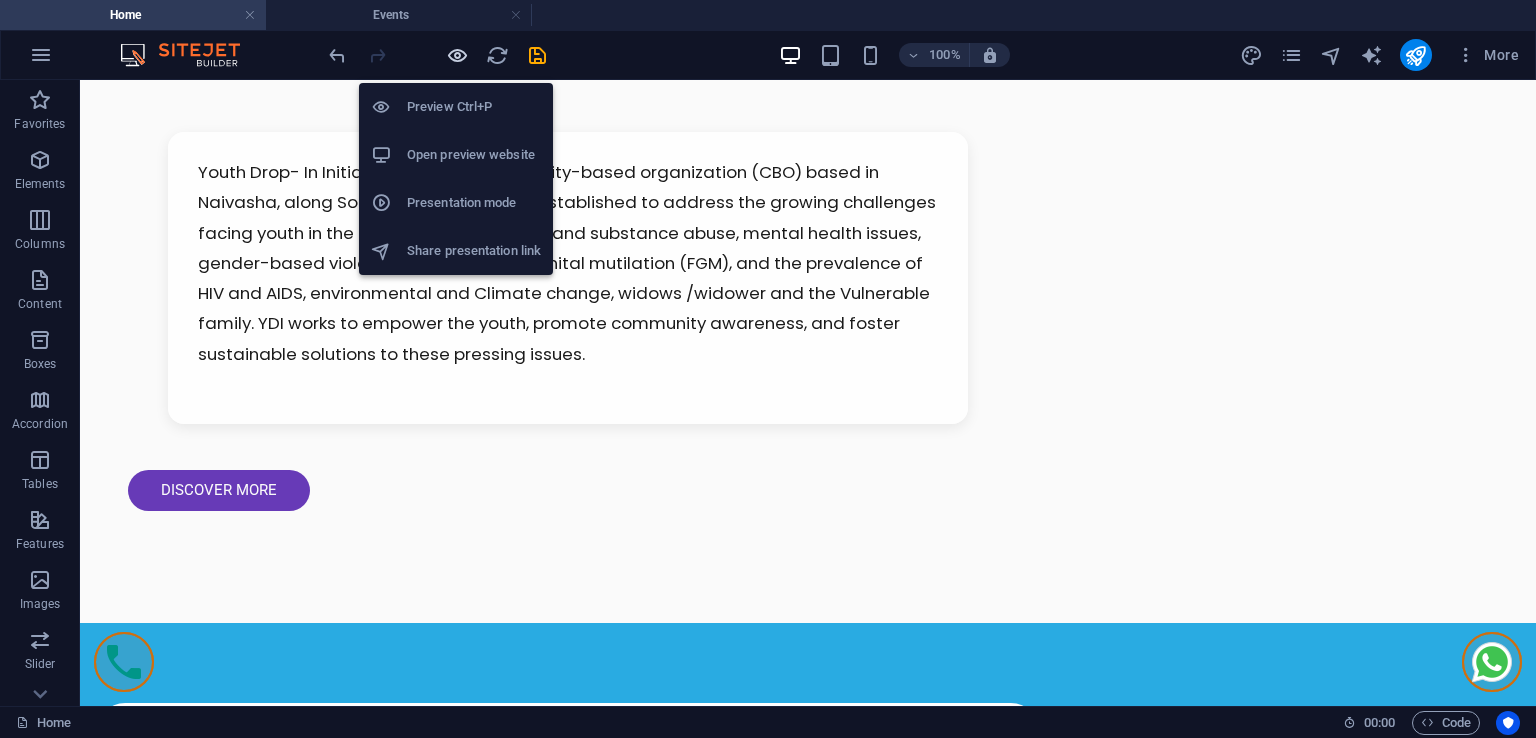 drag, startPoint x: 453, startPoint y: 51, endPoint x: 598, endPoint y: 147, distance: 173.8994 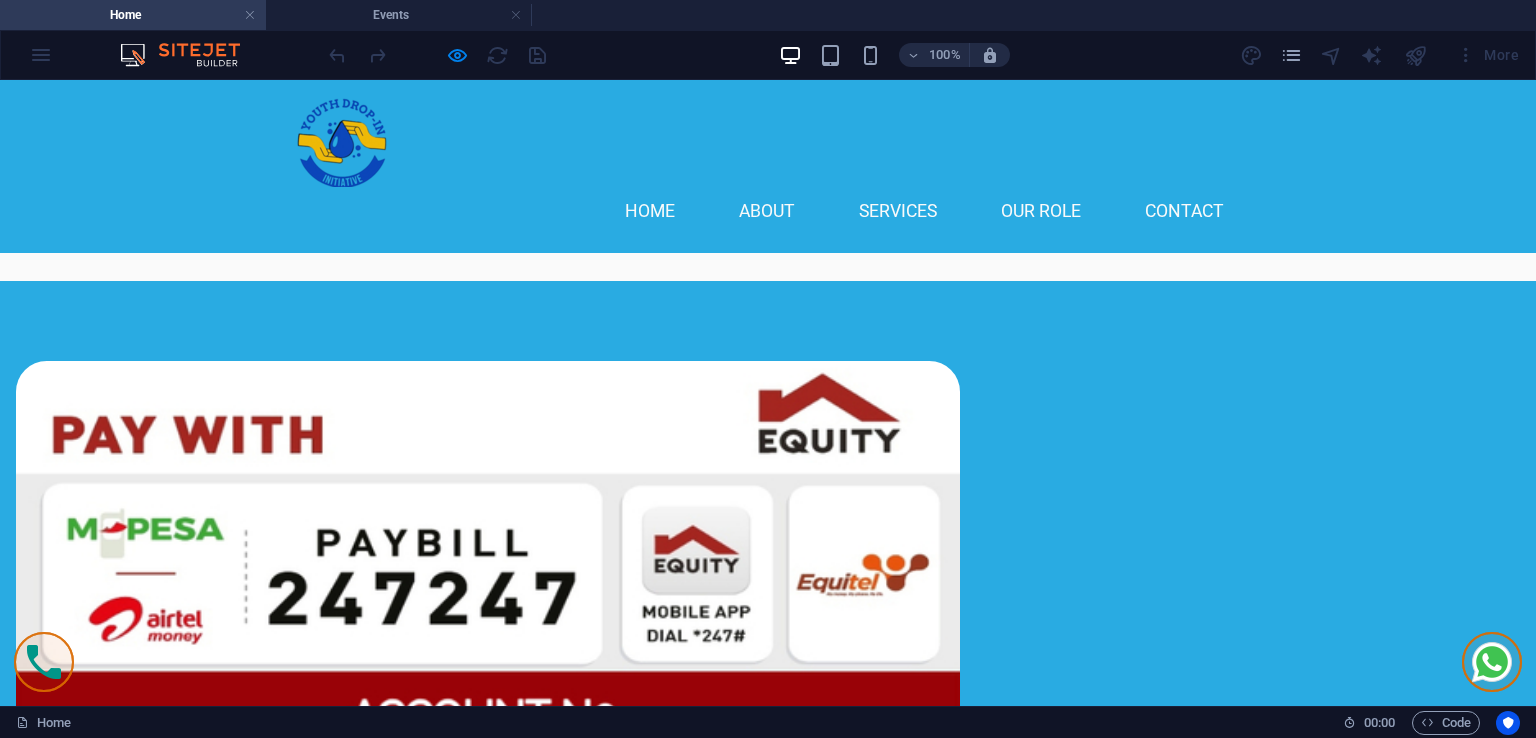 scroll, scrollTop: 2100, scrollLeft: 0, axis: vertical 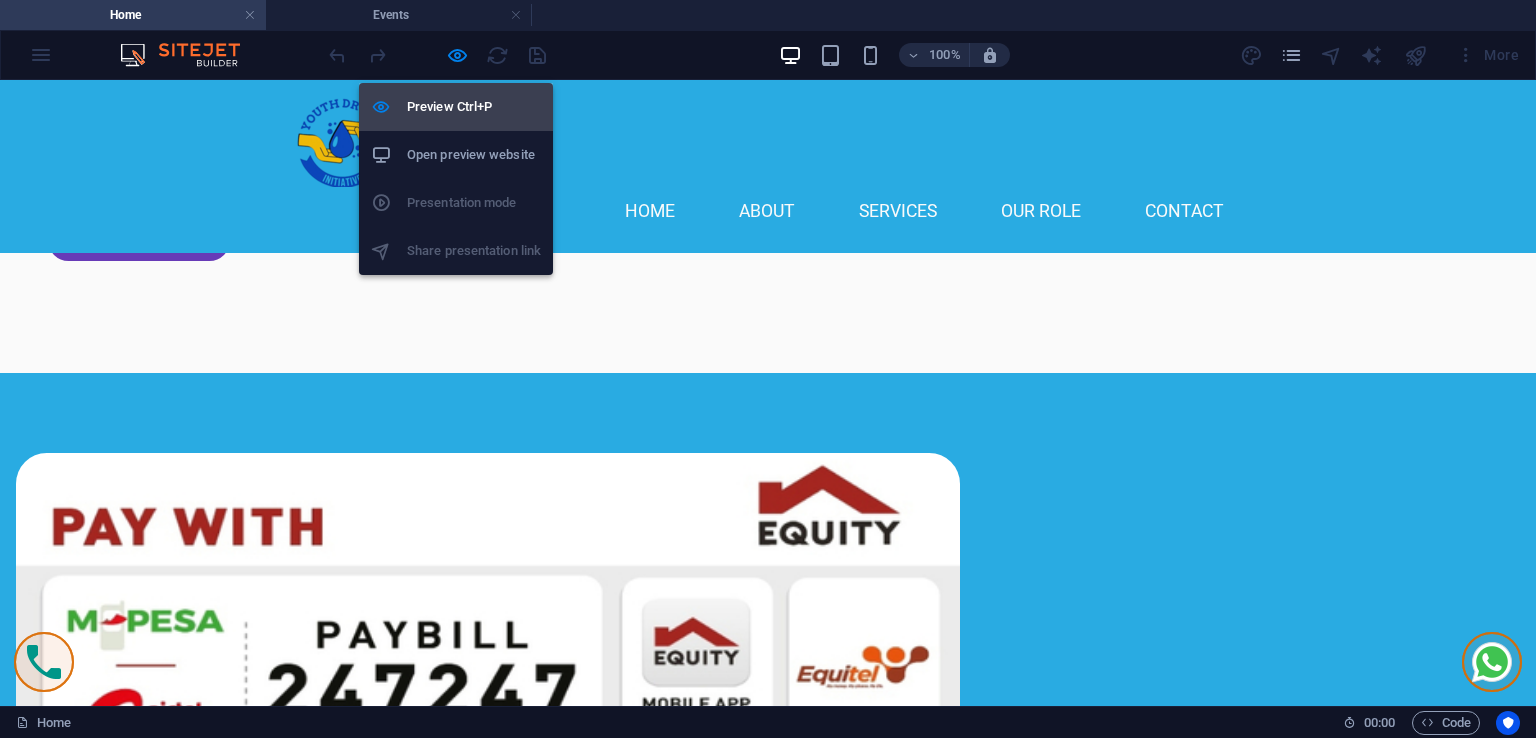 drag, startPoint x: 448, startPoint y: 50, endPoint x: 504, endPoint y: 115, distance: 85.79627 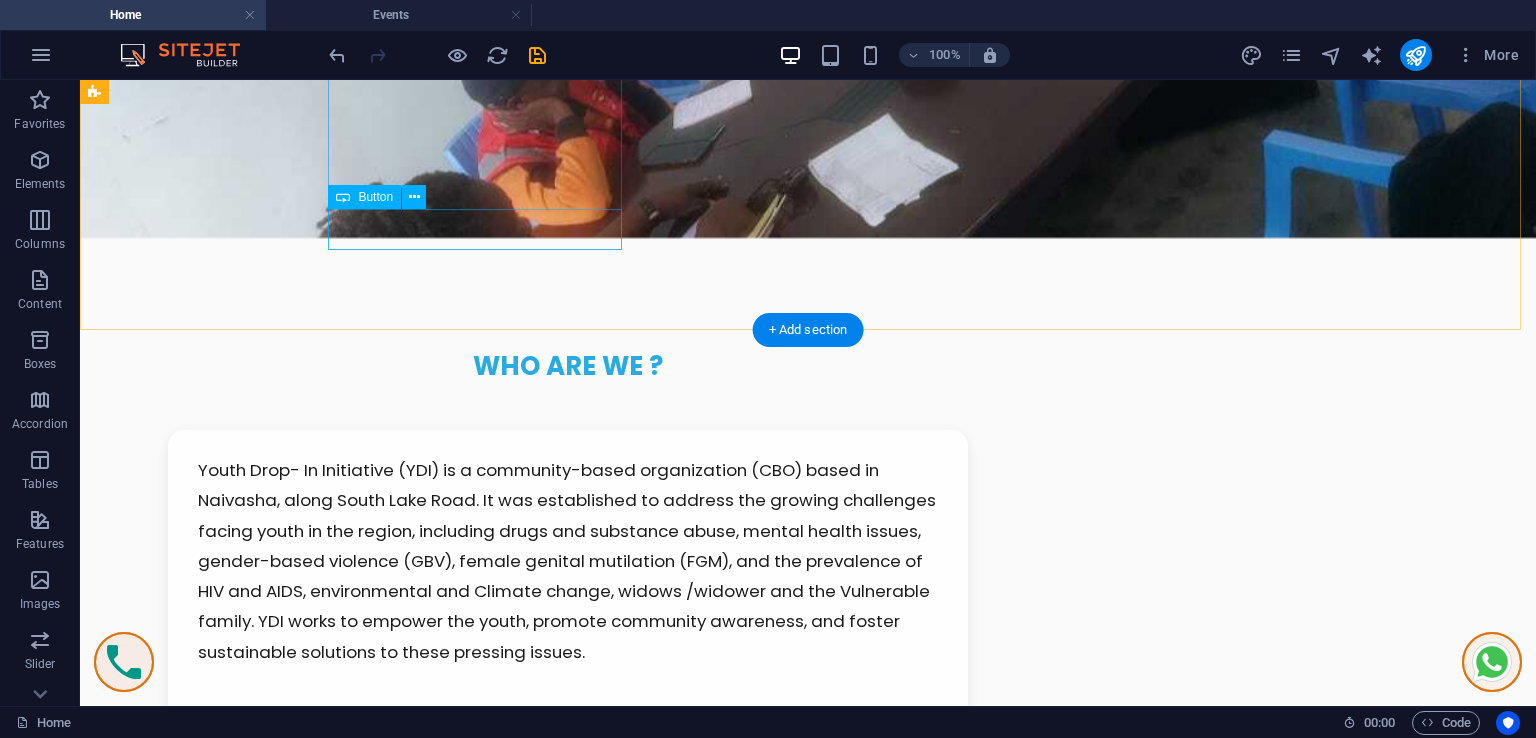 scroll, scrollTop: 1900, scrollLeft: 0, axis: vertical 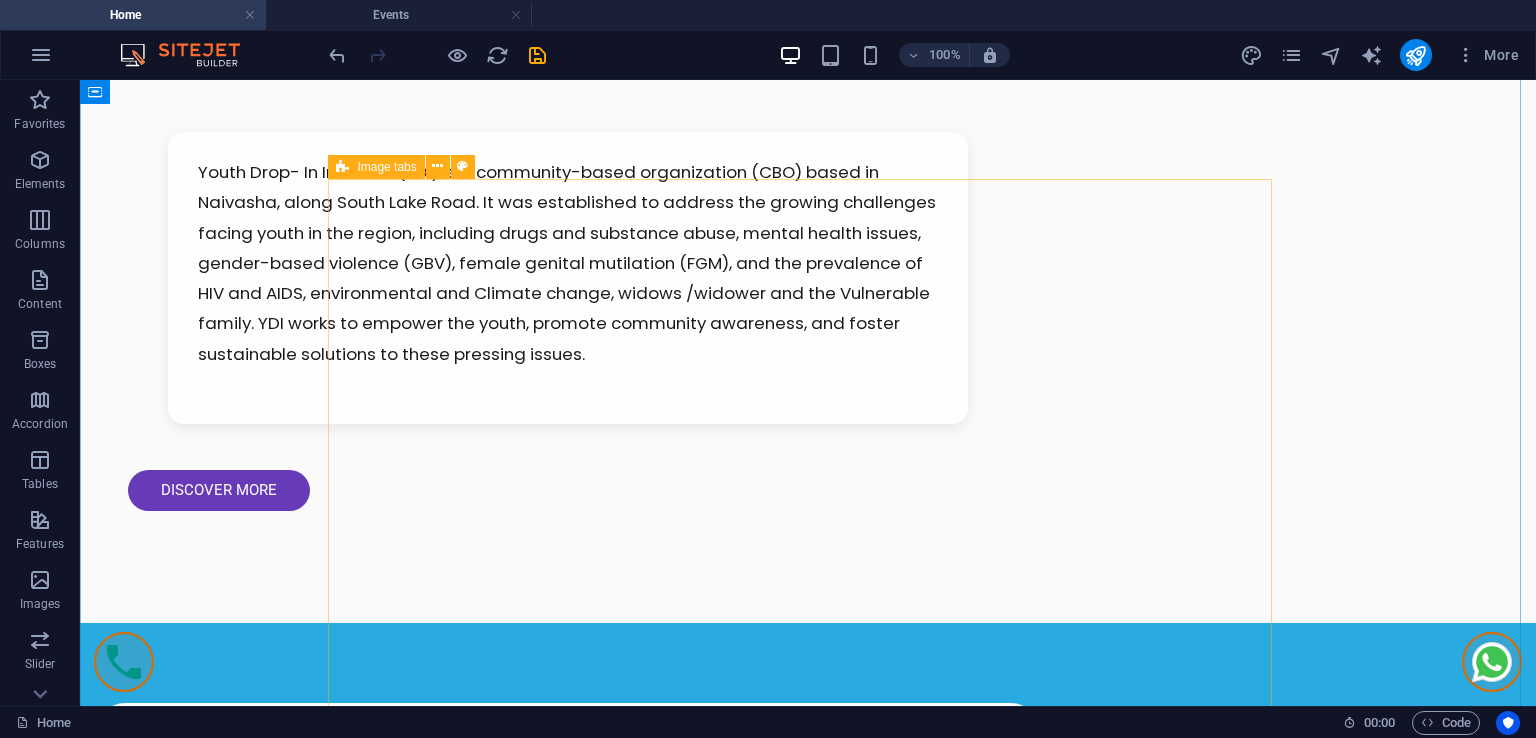click on "Single Room Chic Dresses Explore our selection of chic dresses perfect for any occasion. Made from high-quality fabrics and available in various sizes and colors, our dresses are designed to help you shine. Starting from KSH 2,500! Check them out now! (Image links: img1.jpg, img2.jpg, img3.jpg, img4.jpg, img5.jpg) contact ceo Double Room Trendy Tops Shop our trendy tops collection, featuring everything from casual tees to stylish blouses. Priced from KSH 1,200, you can dress up or down effortlessly. (Image links: img1.jpg, img2.jpg, img3.jpg, img4.jpg, img5.jpg) contact ceo Family Room Stylish Bottoms Discover a variety of stylish bottoms, including skirts, trousers, and shorts. Perfect for mixing and matching with our tops, starting from KSH 1,800! (Image links: img1.jpg, img2.jpg, img3.jpg, img4.jpg, img5.jpg) contact ceo Family Room Stylish Bottoms contact ceo Family Room Stylish Bottoms contact ceo" at bounding box center (808, 3810) 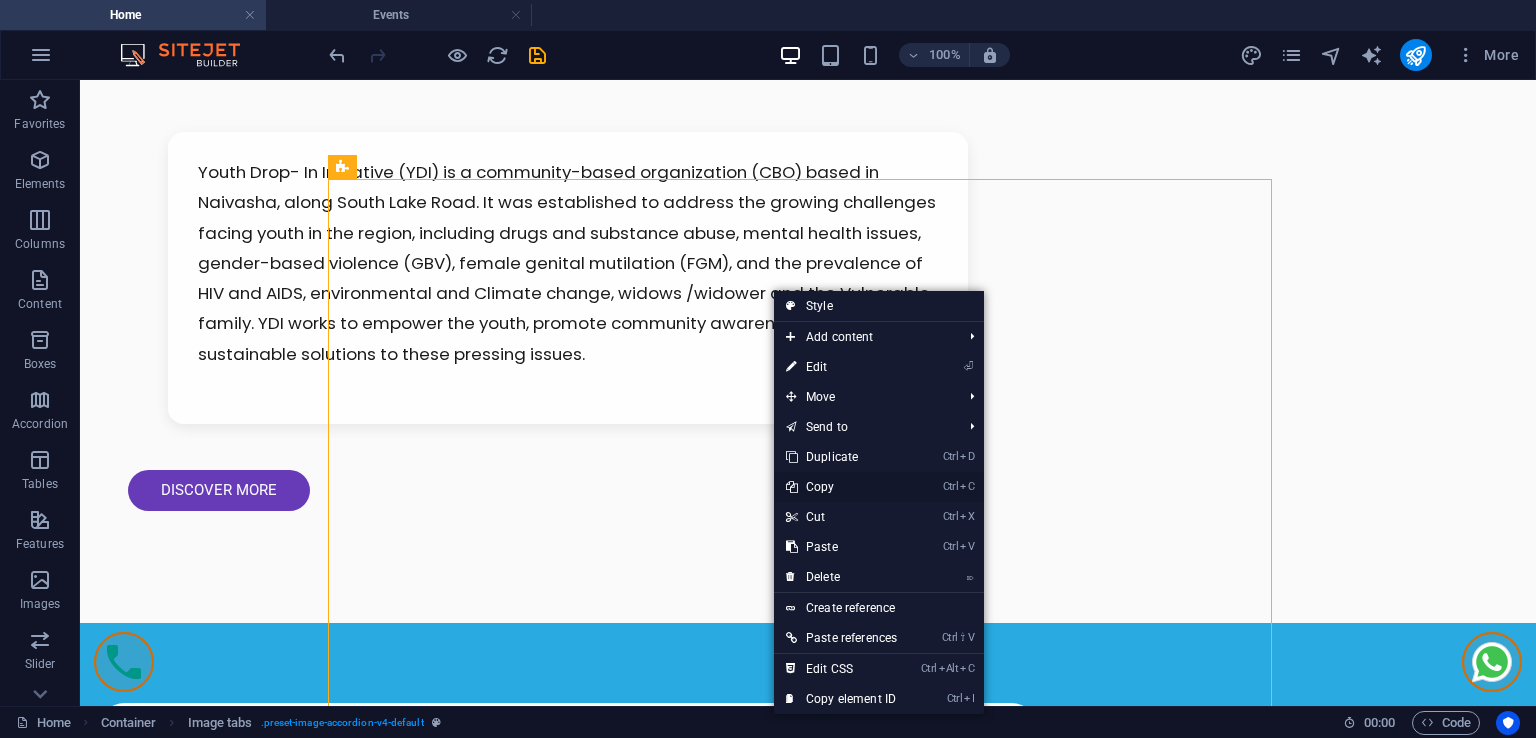 click on "Ctrl C  Copy" at bounding box center [841, 487] 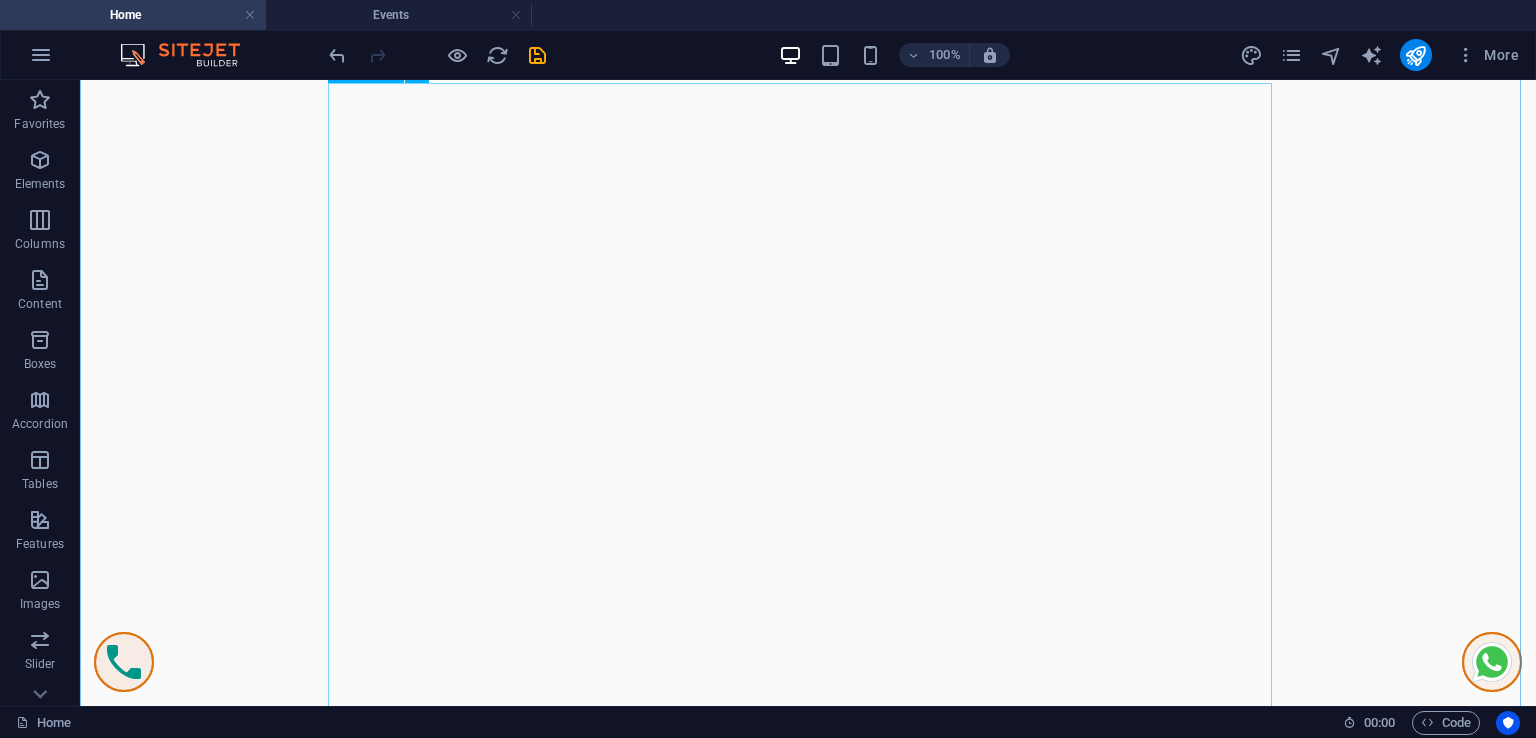 scroll, scrollTop: 8600, scrollLeft: 0, axis: vertical 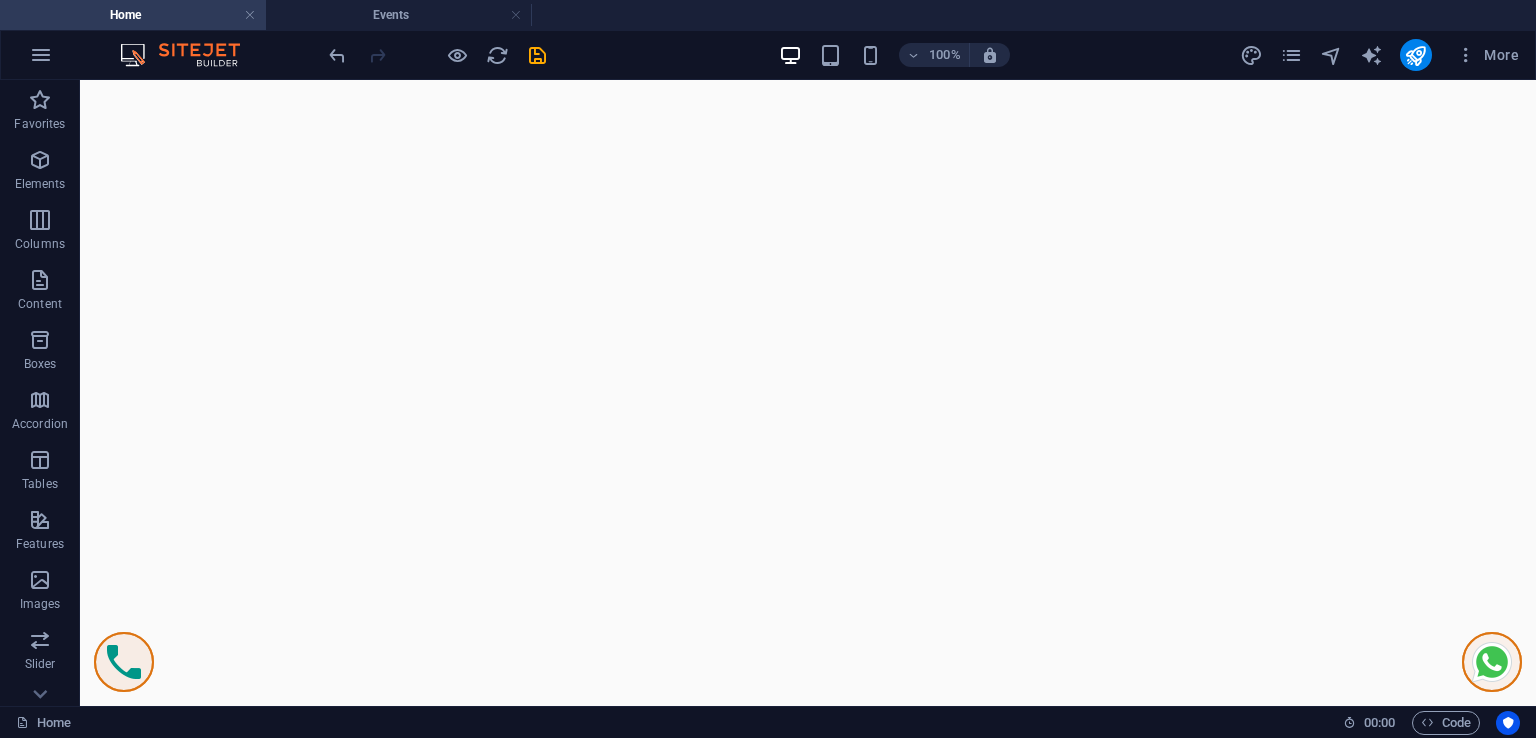 click at bounding box center [808, 8042] 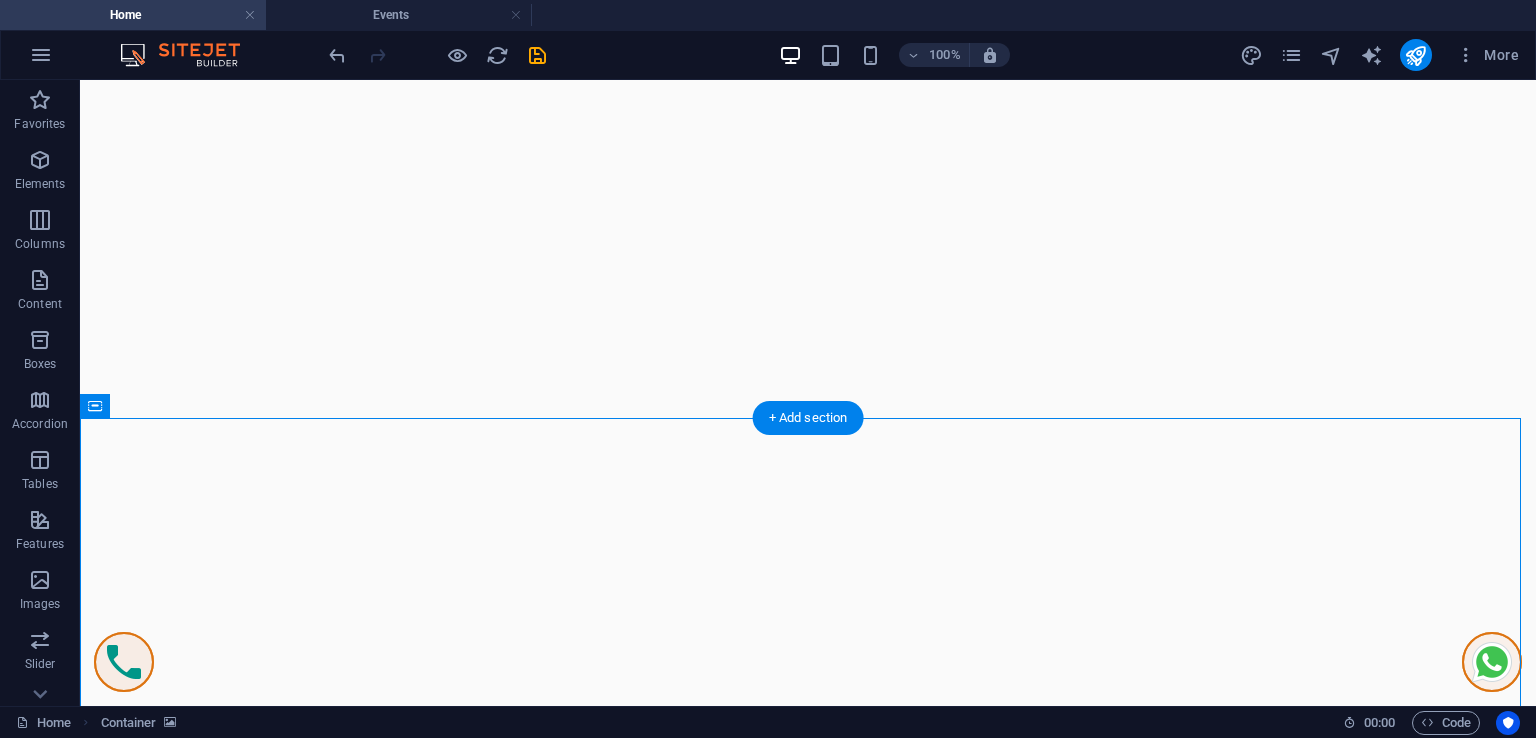 scroll, scrollTop: 8200, scrollLeft: 0, axis: vertical 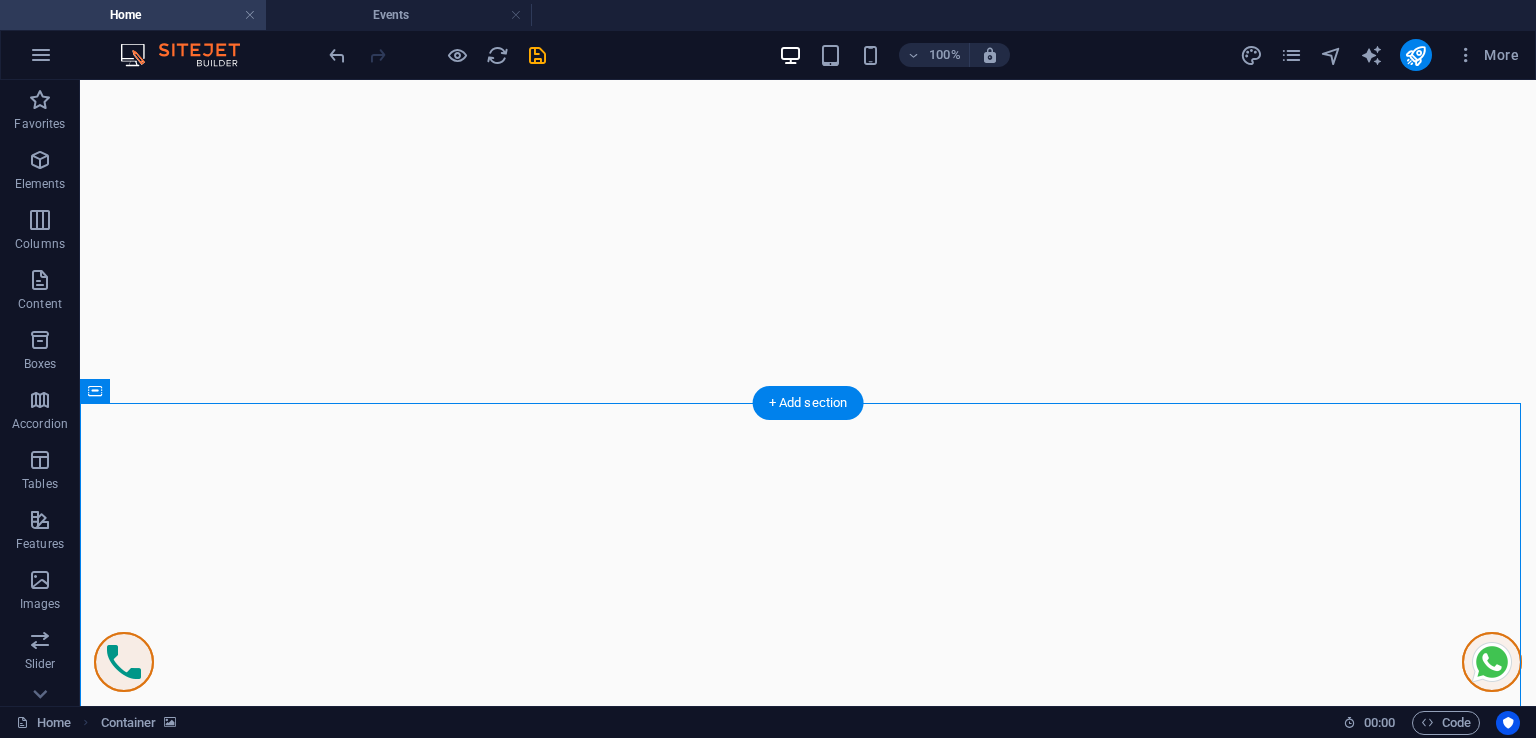 click at bounding box center [808, 8442] 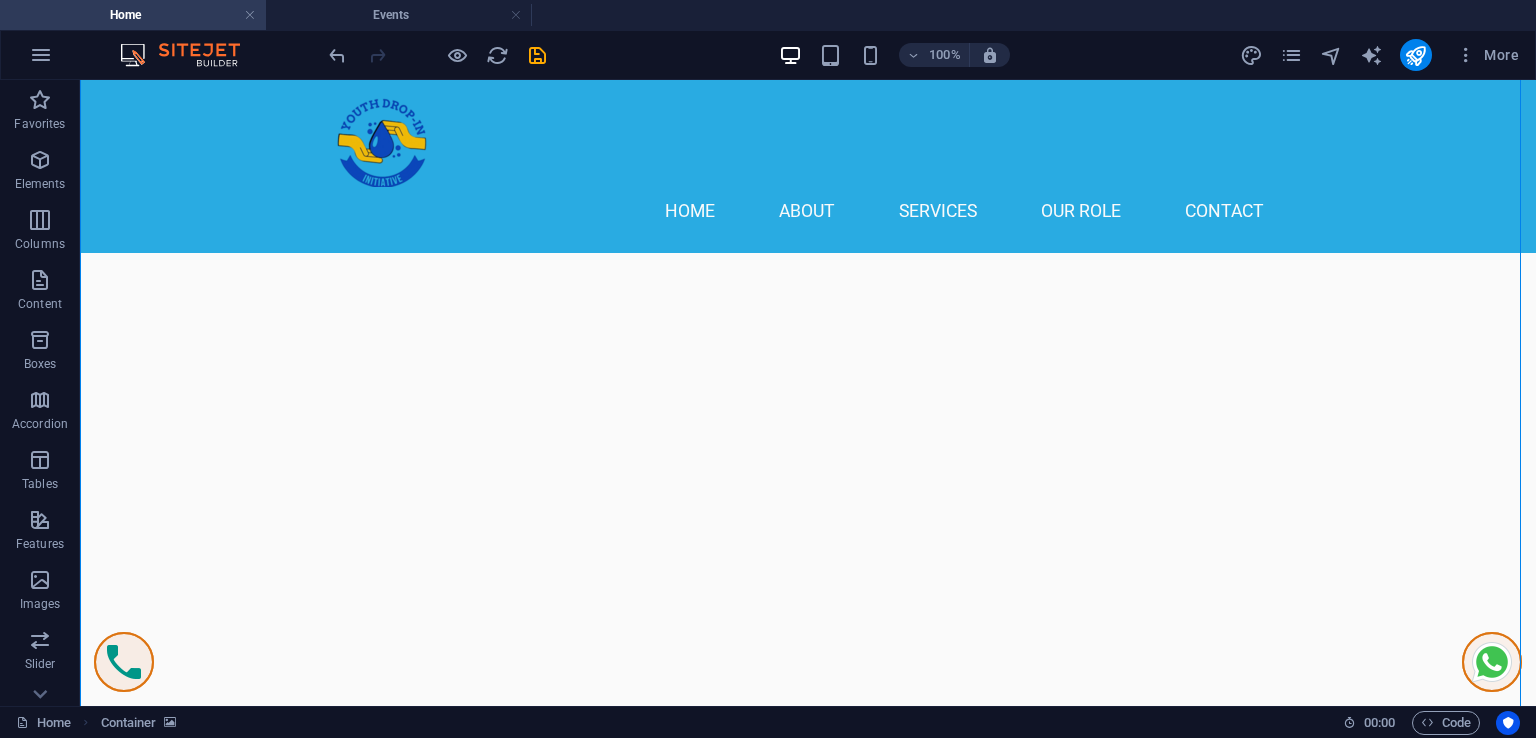 scroll, scrollTop: 9000, scrollLeft: 0, axis: vertical 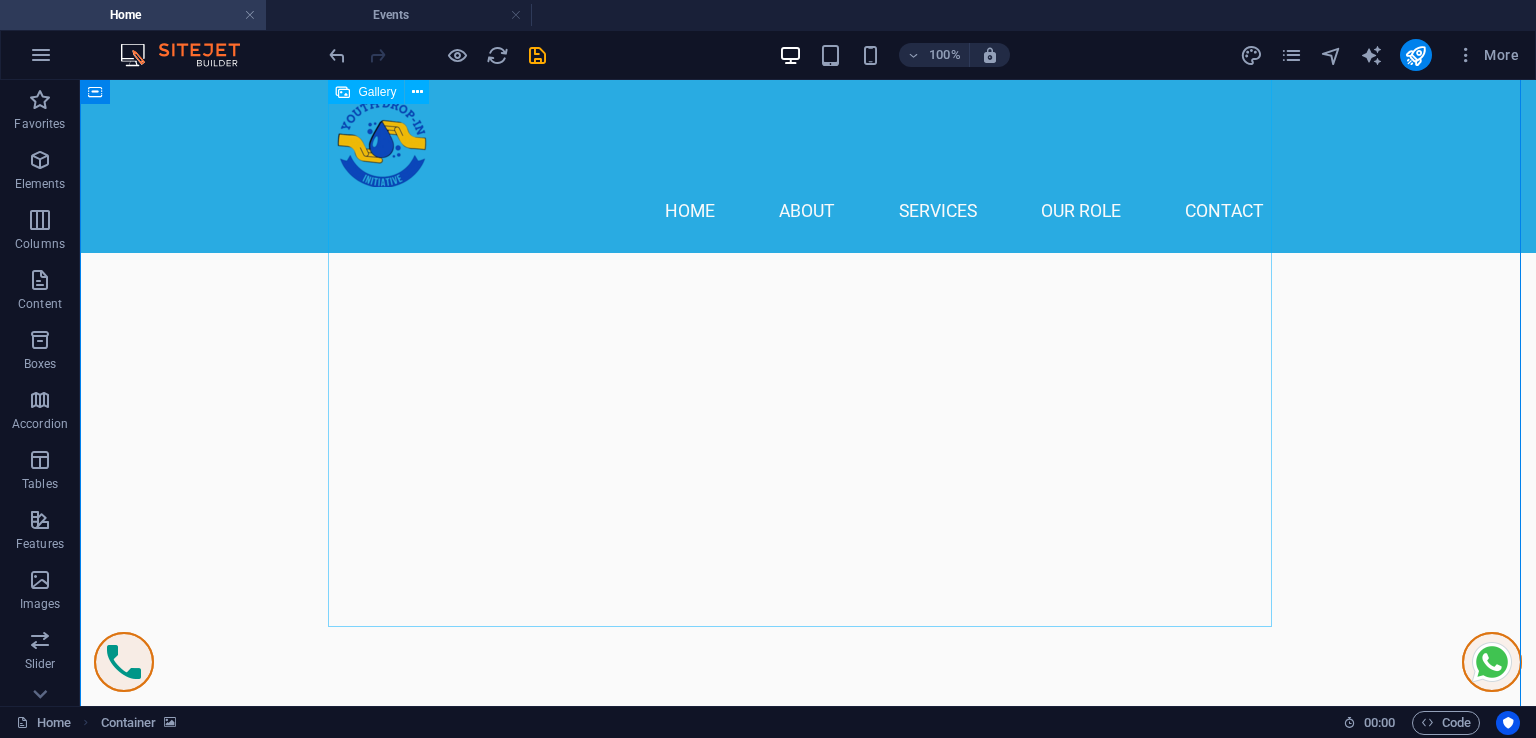 click at bounding box center (452, 9311) 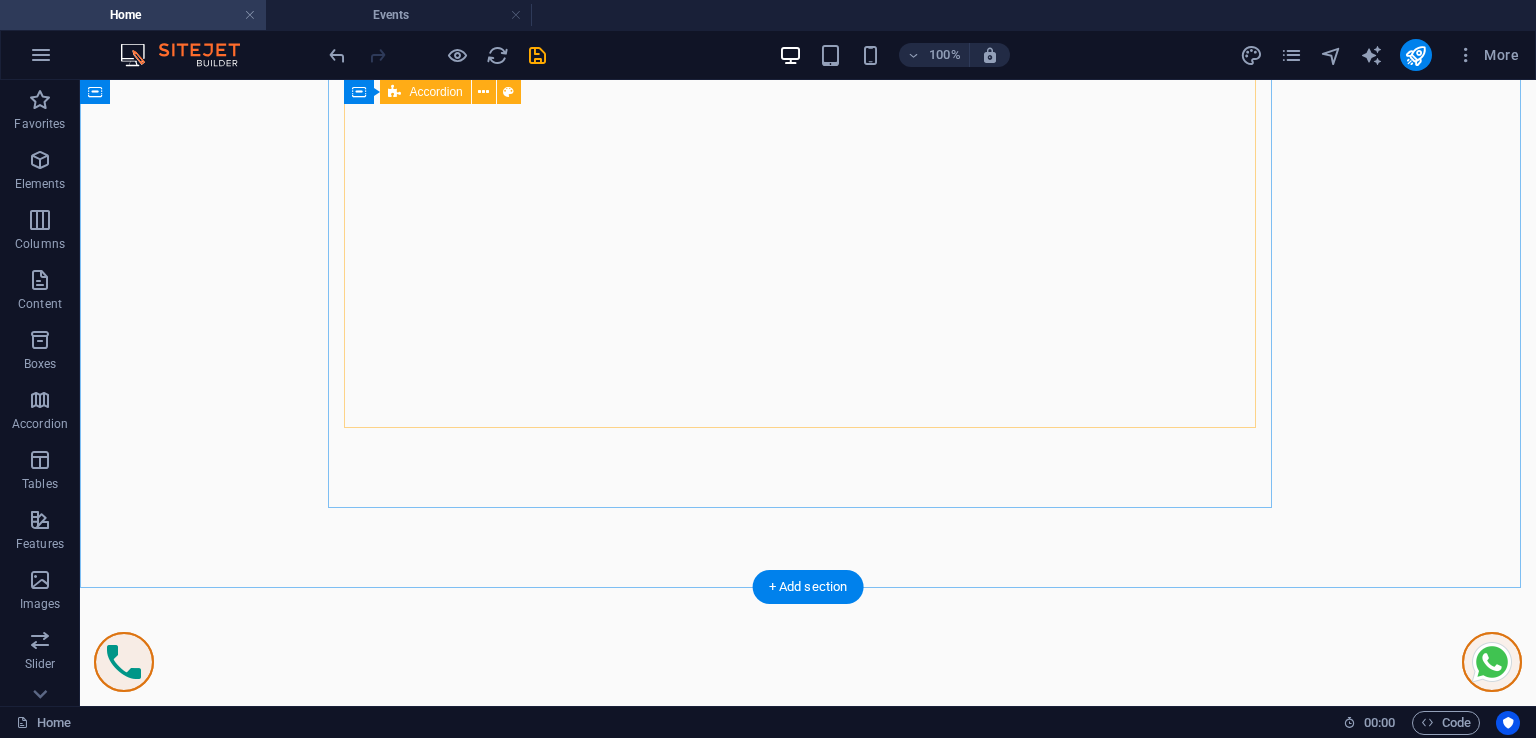 scroll, scrollTop: 8100, scrollLeft: 0, axis: vertical 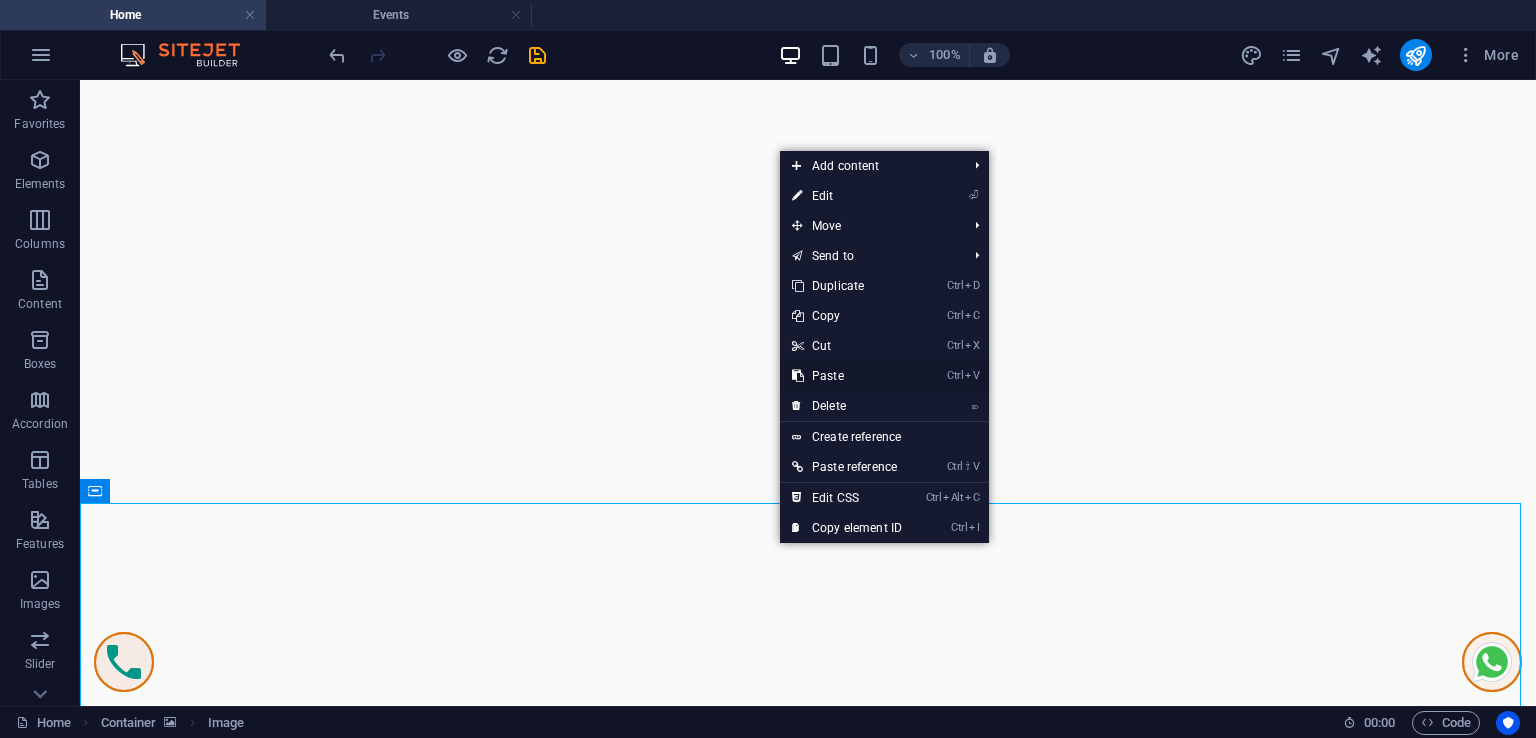 click on "Ctrl V  Paste" at bounding box center [847, 376] 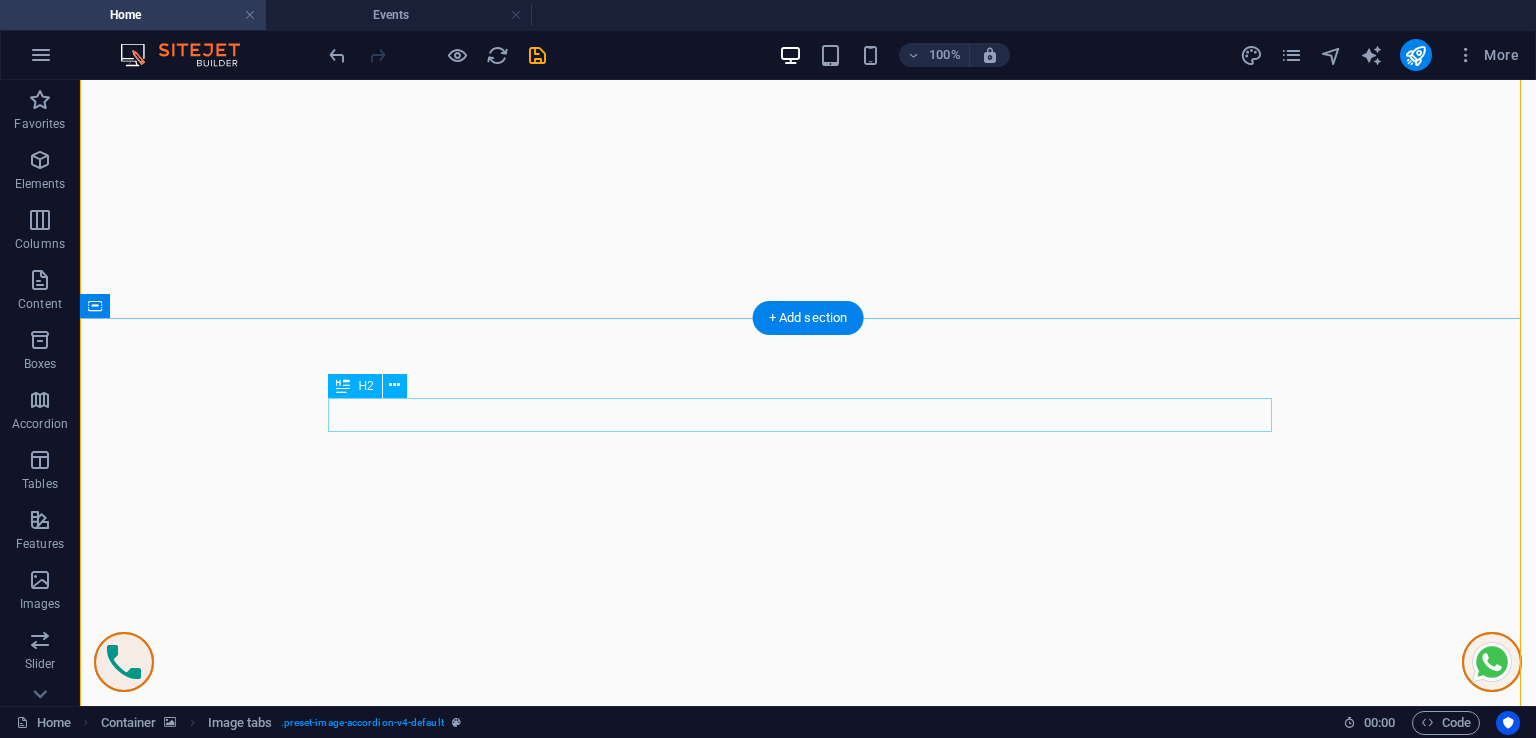 scroll, scrollTop: 9000, scrollLeft: 0, axis: vertical 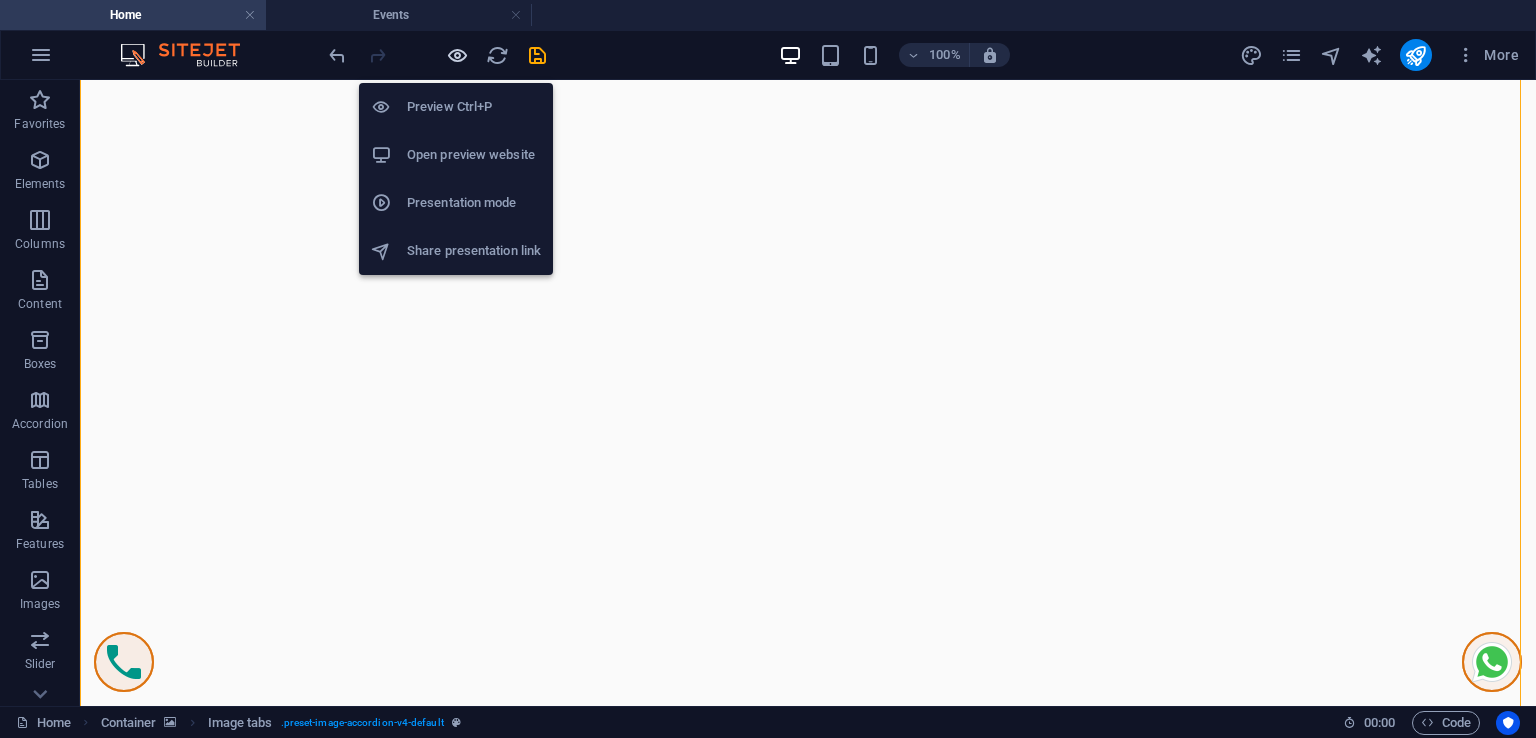 drag, startPoint x: 454, startPoint y: 49, endPoint x: 557, endPoint y: 37, distance: 103.69667 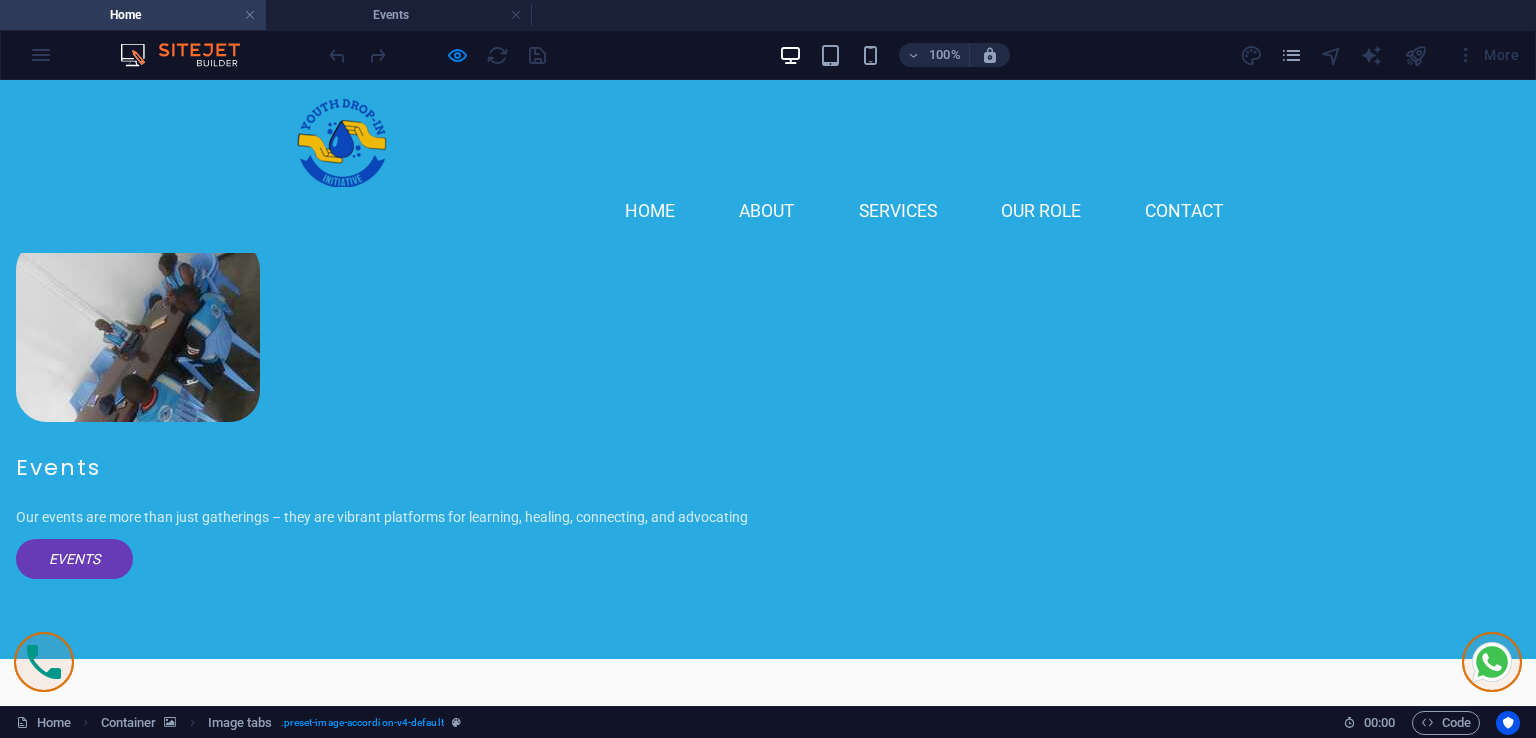 scroll, scrollTop: 3905, scrollLeft: 0, axis: vertical 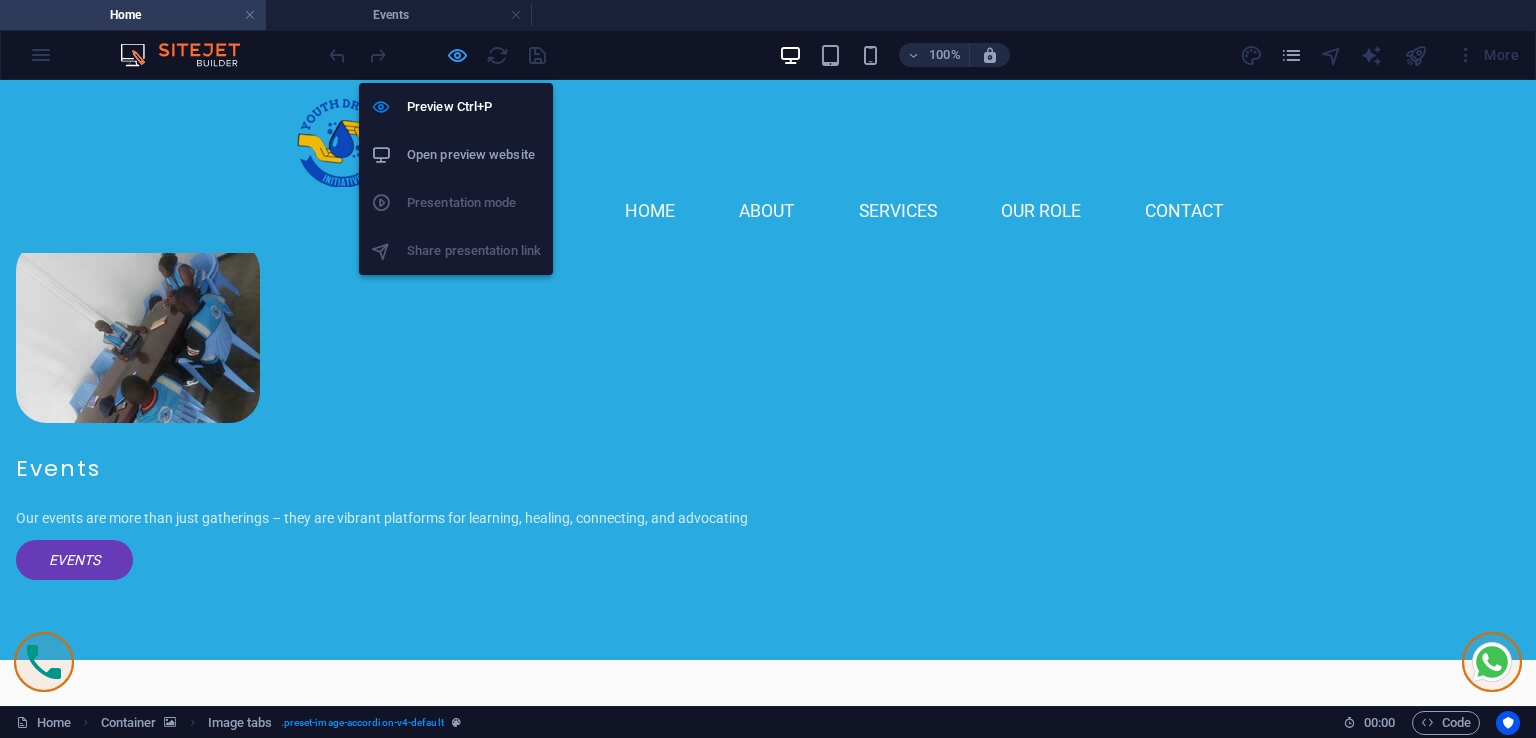 click at bounding box center (457, 55) 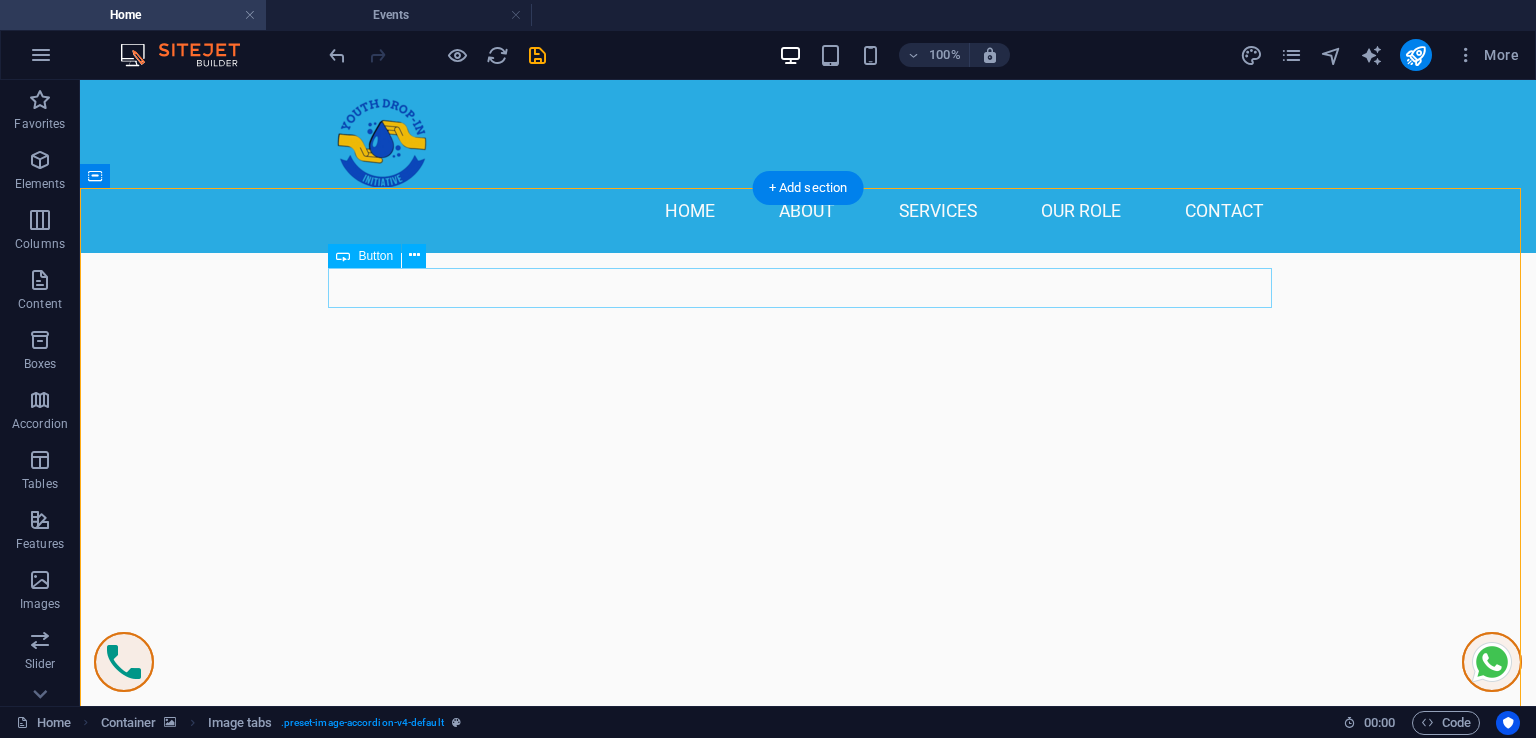 scroll, scrollTop: 8416, scrollLeft: 0, axis: vertical 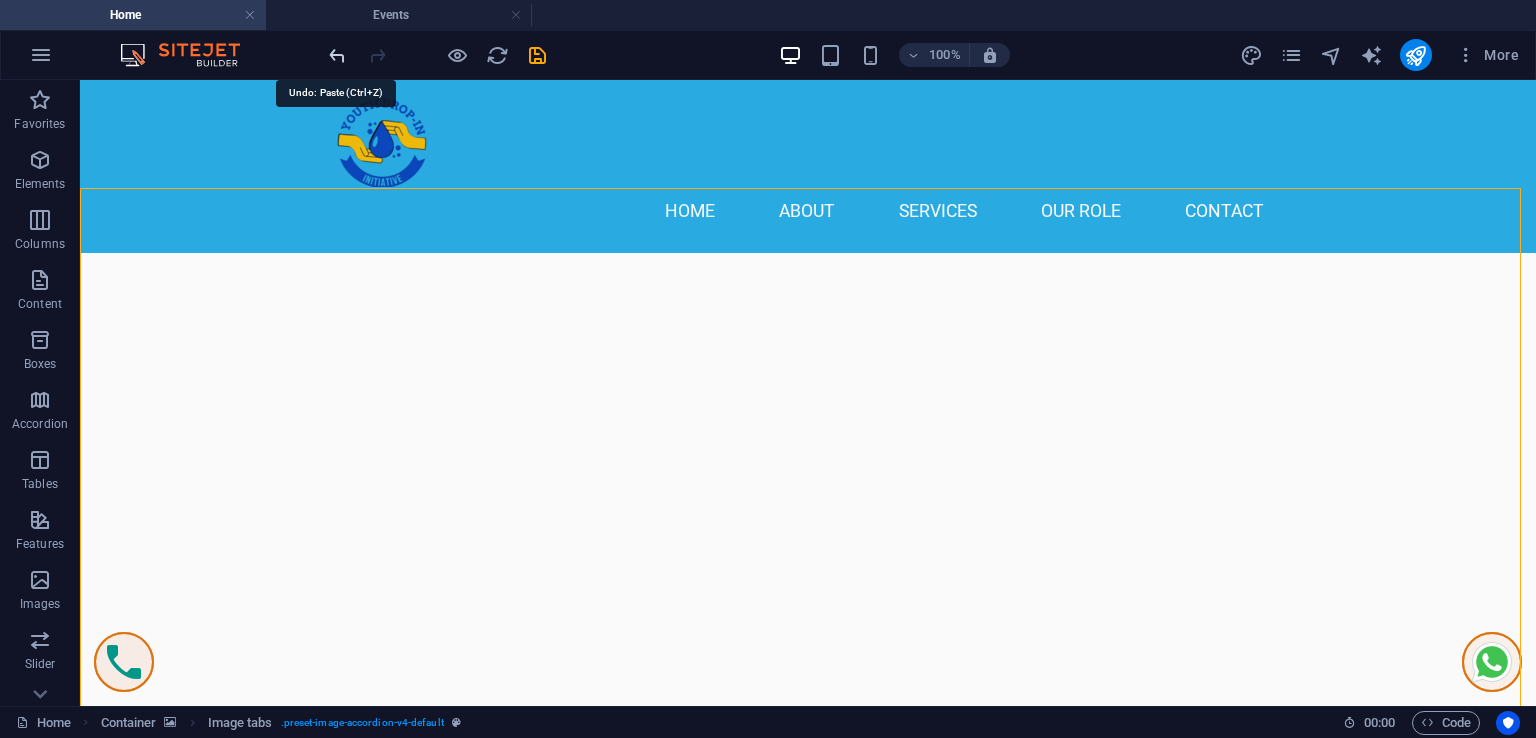 click at bounding box center (337, 55) 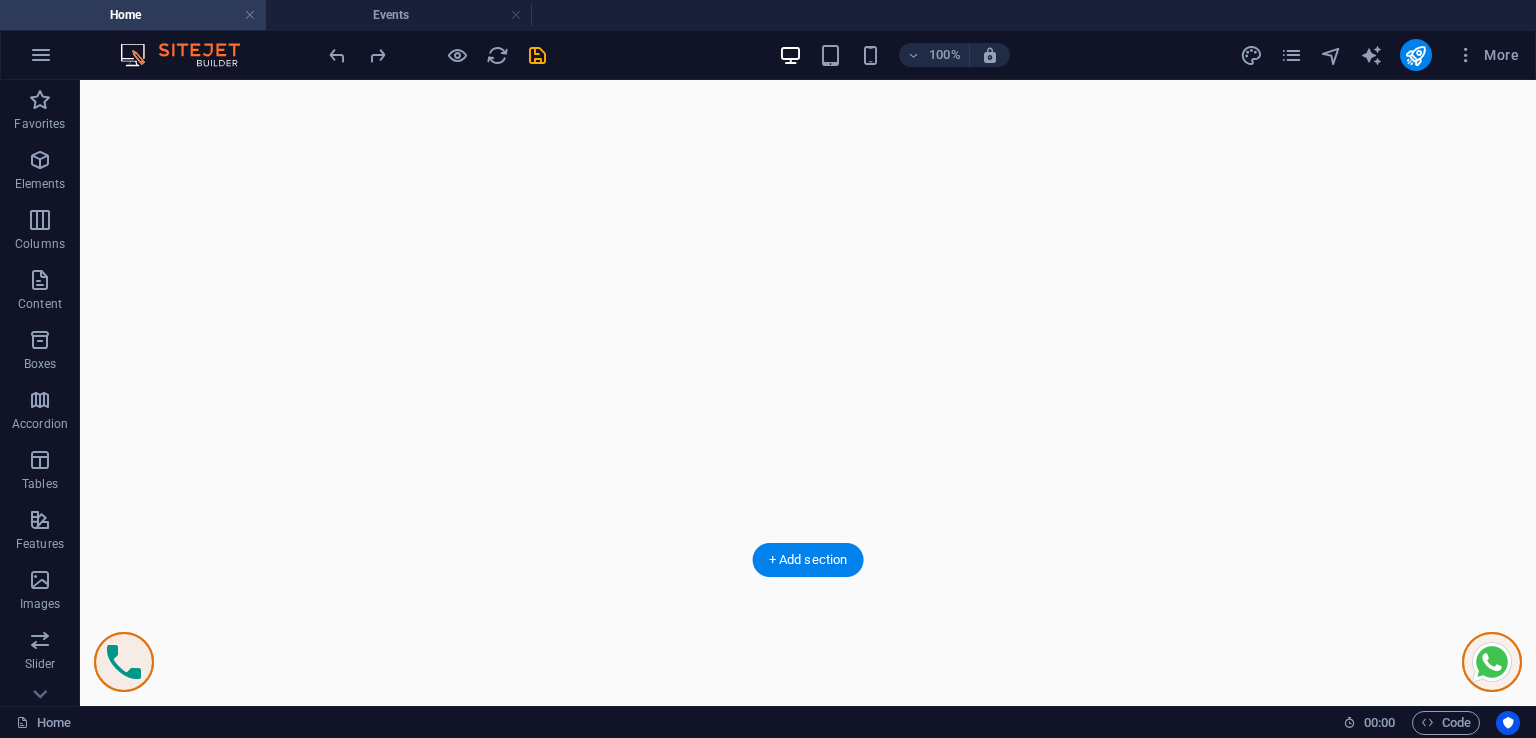 scroll, scrollTop: 8116, scrollLeft: 0, axis: vertical 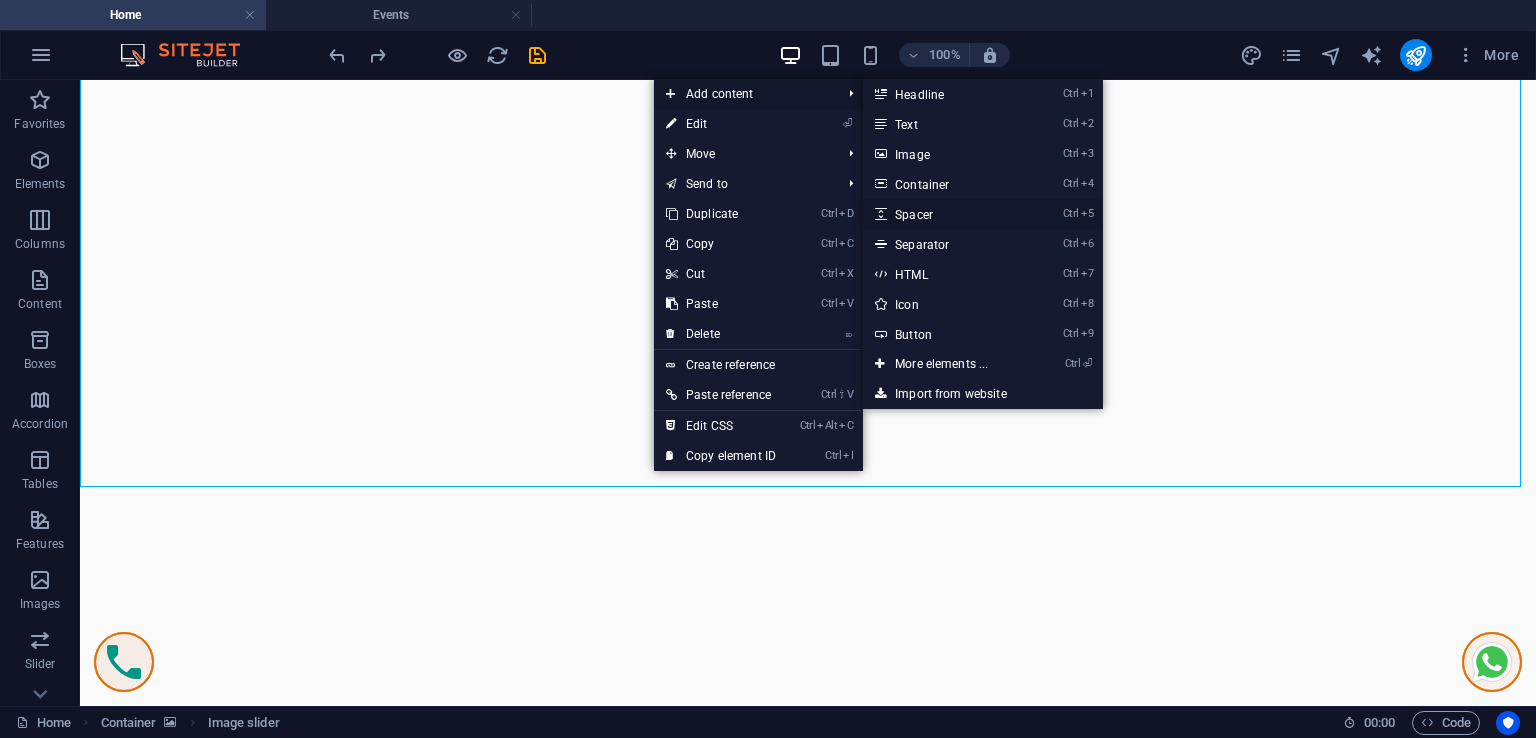 click on "Ctrl 5  Spacer" at bounding box center (945, 214) 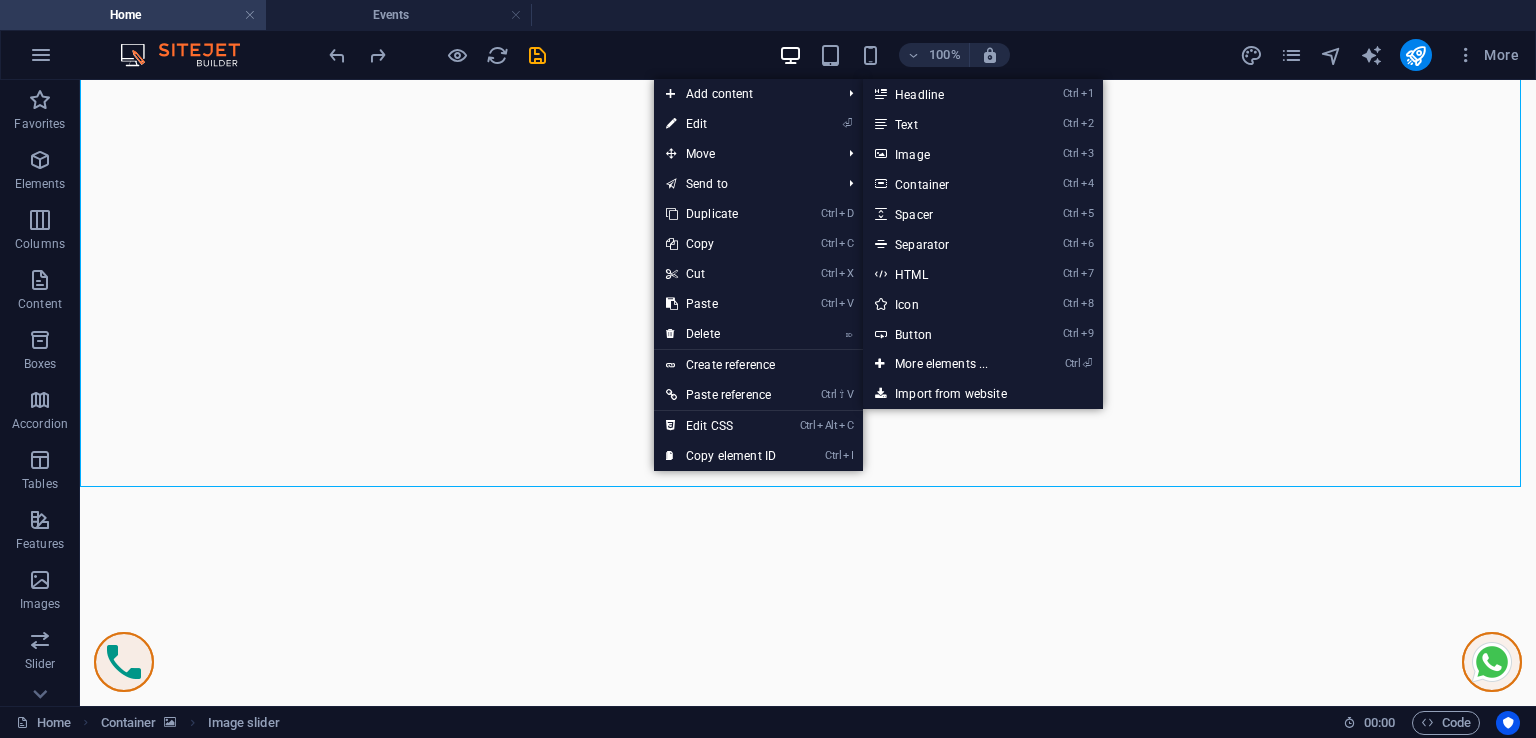 select on "px" 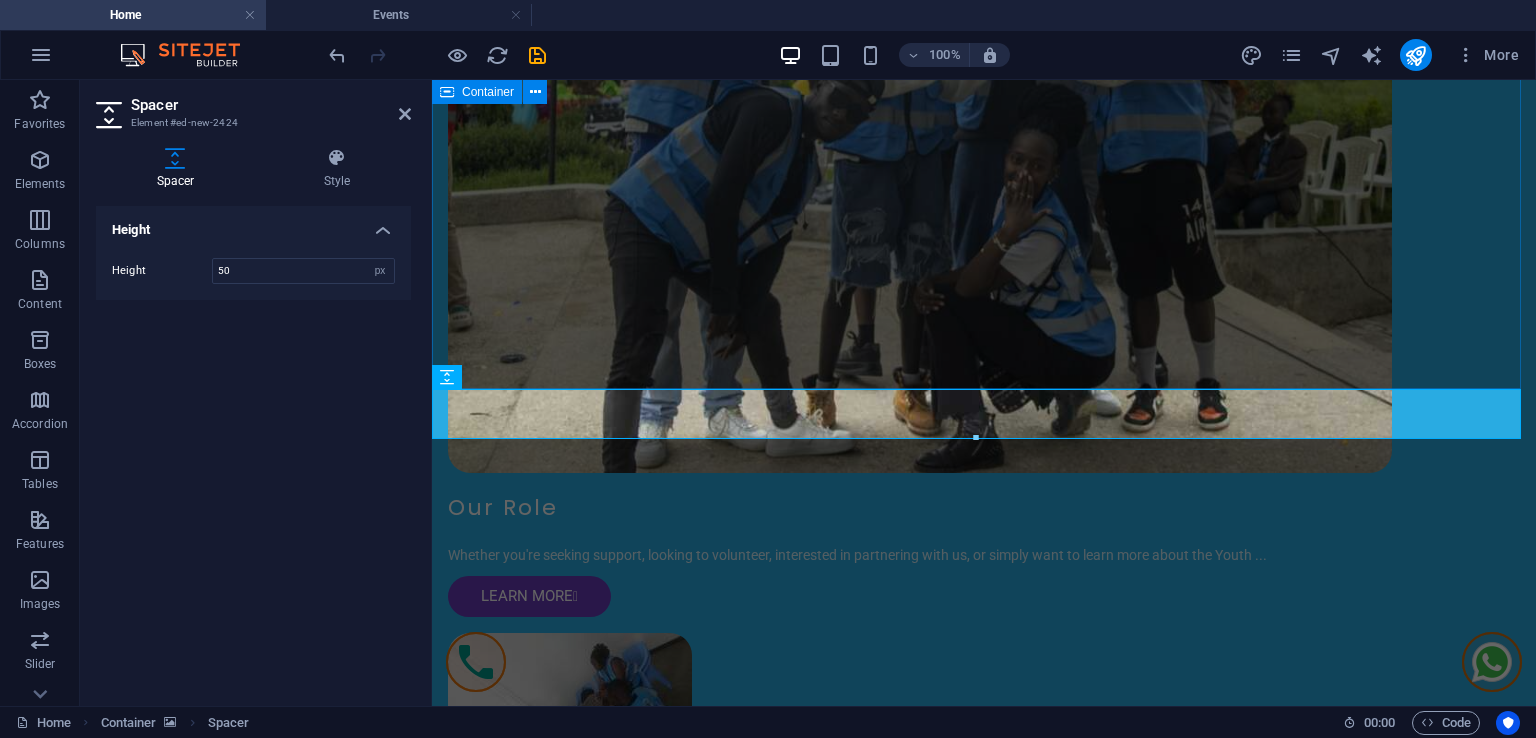 scroll, scrollTop: 3762, scrollLeft: 0, axis: vertical 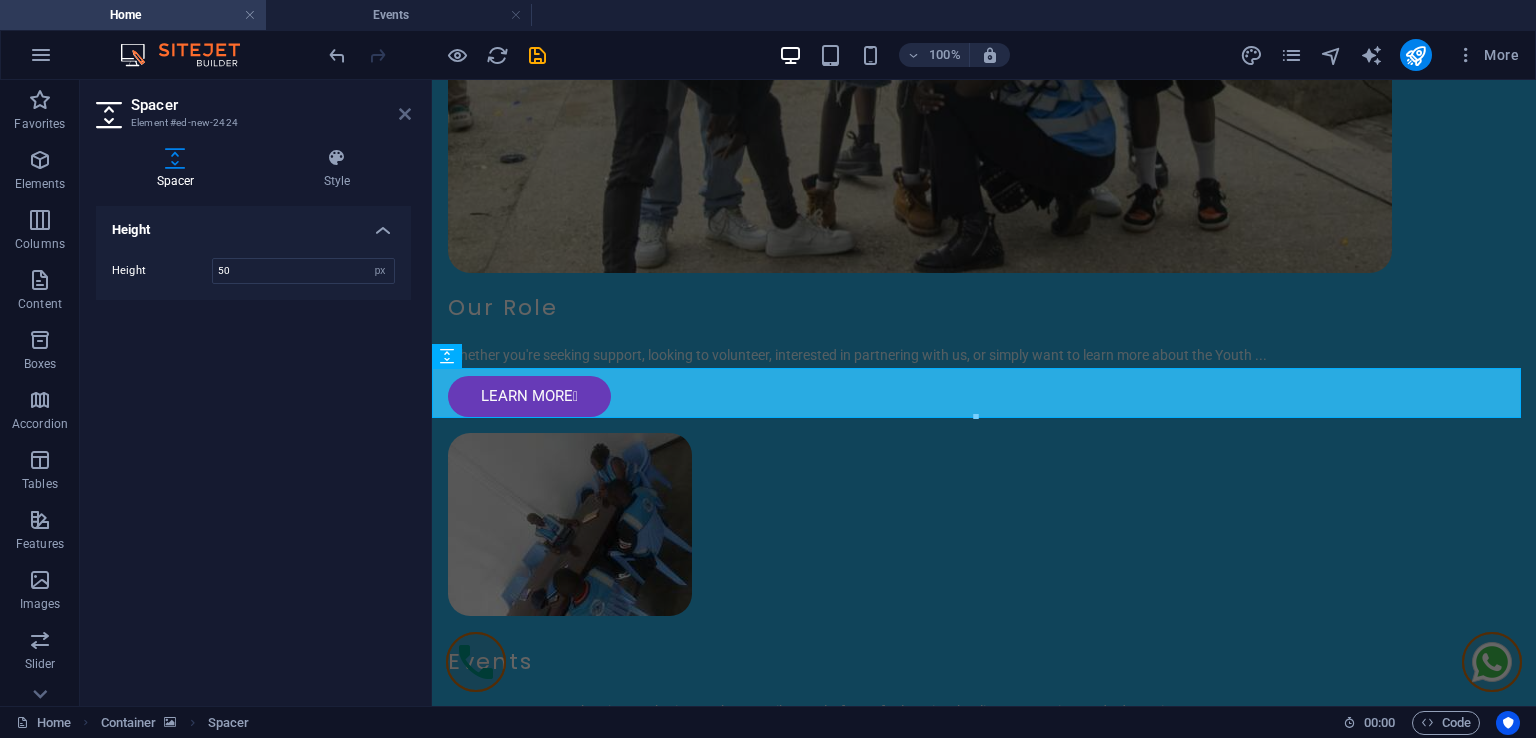 click at bounding box center (405, 114) 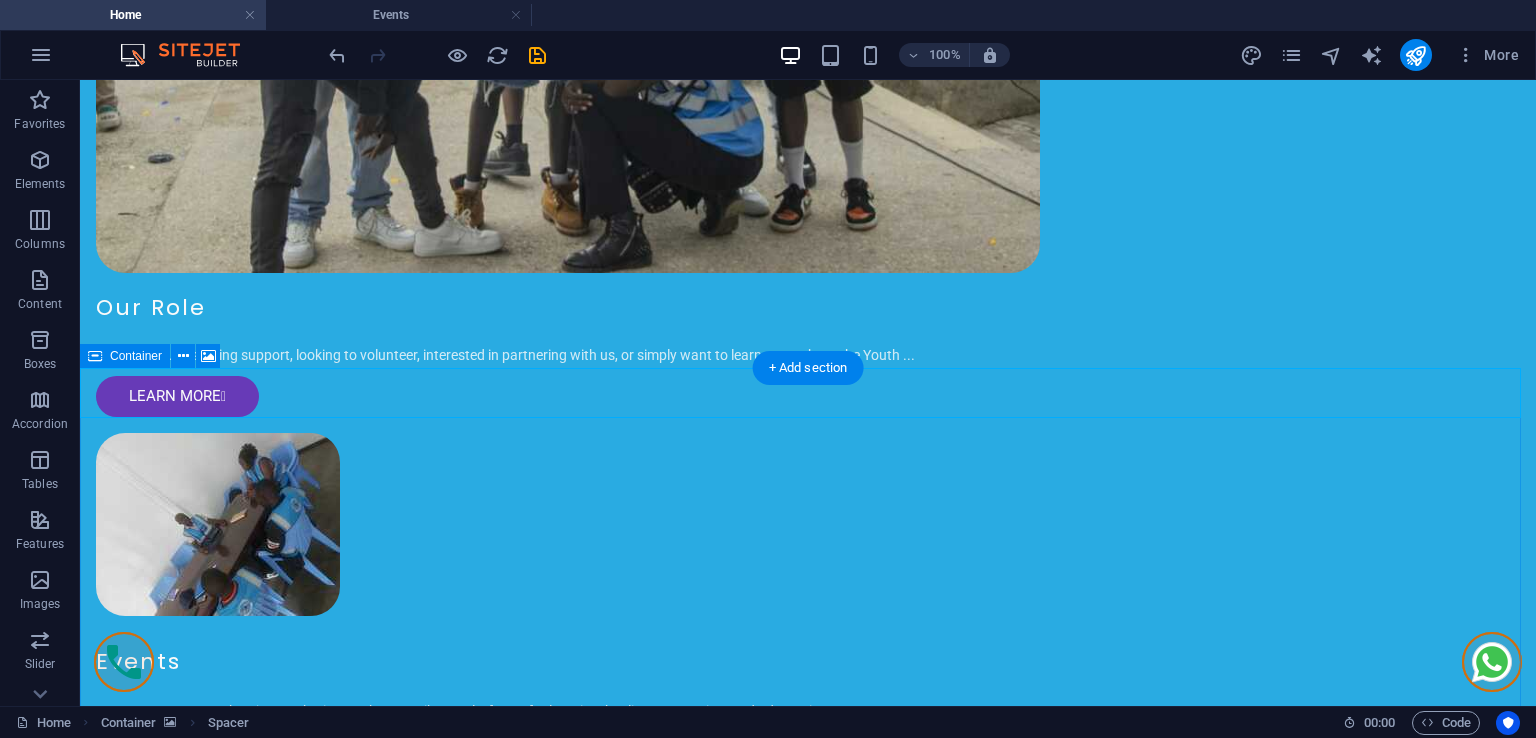 click at bounding box center (800, 2980) 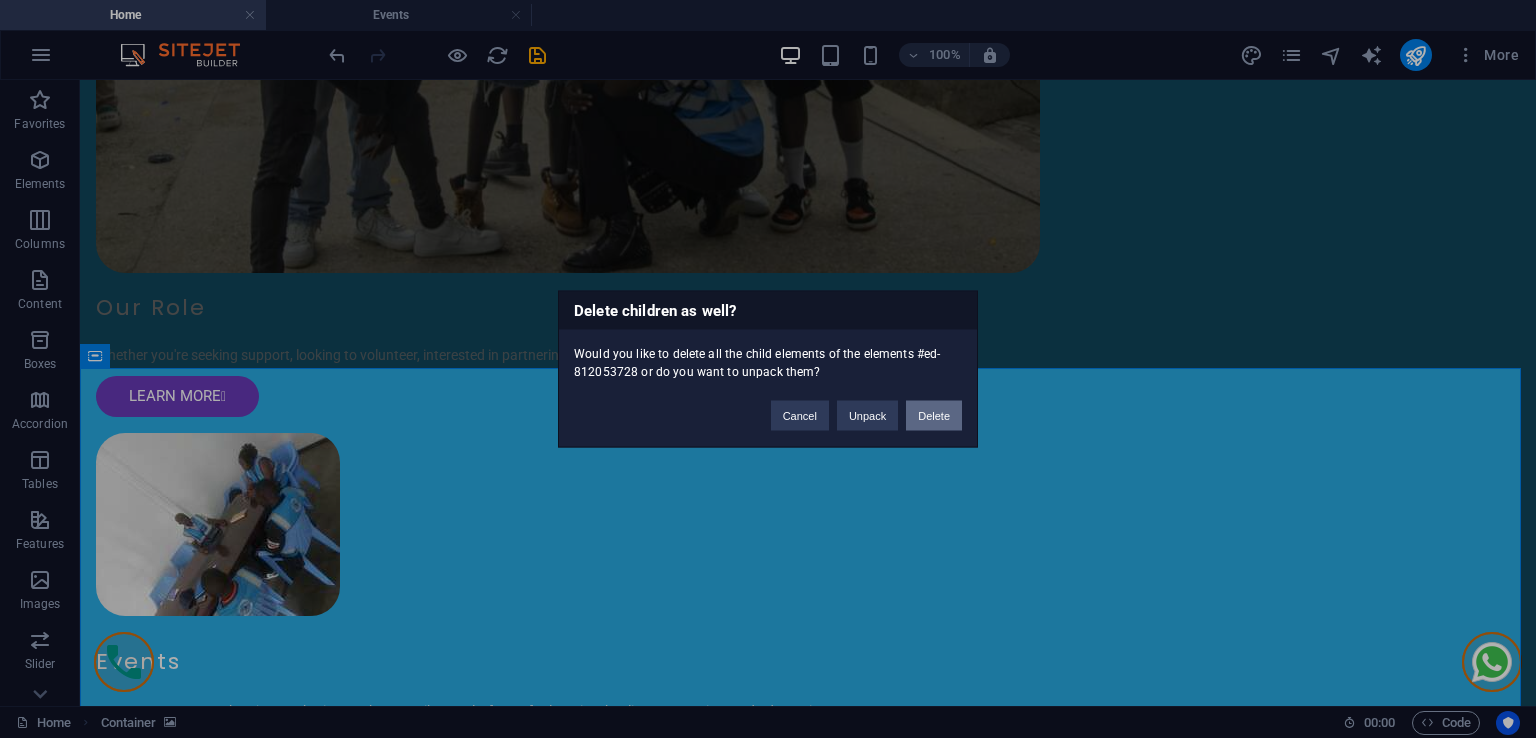 click on "Delete" at bounding box center [934, 416] 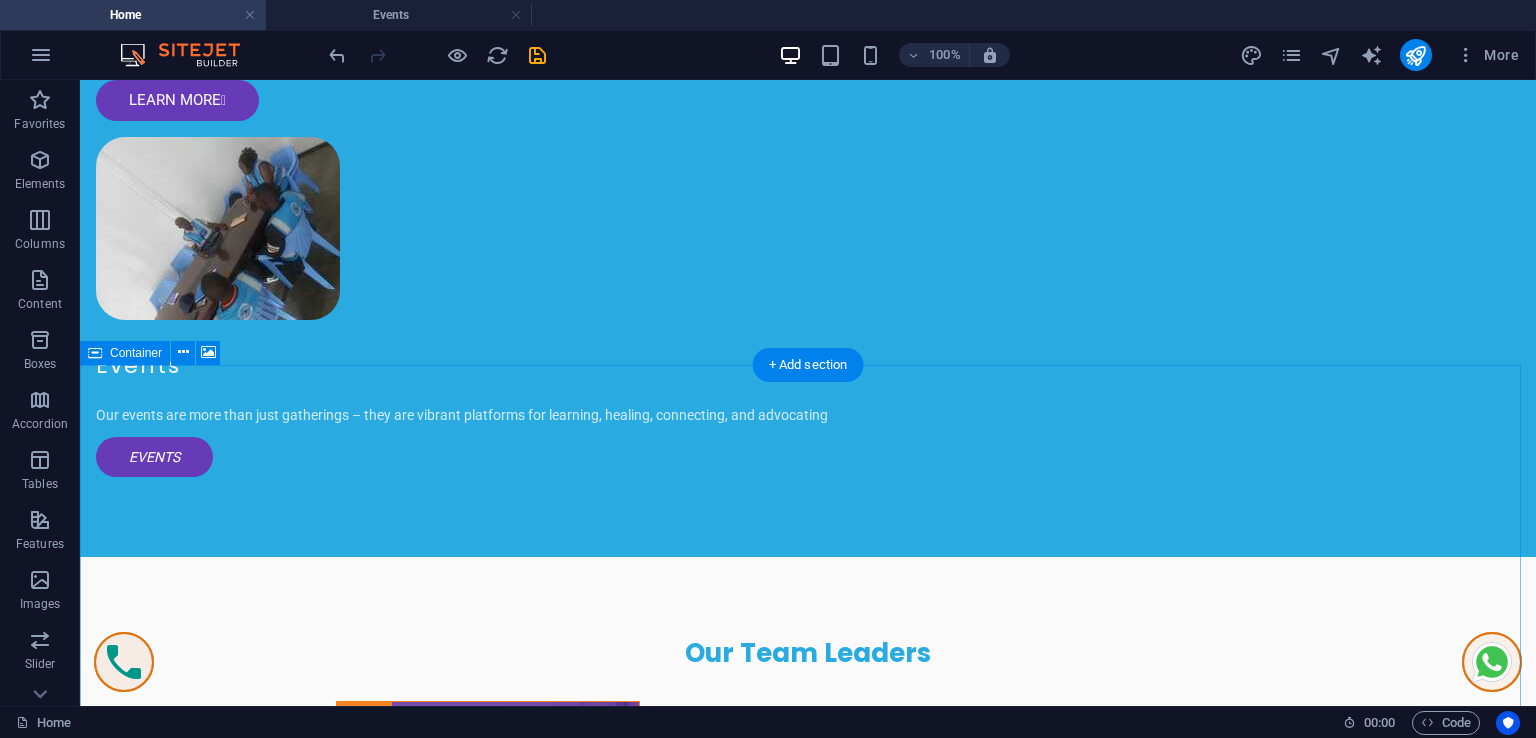 scroll, scrollTop: 4062, scrollLeft: 0, axis: vertical 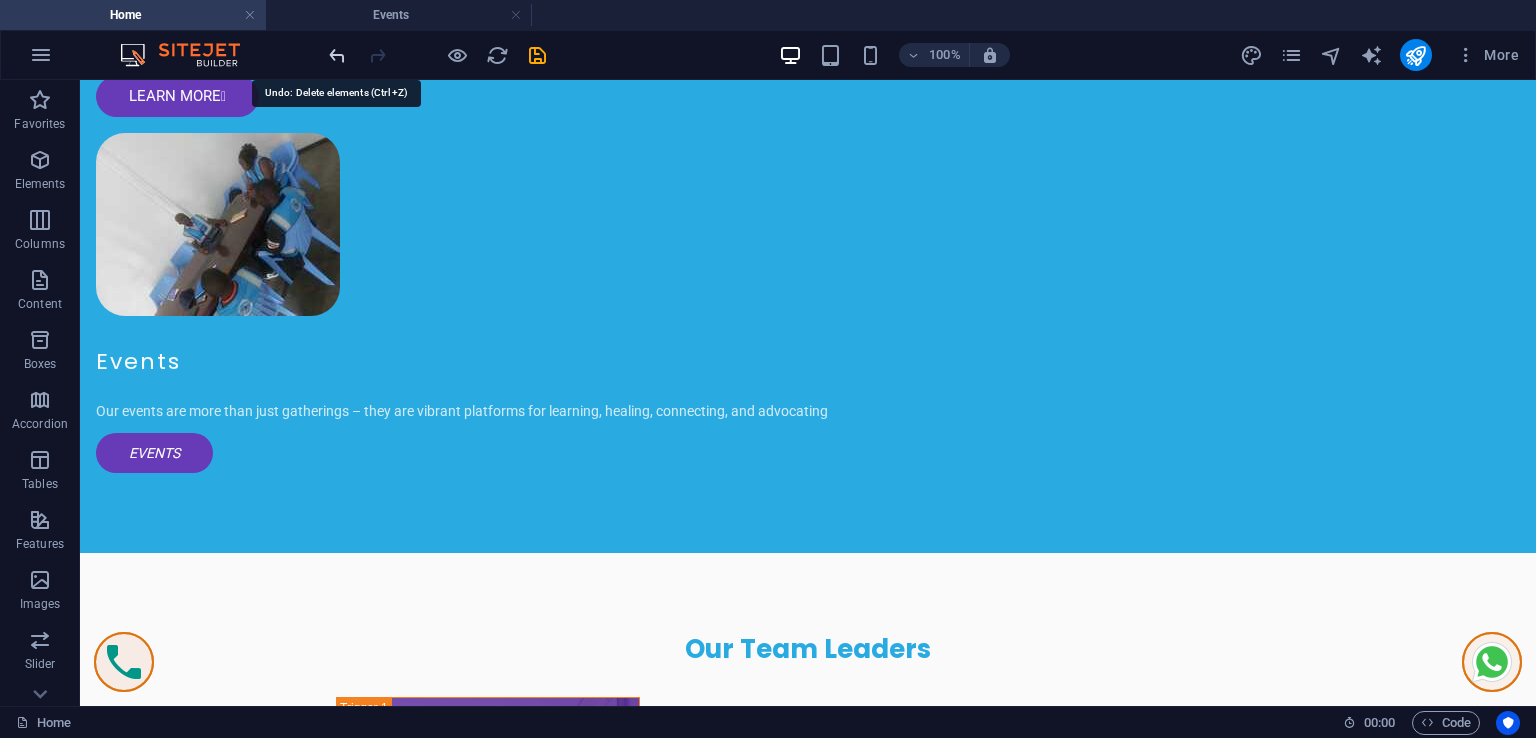 click at bounding box center [337, 55] 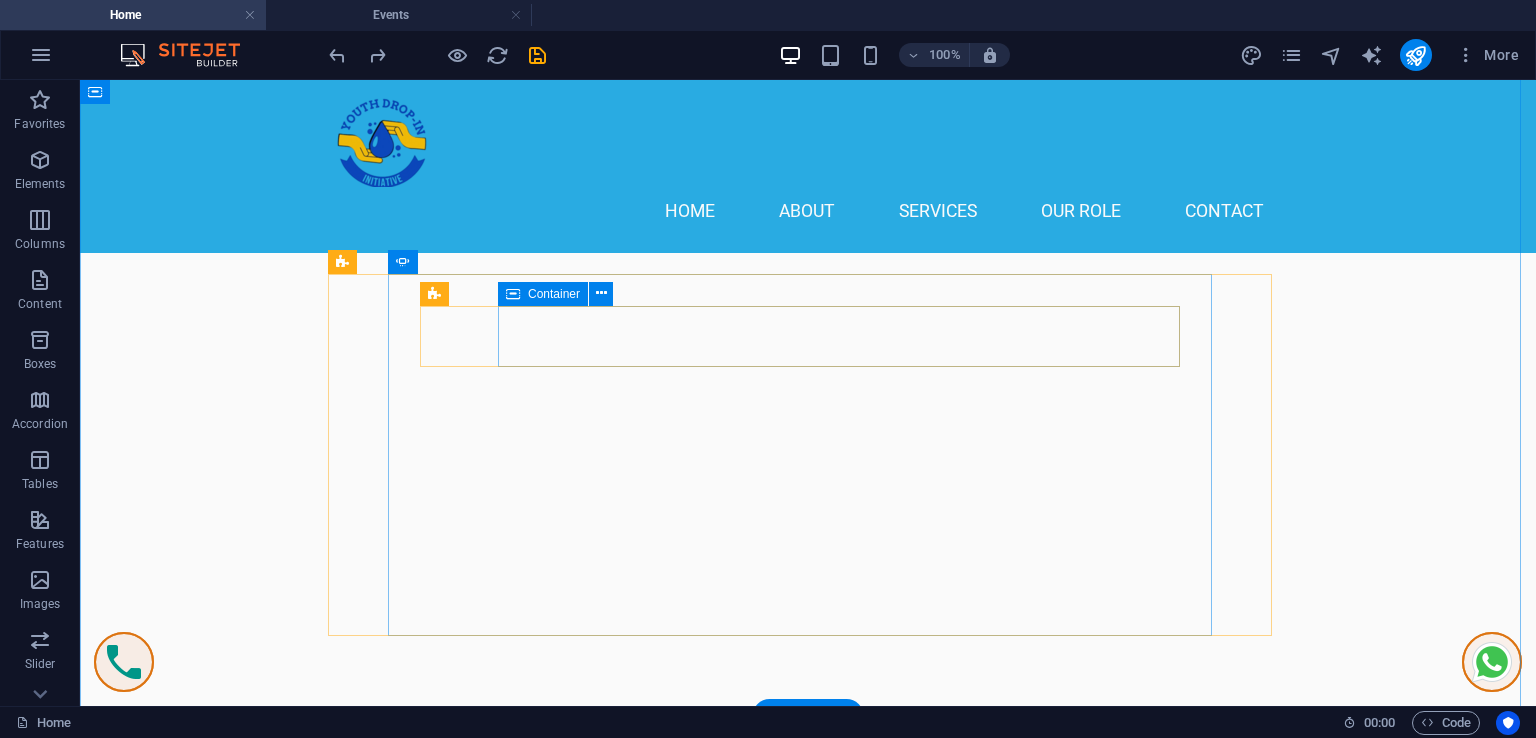 scroll, scrollTop: 8262, scrollLeft: 0, axis: vertical 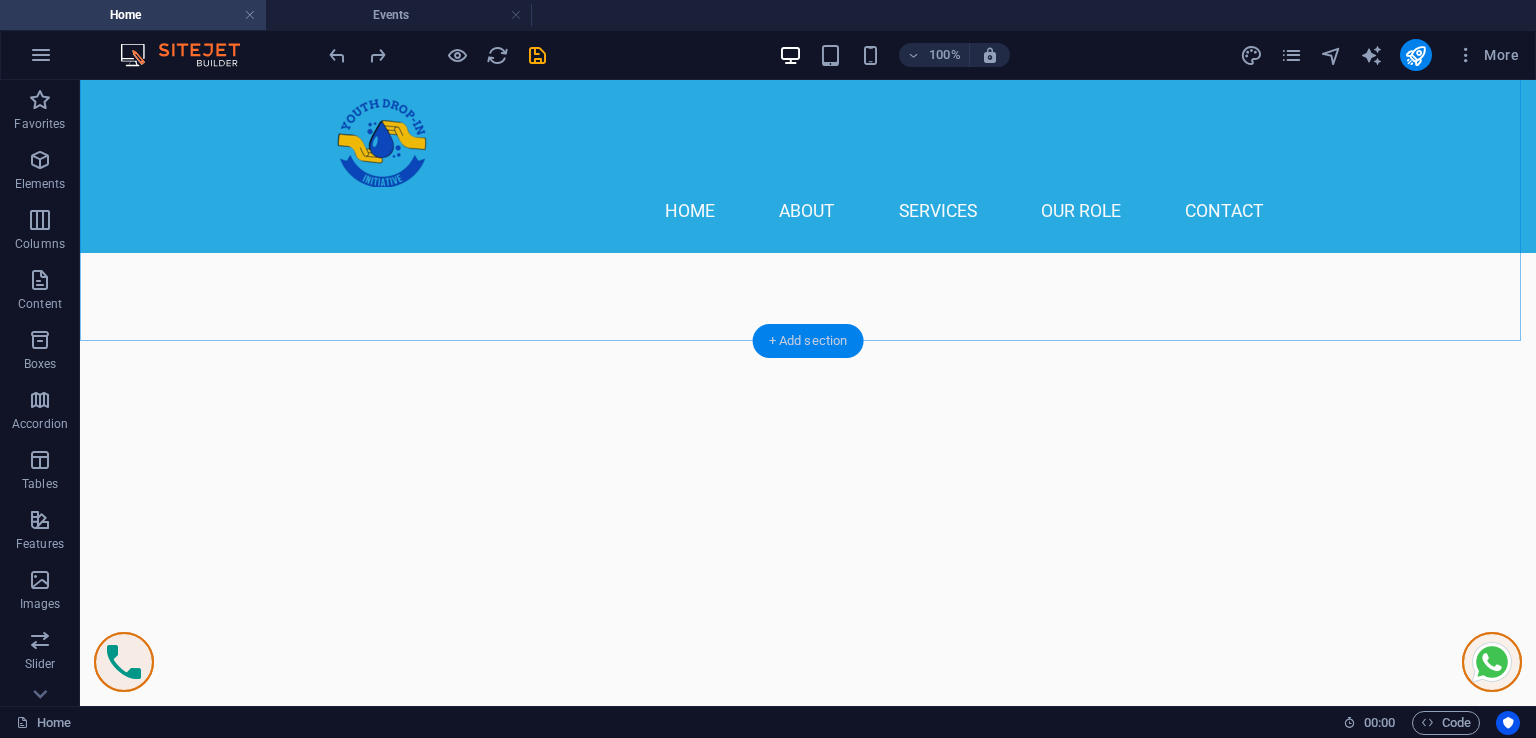 click on "+ Add section" at bounding box center (808, 341) 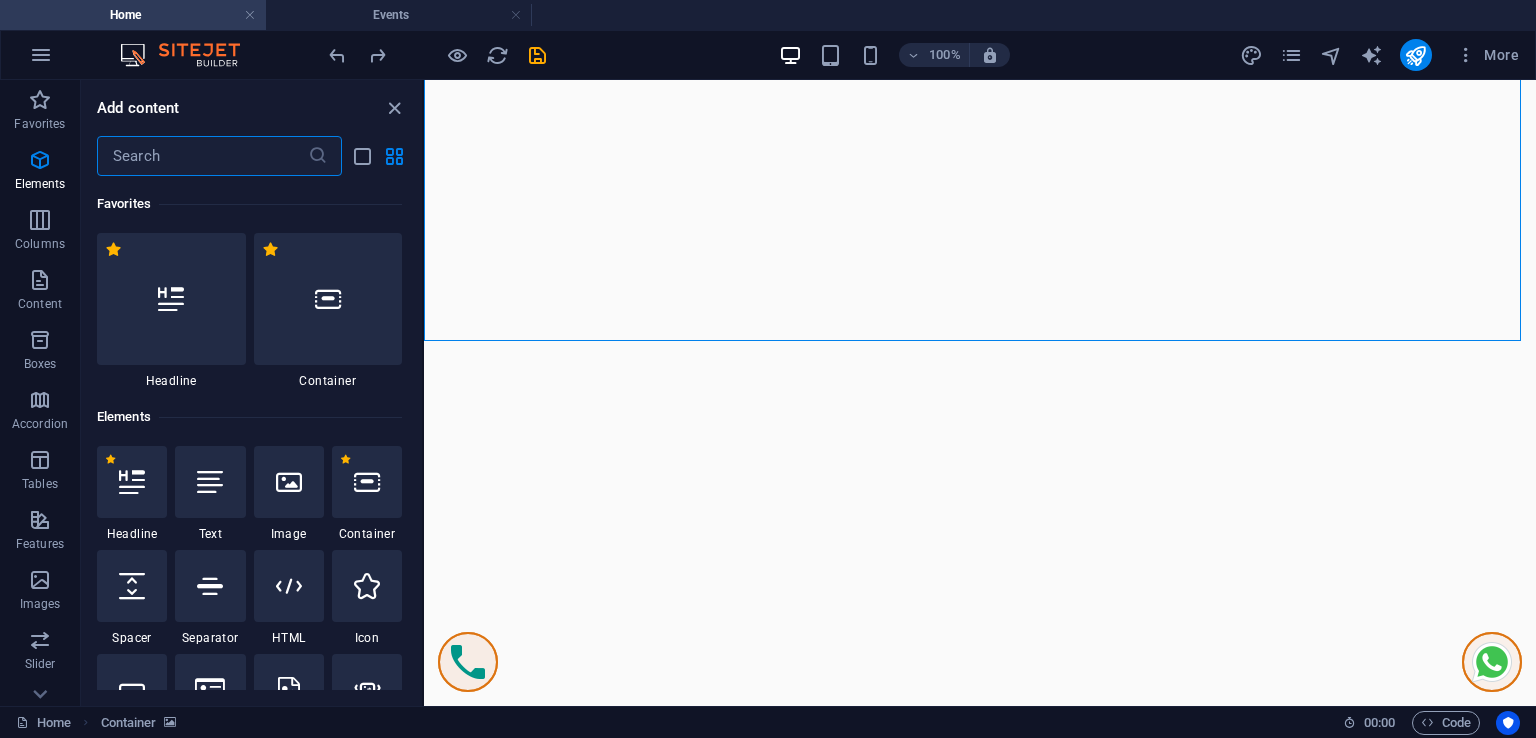 scroll, scrollTop: 3499, scrollLeft: 0, axis: vertical 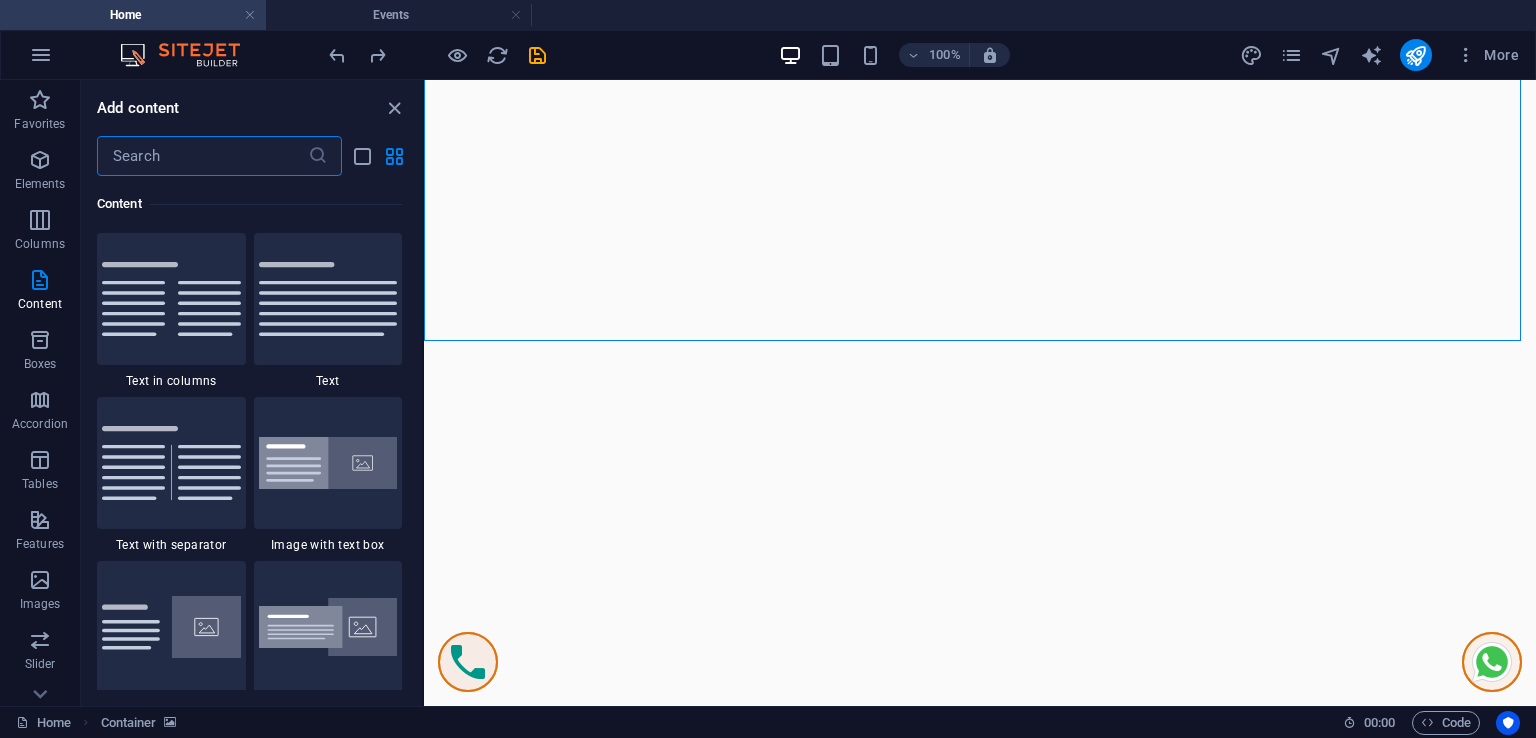 click at bounding box center (202, 156) 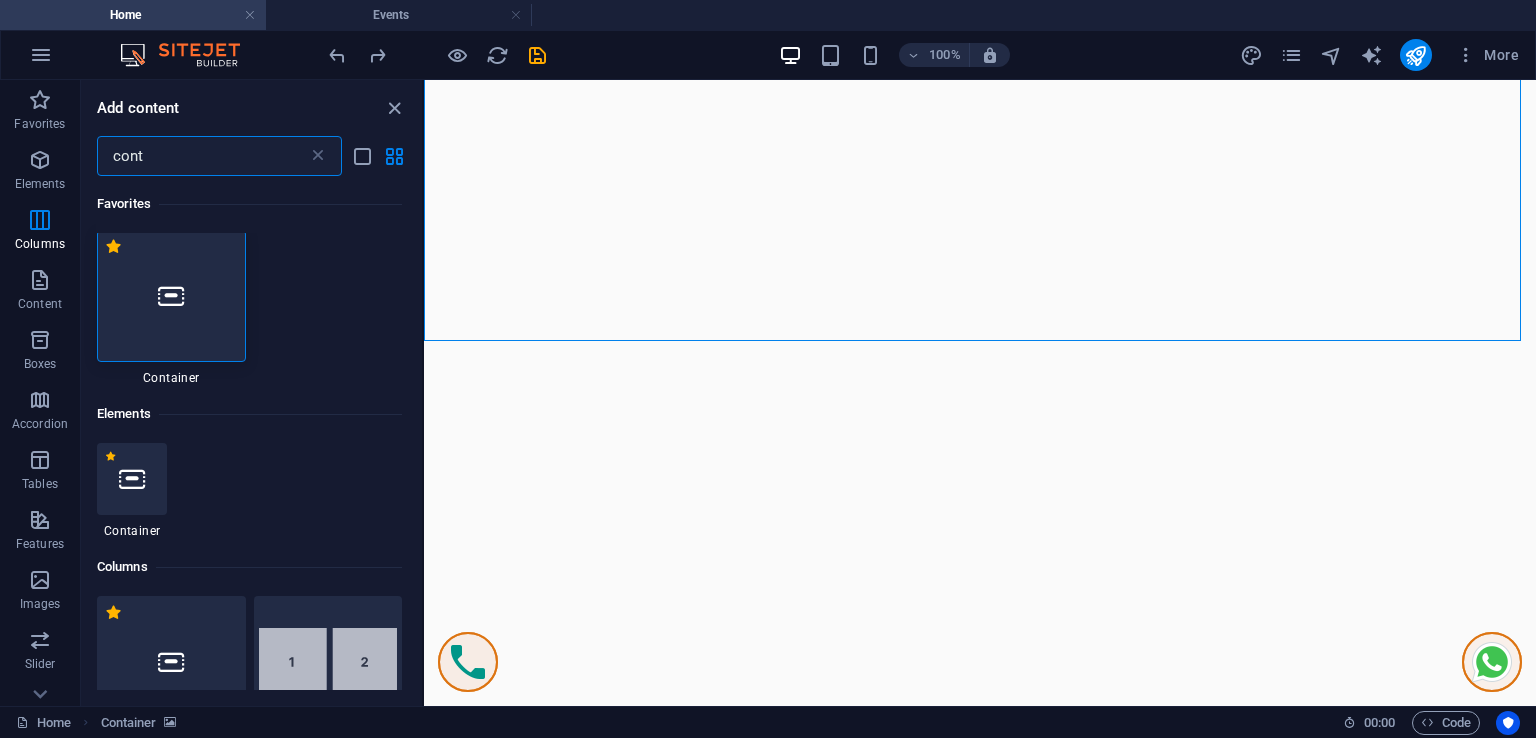 scroll, scrollTop: 0, scrollLeft: 0, axis: both 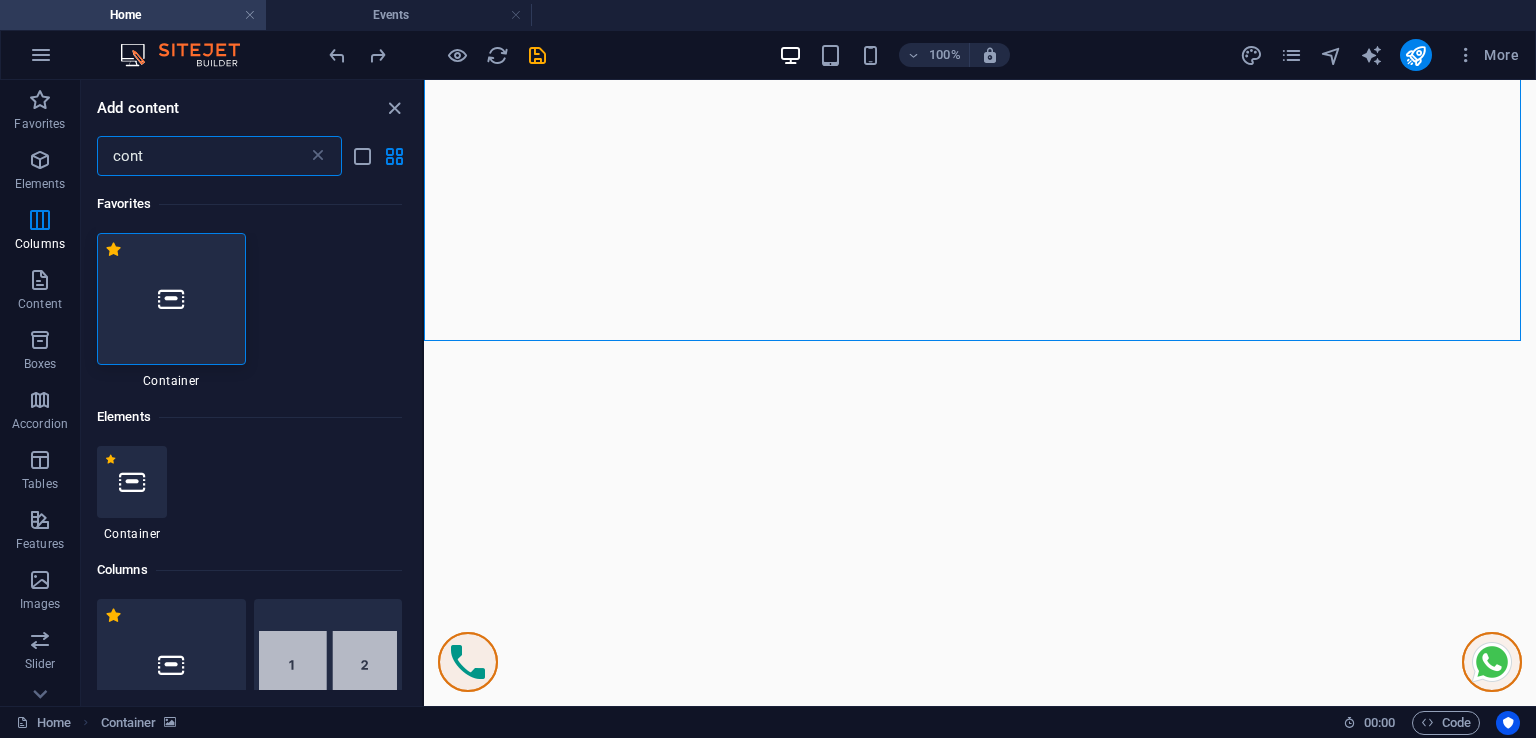 type on "cont" 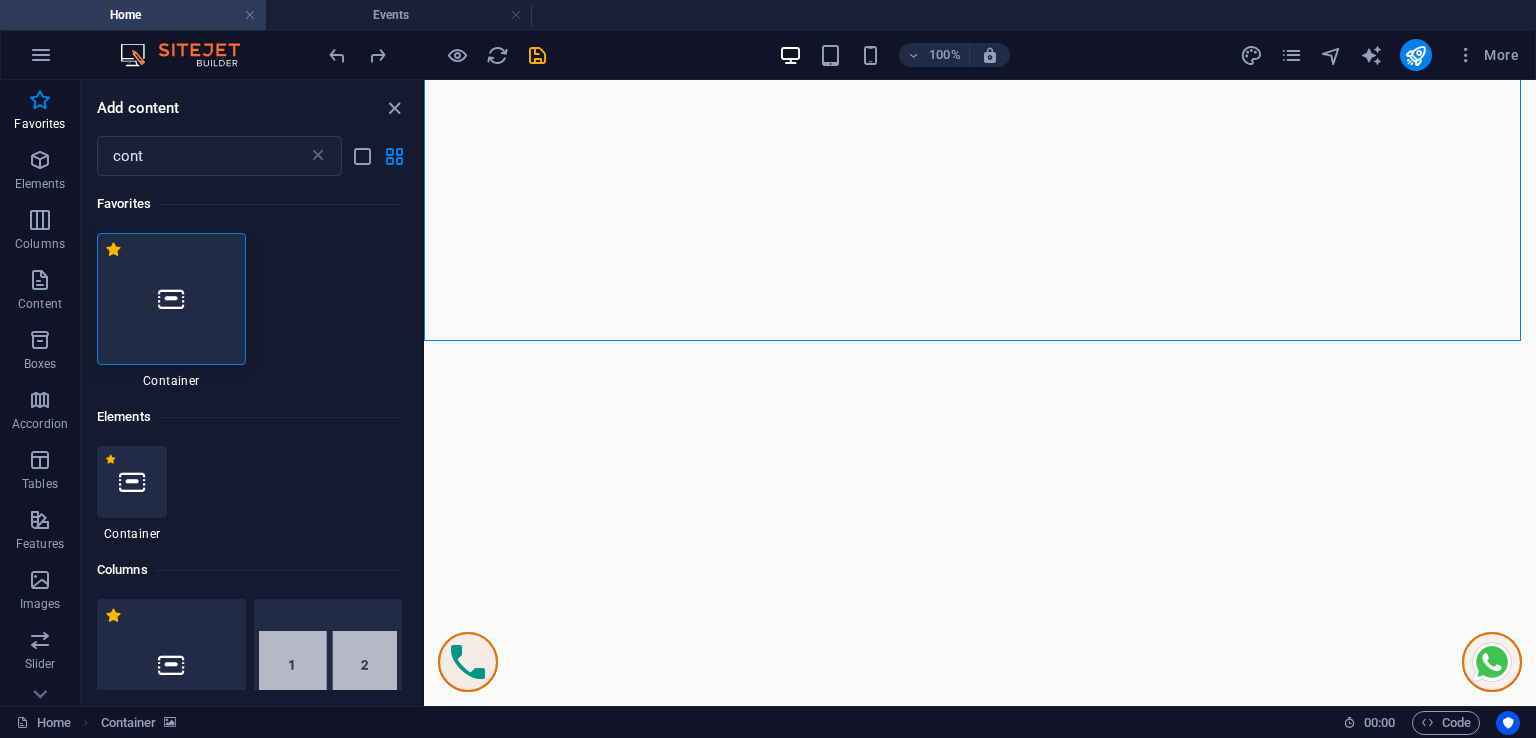 click at bounding box center (171, 299) 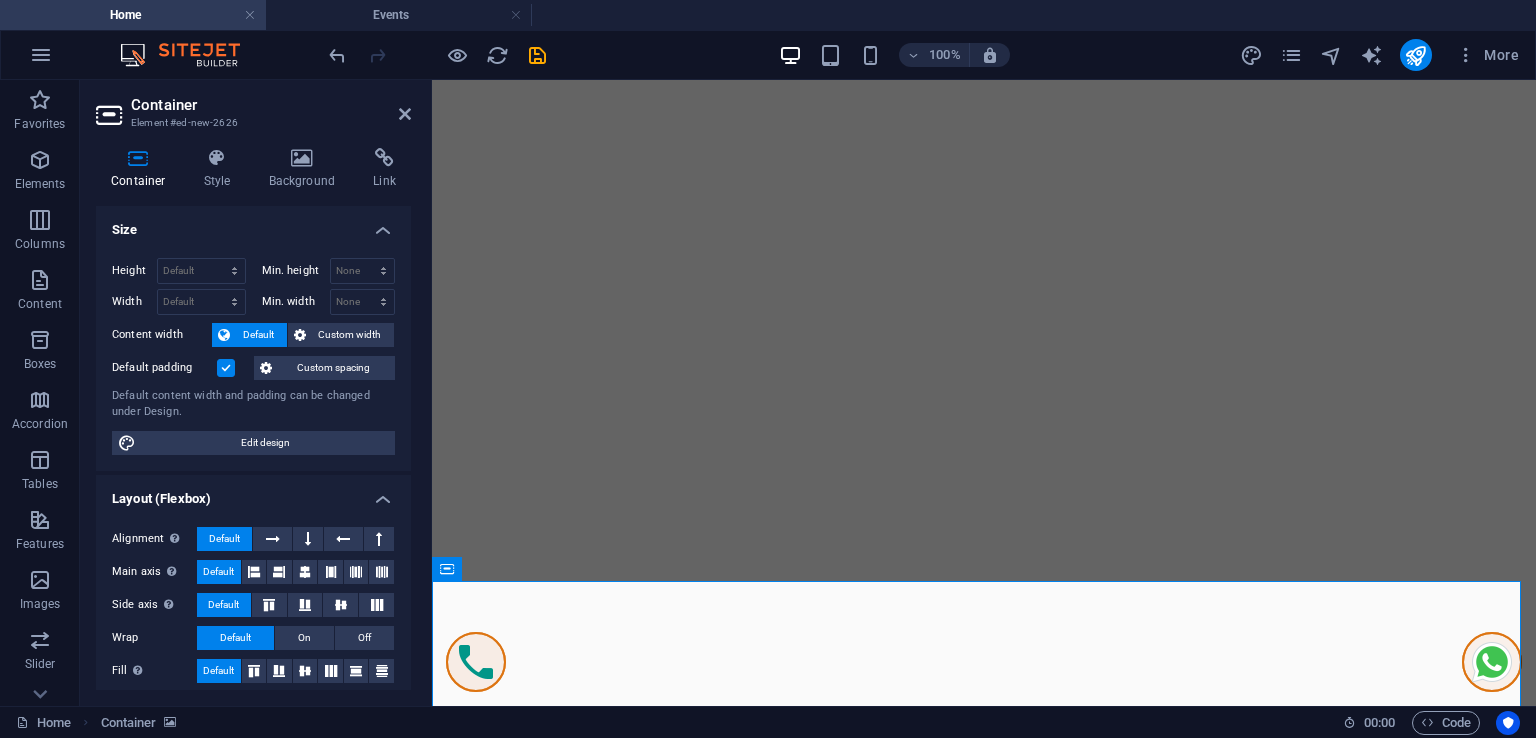 scroll, scrollTop: 8022, scrollLeft: 0, axis: vertical 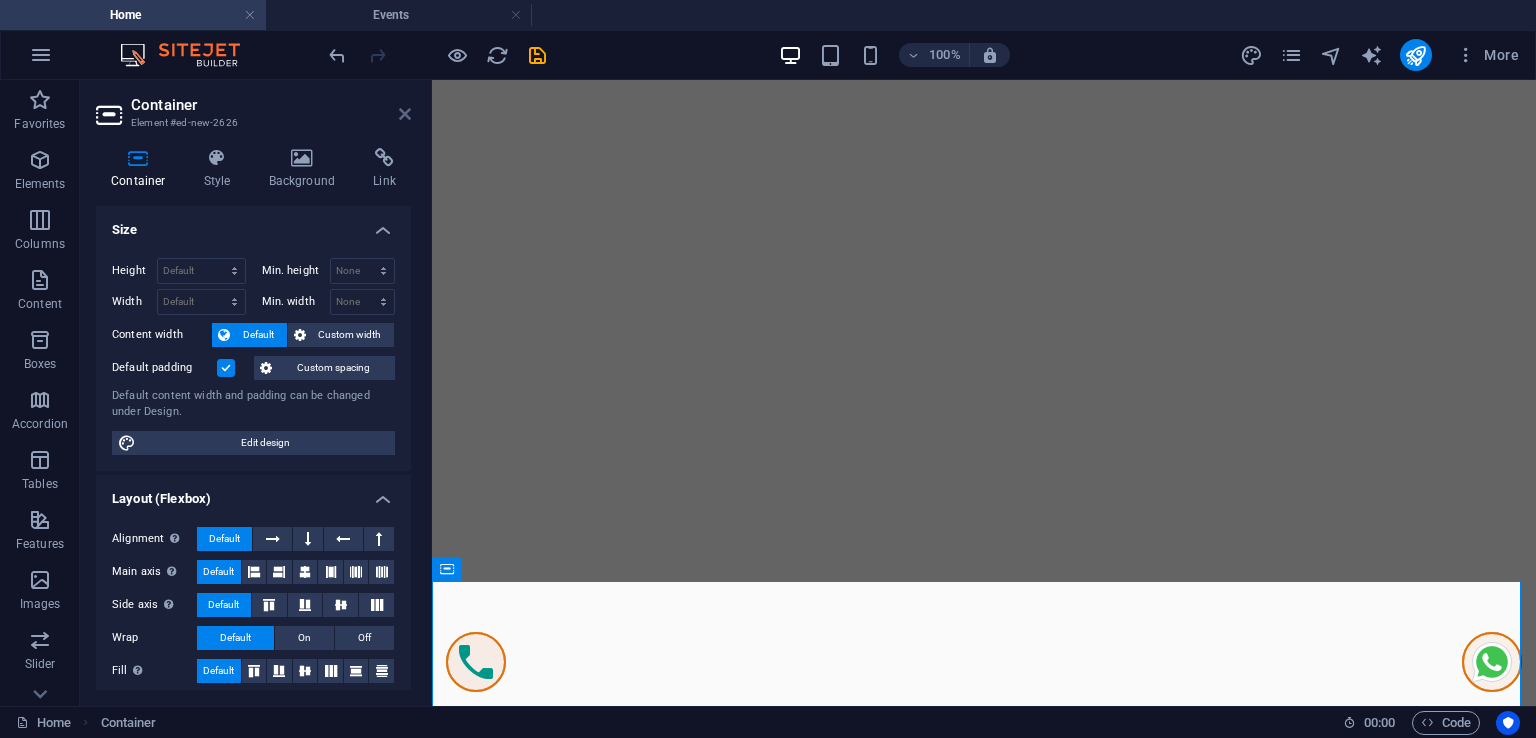 click at bounding box center [405, 114] 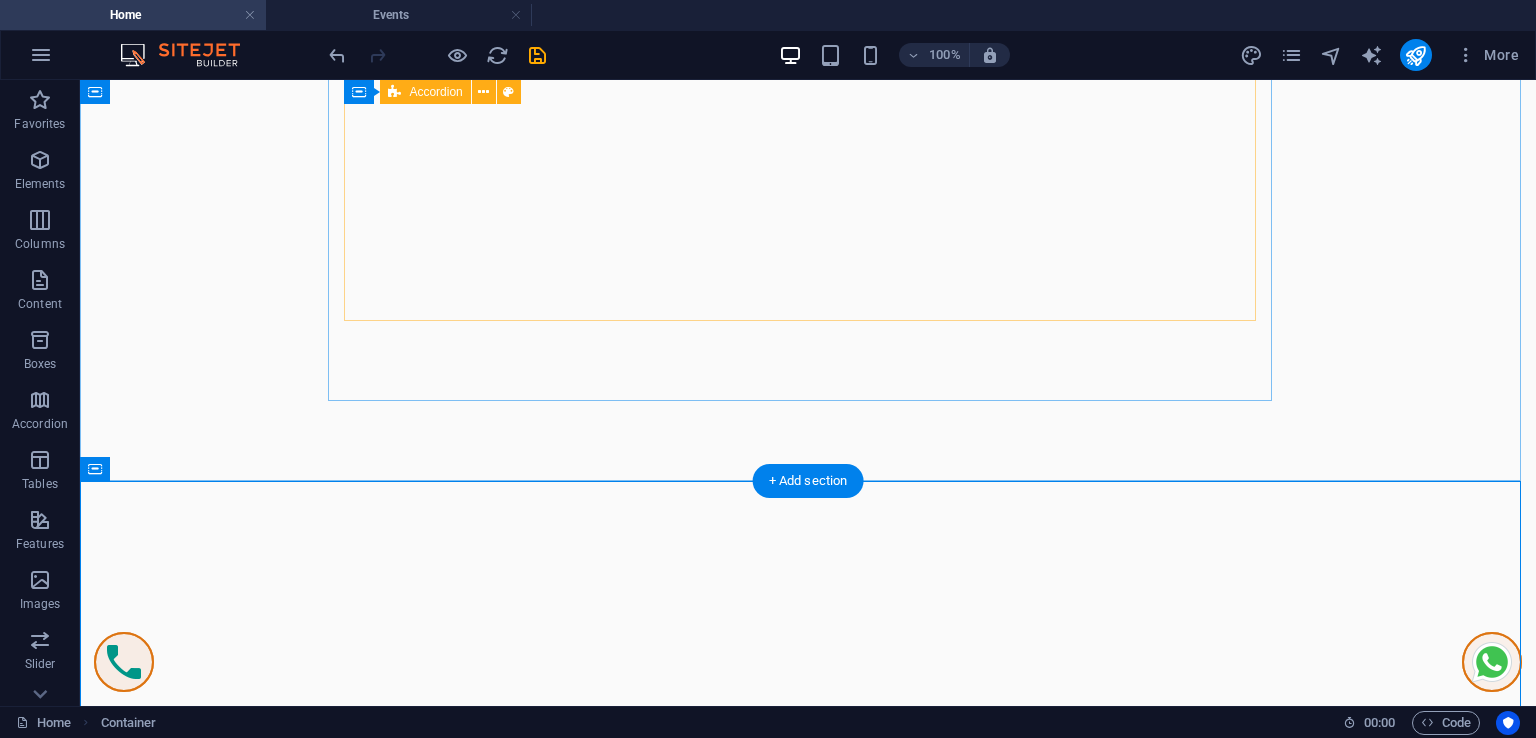 scroll, scrollTop: 8422, scrollLeft: 0, axis: vertical 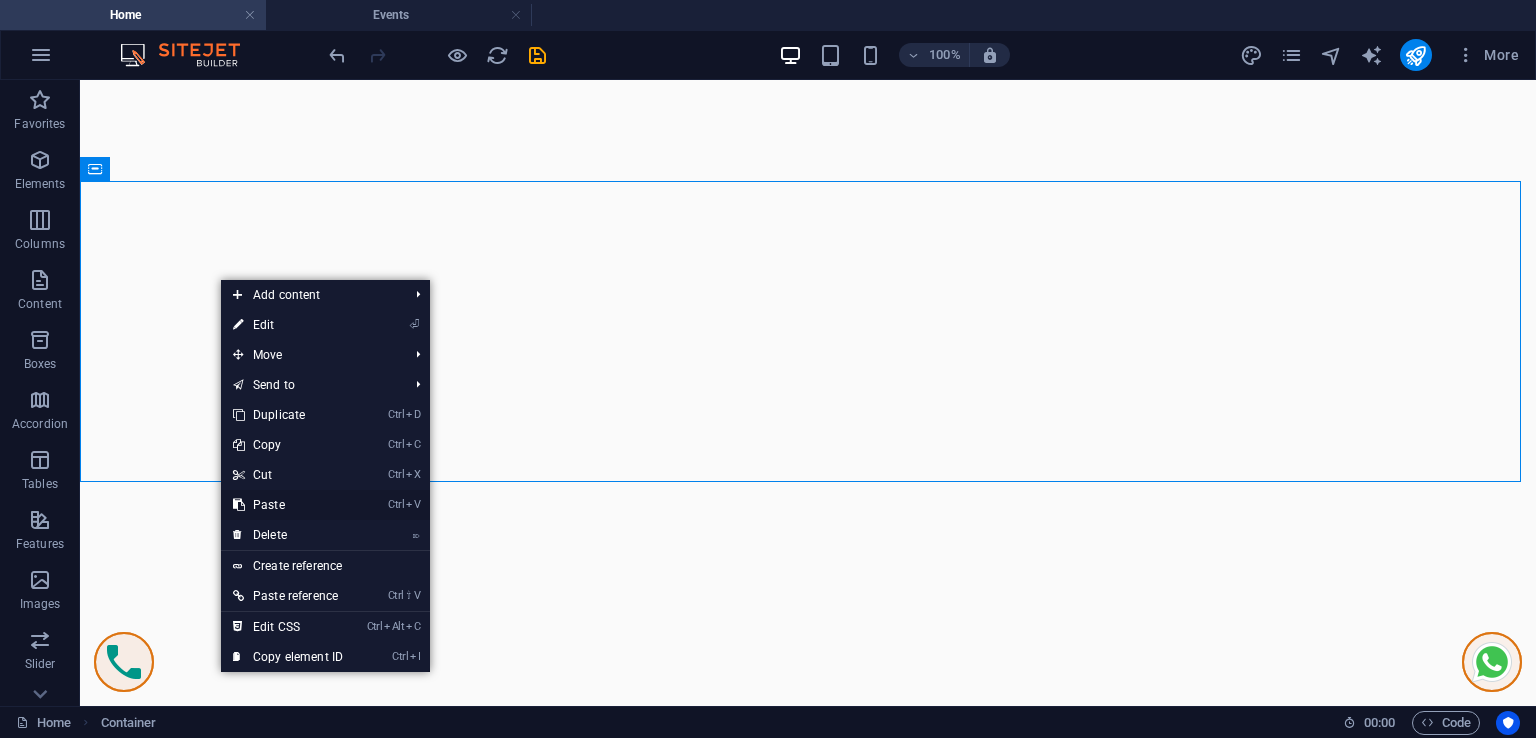 click on "Ctrl V  Paste" at bounding box center (288, 505) 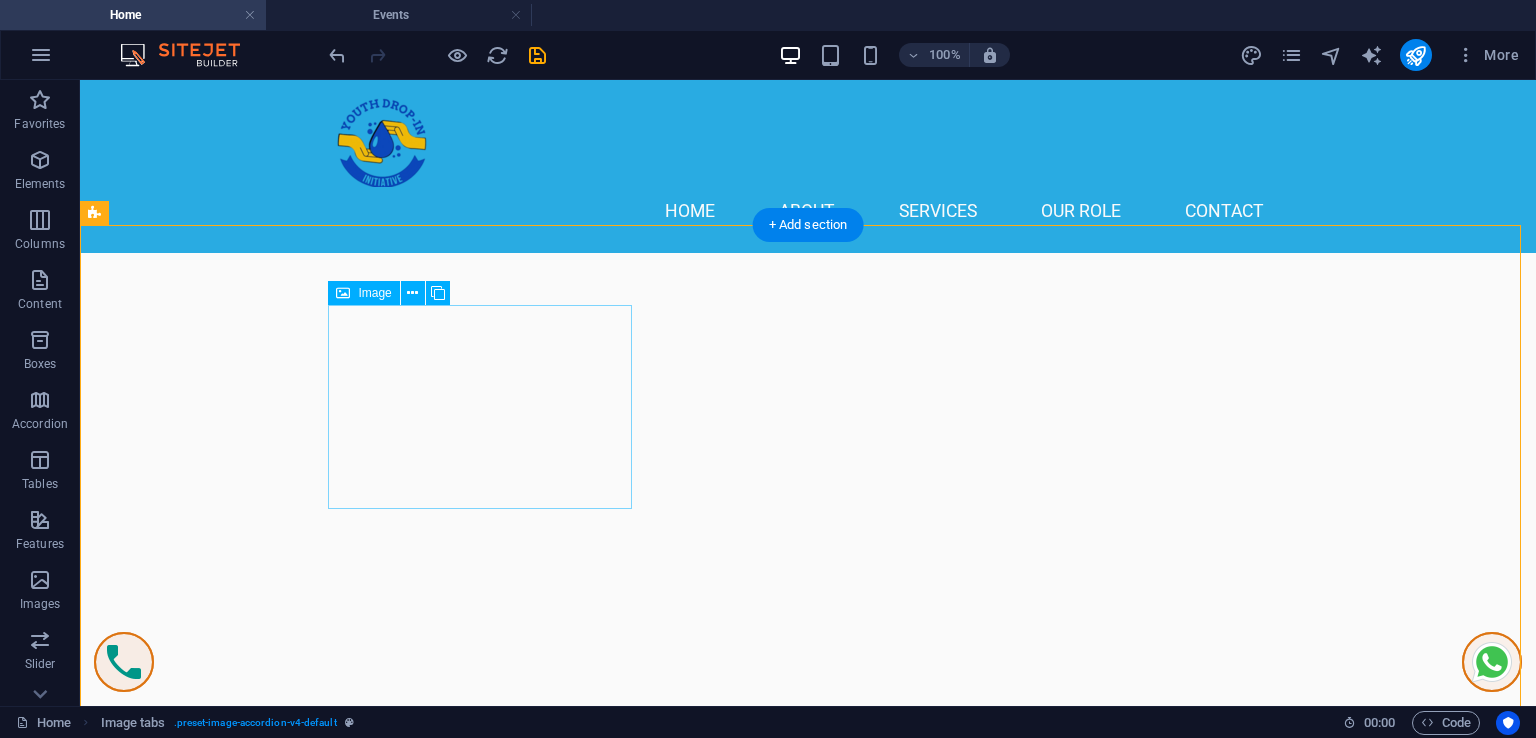 scroll, scrollTop: 8322, scrollLeft: 0, axis: vertical 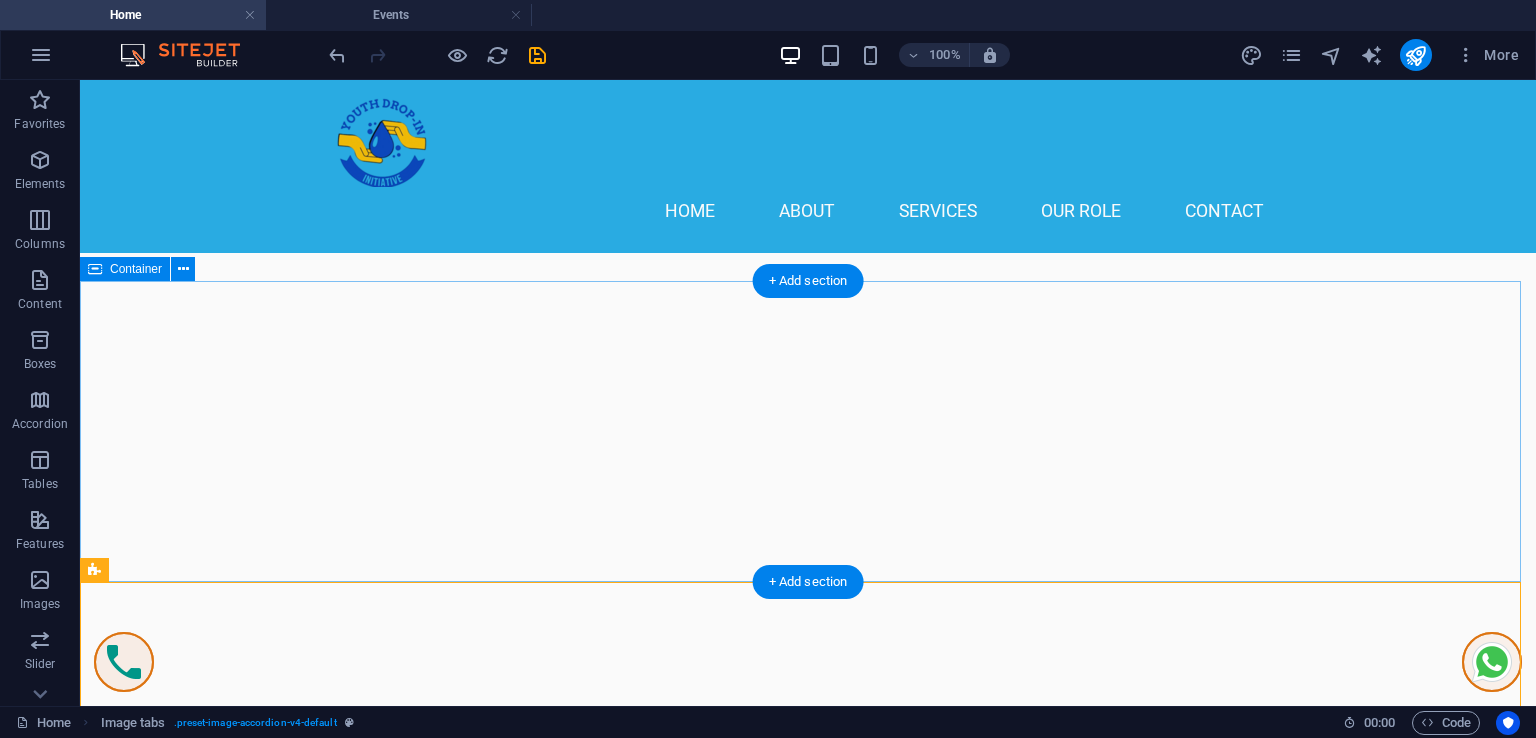 click on "Drop content here or  Add elements  Paste clipboard" at bounding box center [808, 7613] 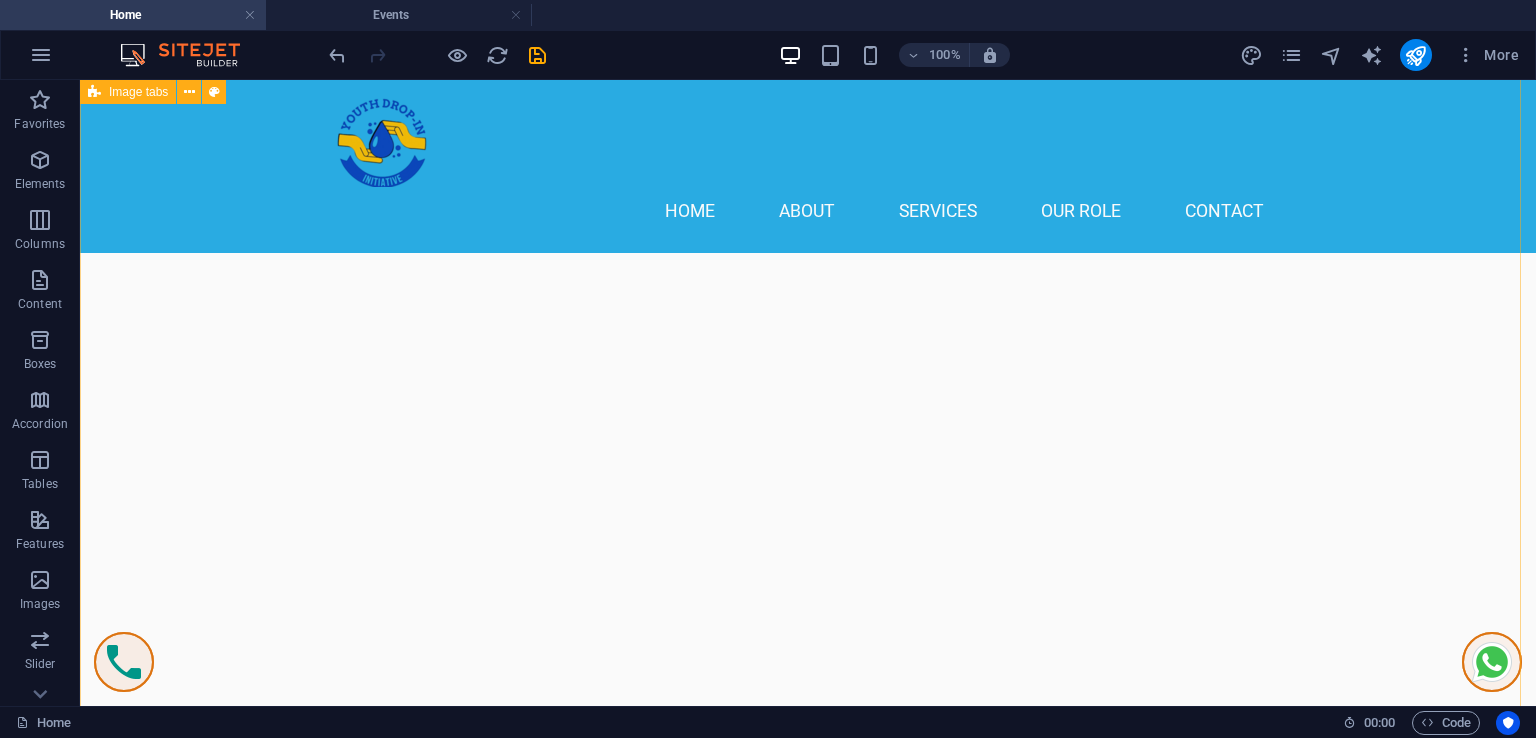 scroll, scrollTop: 8522, scrollLeft: 0, axis: vertical 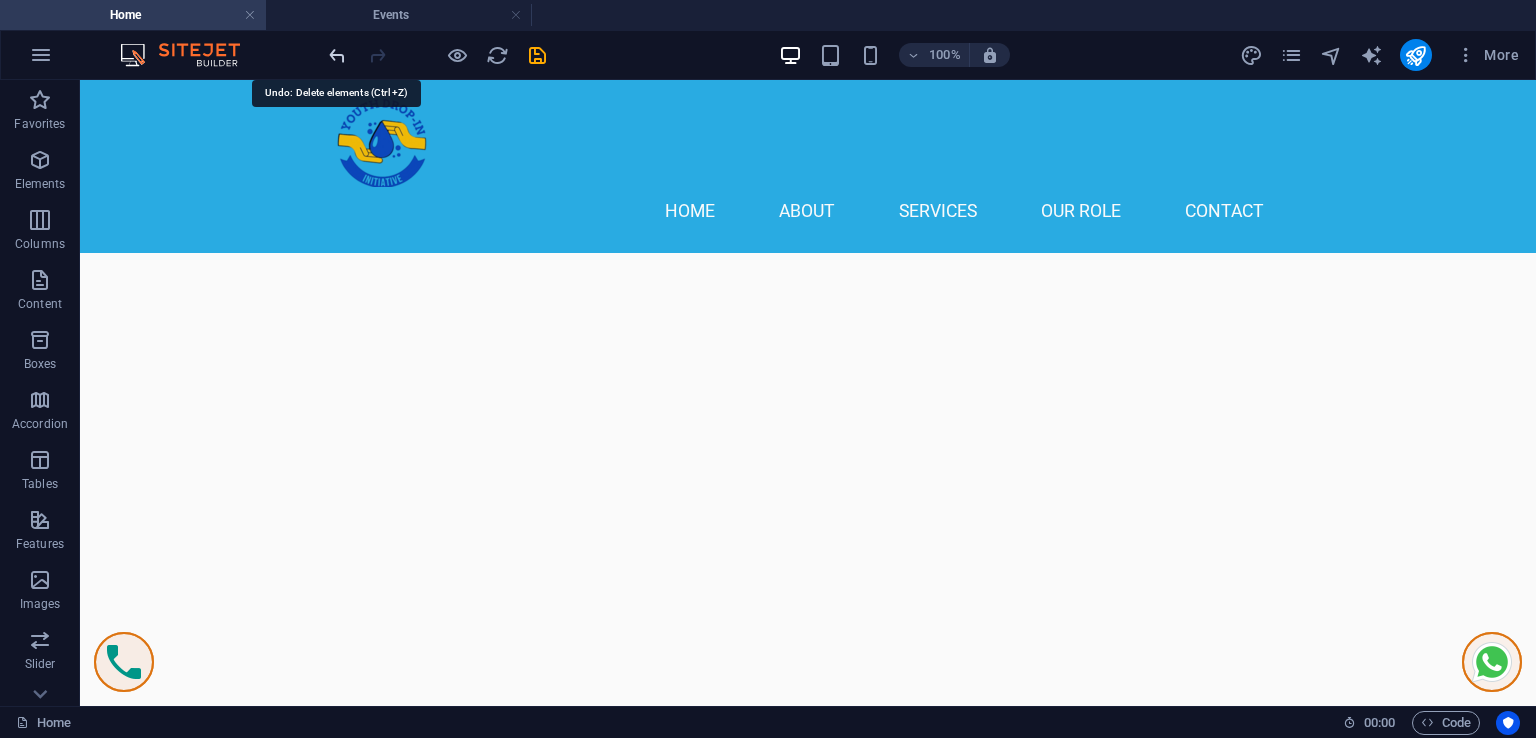 click at bounding box center (337, 55) 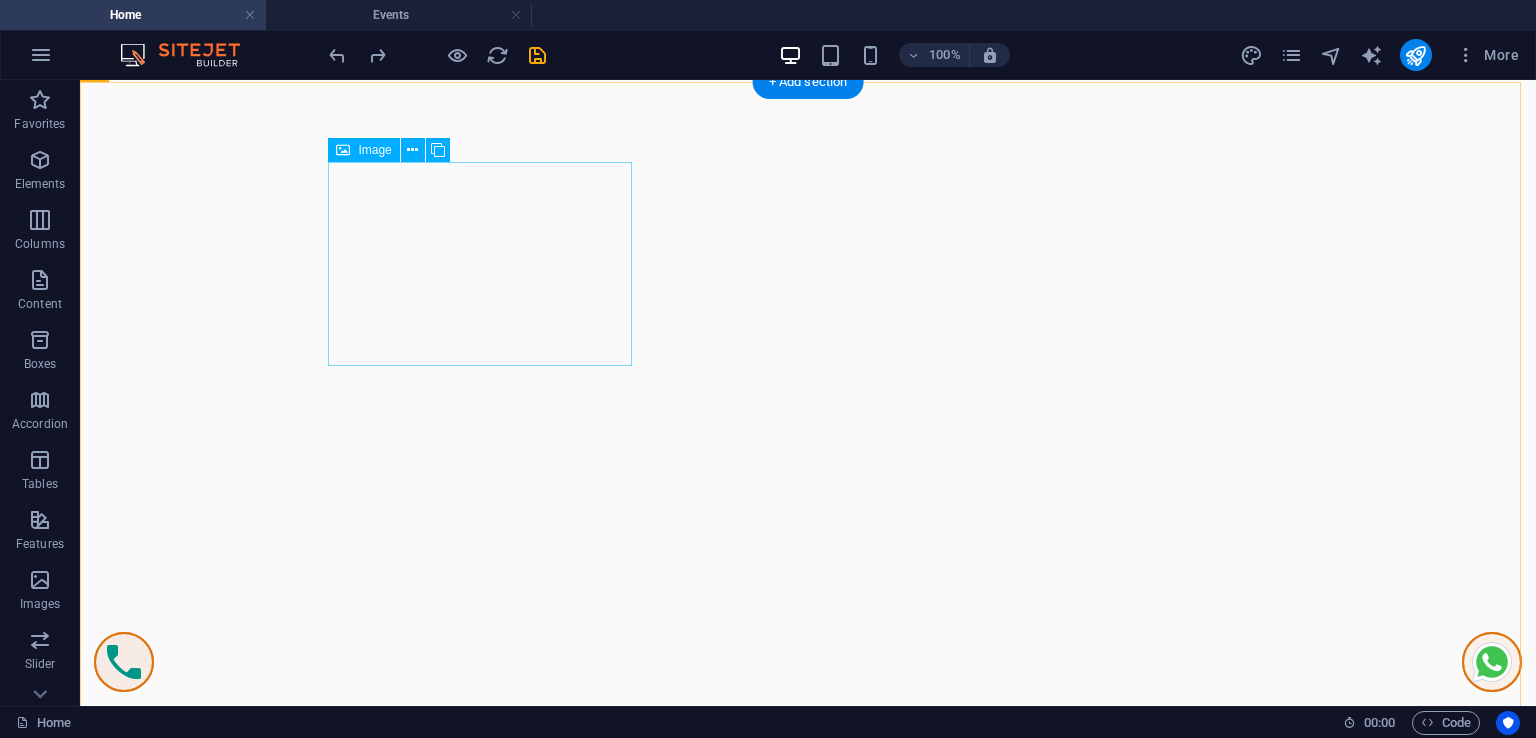 scroll, scrollTop: 8822, scrollLeft: 0, axis: vertical 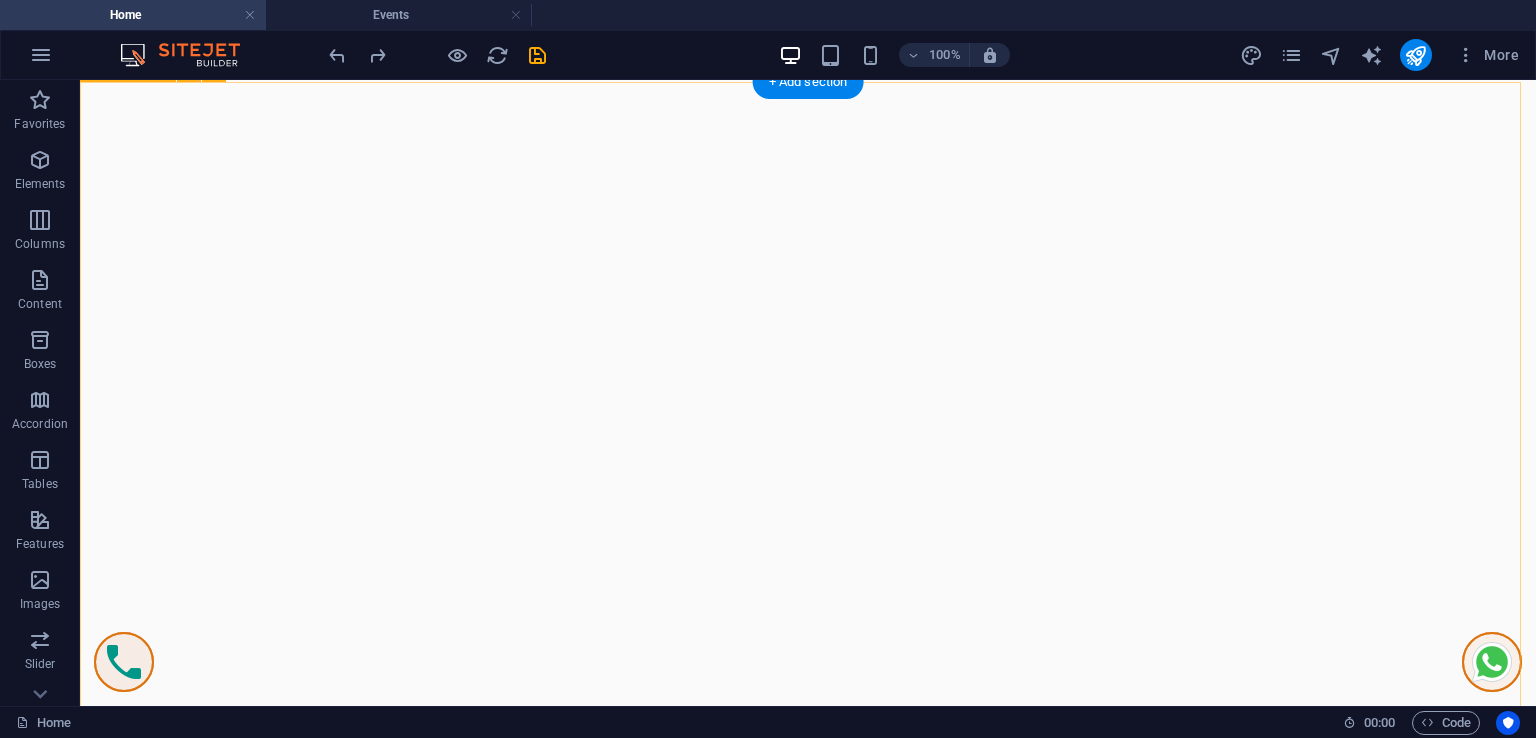 click on "Single Room Chic Dresses Explore our selection of chic dresses perfect for any occasion. Made from high-quality fabrics and available in various sizes and colors, our dresses are designed to help you shine. Starting from KSH 2,500! Check them out now! (Image links: img1.jpg, img2.jpg, img3.jpg, img4.jpg, img5.jpg) contact ceo Double Room Trendy Tops Shop our trendy tops collection, featuring everything from casual tees to stylish blouses. Priced from KSH 1,200, you can dress up or down effortlessly. (Image links: img1.jpg, img2.jpg, img3.jpg, img4.jpg, img5.jpg) contact ceo Family Room Stylish Bottoms Discover a variety of stylish bottoms, including skirts, trousers, and shorts. Perfect for mixing and matching with our tops, starting from KSH 1,800! (Image links: img1.jpg, img2.jpg, img3.jpg, img4.jpg, img5.jpg) contact ceo Family Room Stylish Bottoms contact ceo Family Room Stylish Bottoms contact ceo" at bounding box center [808, 8344] 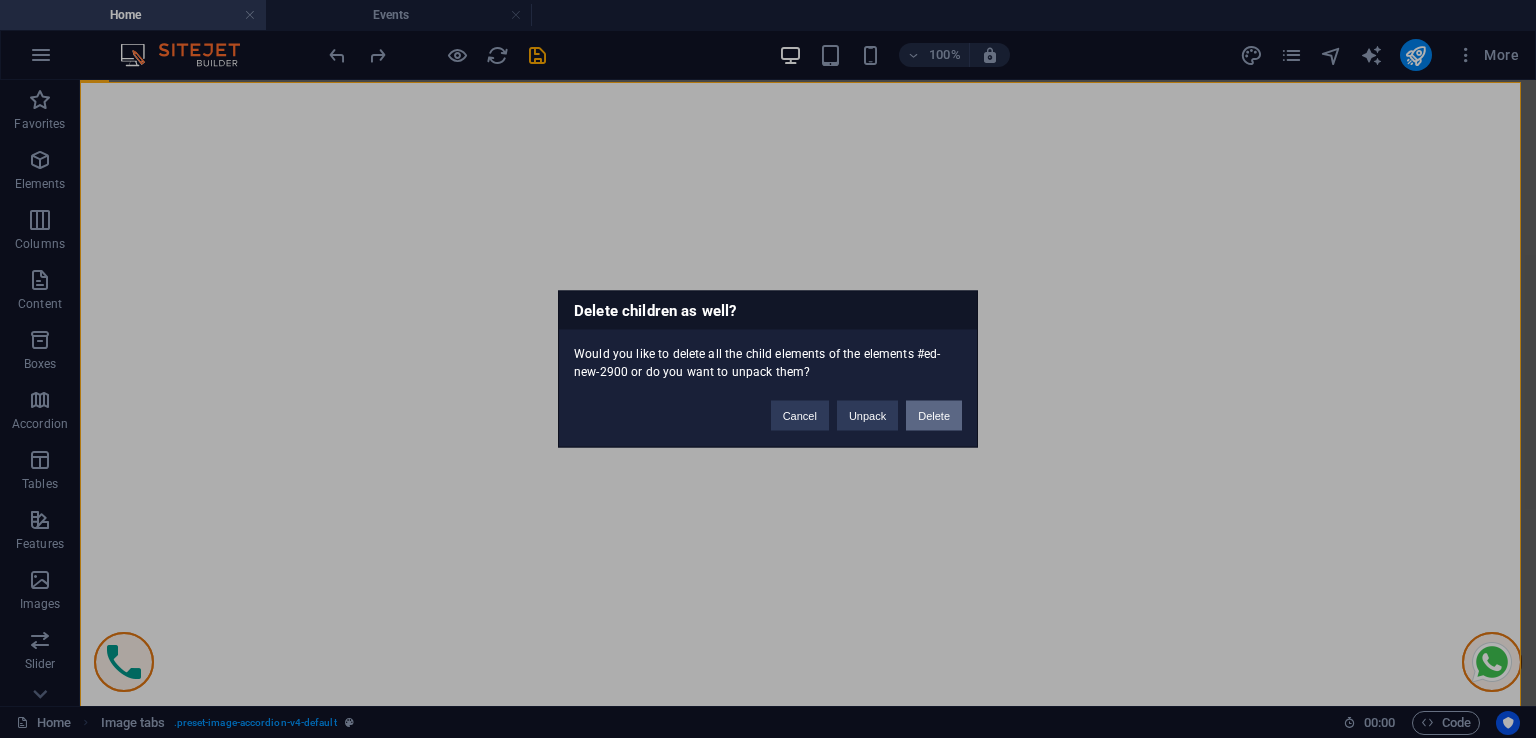 click on "Delete" at bounding box center (934, 416) 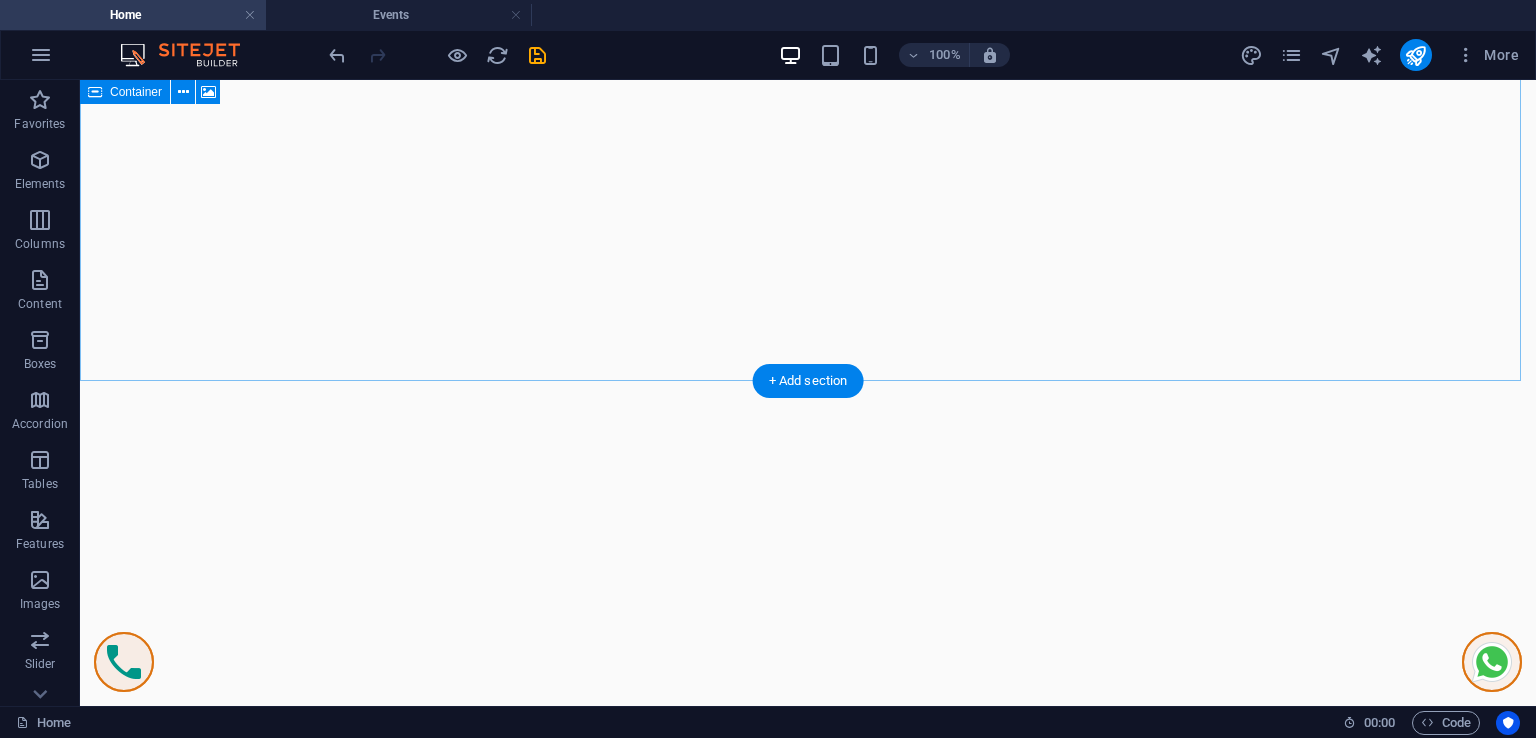 scroll, scrollTop: 8322, scrollLeft: 0, axis: vertical 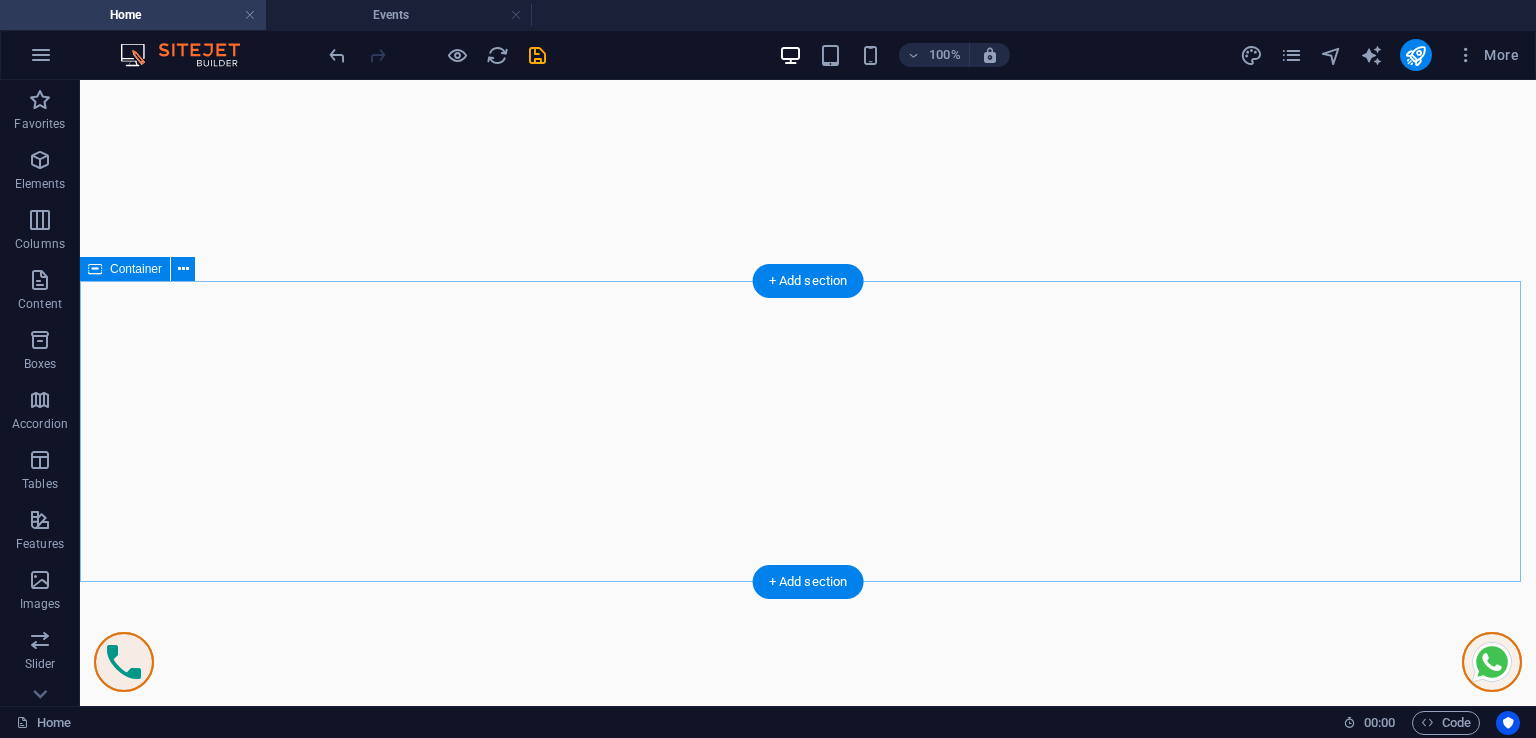 click on "Drop content here or  Add elements  Paste clipboard" at bounding box center [808, 7662] 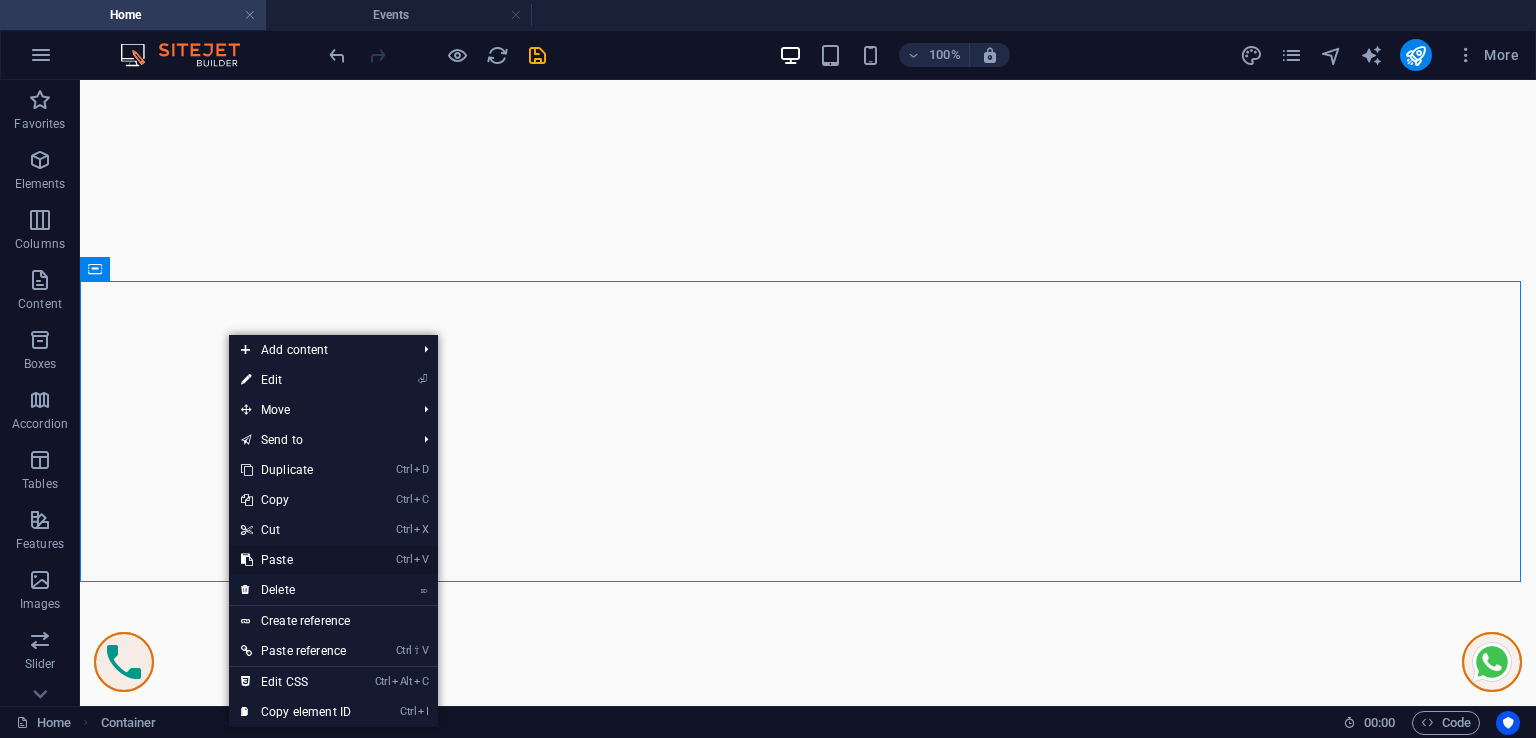 click on "Ctrl V  Paste" at bounding box center [296, 560] 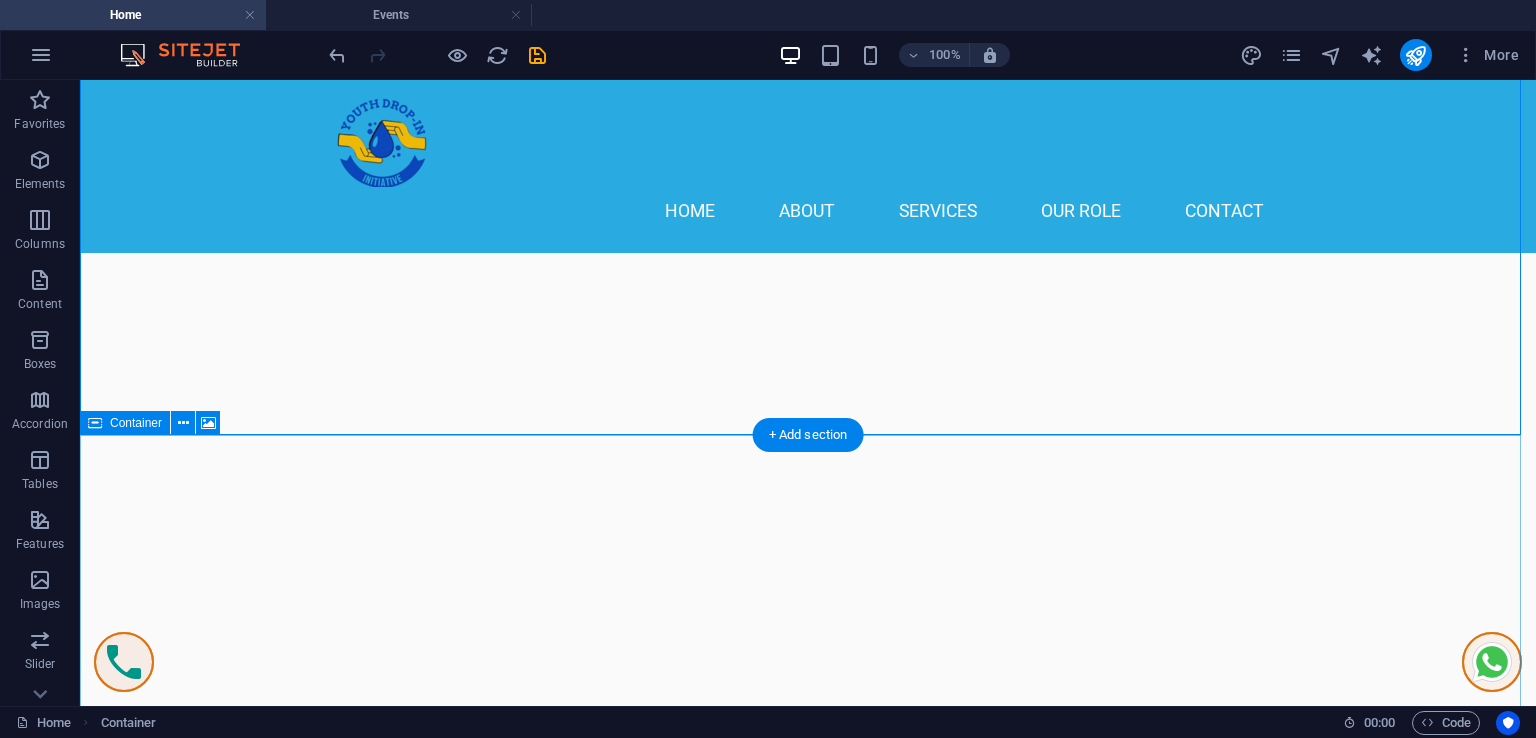 scroll, scrollTop: 10222, scrollLeft: 0, axis: vertical 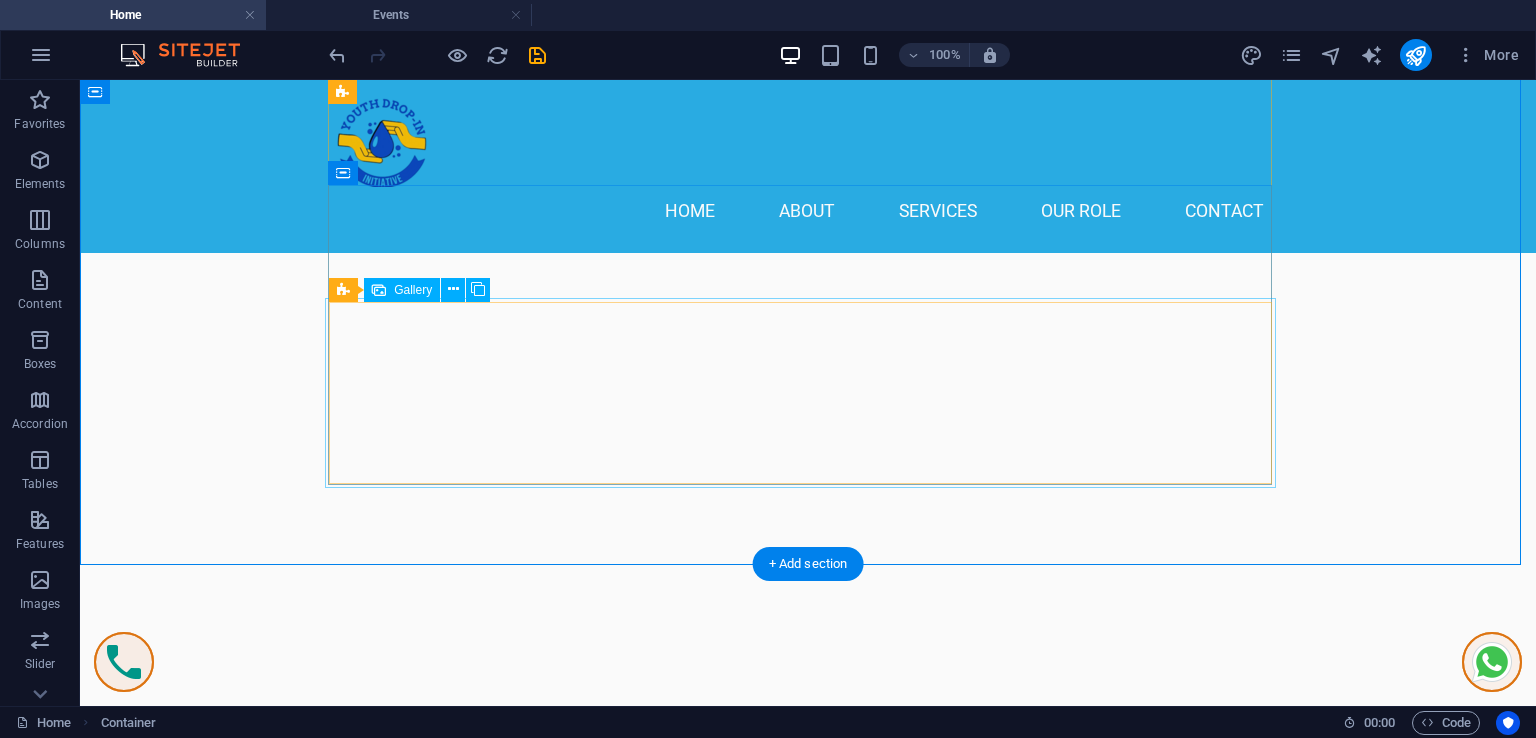 click at bounding box center (808, 7535) 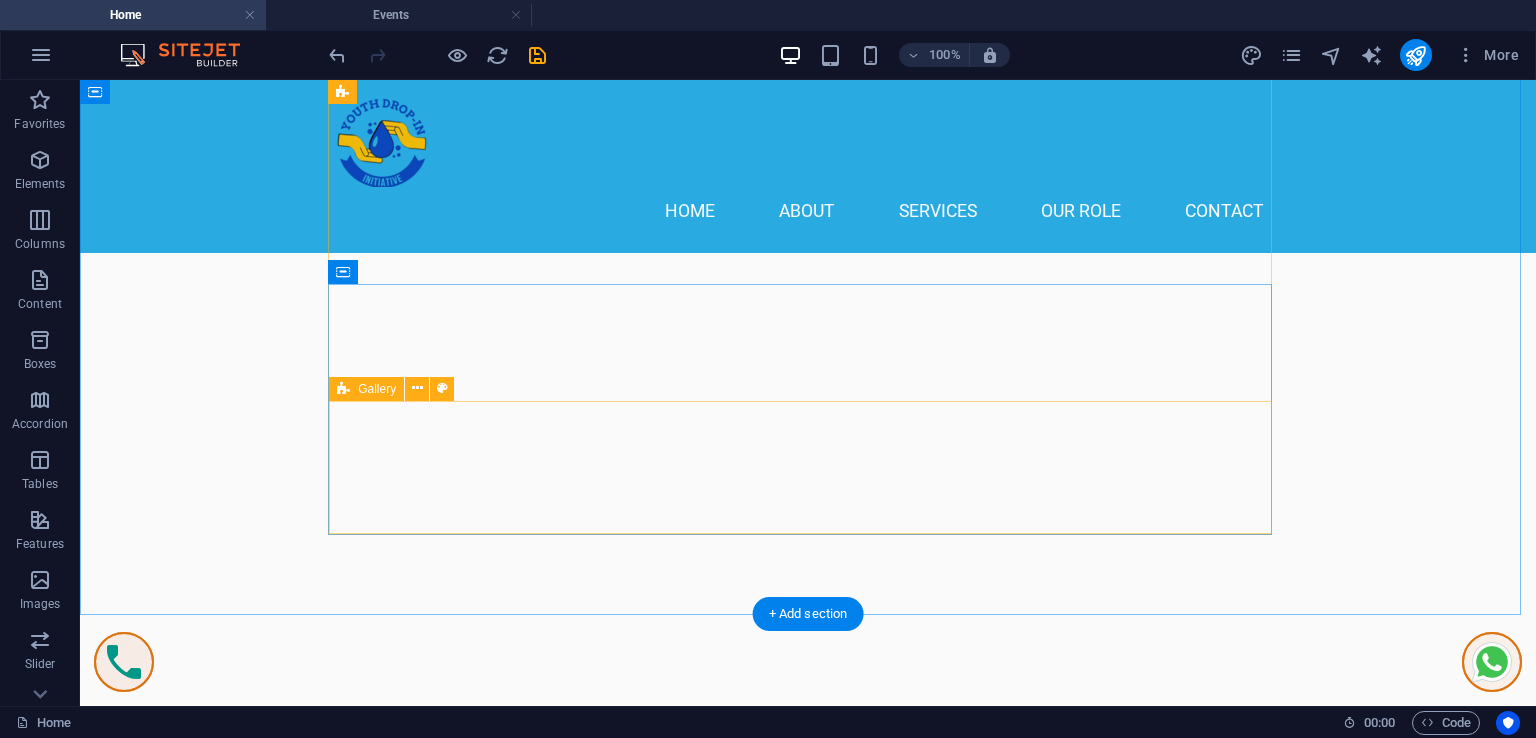scroll, scrollTop: 10022, scrollLeft: 0, axis: vertical 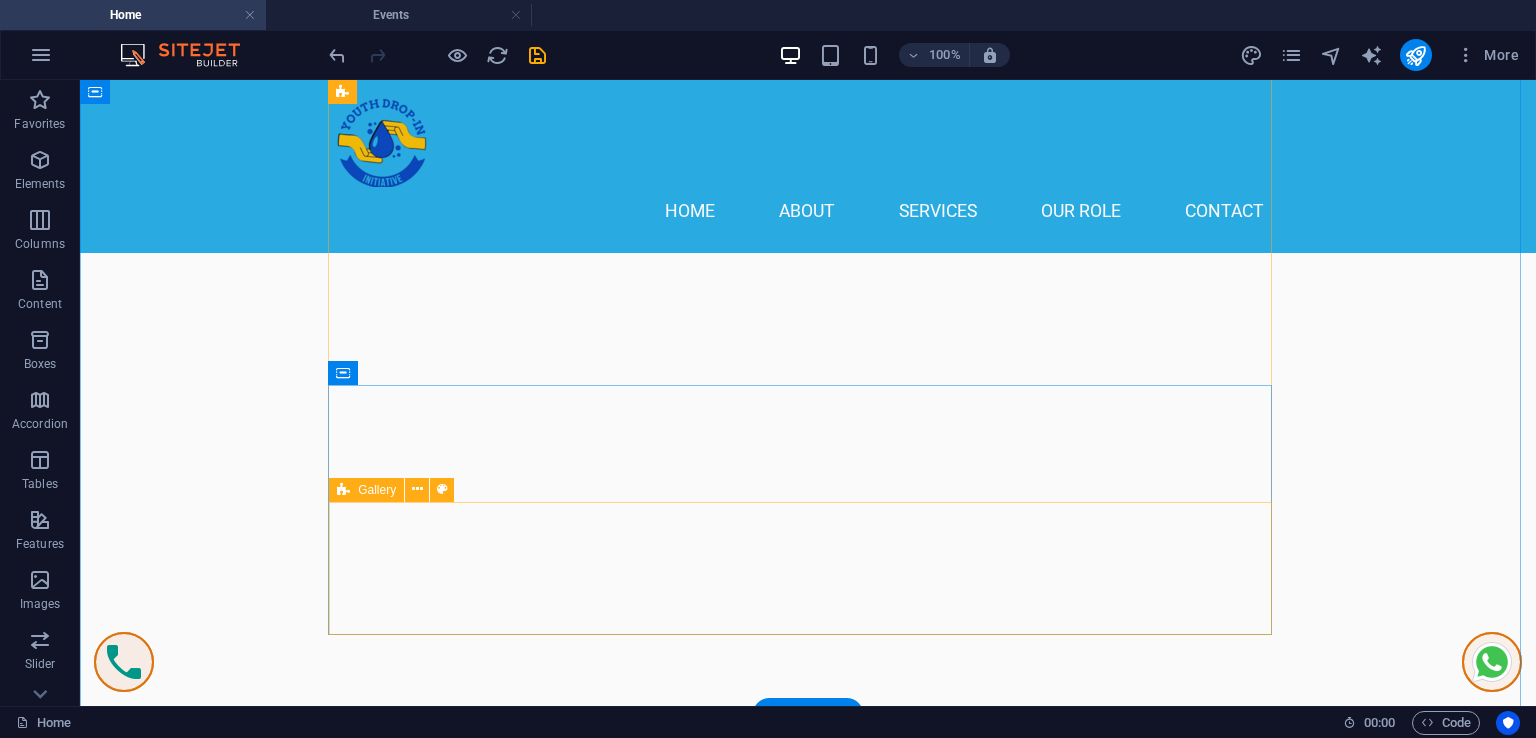 click on "Drop content here or  Add elements  Paste clipboard" at bounding box center [808, 7711] 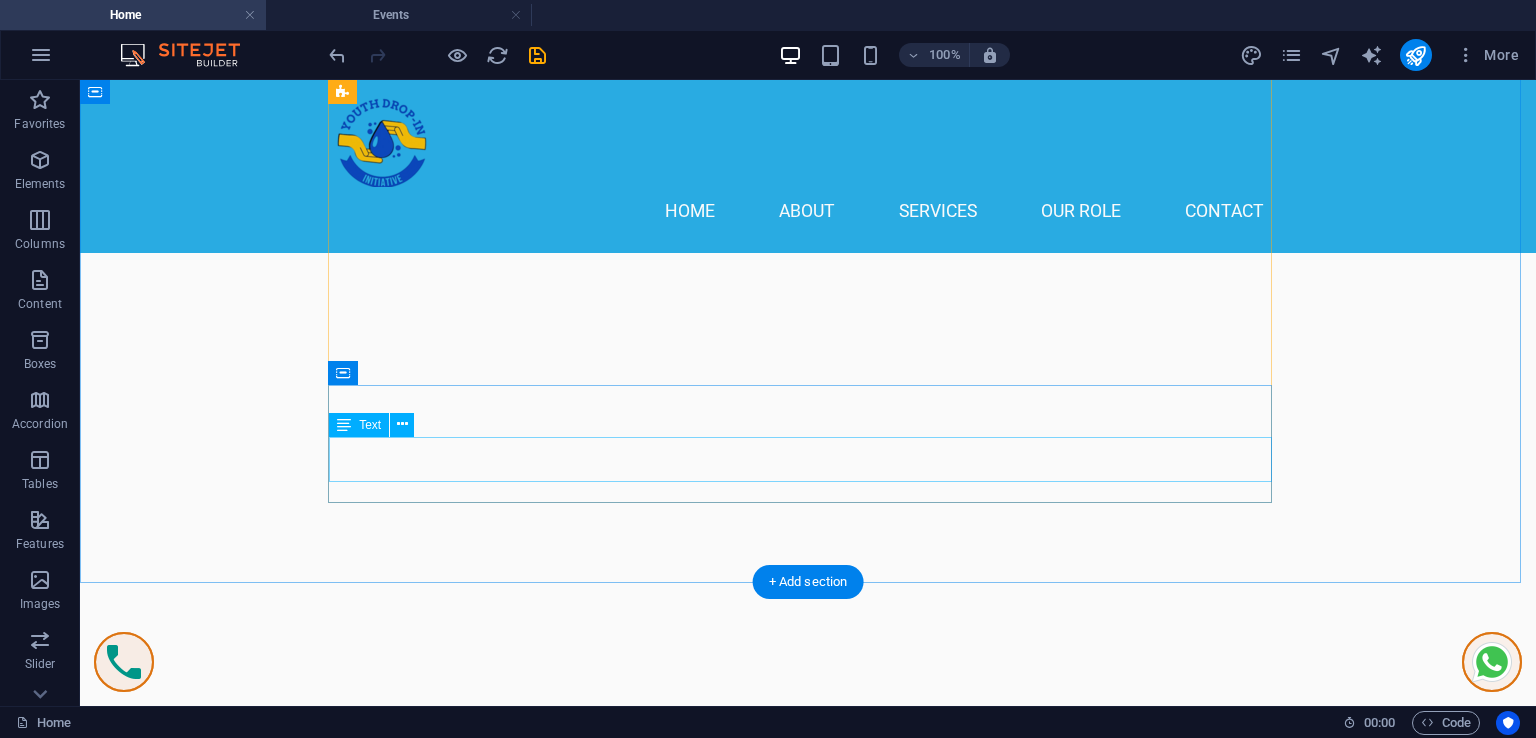 click on "Discover a variety of stylish bottoms, including skirts, trousers, and shorts. Perfect for mixing and matching with our tops, starting from KSH 1,800! (Image links: img1.jpg, img2.jpg, img3.jpg, img4.jpg, img5.jpg)" at bounding box center [808, 7601] 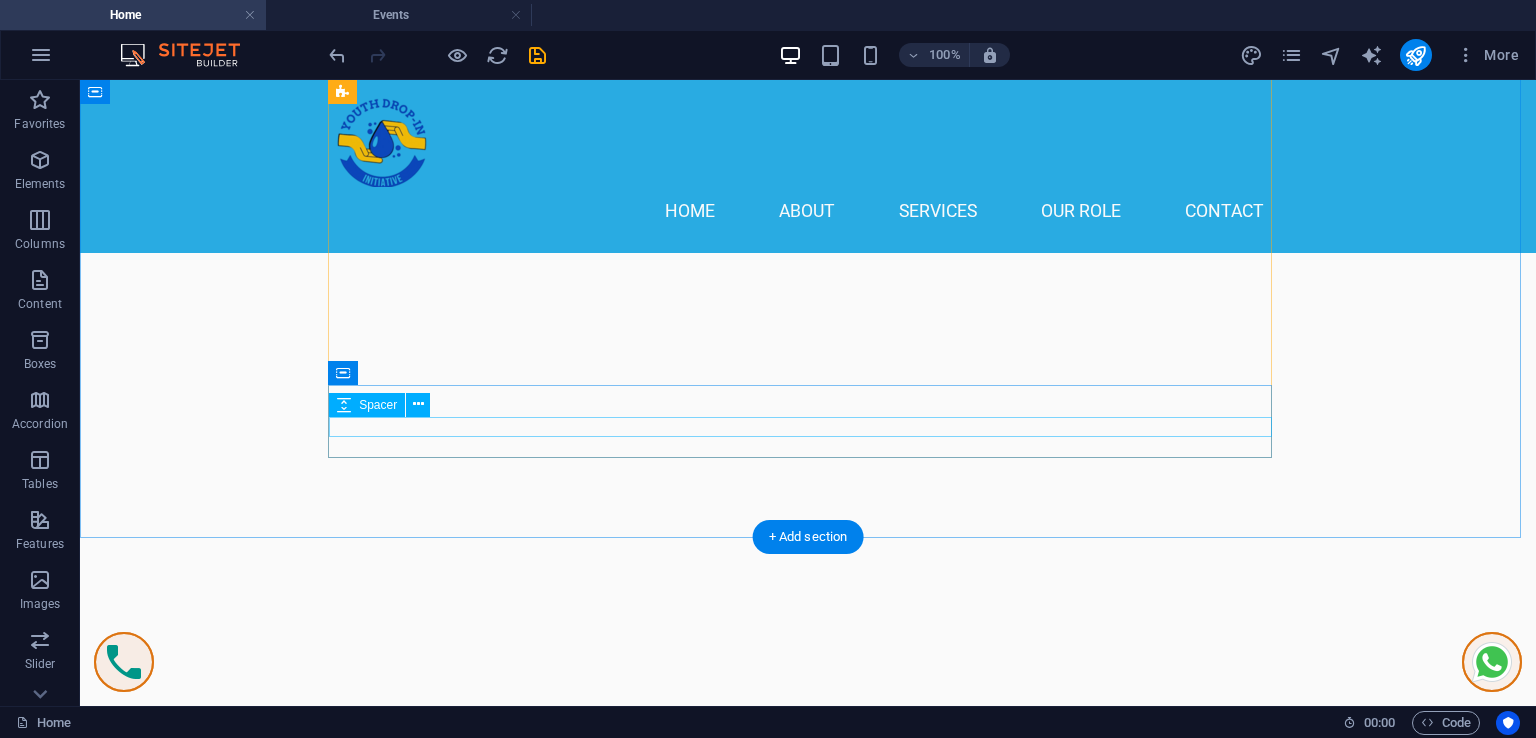 click at bounding box center (808, 7569) 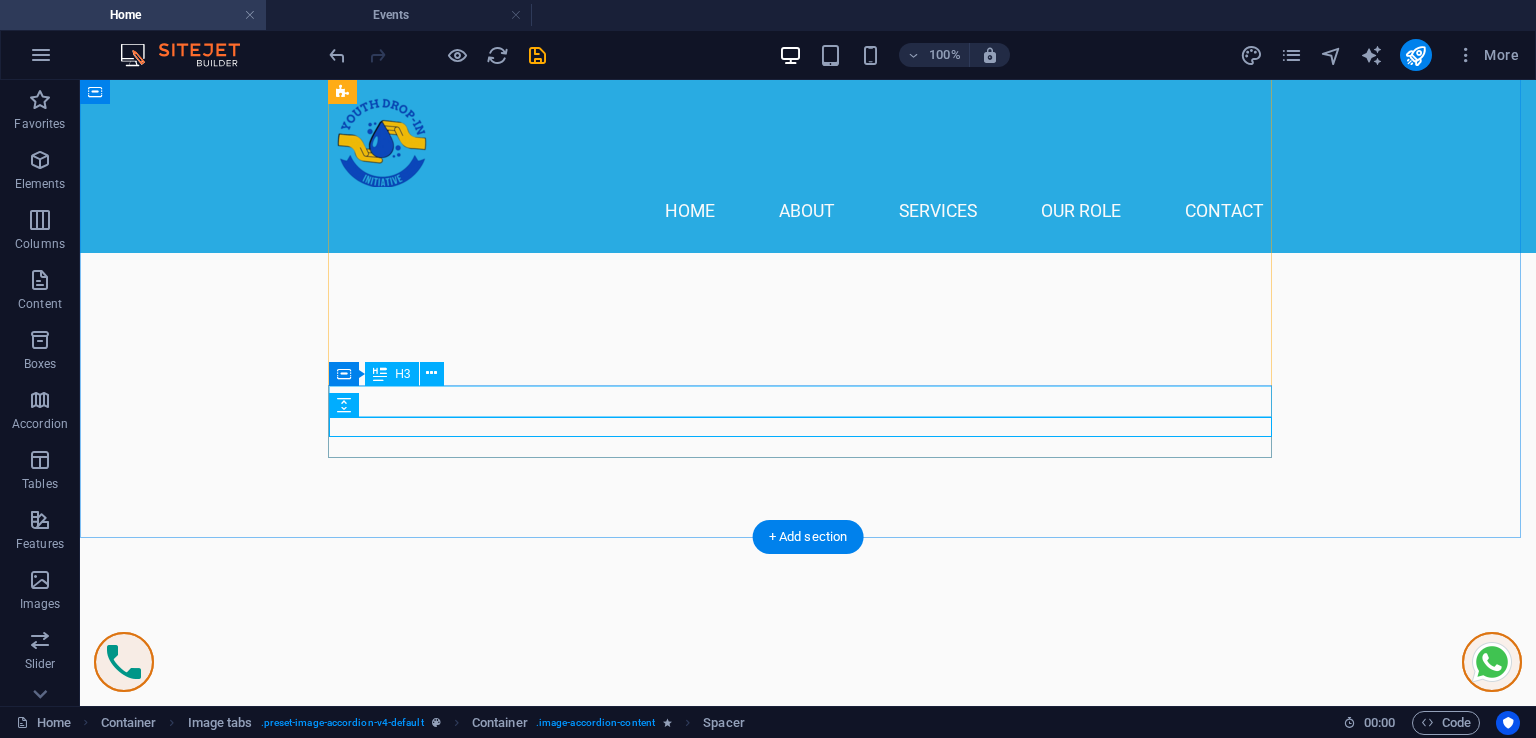 click on "Stylish Bottoms" at bounding box center (808, 7544) 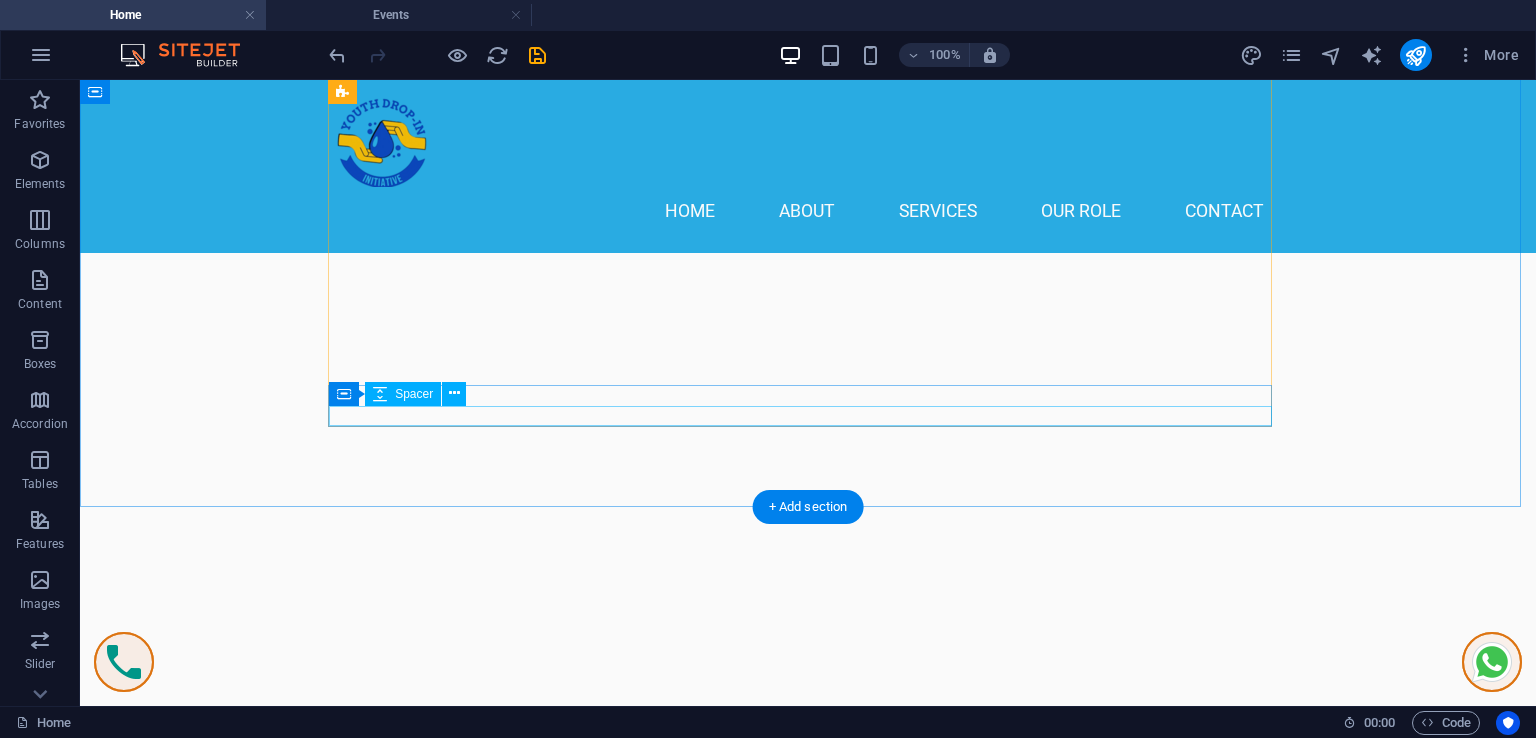 click at bounding box center (808, 7559) 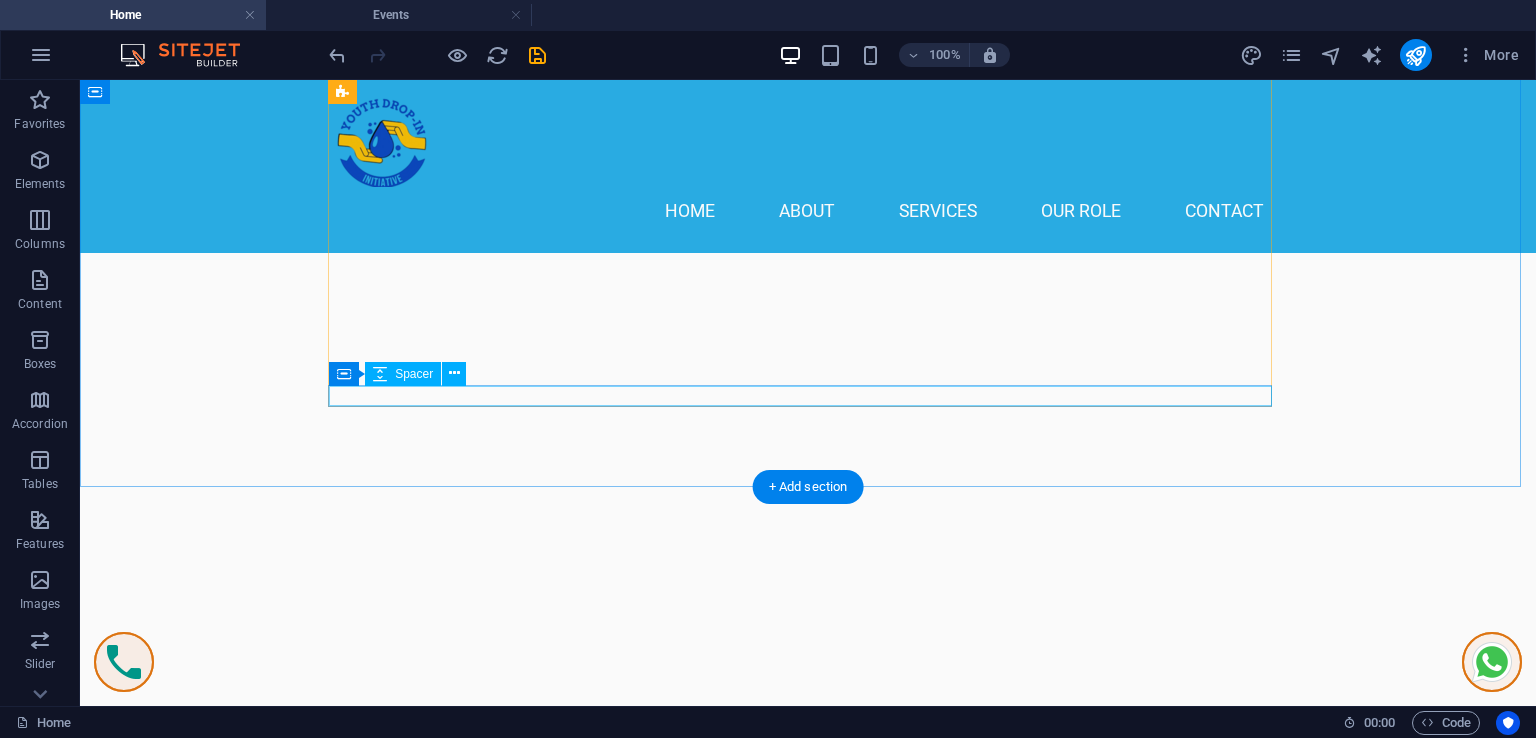 click at bounding box center [808, 7539] 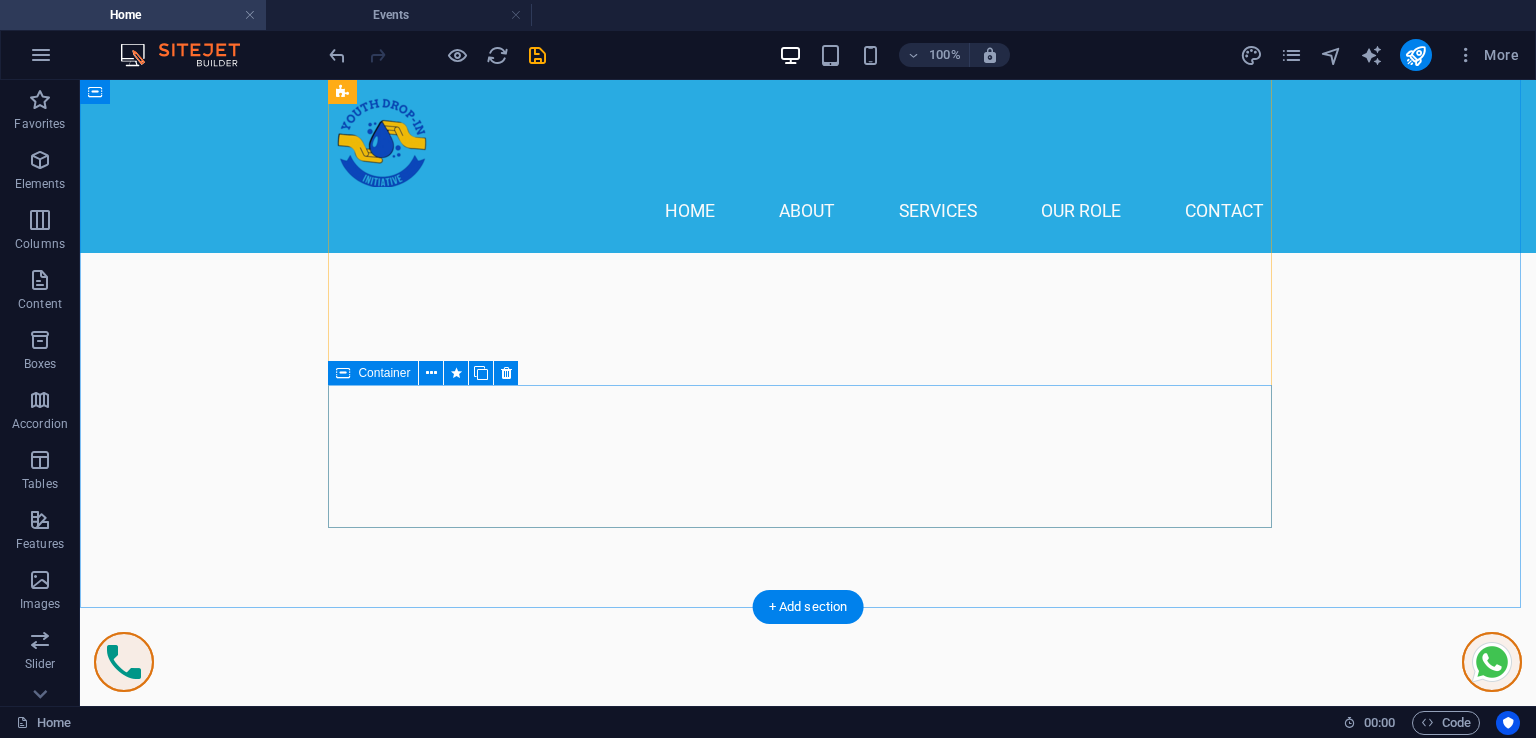 drag, startPoint x: 918, startPoint y: 431, endPoint x: 922, endPoint y: 417, distance: 14.56022 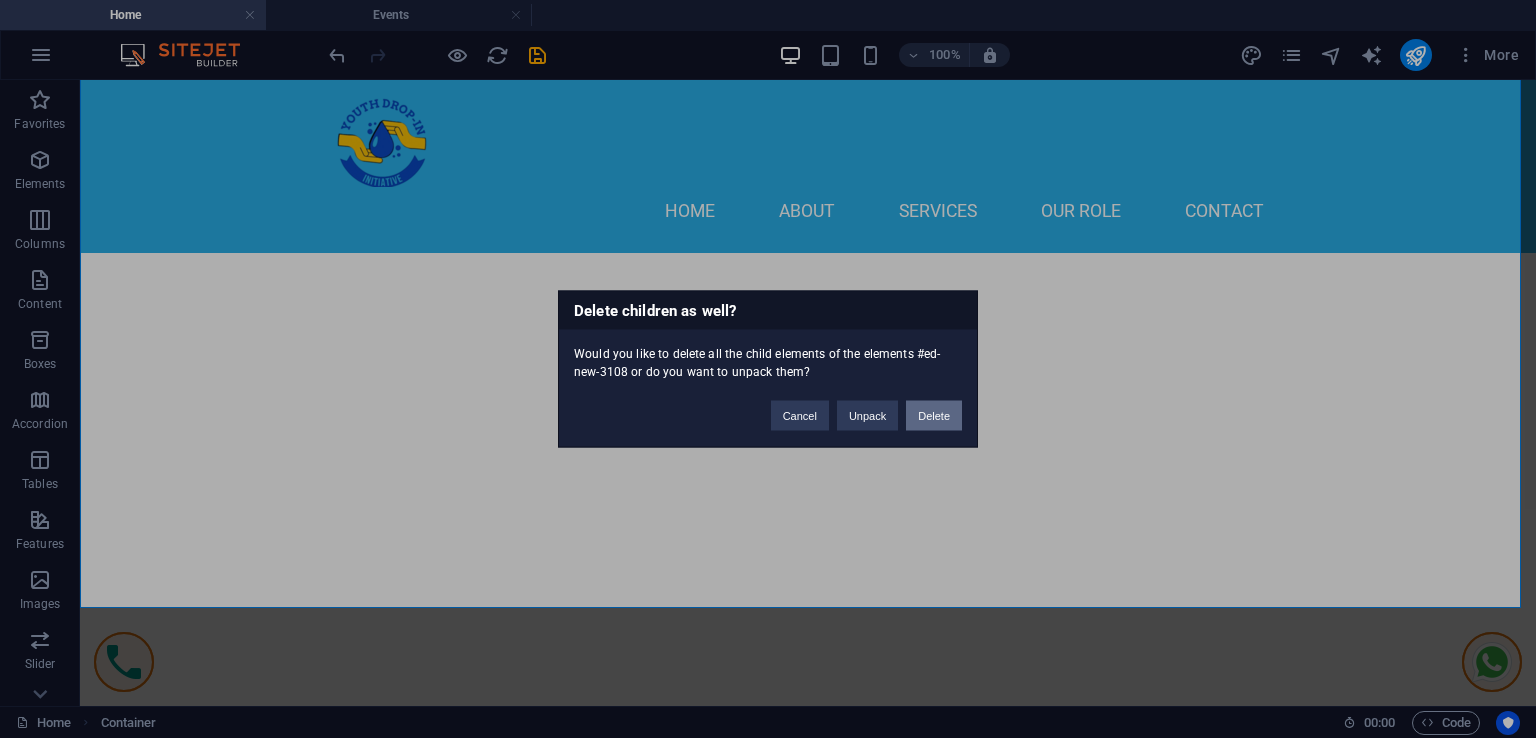 click on "Delete" at bounding box center (934, 416) 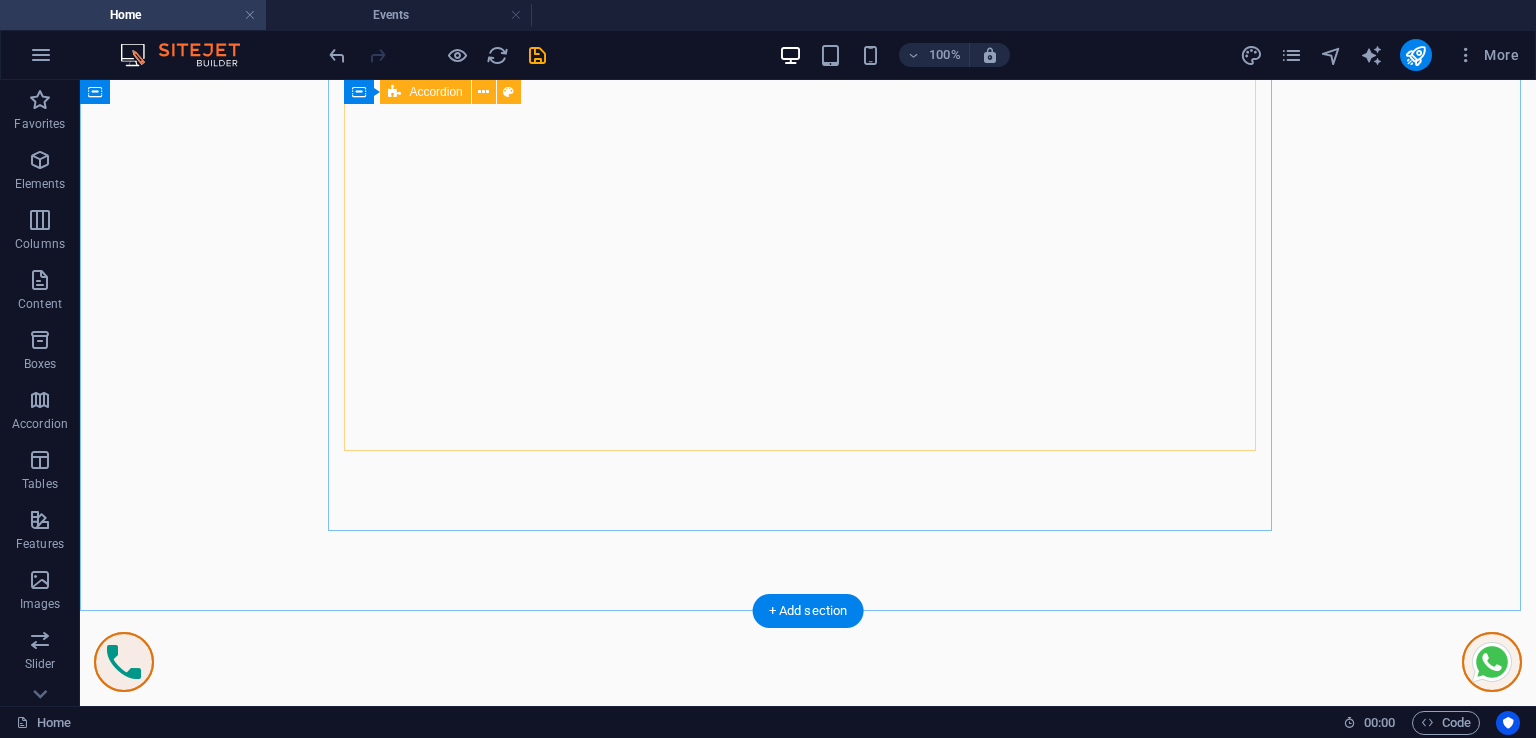 scroll, scrollTop: 8222, scrollLeft: 0, axis: vertical 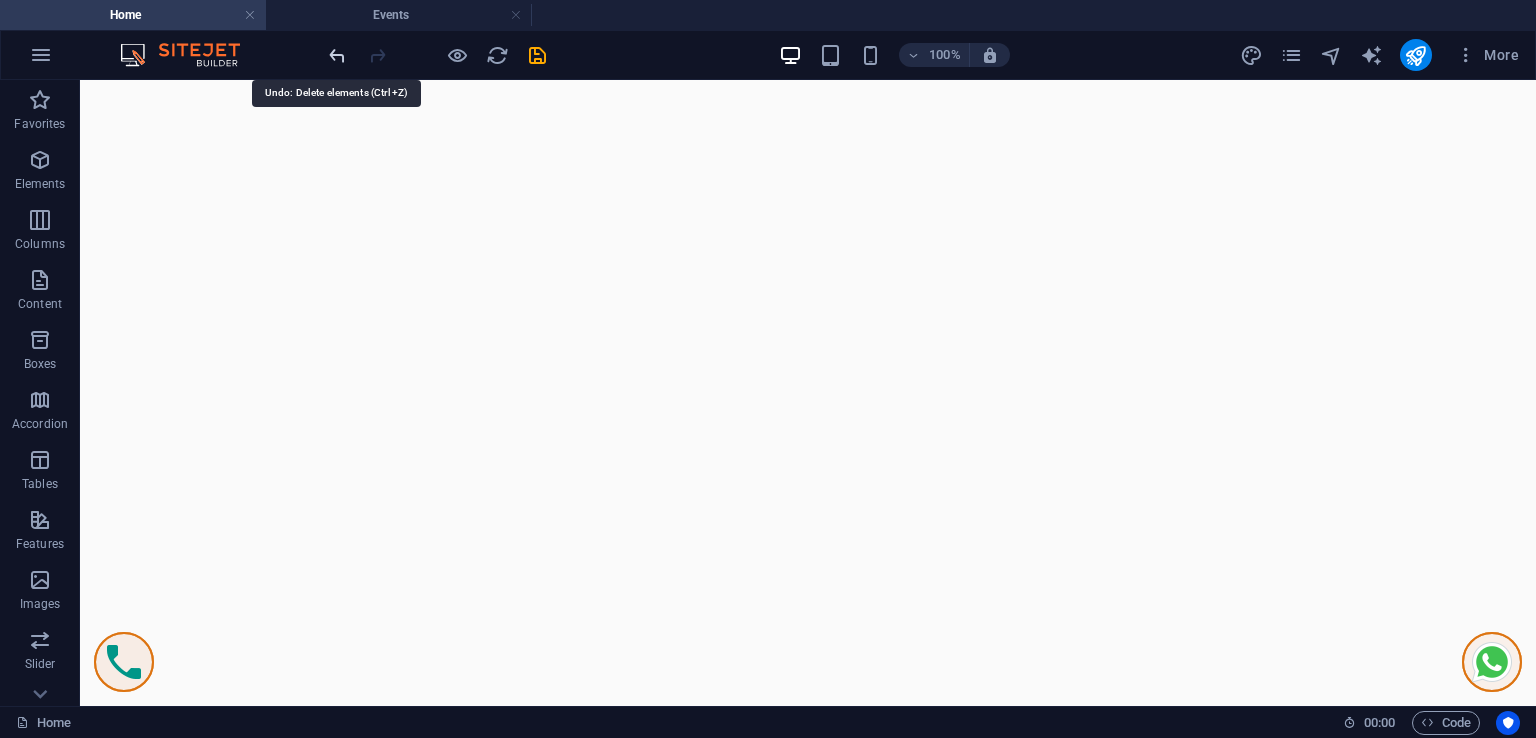 click at bounding box center [337, 55] 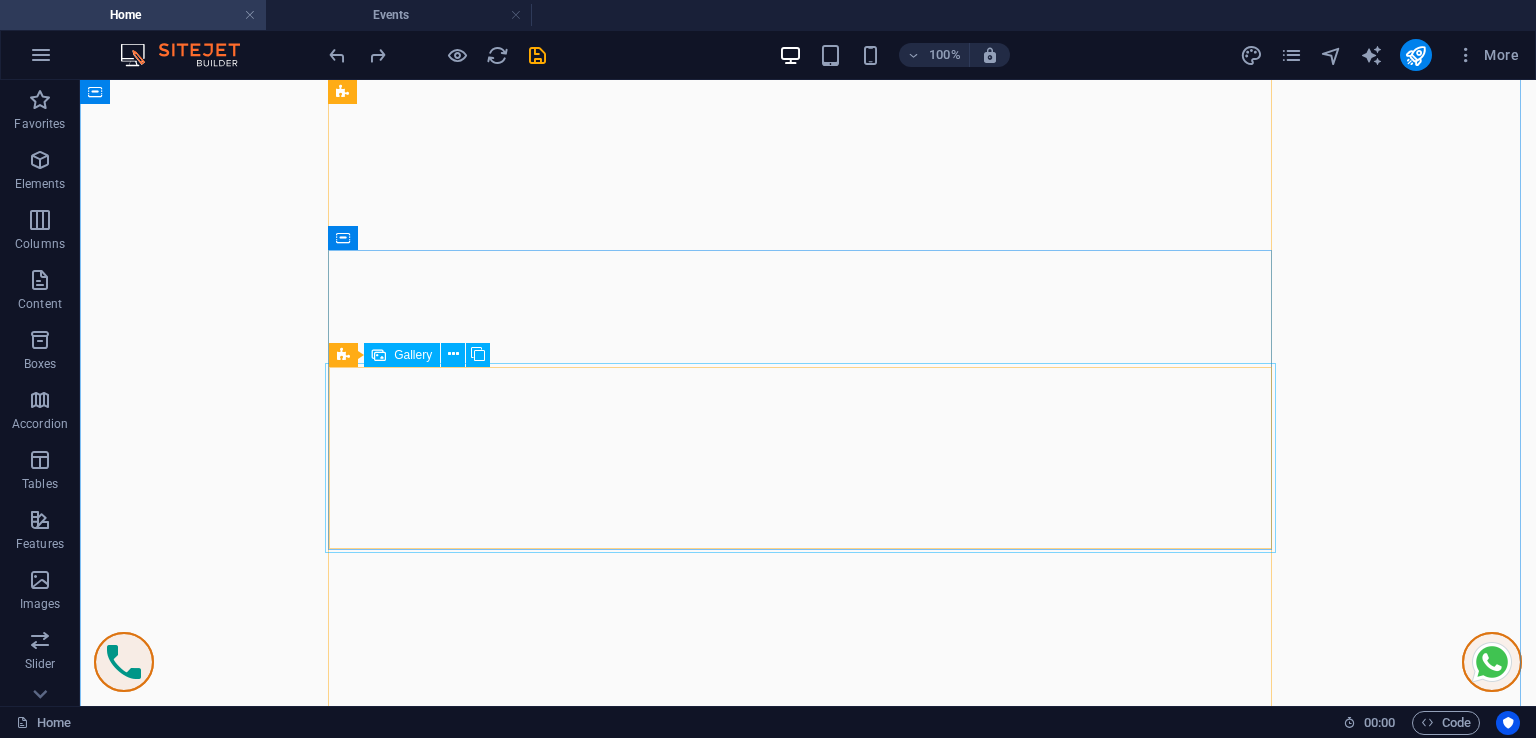 scroll, scrollTop: 10022, scrollLeft: 0, axis: vertical 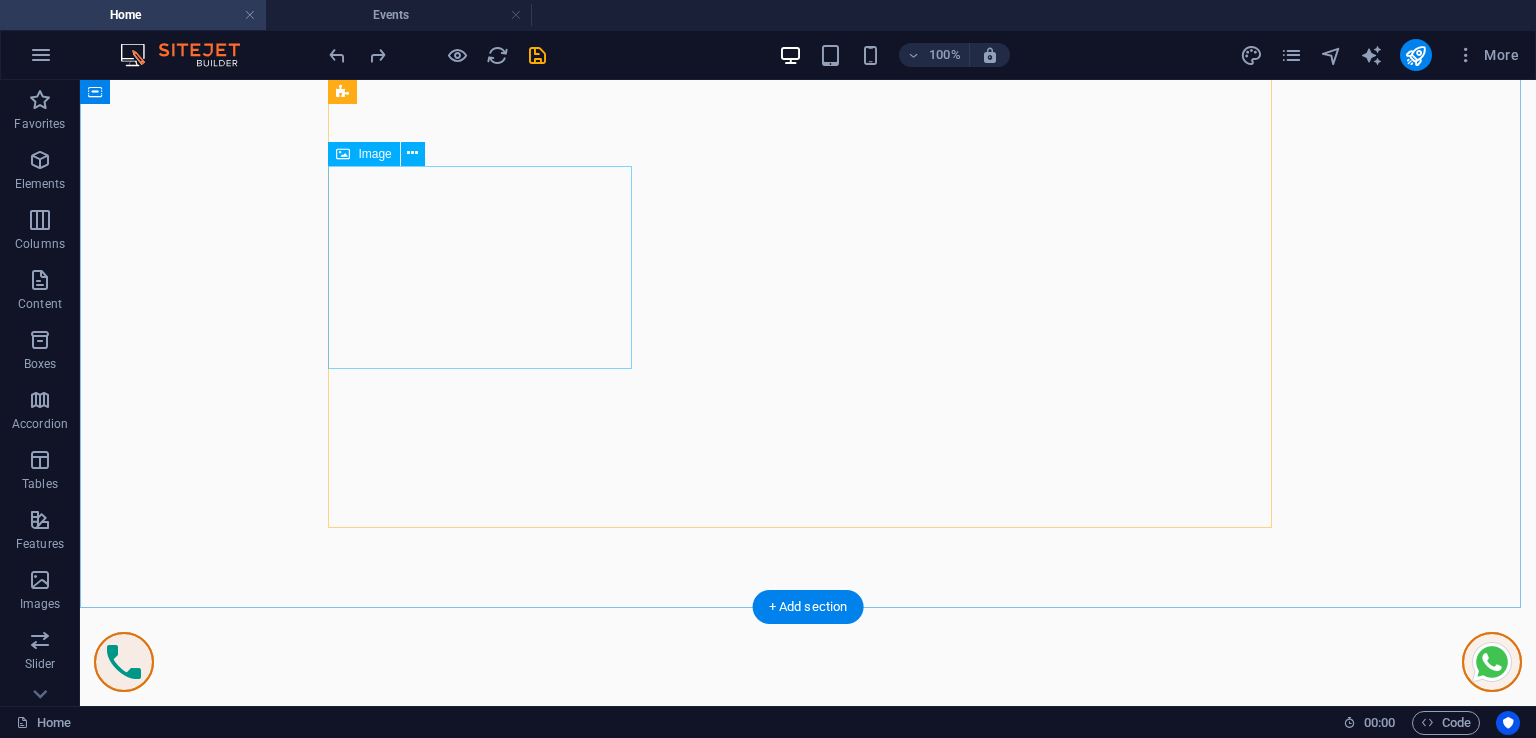 click on "Family Room" at bounding box center (488, 7467) 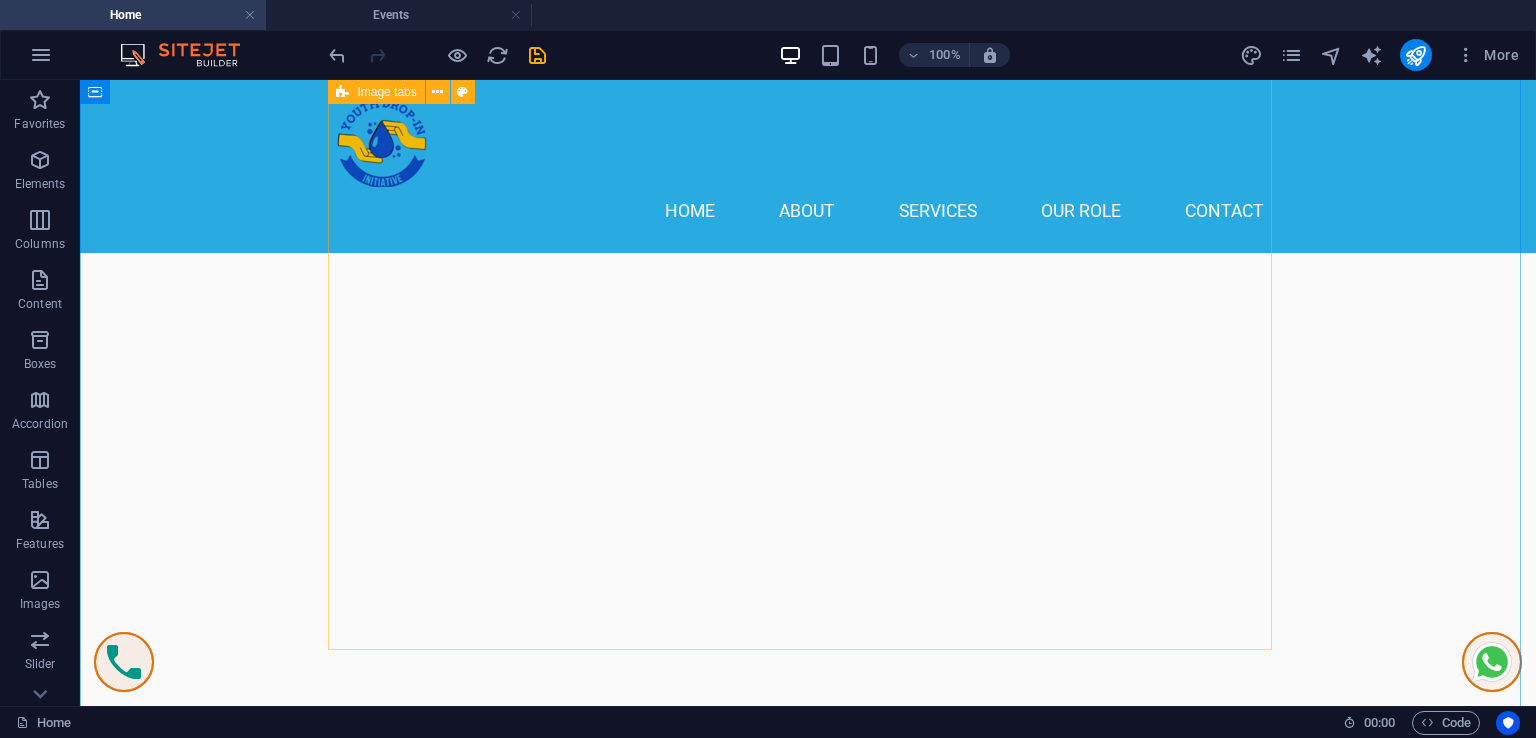 scroll, scrollTop: 9522, scrollLeft: 0, axis: vertical 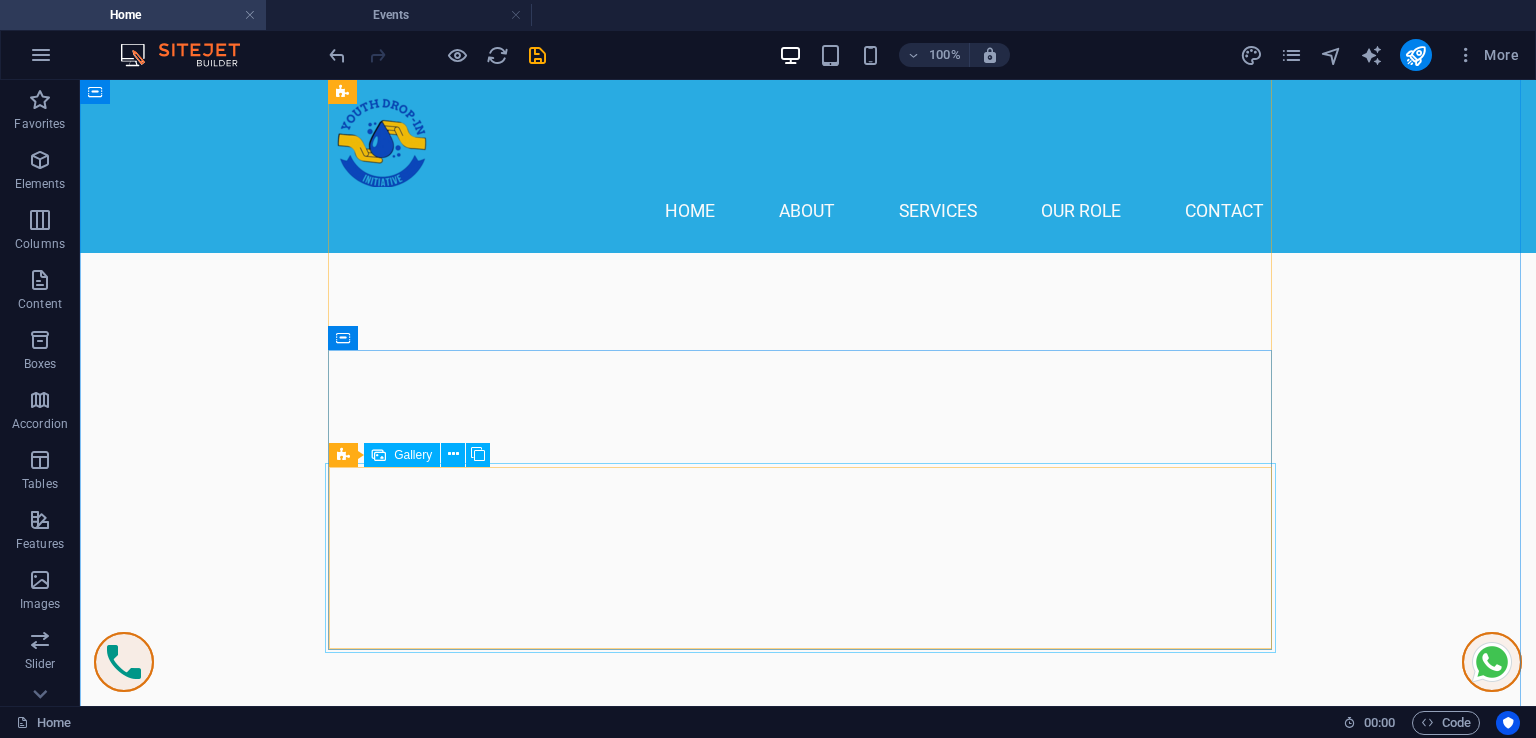 click at bounding box center (1188, 7716) 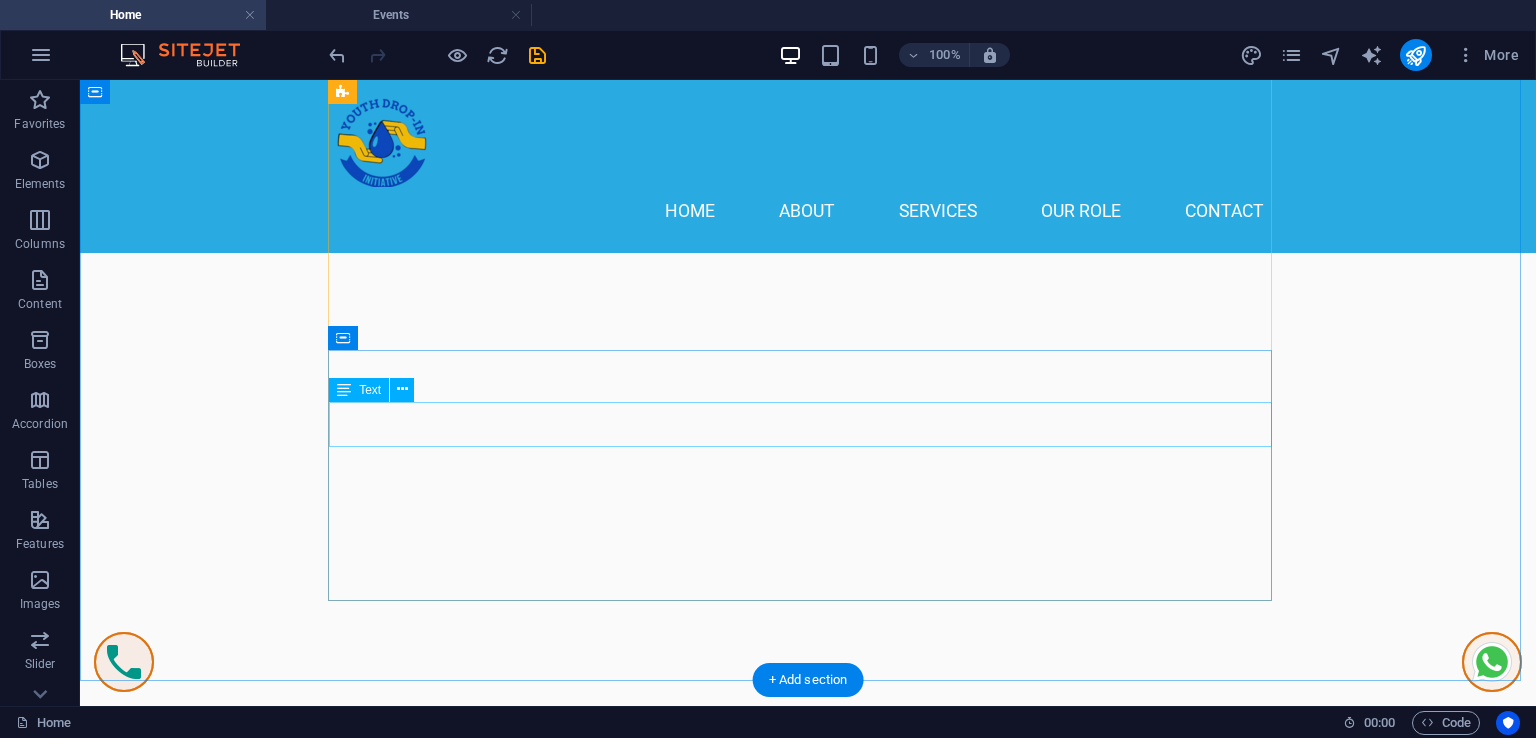 click on "Shop our trendy tops collection, featuring everything from casual tees to stylish blouses. Priced from KSH 1,200, you can dress up or down effortlessly. (Image links: img1.jpg, img2.jpg, img3.jpg, img4.jpg, img5.jpg)" at bounding box center [808, 7582] 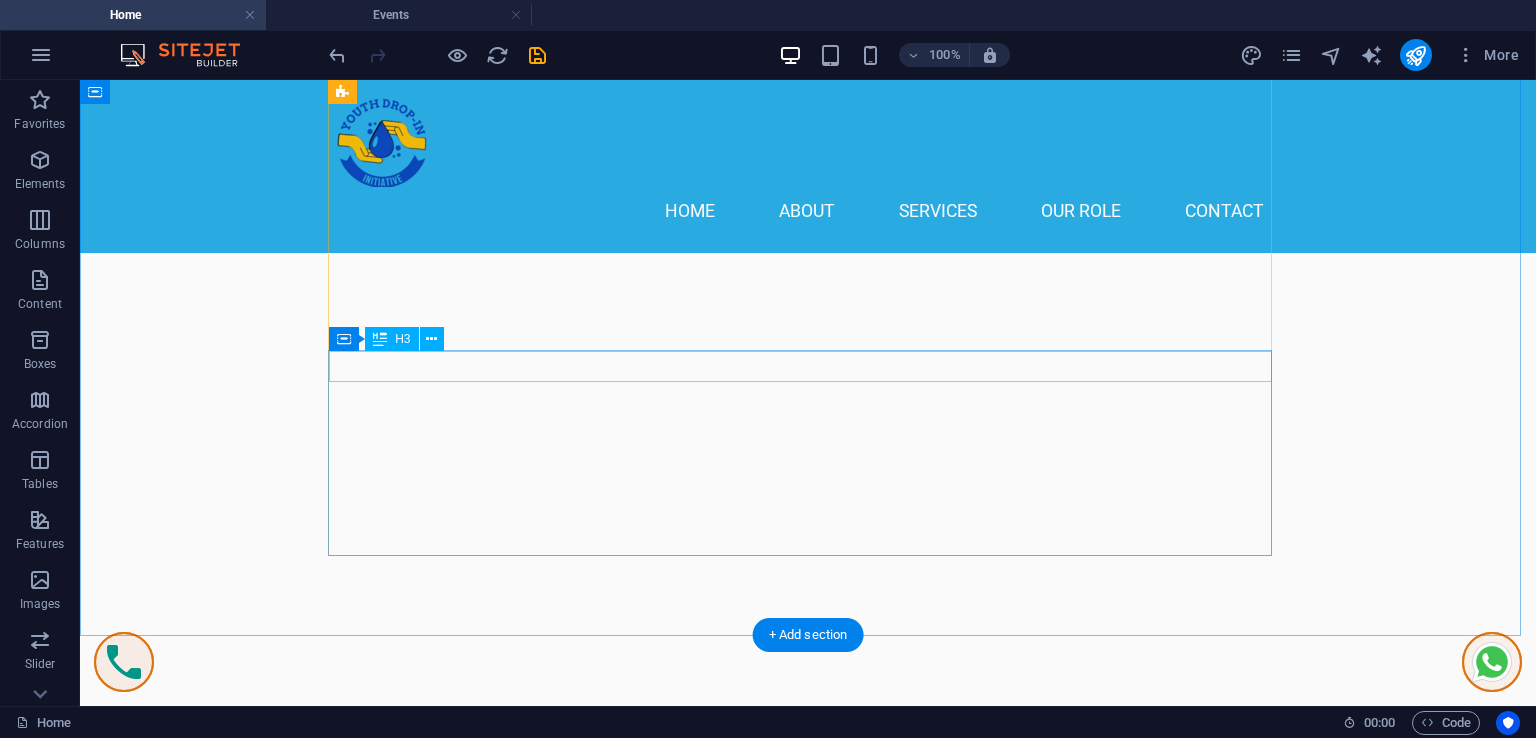 click on "Trendy Tops" at bounding box center (808, 7524) 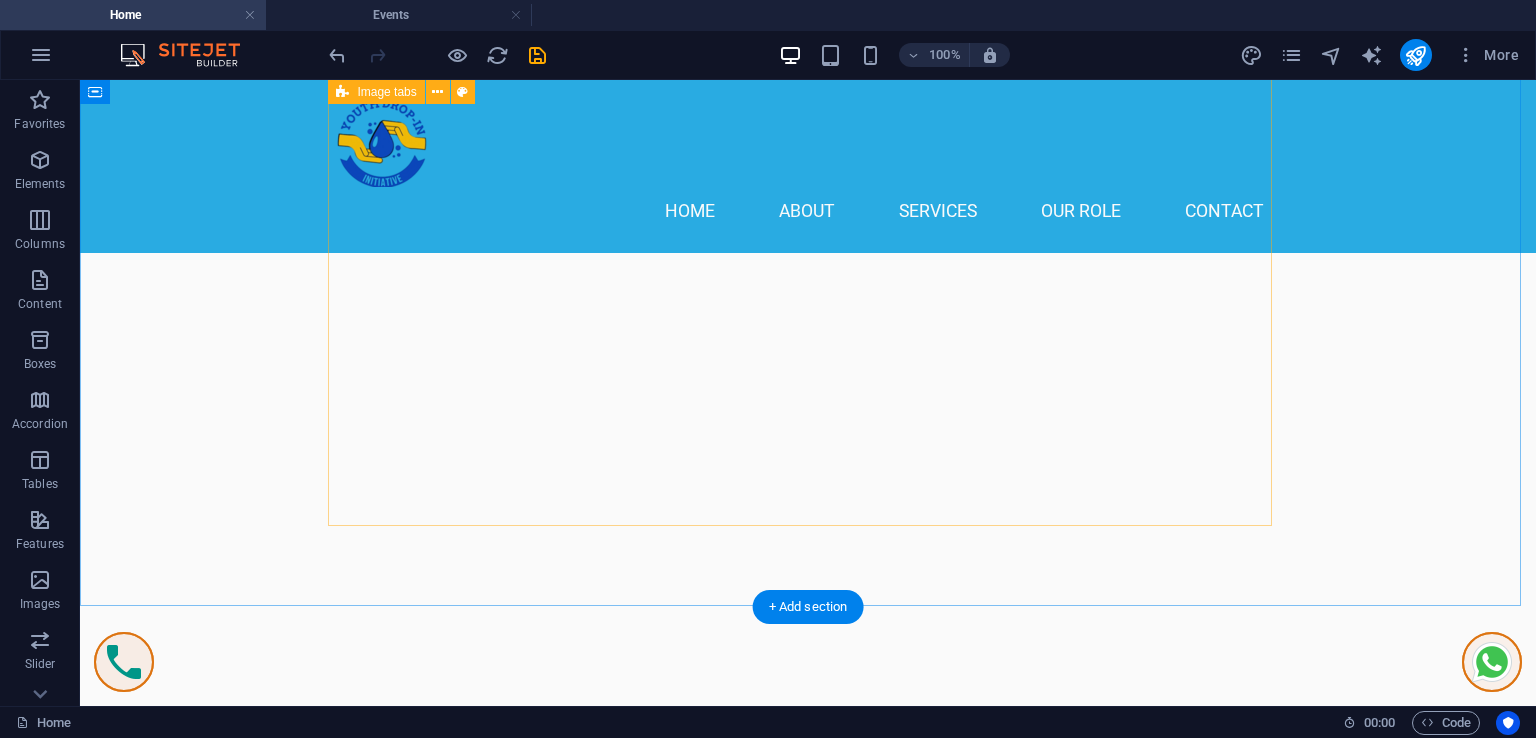 scroll, scrollTop: 9422, scrollLeft: 0, axis: vertical 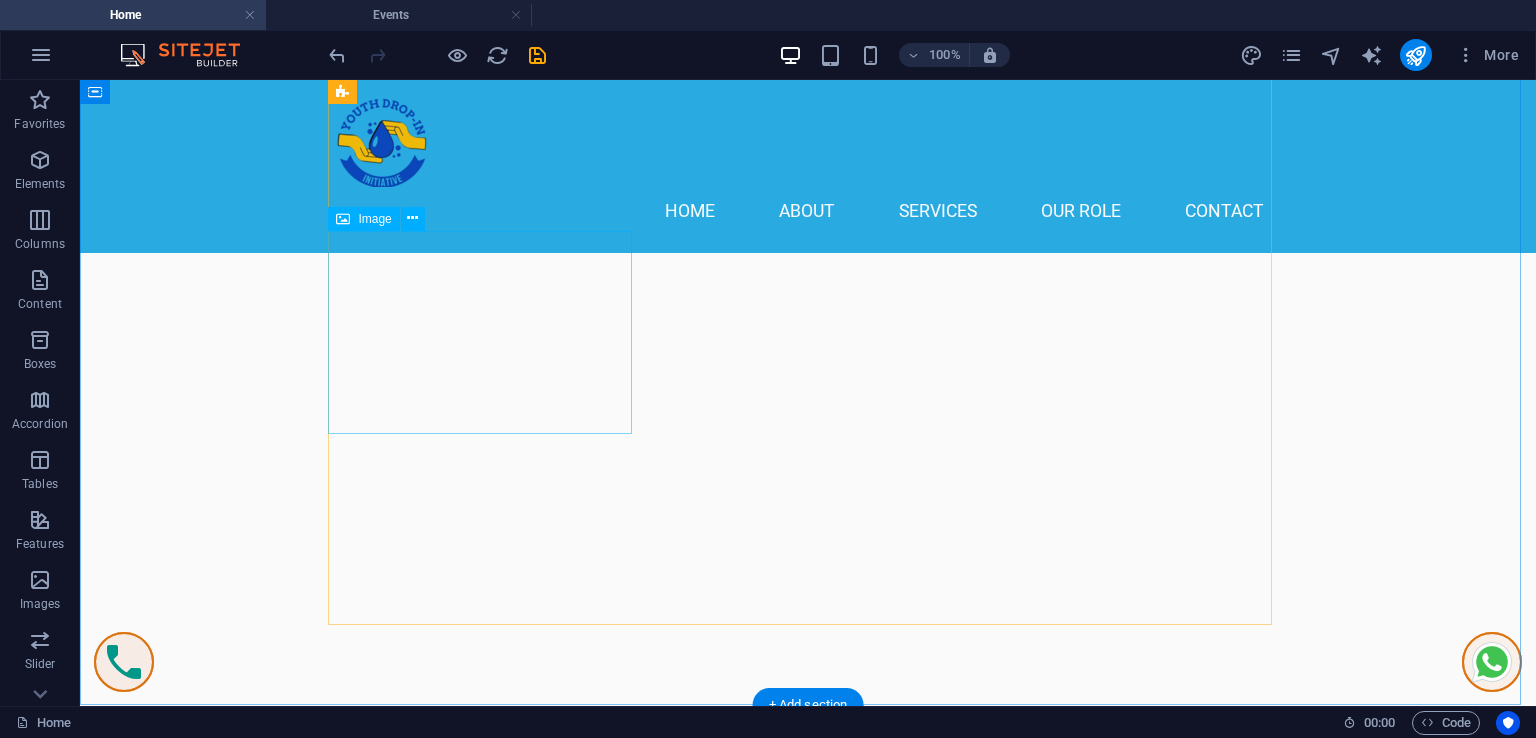 click on "Double Room" at bounding box center (488, 7499) 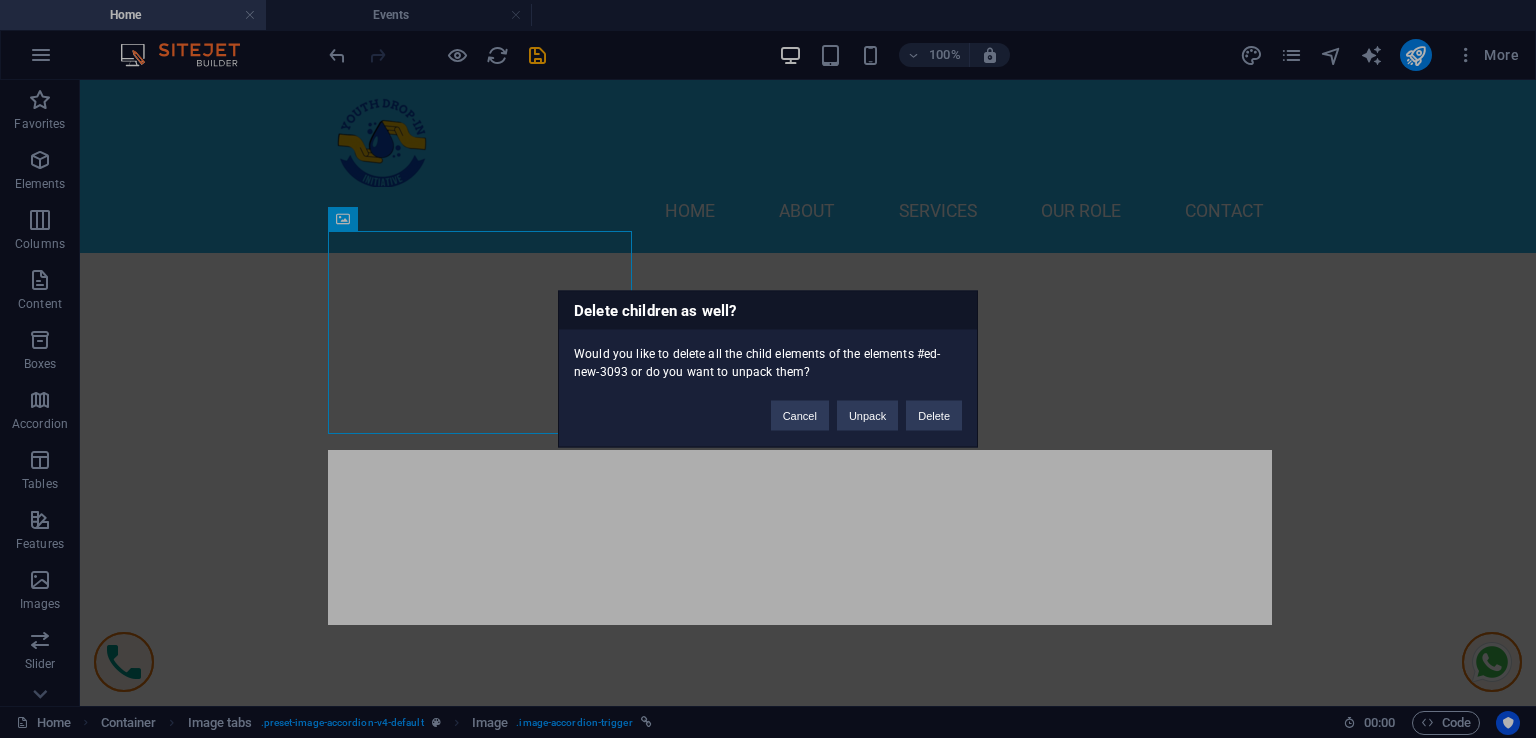 type 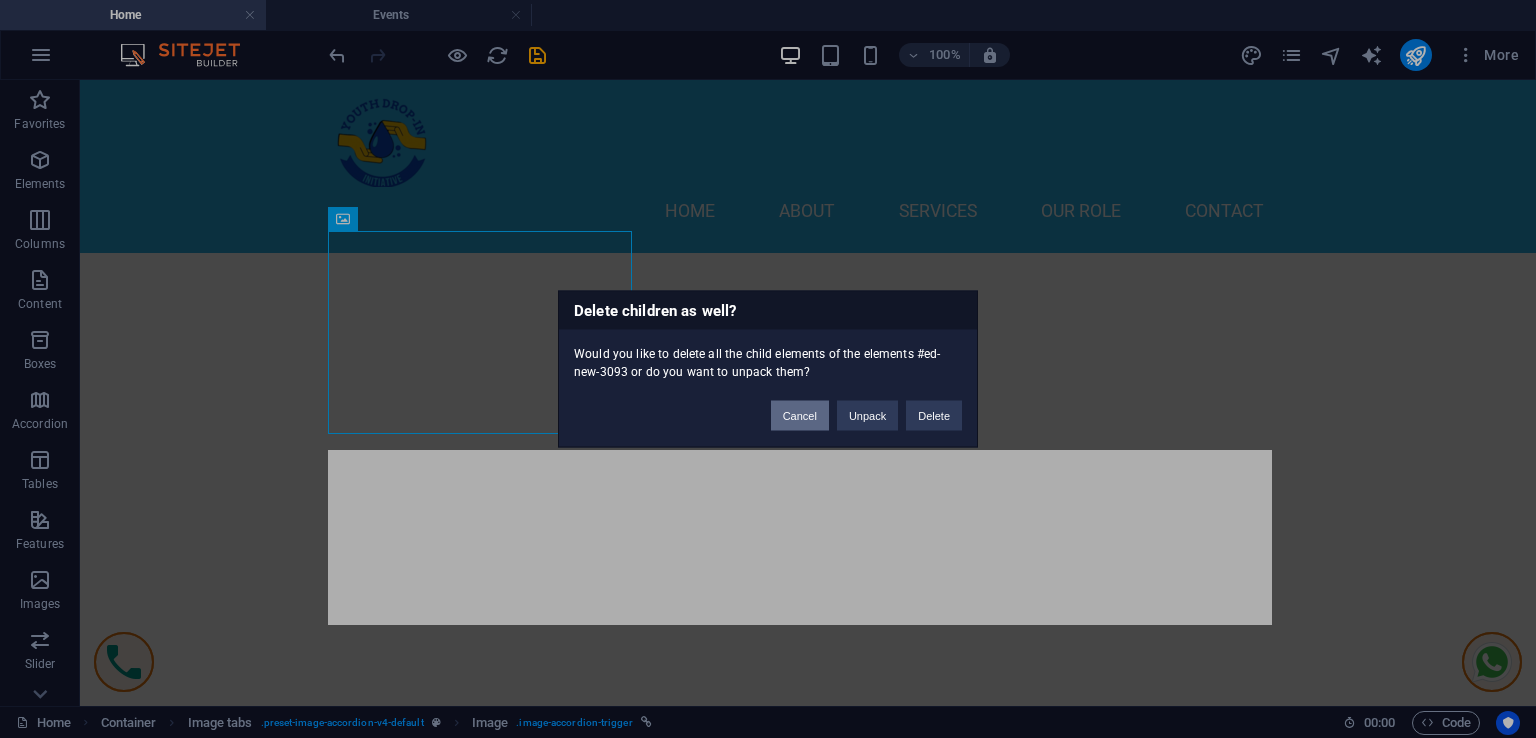 drag, startPoint x: 788, startPoint y: 419, endPoint x: 611, endPoint y: 343, distance: 192.62659 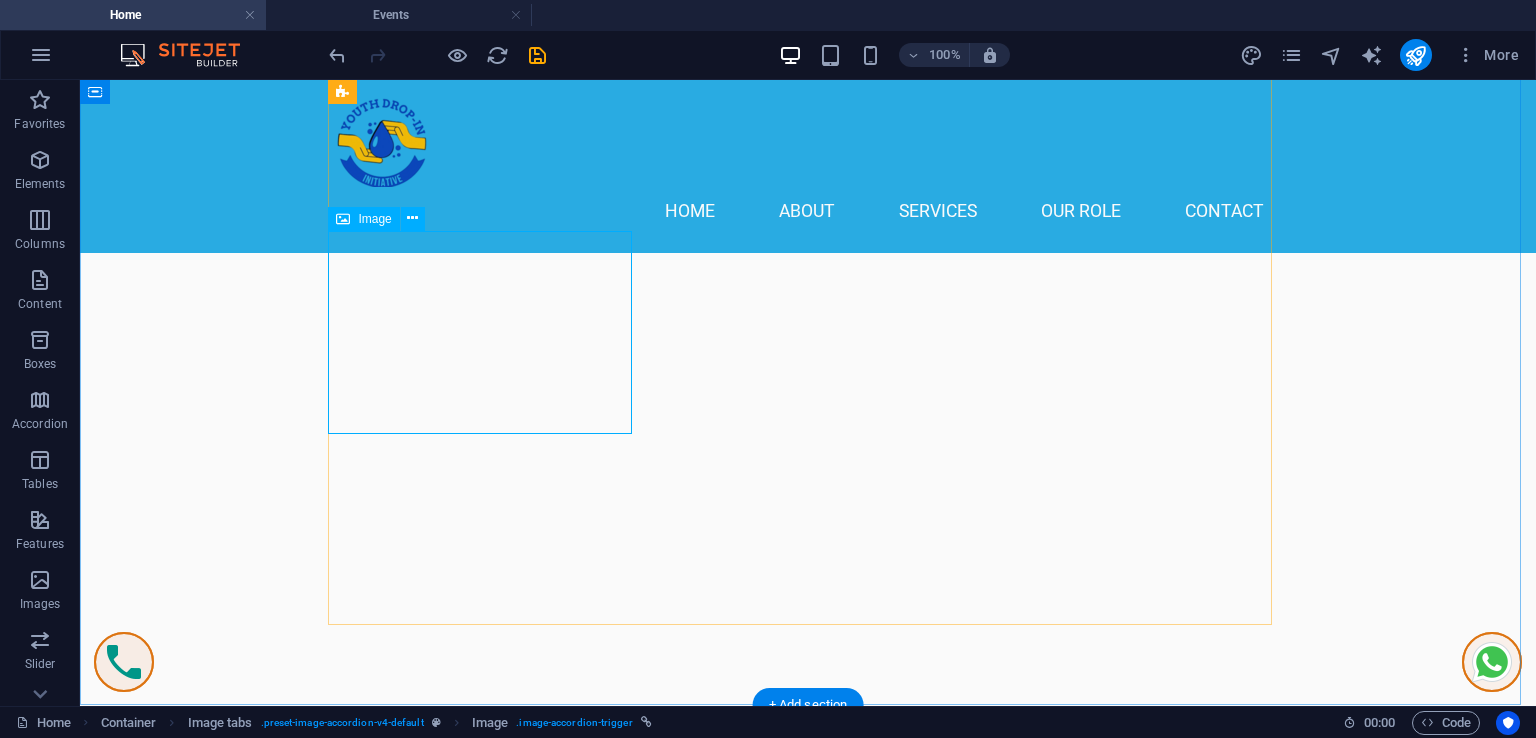 click on "Double Room" at bounding box center [488, 7499] 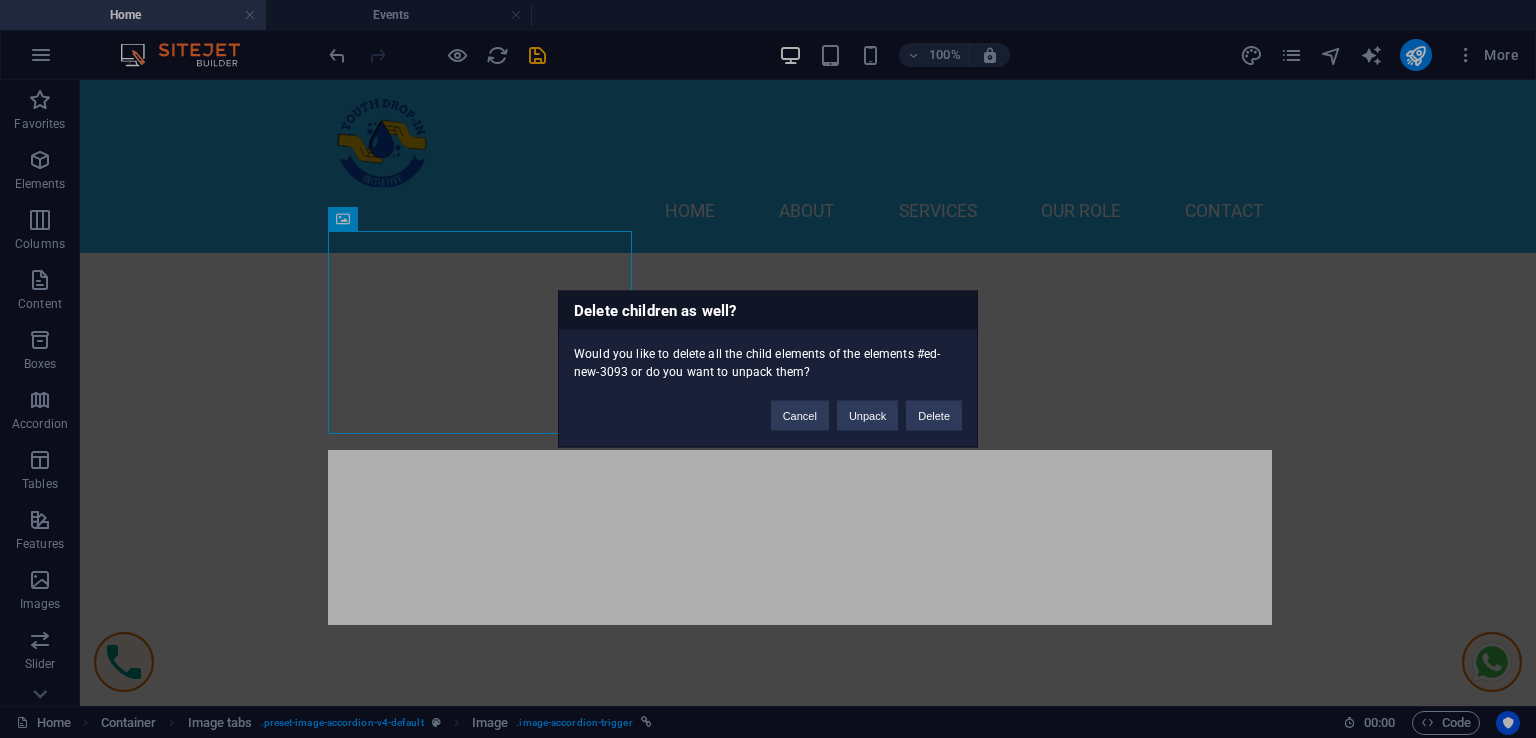 type 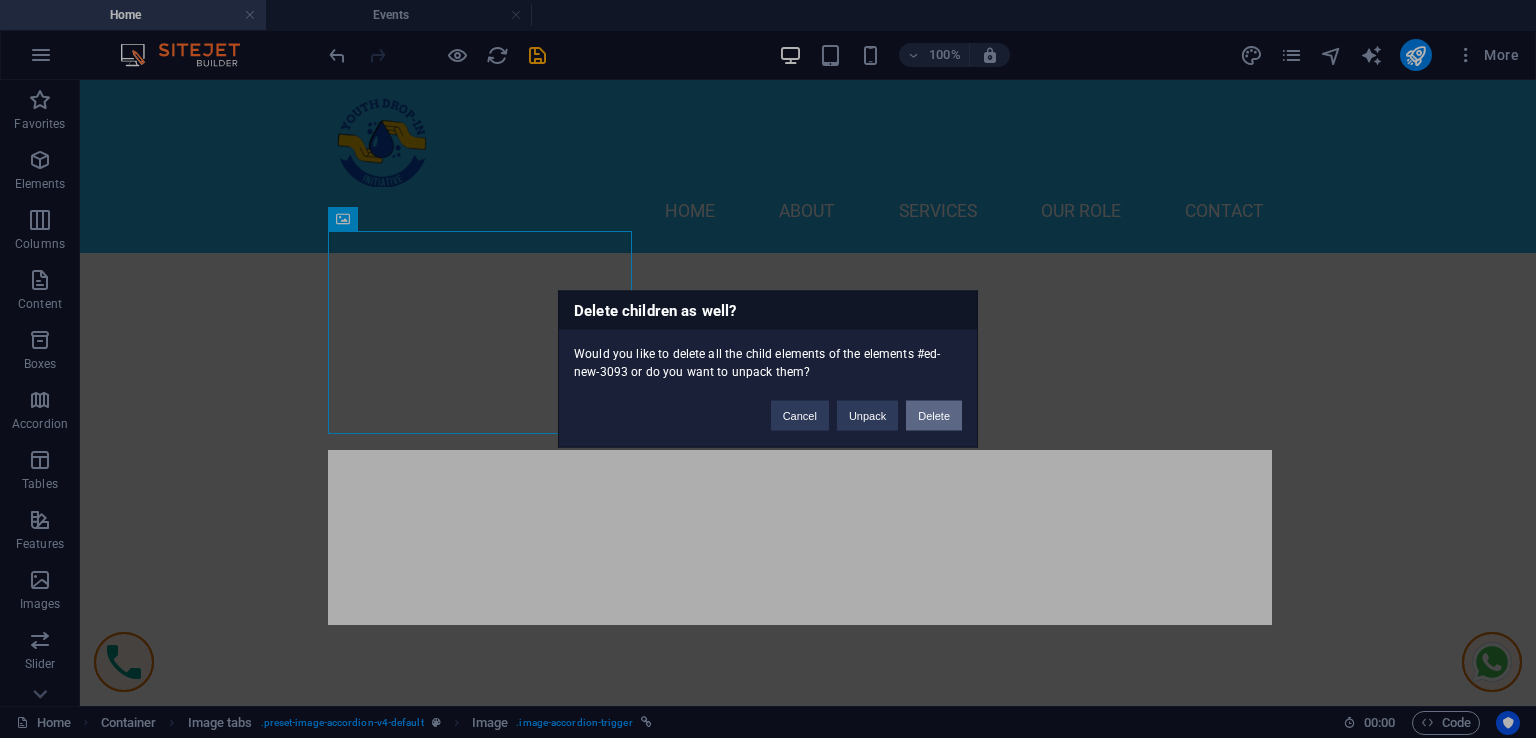 drag, startPoint x: 949, startPoint y: 416, endPoint x: 851, endPoint y: 343, distance: 122.20065 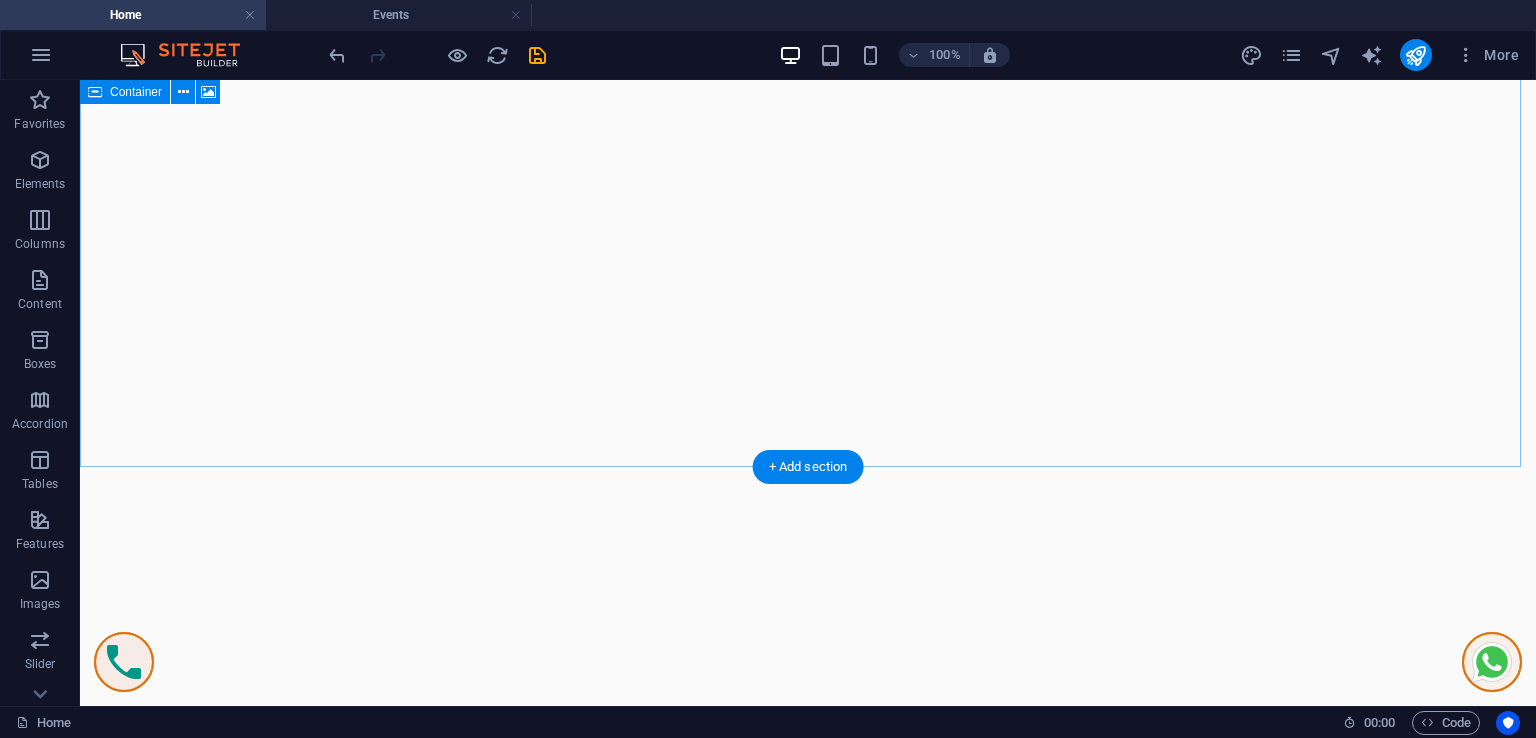 scroll, scrollTop: 8322, scrollLeft: 0, axis: vertical 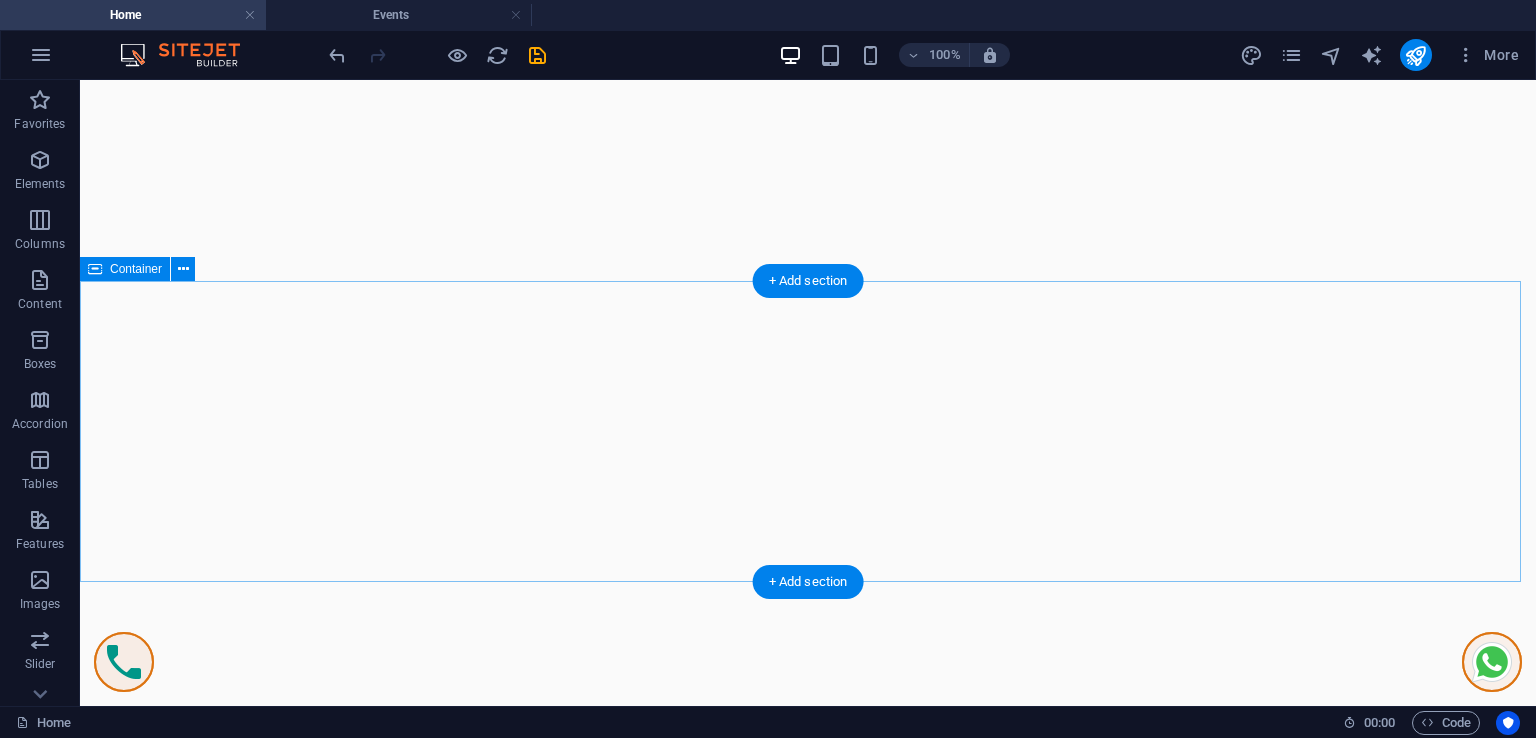 click on "Drop content here or  Add elements  Paste clipboard" at bounding box center [808, 7662] 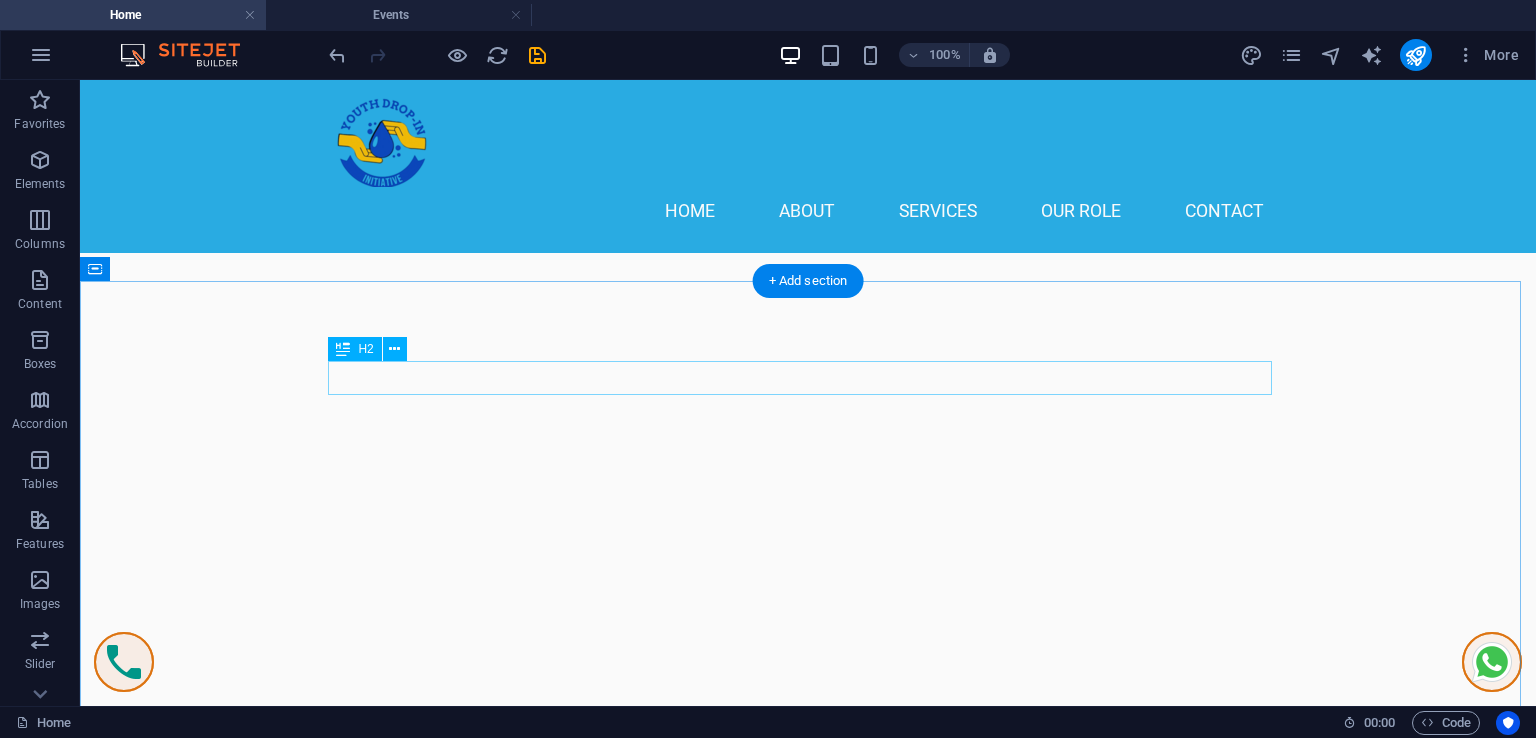 scroll, scrollTop: 8322, scrollLeft: 0, axis: vertical 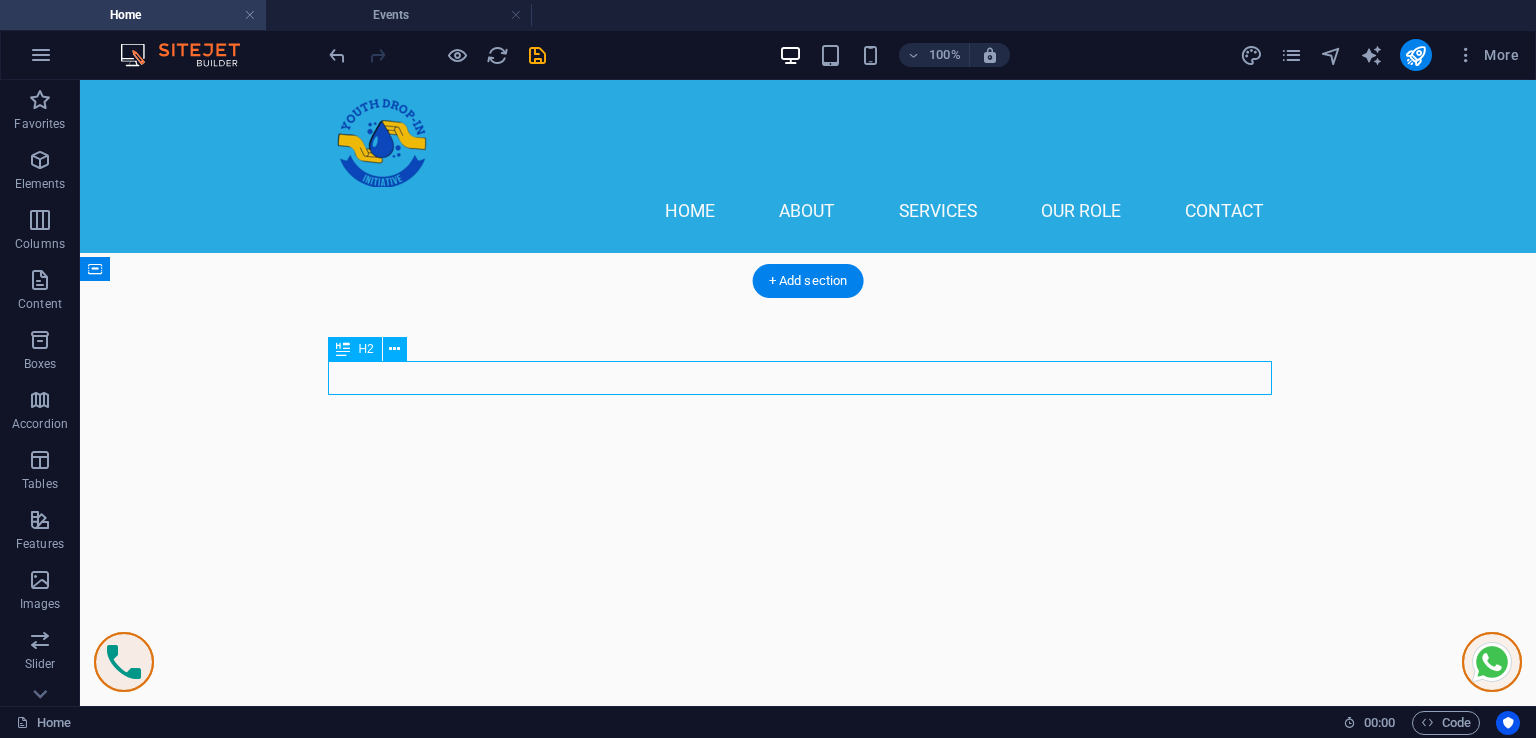 click on "Our Fashionable Collections" at bounding box center [808, 7559] 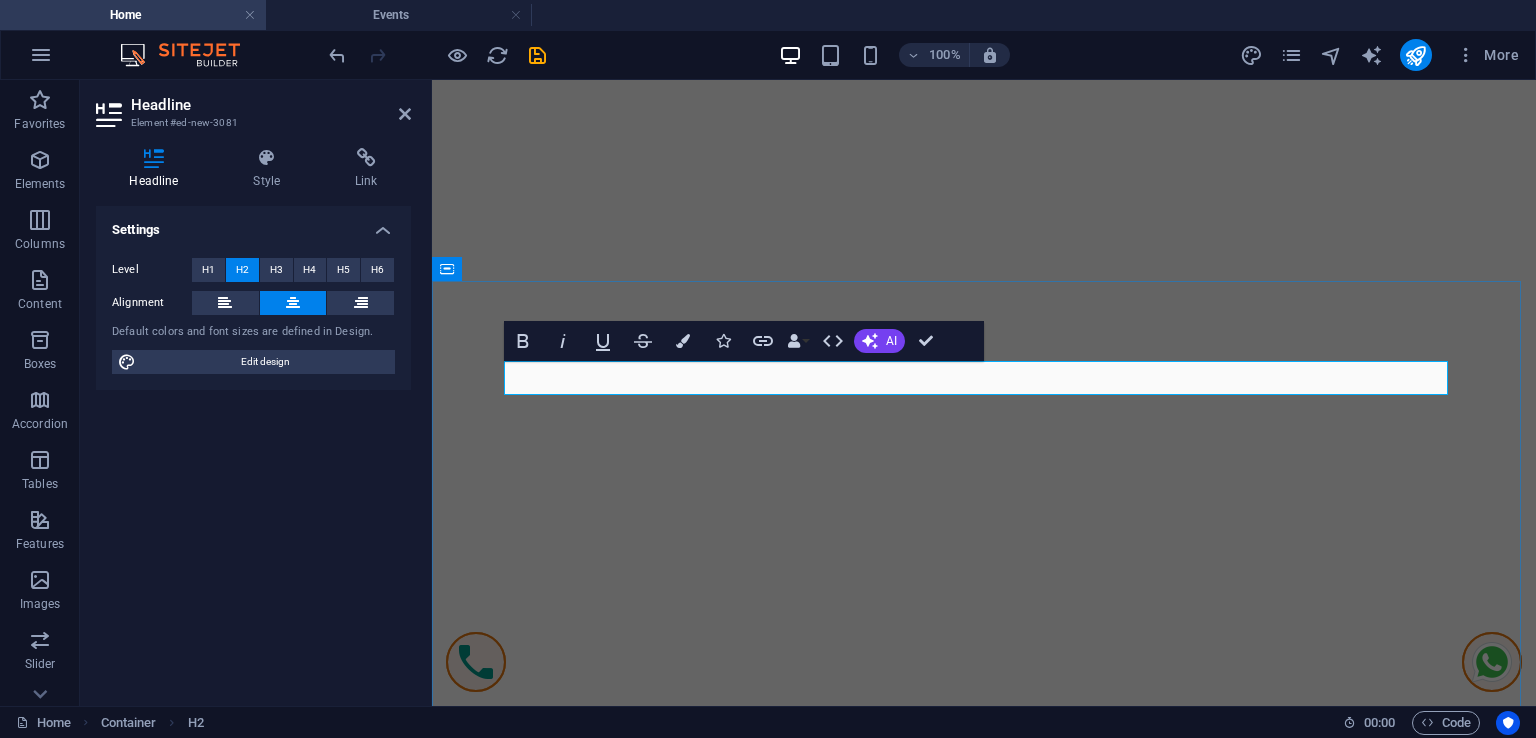 type 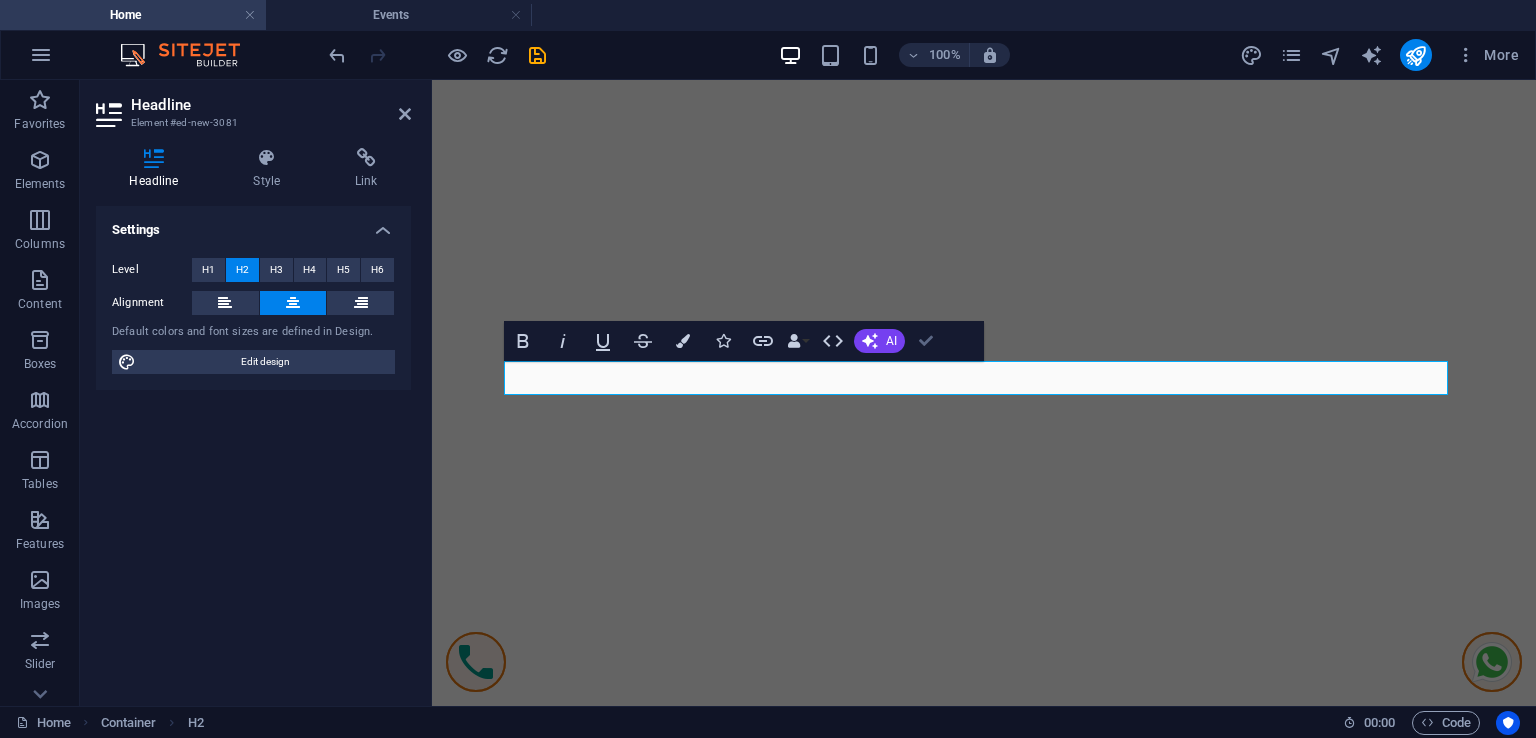 drag, startPoint x: 930, startPoint y: 335, endPoint x: 904, endPoint y: 254, distance: 85.07056 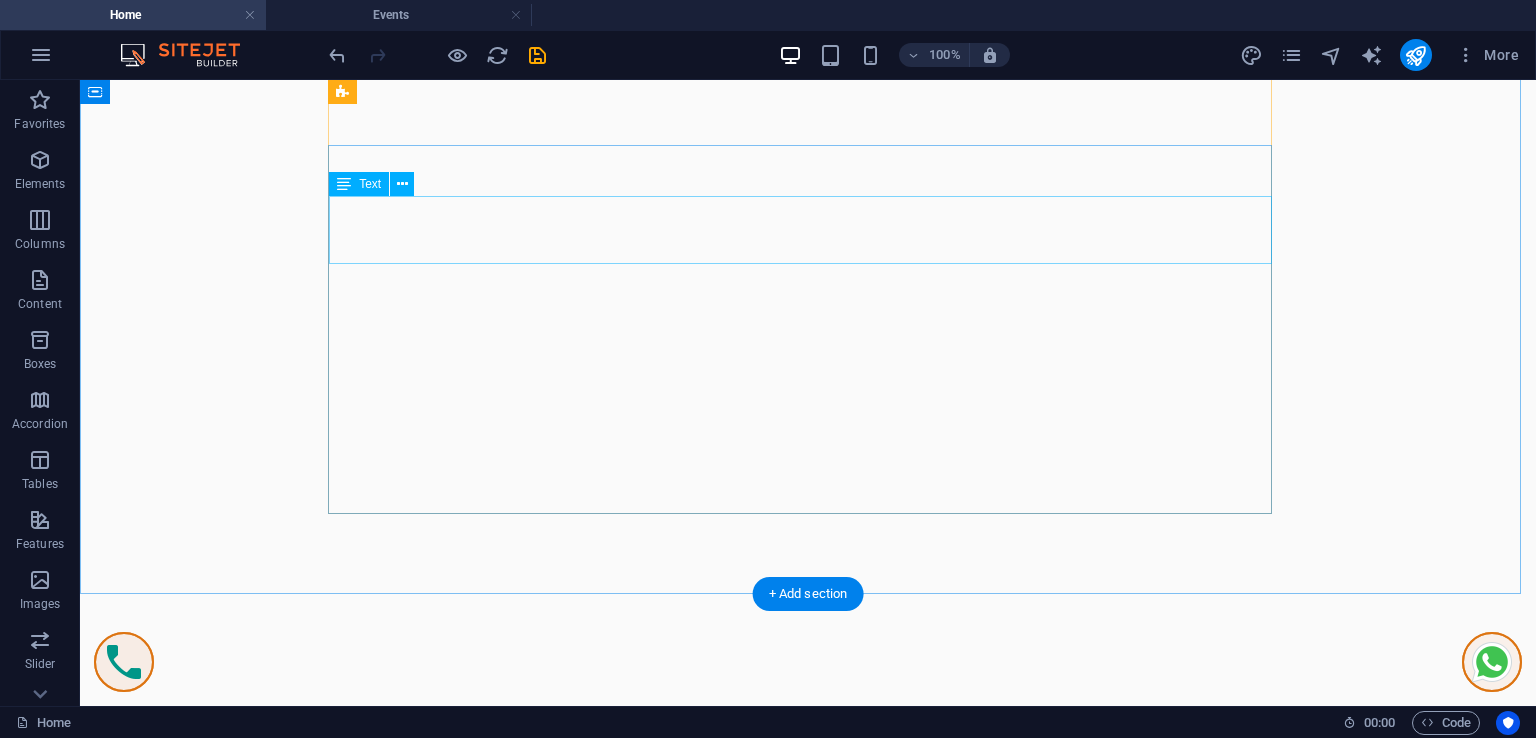 scroll, scrollTop: 9122, scrollLeft: 0, axis: vertical 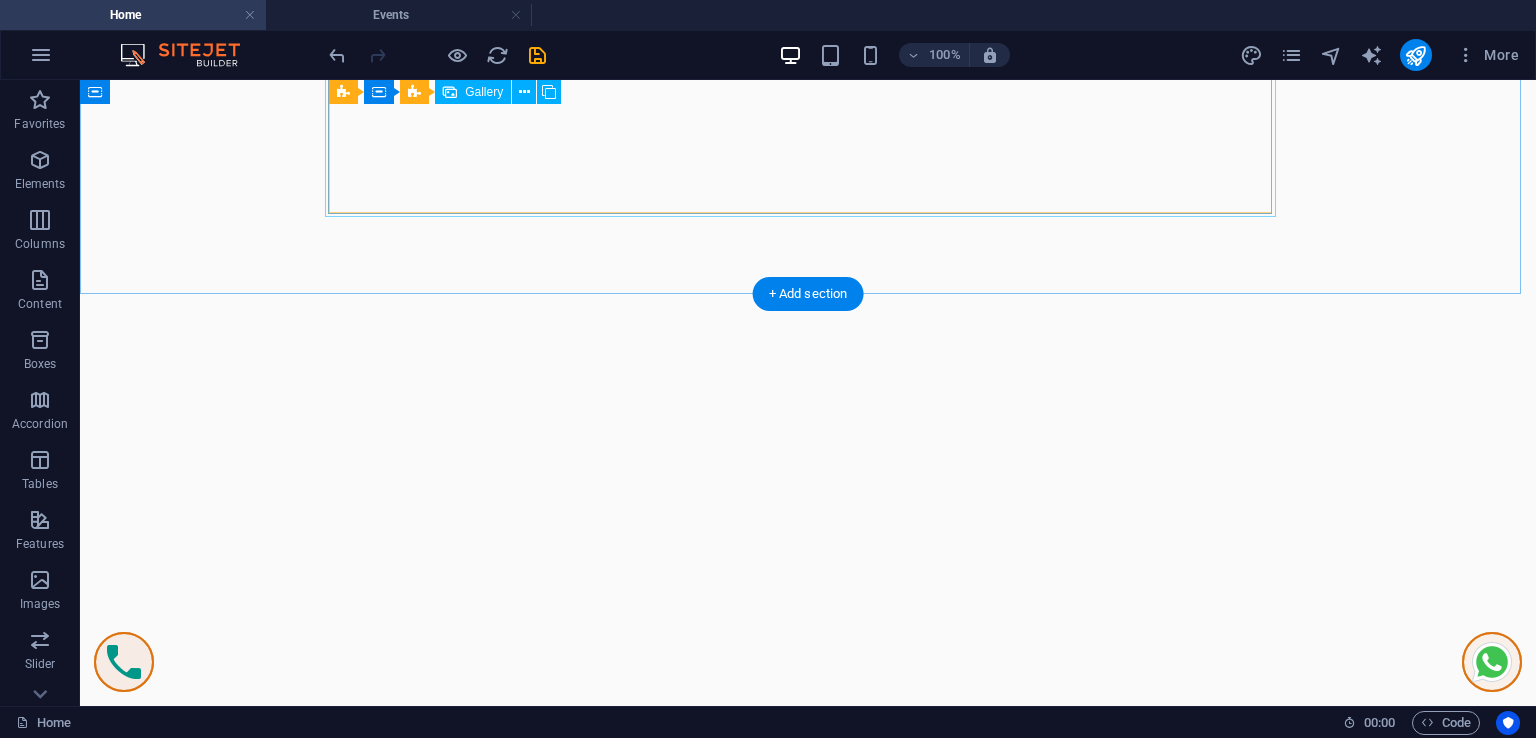 click at bounding box center [690, 7321] 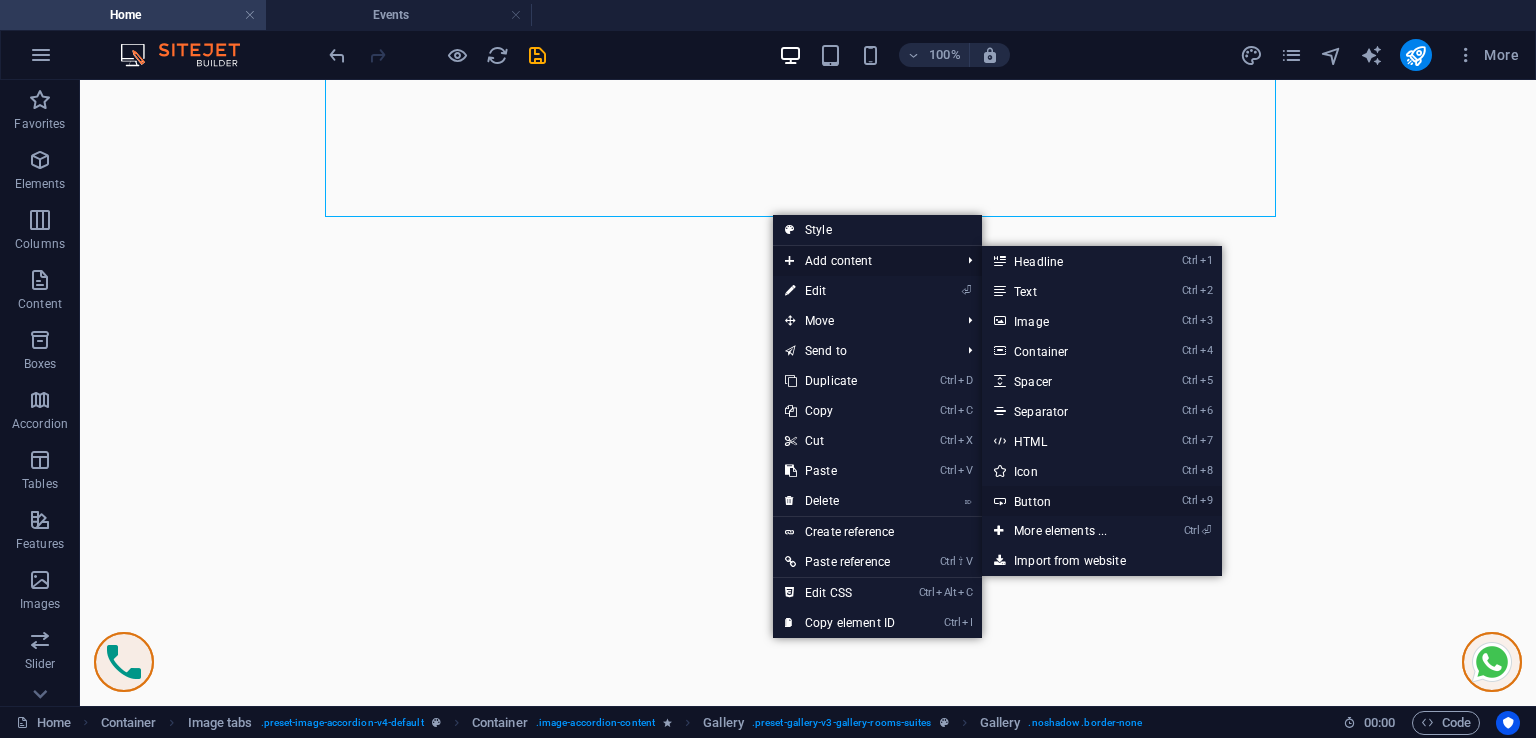 drag, startPoint x: 1052, startPoint y: 495, endPoint x: 570, endPoint y: 351, distance: 503.0507 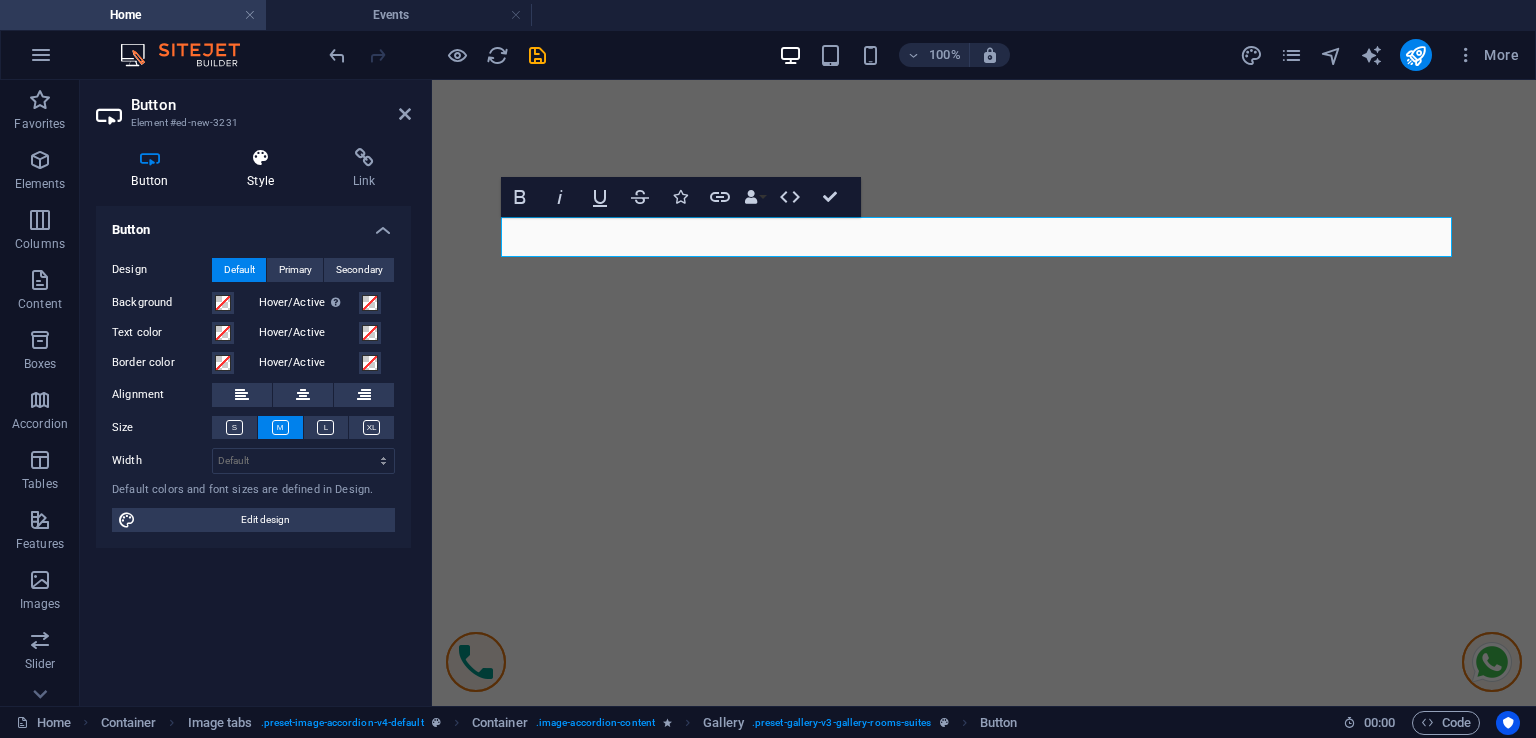 click at bounding box center [261, 158] 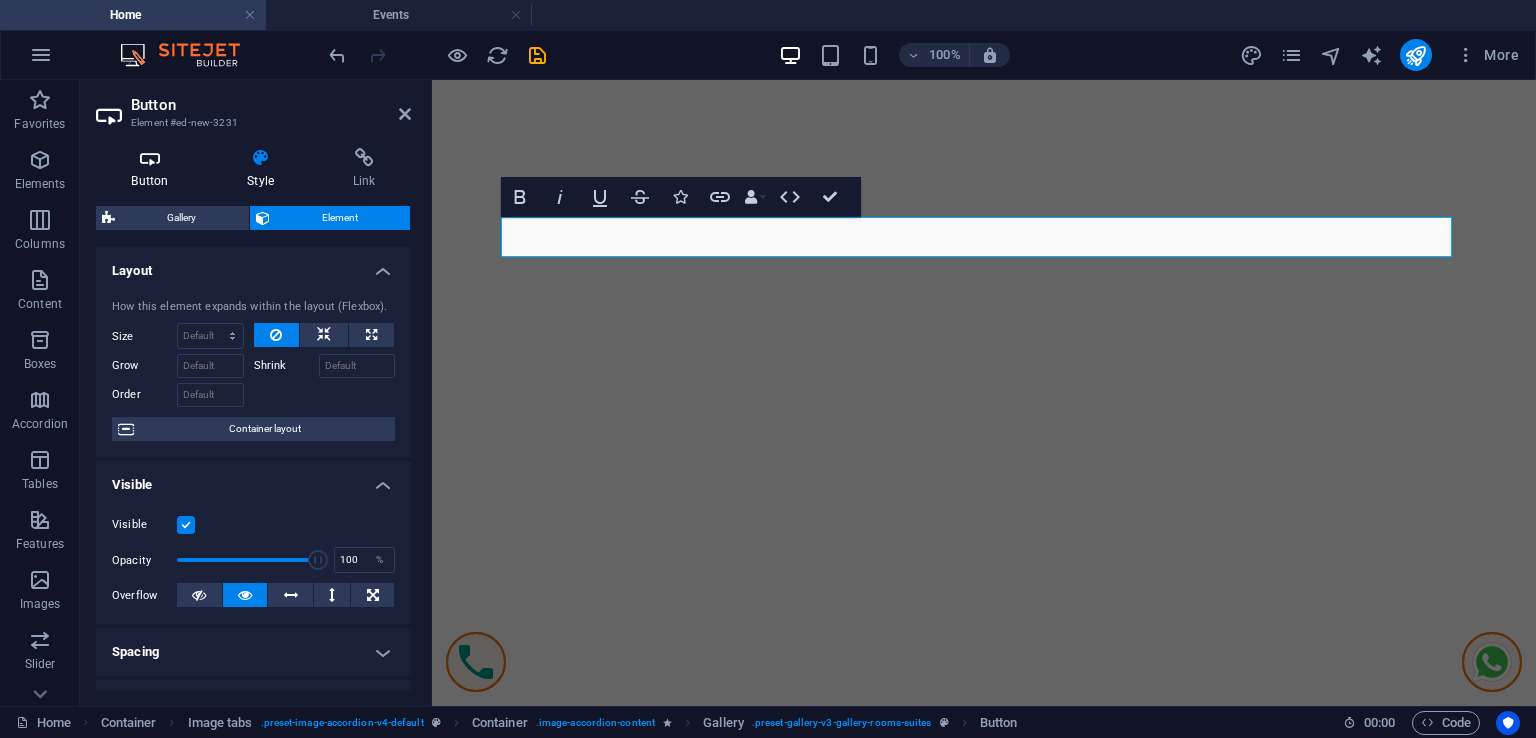 click at bounding box center (150, 158) 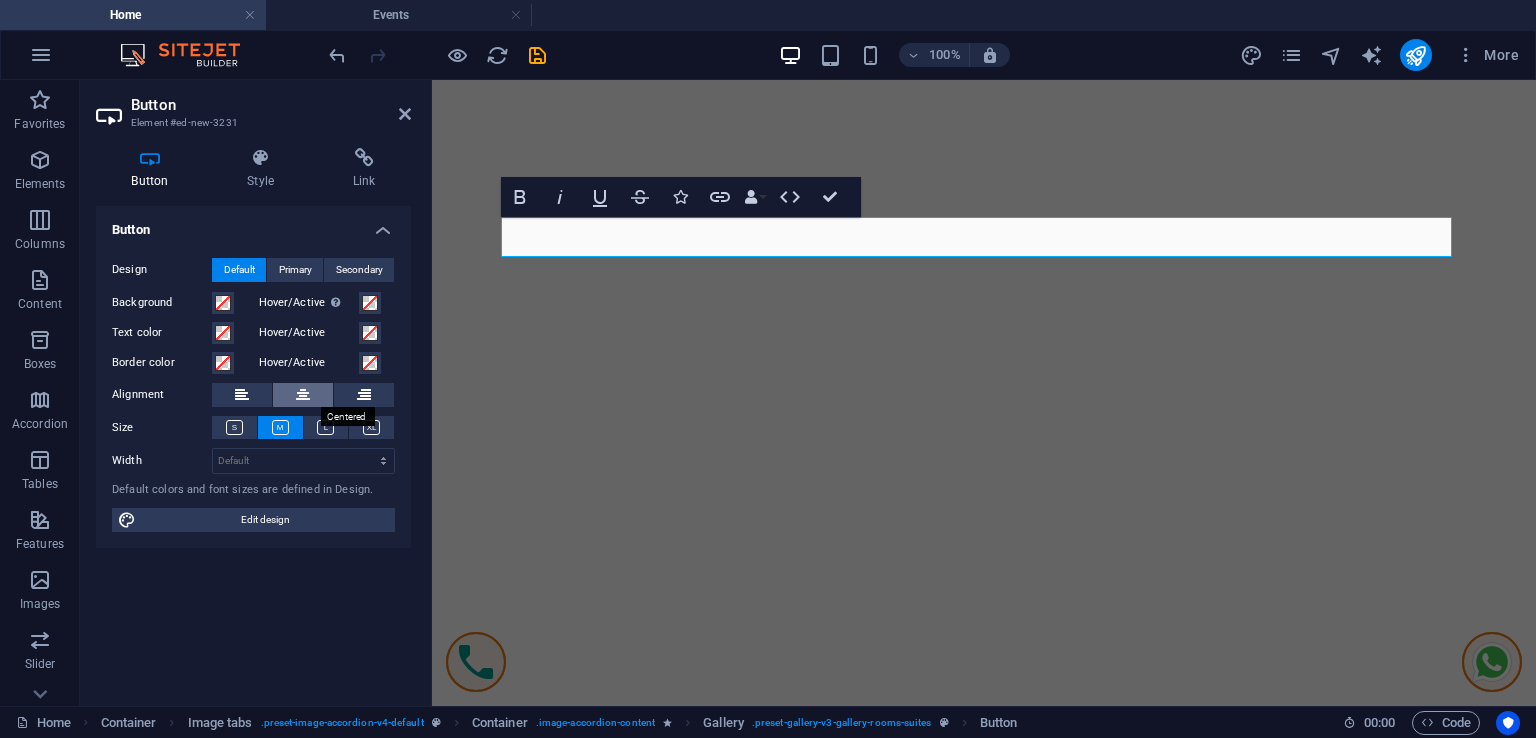 click at bounding box center (303, 395) 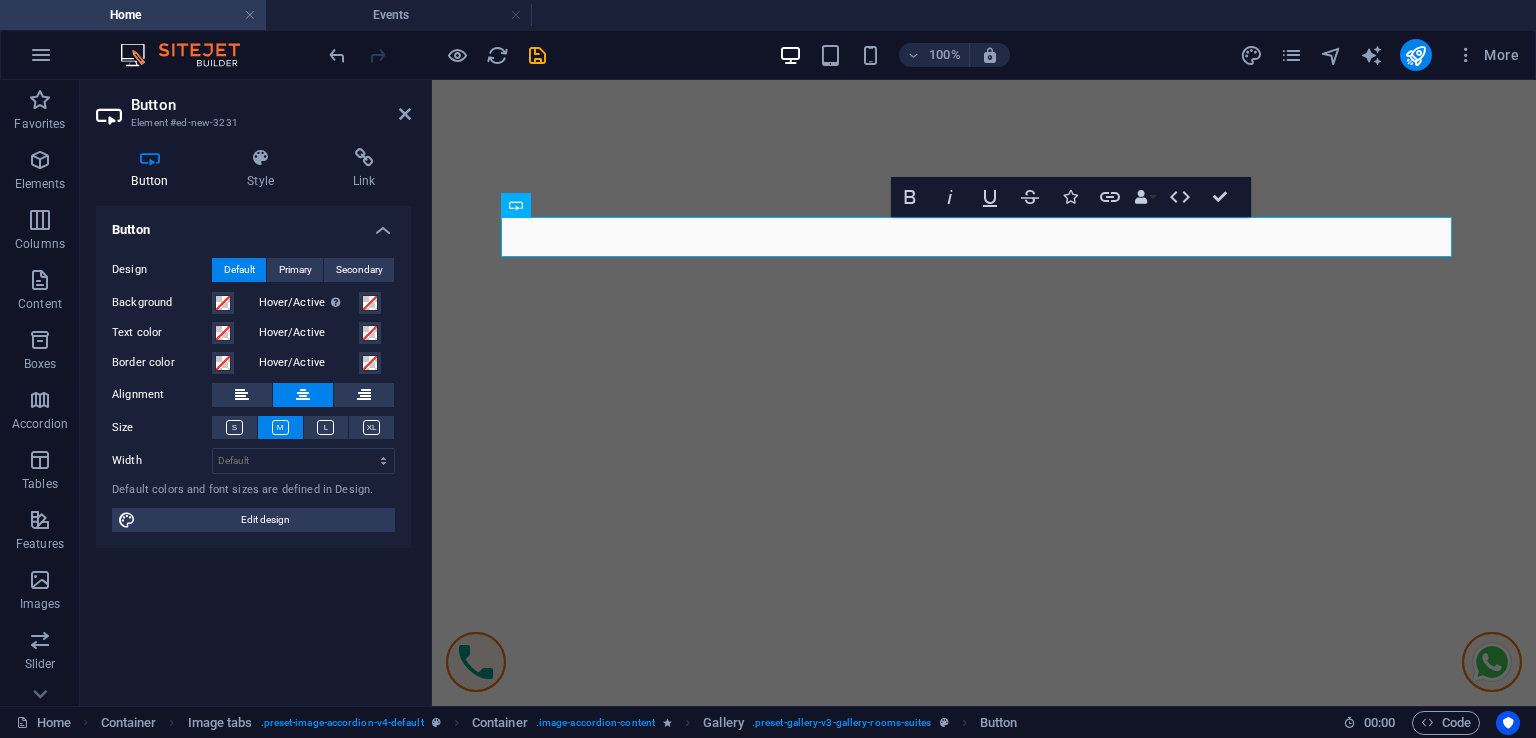 drag, startPoint x: 271, startPoint y: 178, endPoint x: 283, endPoint y: 208, distance: 32.31099 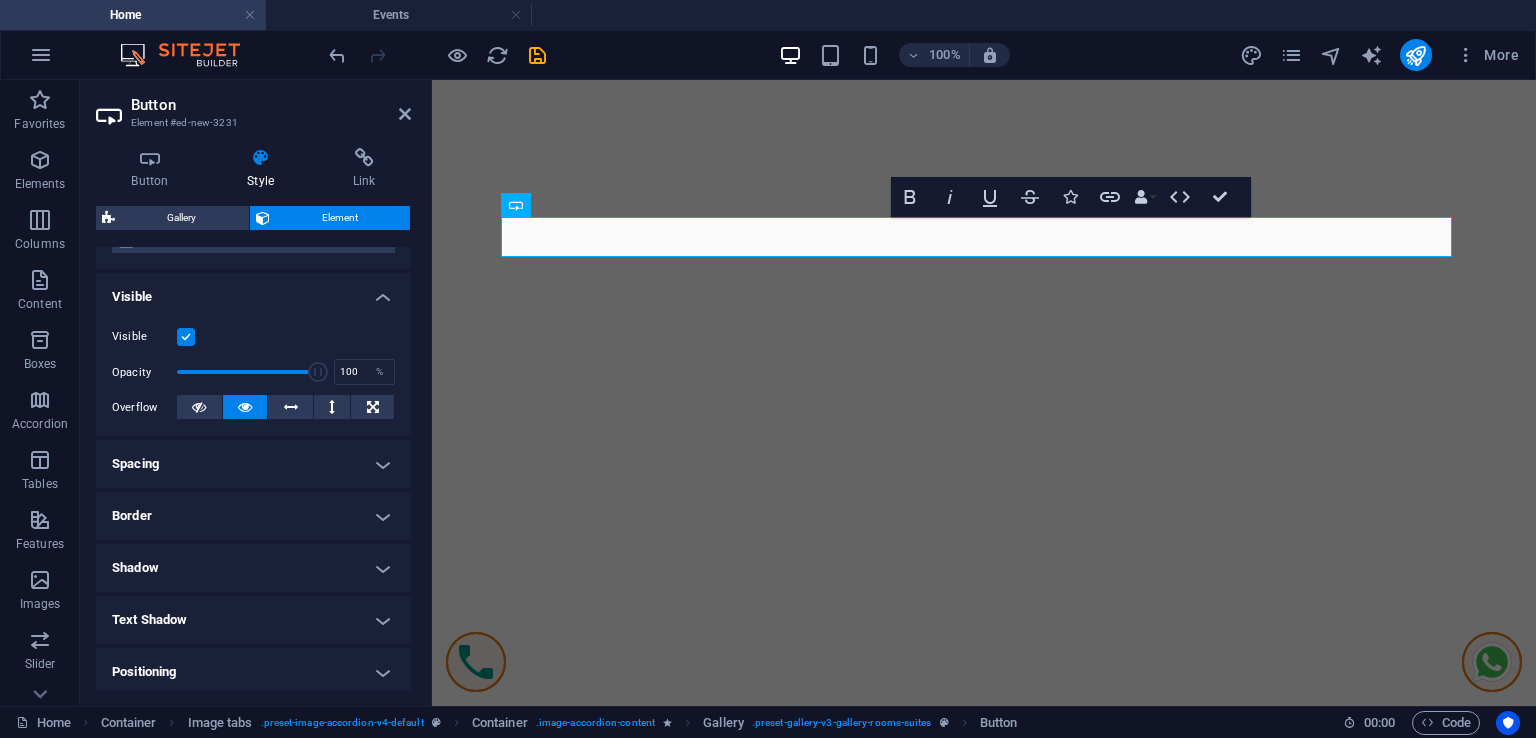 scroll, scrollTop: 200, scrollLeft: 0, axis: vertical 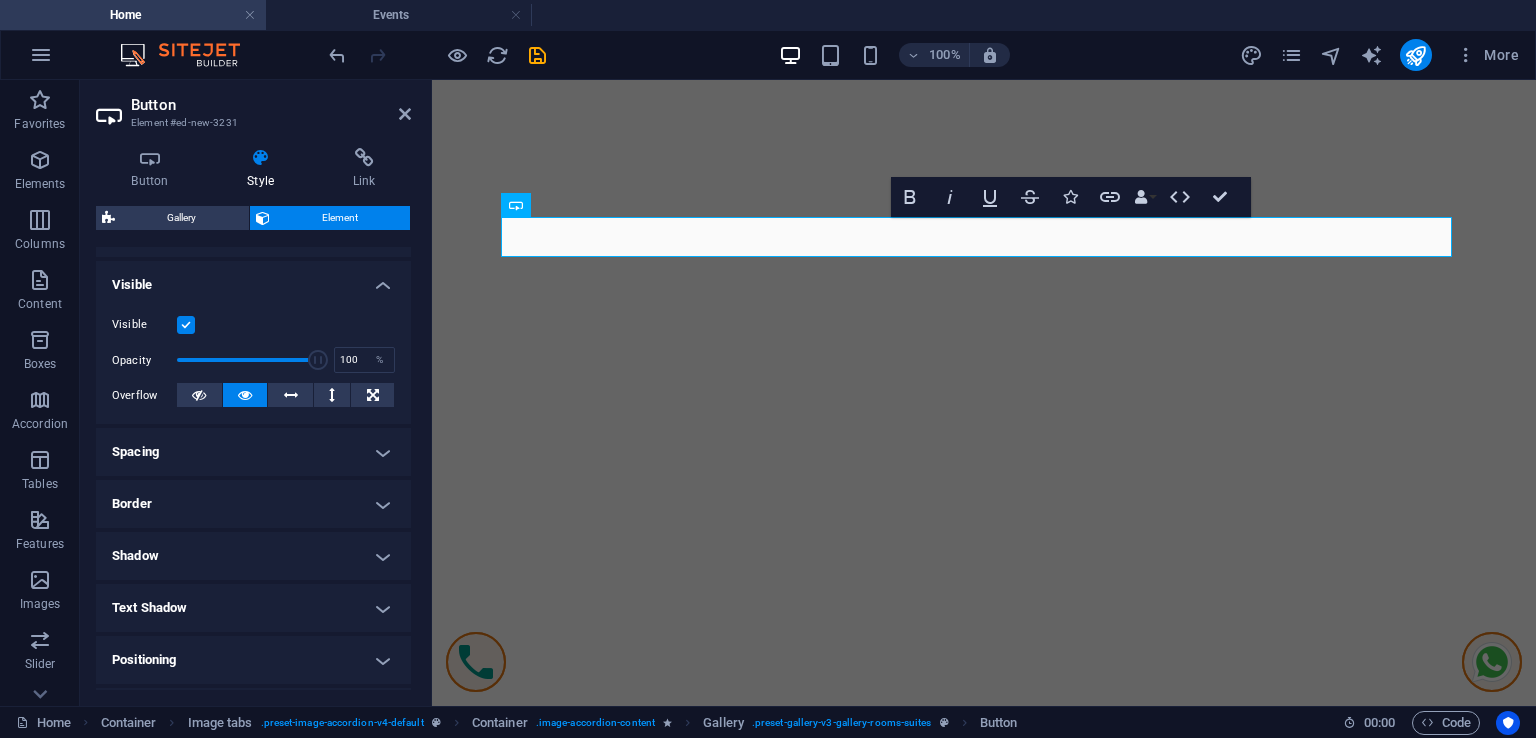 click on "Border" at bounding box center (253, 504) 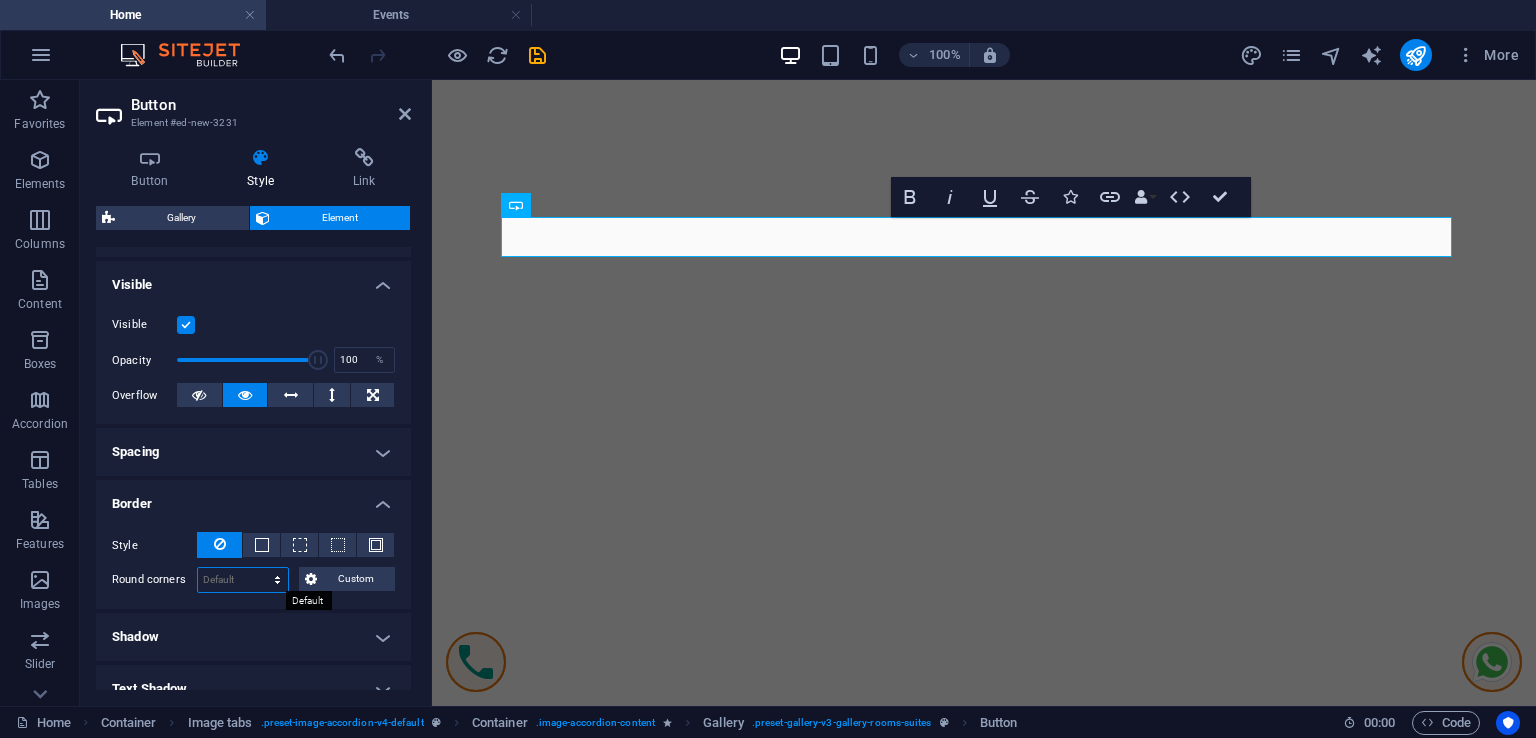 click on "Default px rem % vh vw Custom" at bounding box center (243, 580) 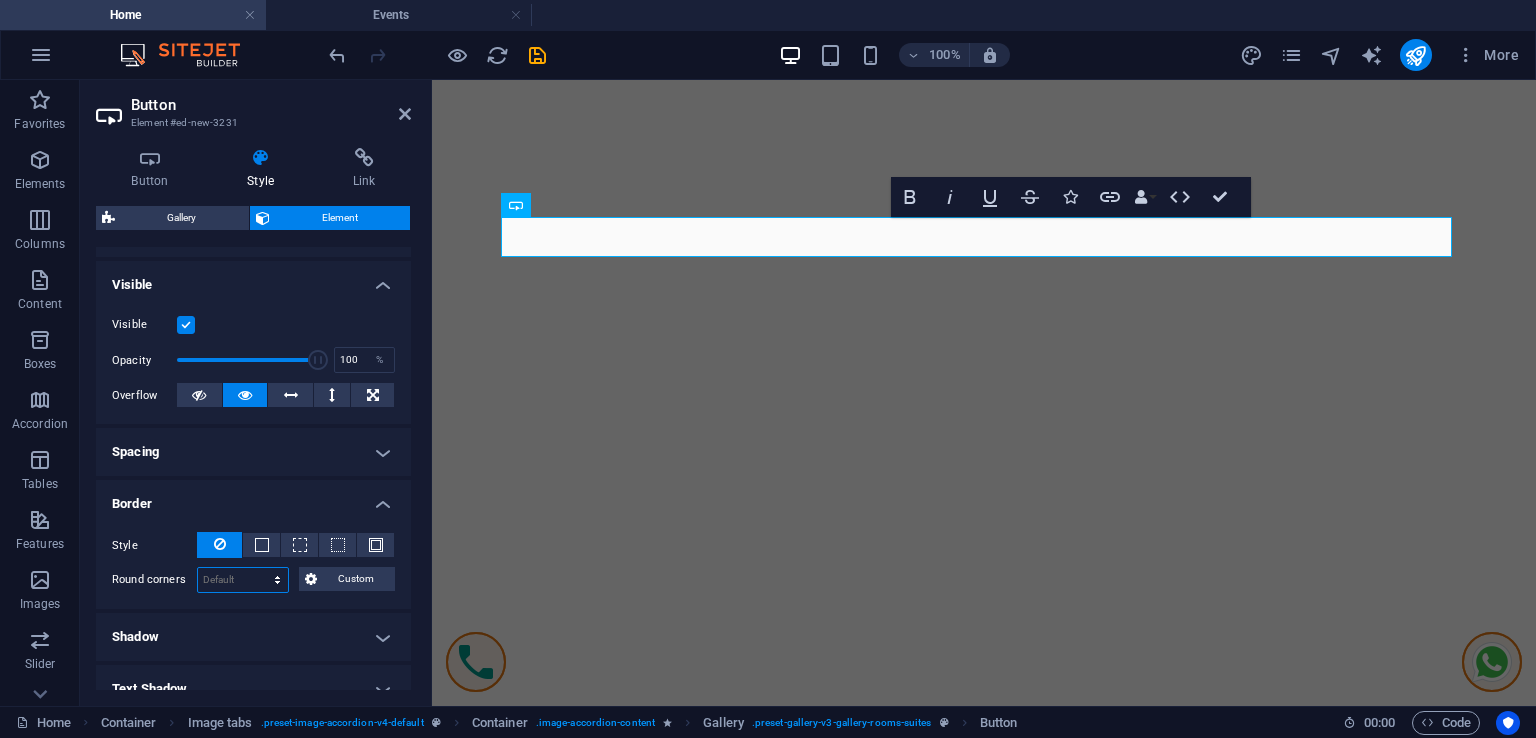 select on "vh" 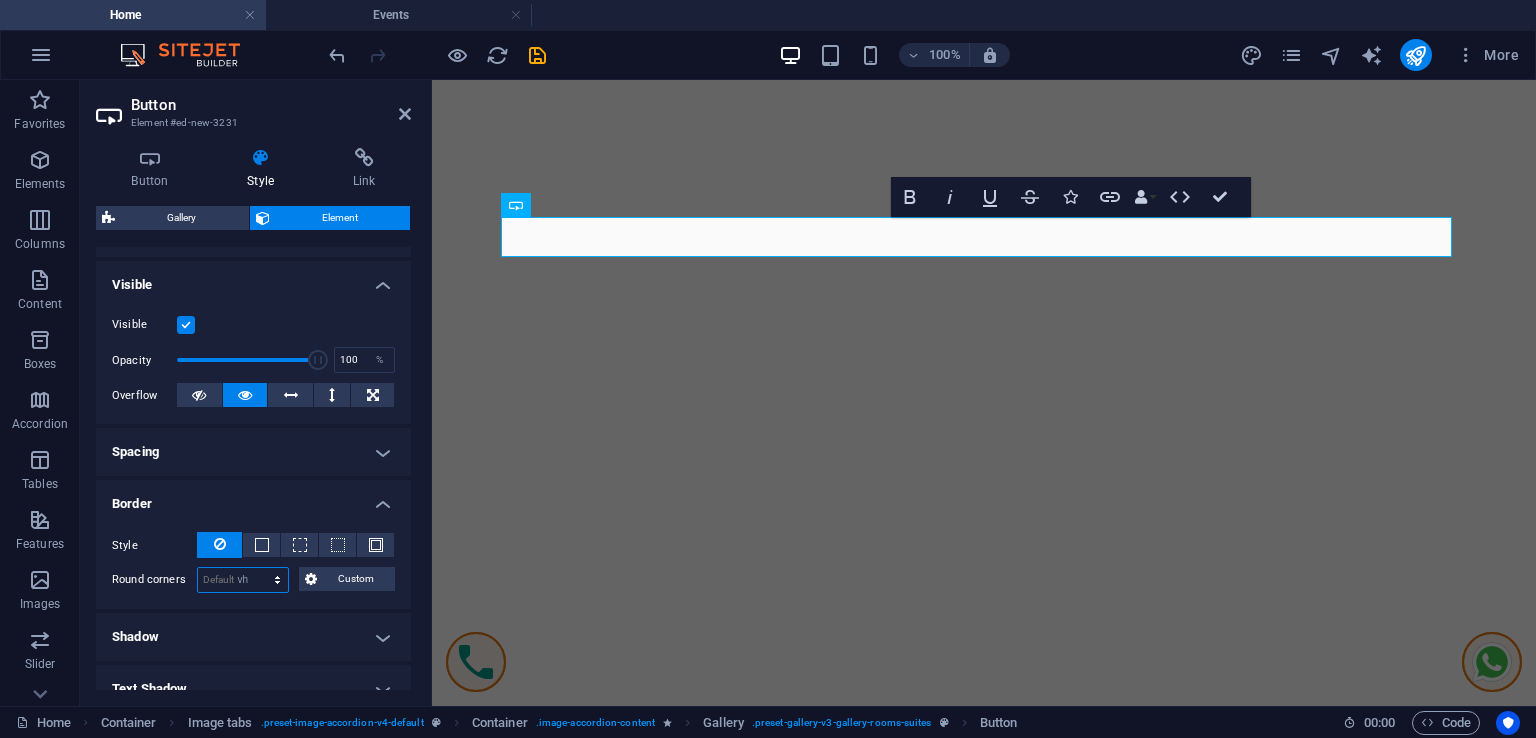 click on "Default px rem % vh vw Custom" at bounding box center (243, 580) 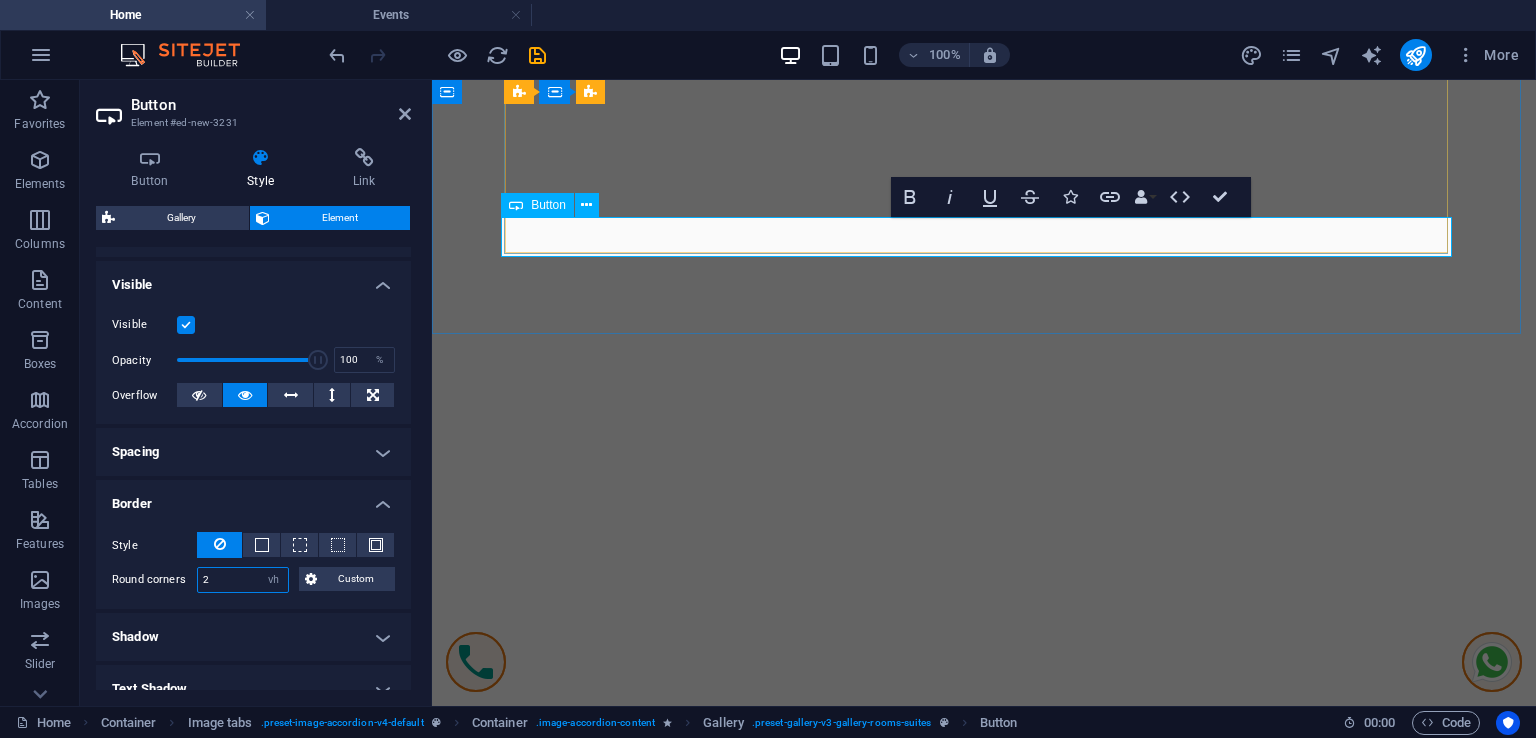type on "2" 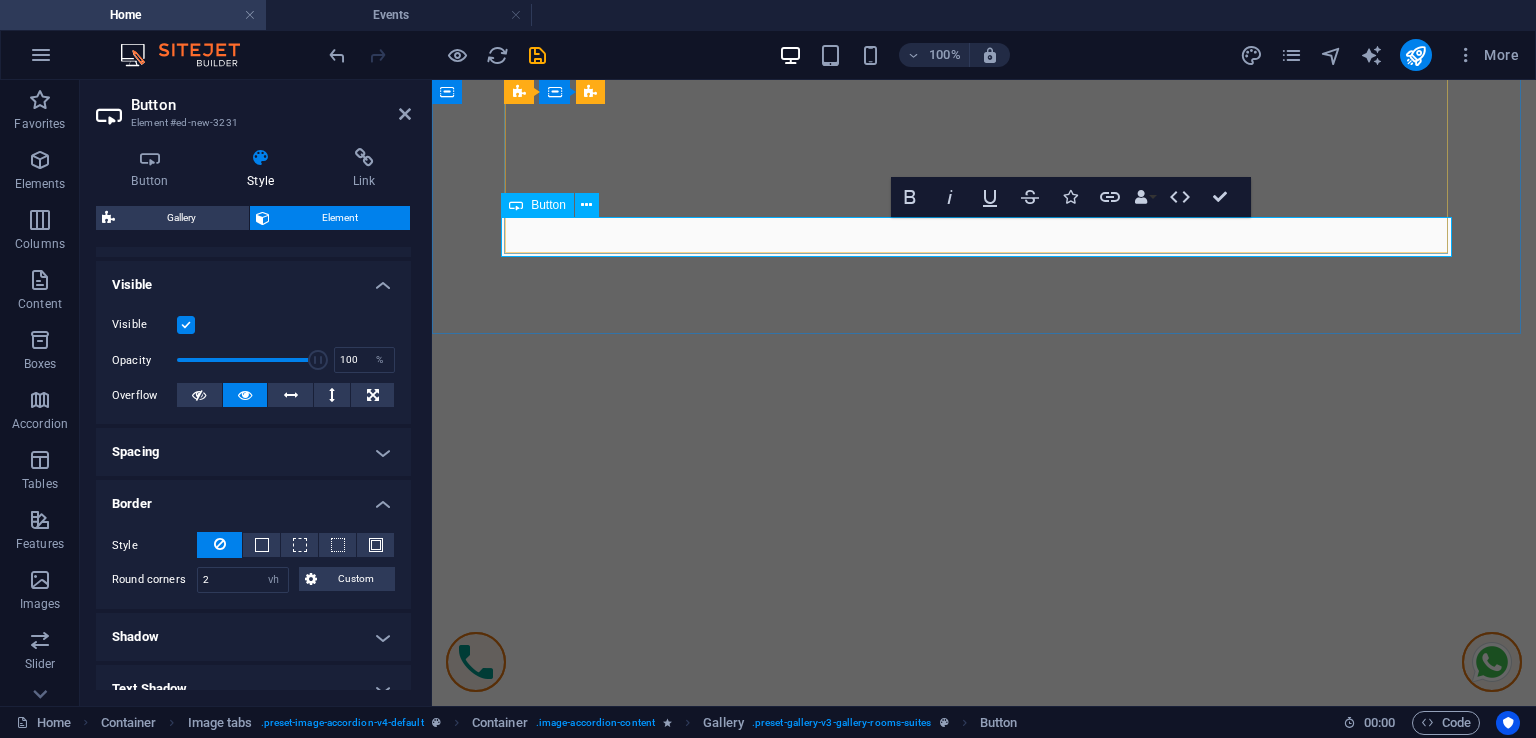 click on "Button label" at bounding box center (984, 7459) 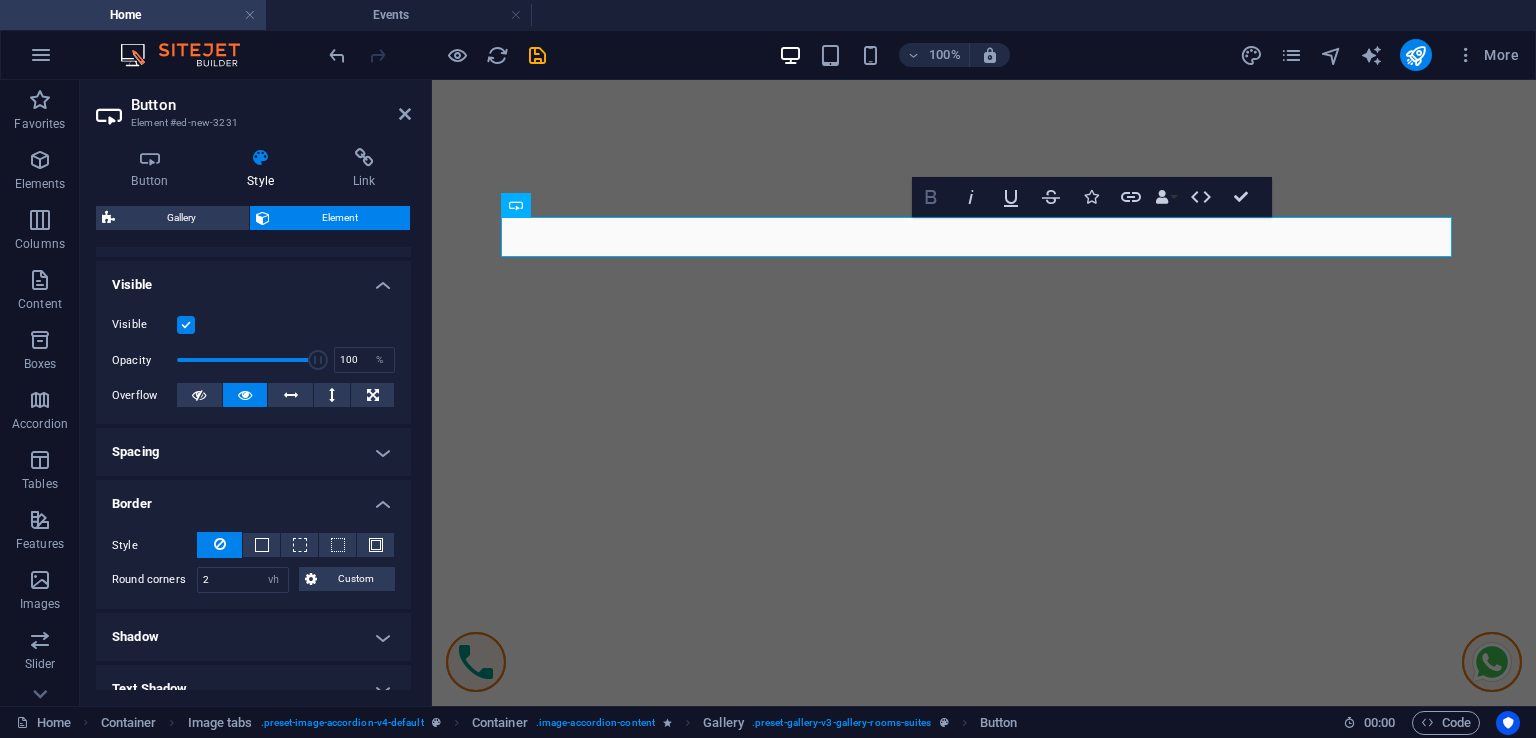 click 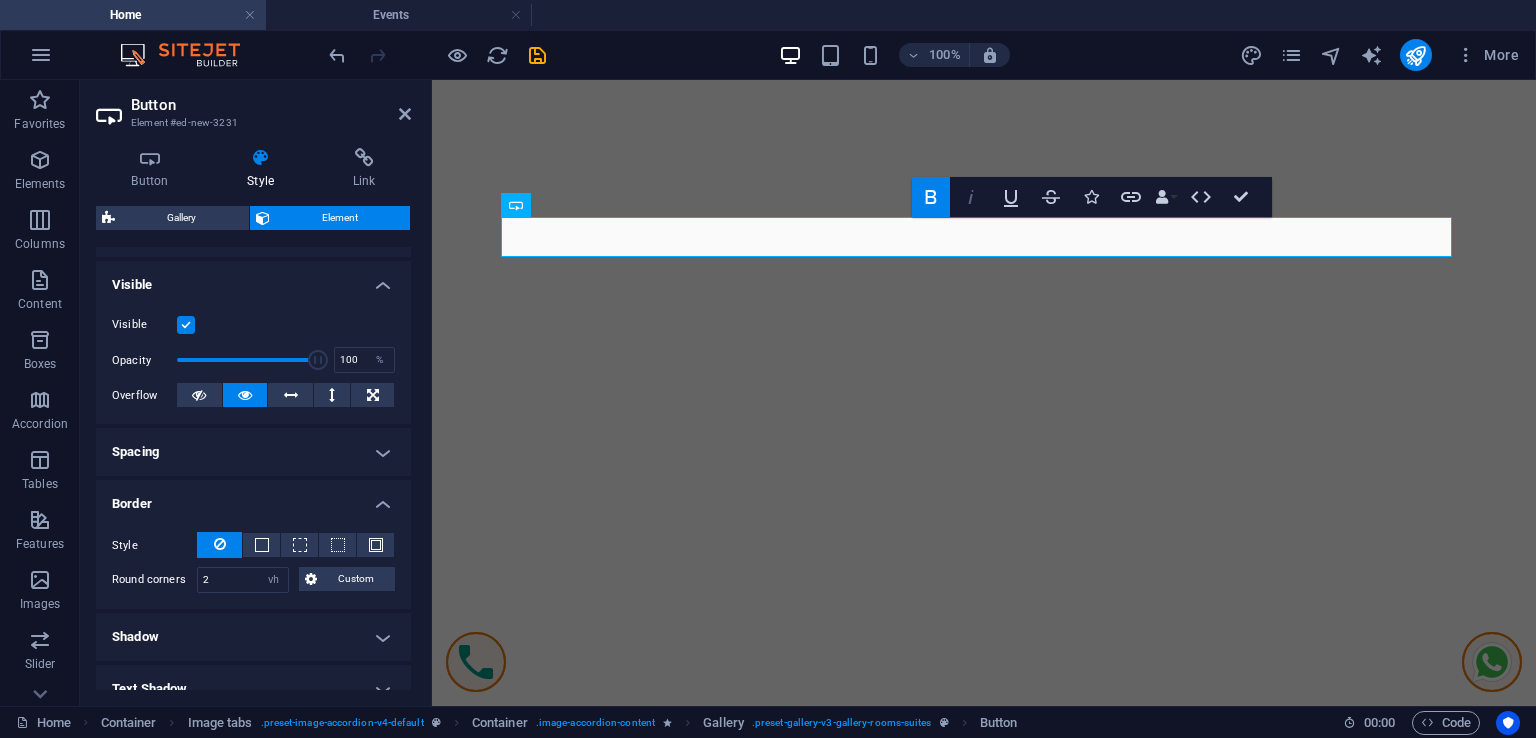 drag, startPoint x: 941, startPoint y: 199, endPoint x: 960, endPoint y: 216, distance: 25.495098 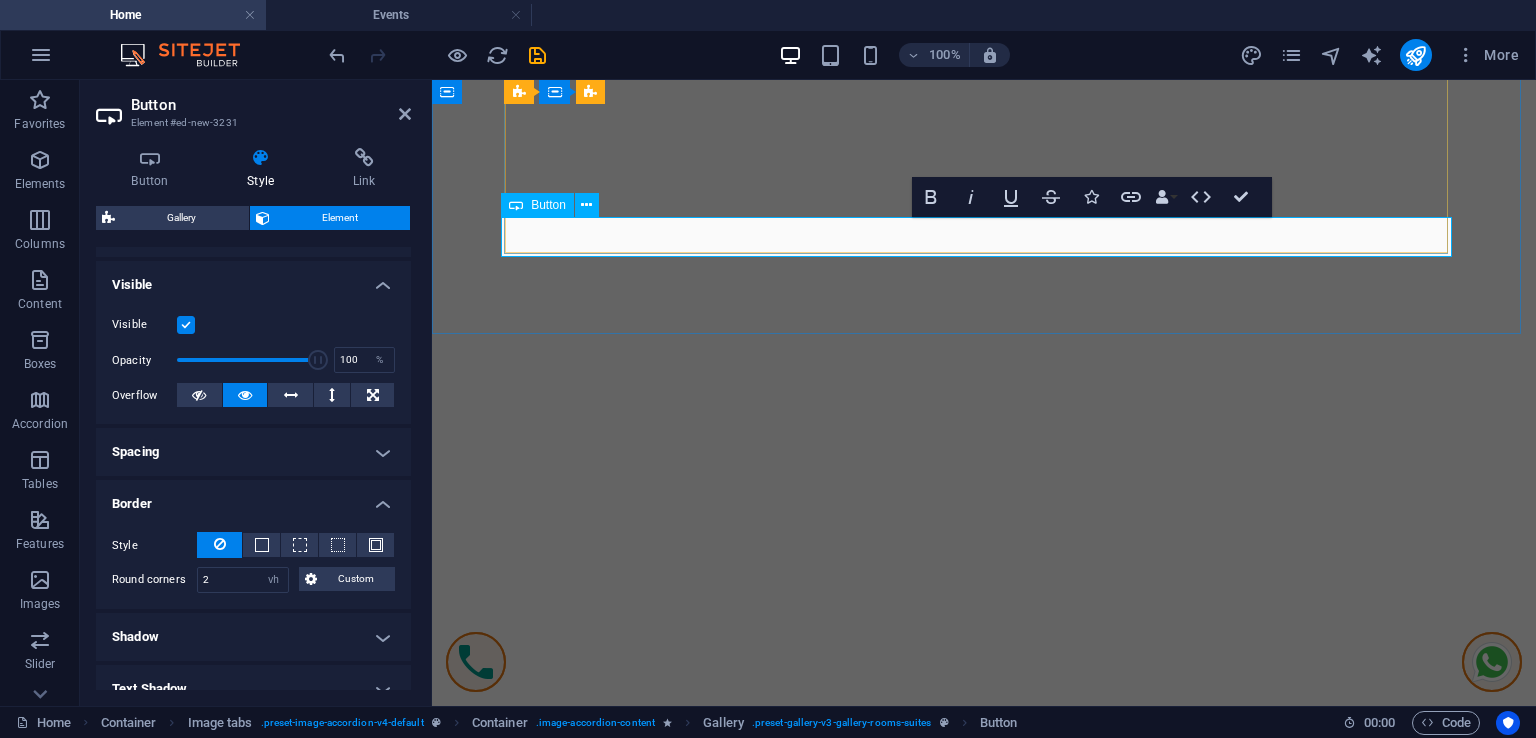 drag, startPoint x: 1012, startPoint y: 233, endPoint x: 943, endPoint y: 233, distance: 69 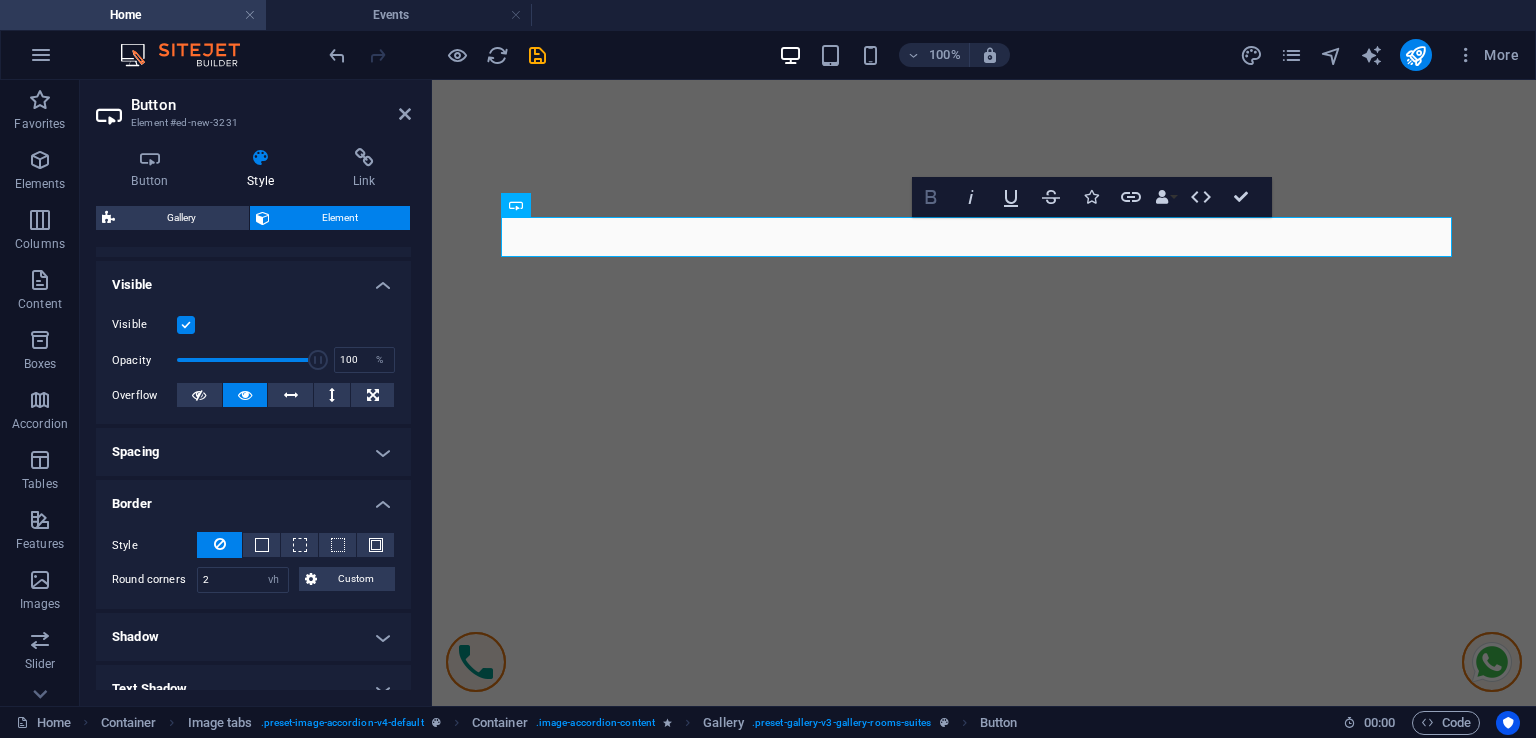 click 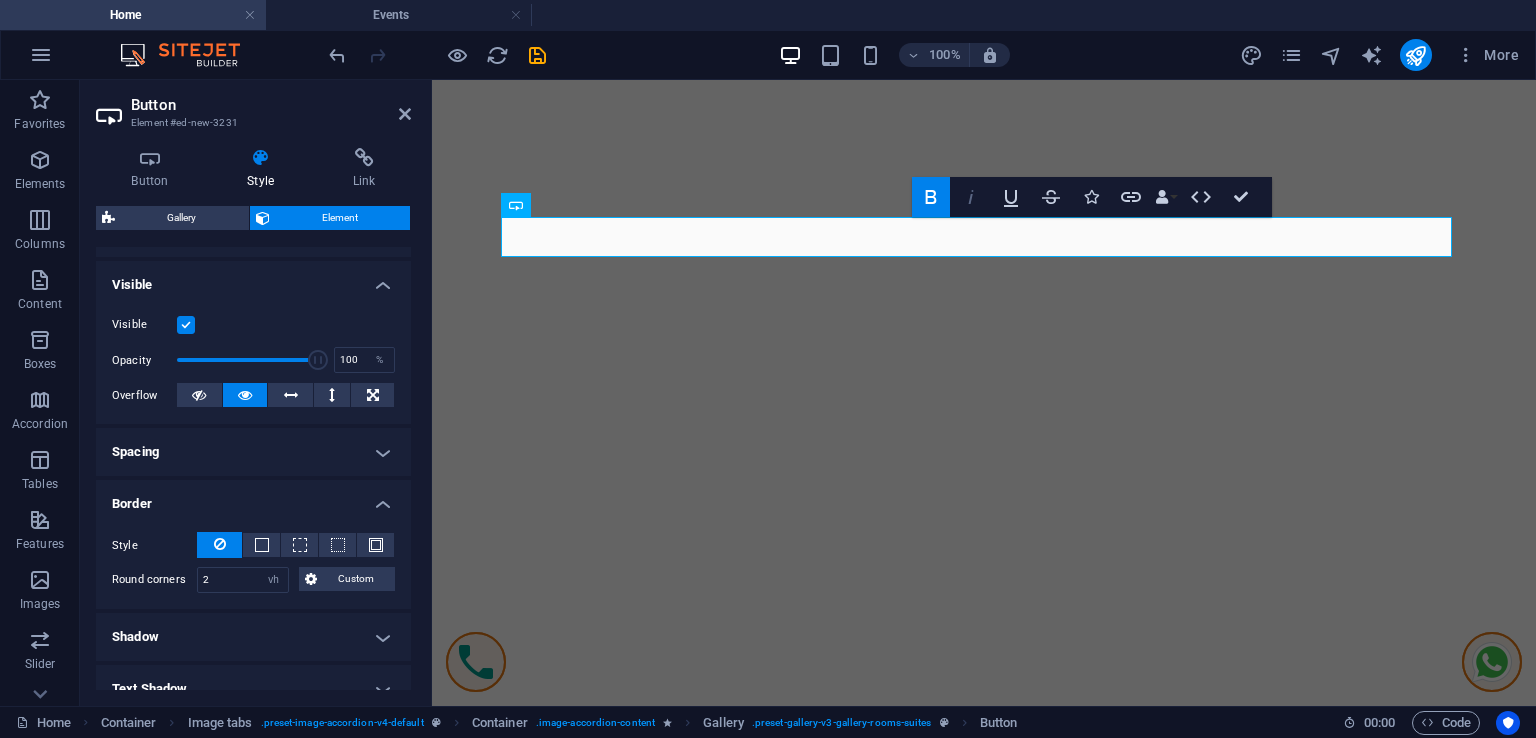click 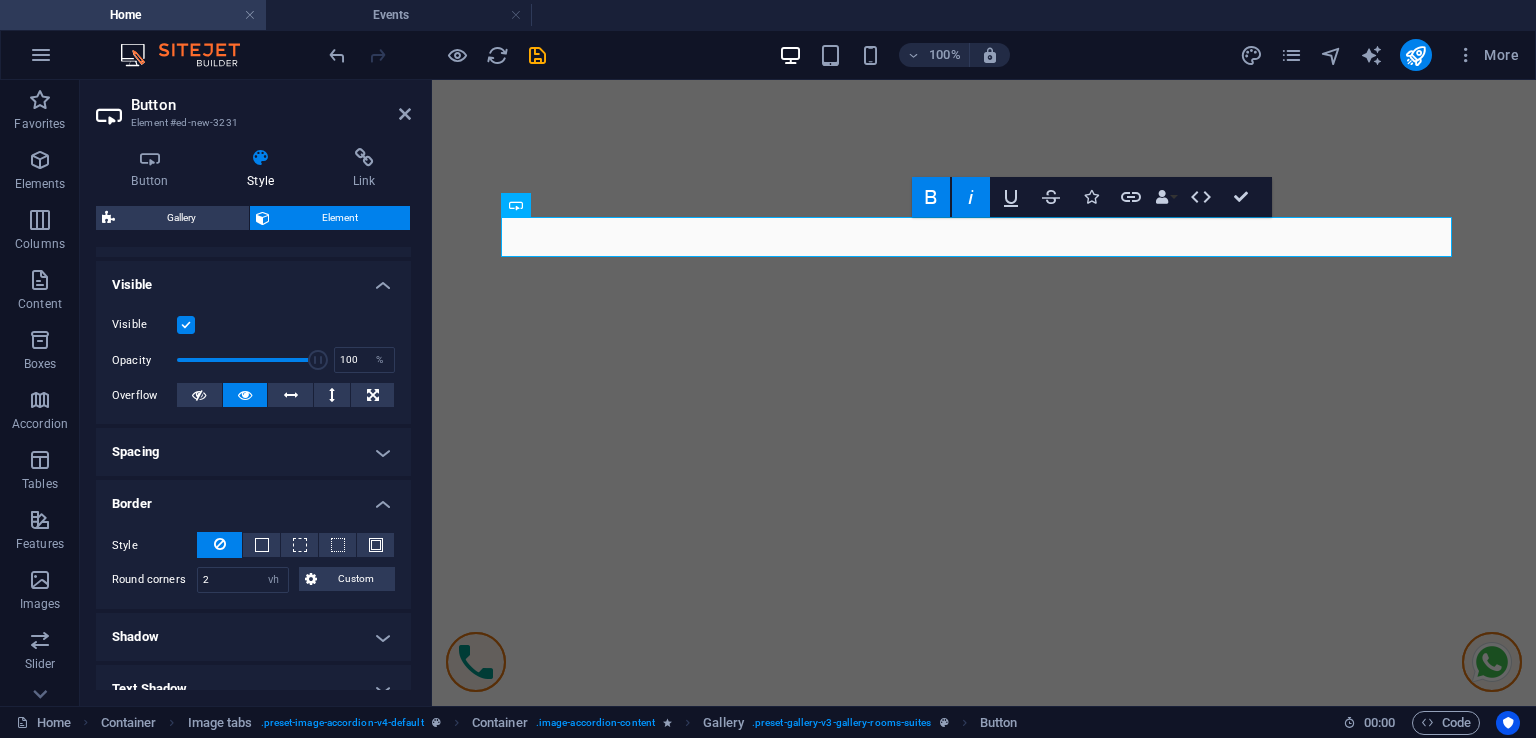 click 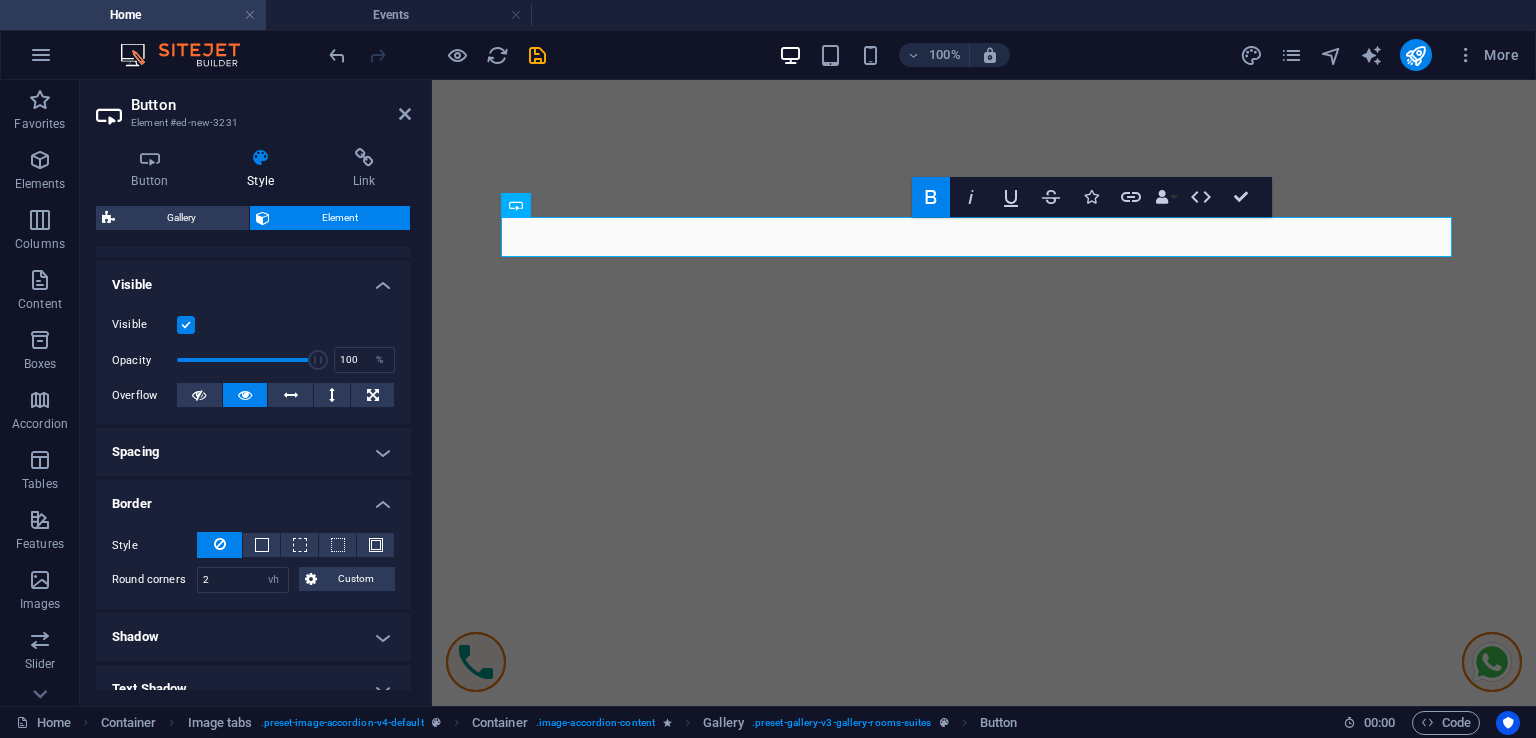 click 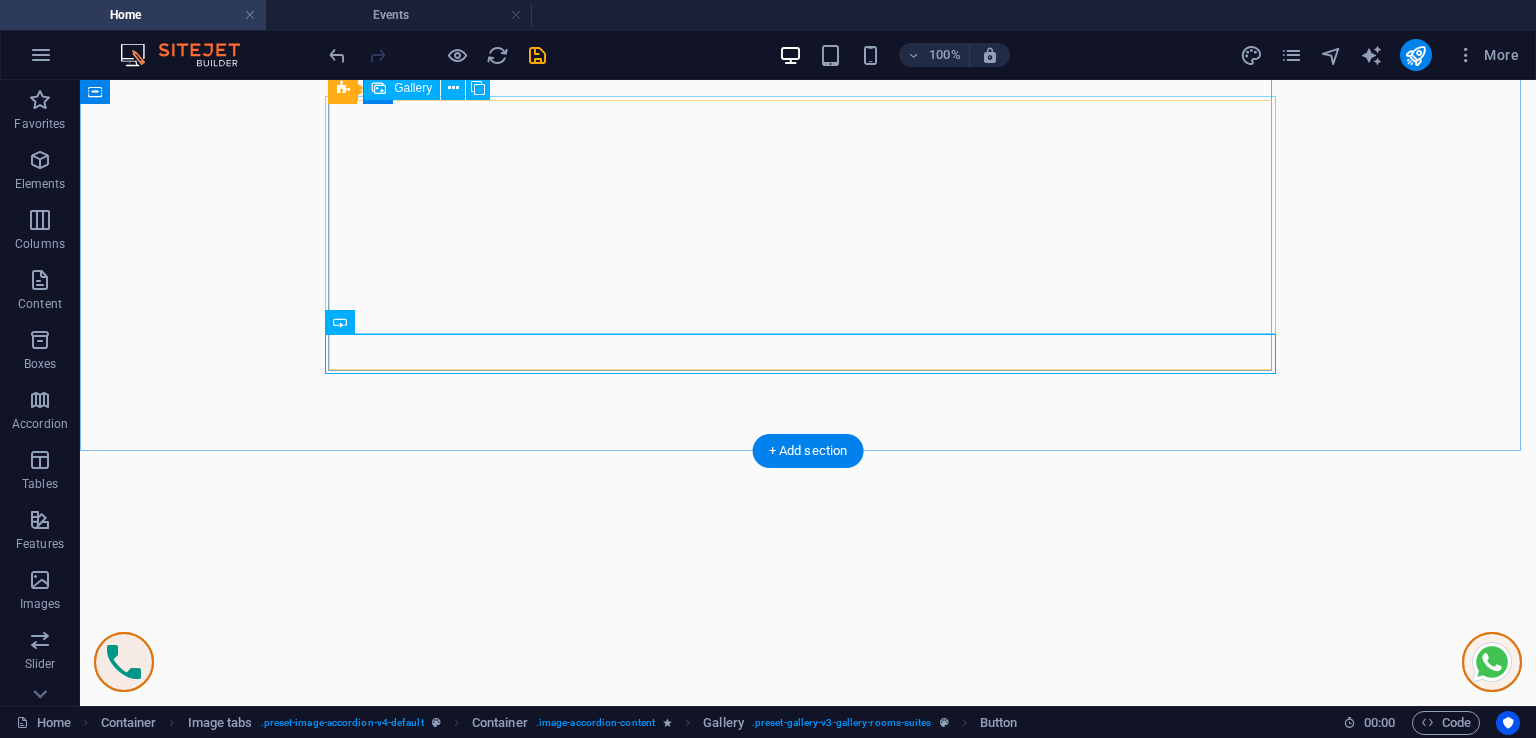 scroll, scrollTop: 9022, scrollLeft: 0, axis: vertical 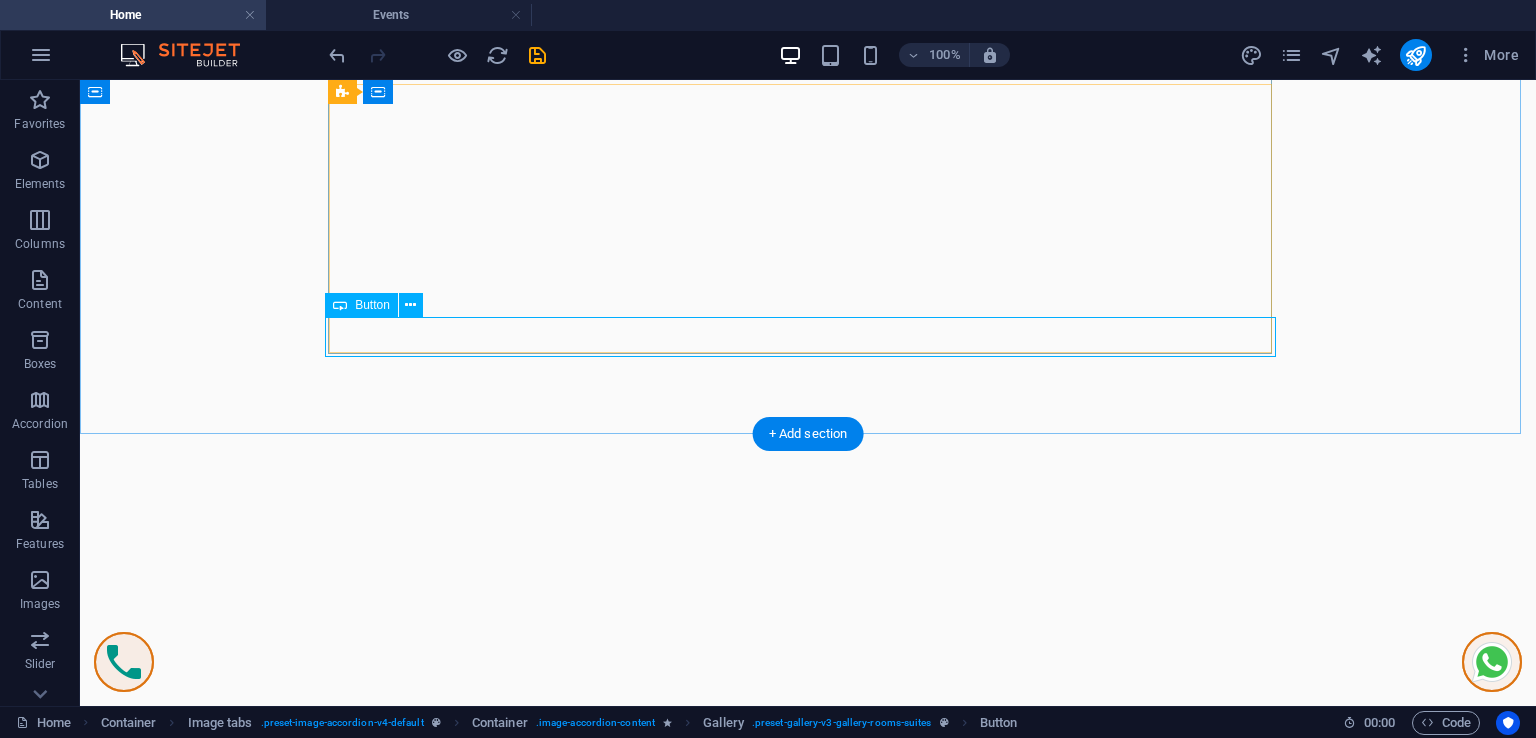 click on "gallery" at bounding box center [808, 7559] 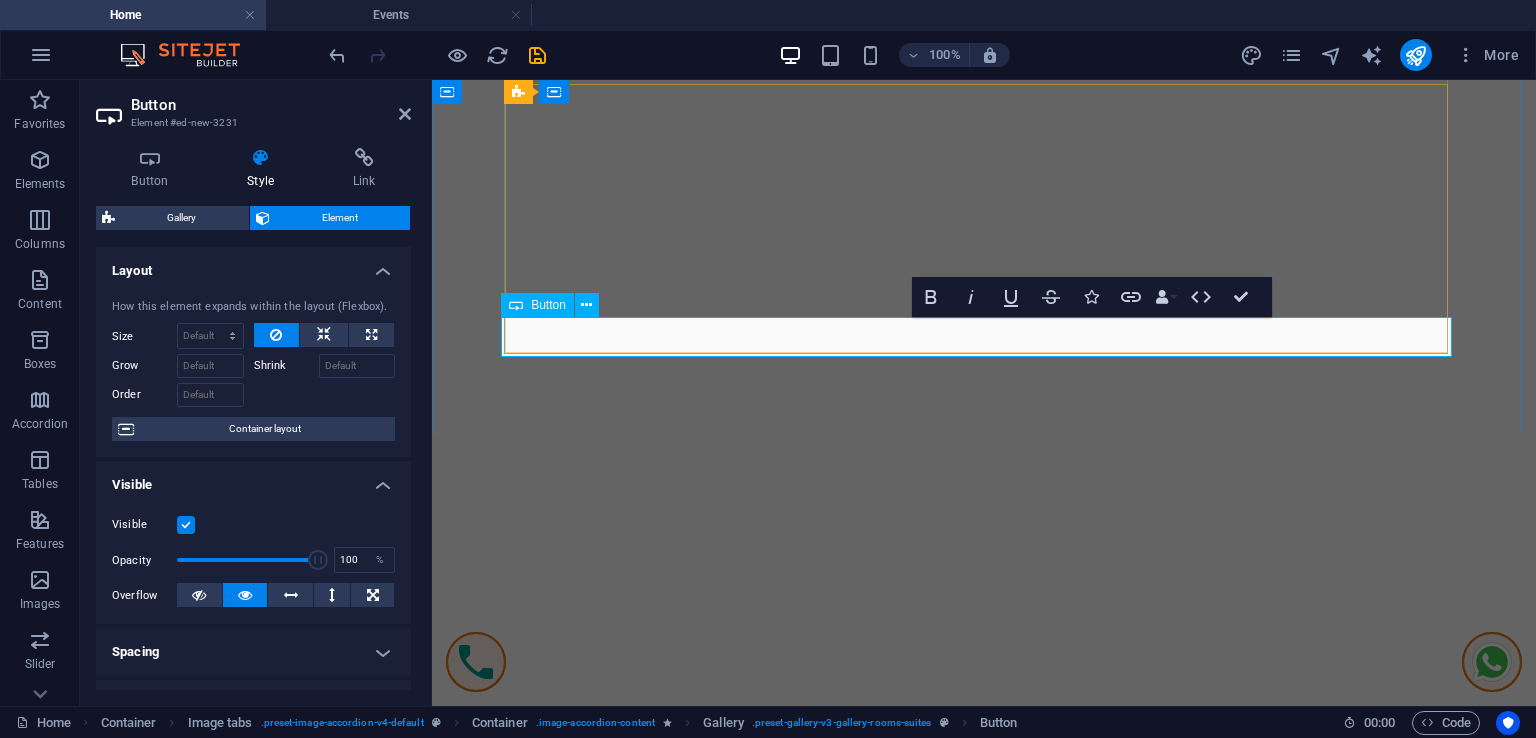 type 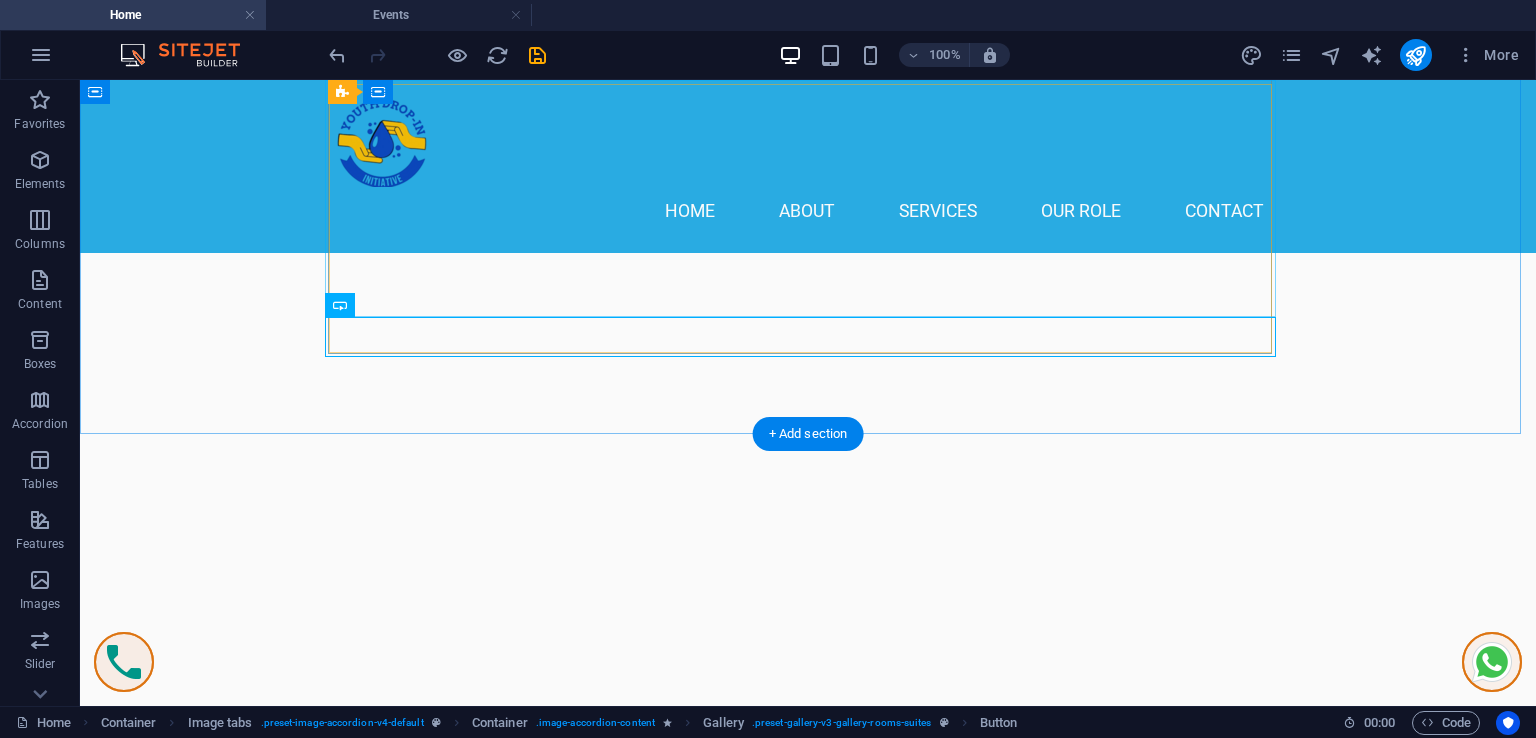 scroll, scrollTop: 8622, scrollLeft: 0, axis: vertical 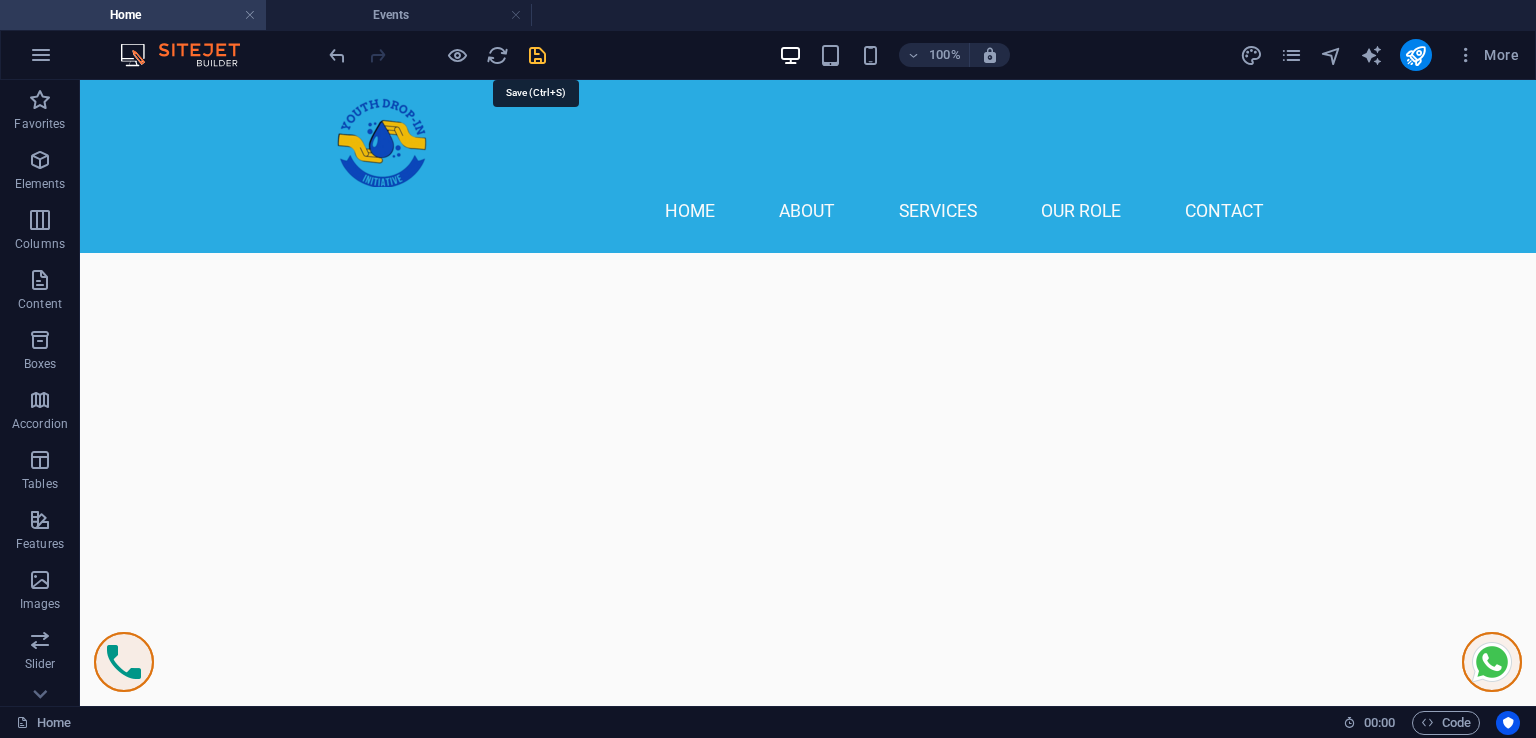 click at bounding box center [537, 55] 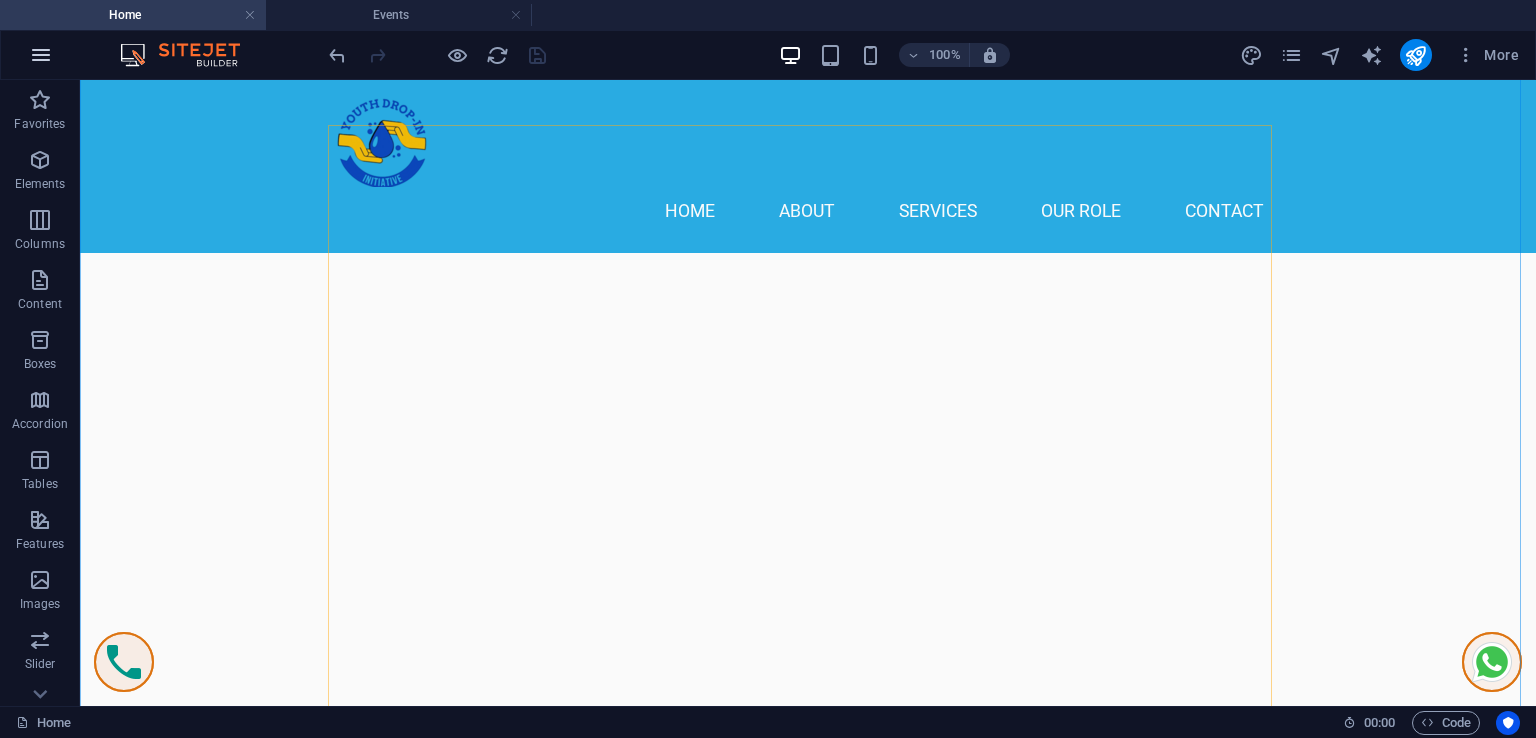 click at bounding box center [41, 55] 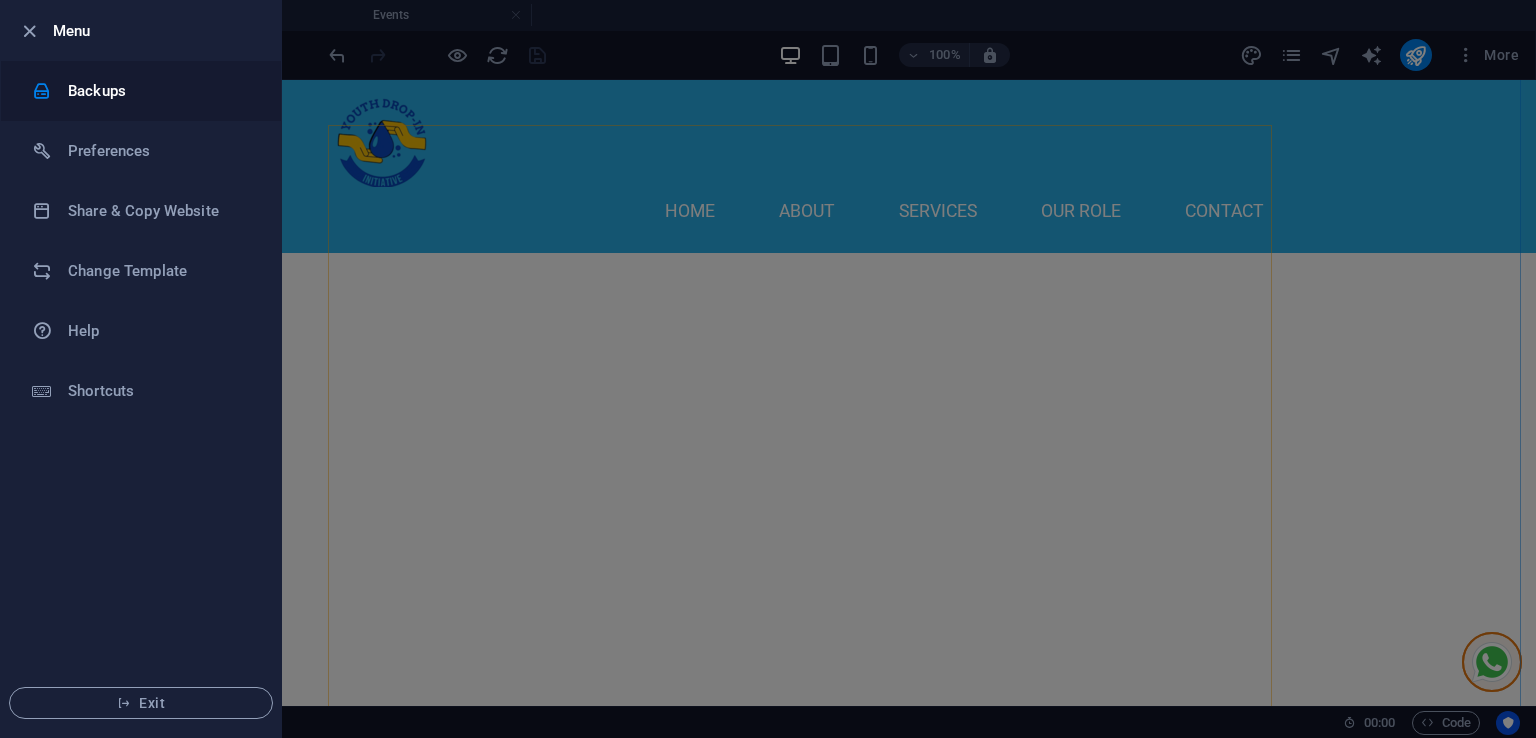 click on "Backups" at bounding box center [160, 91] 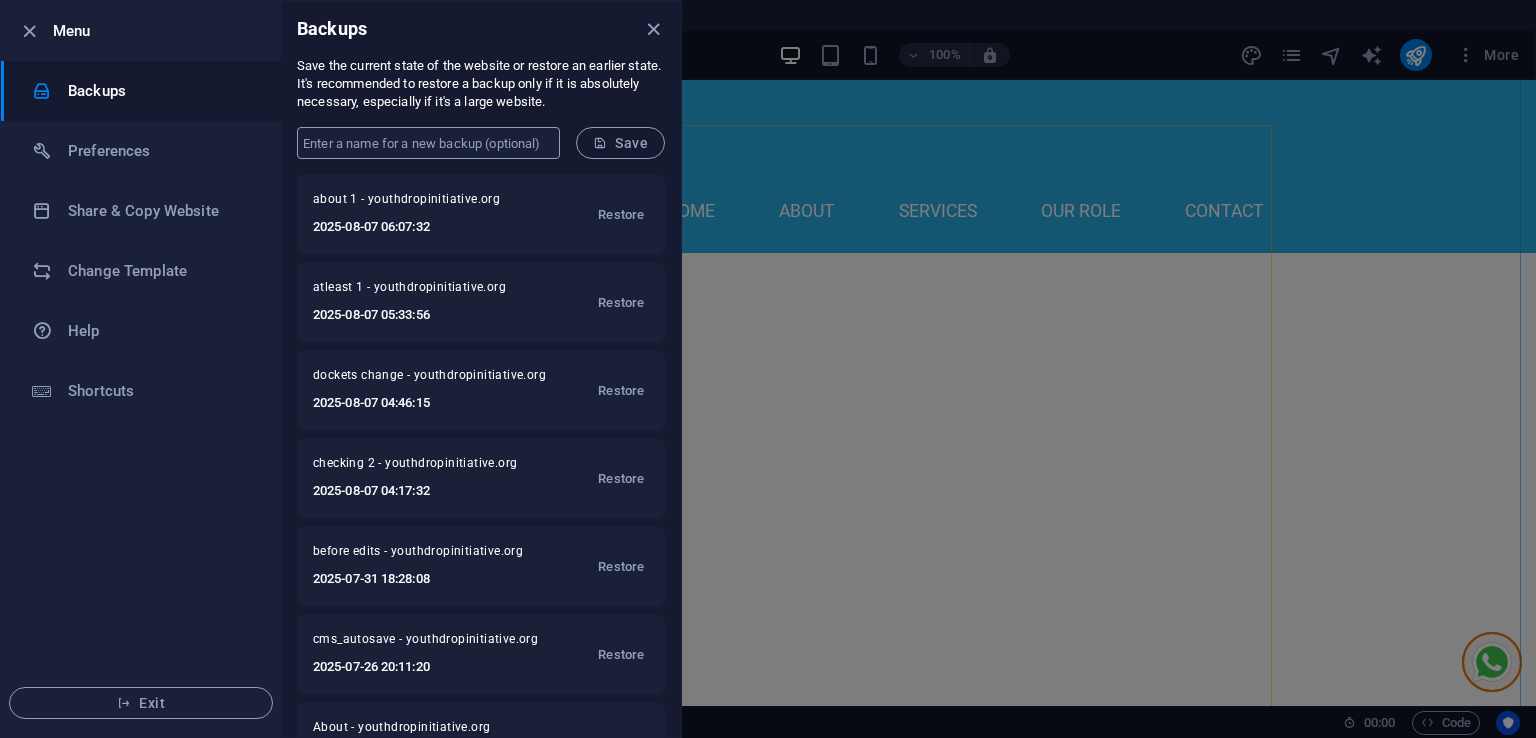 click at bounding box center [428, 143] 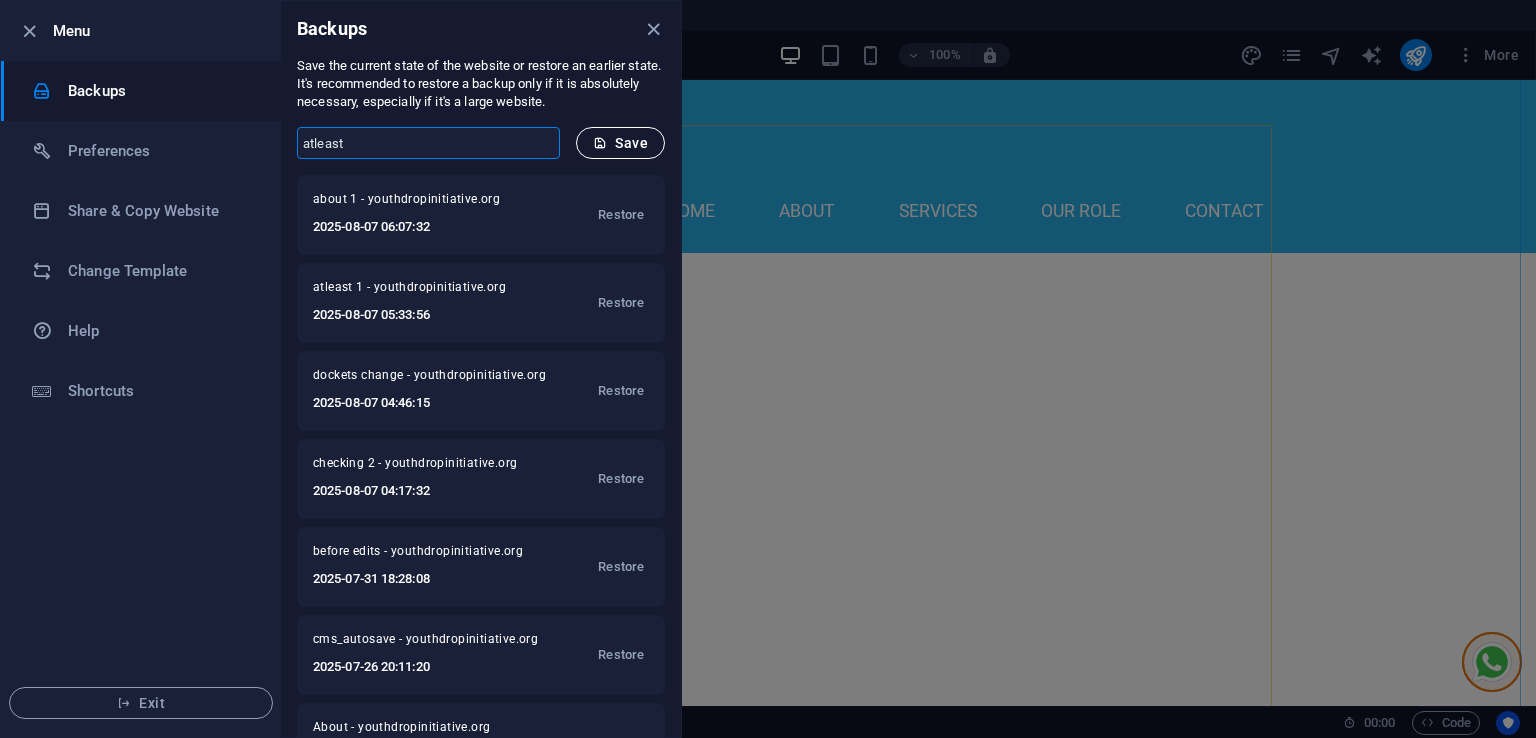 type on "atleast" 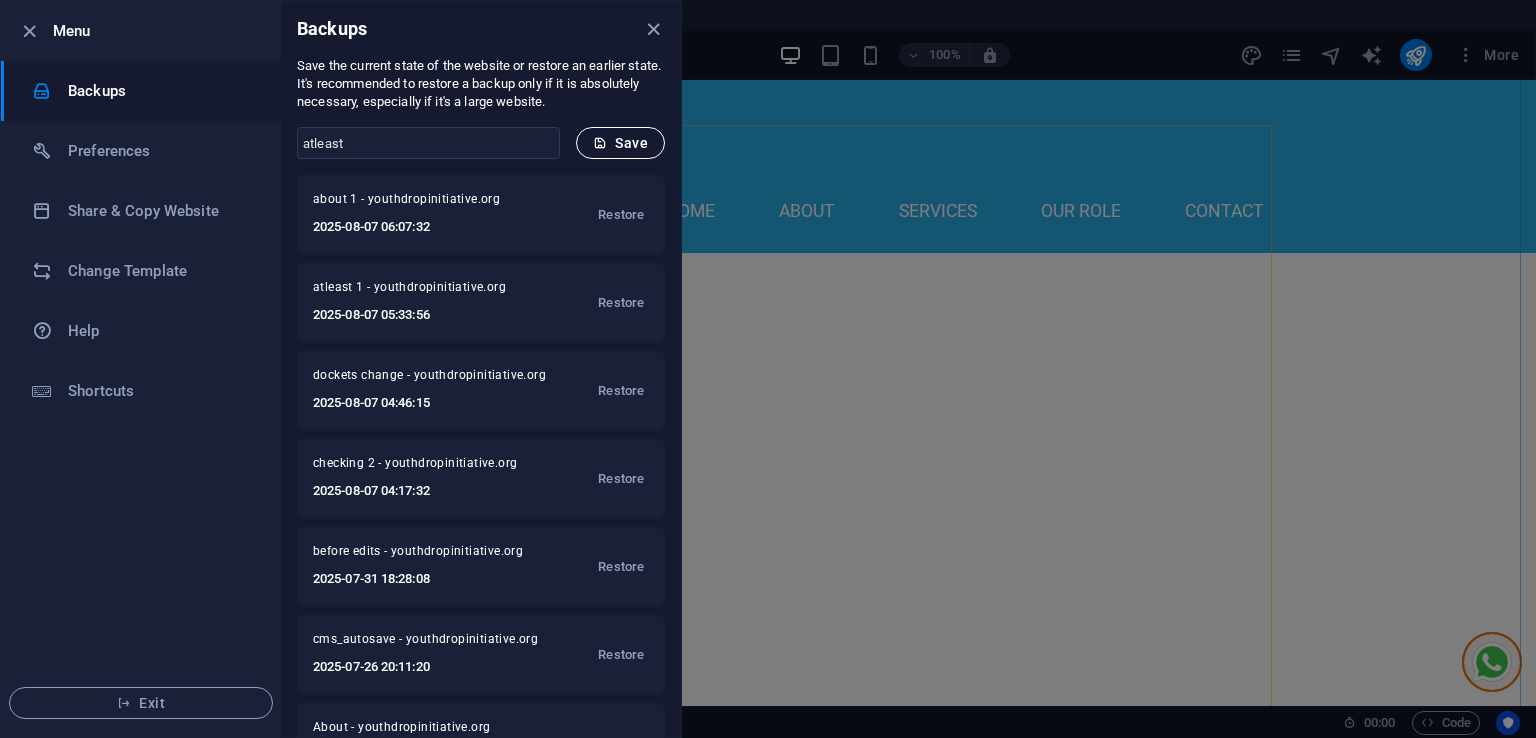 click on "Save" at bounding box center (620, 143) 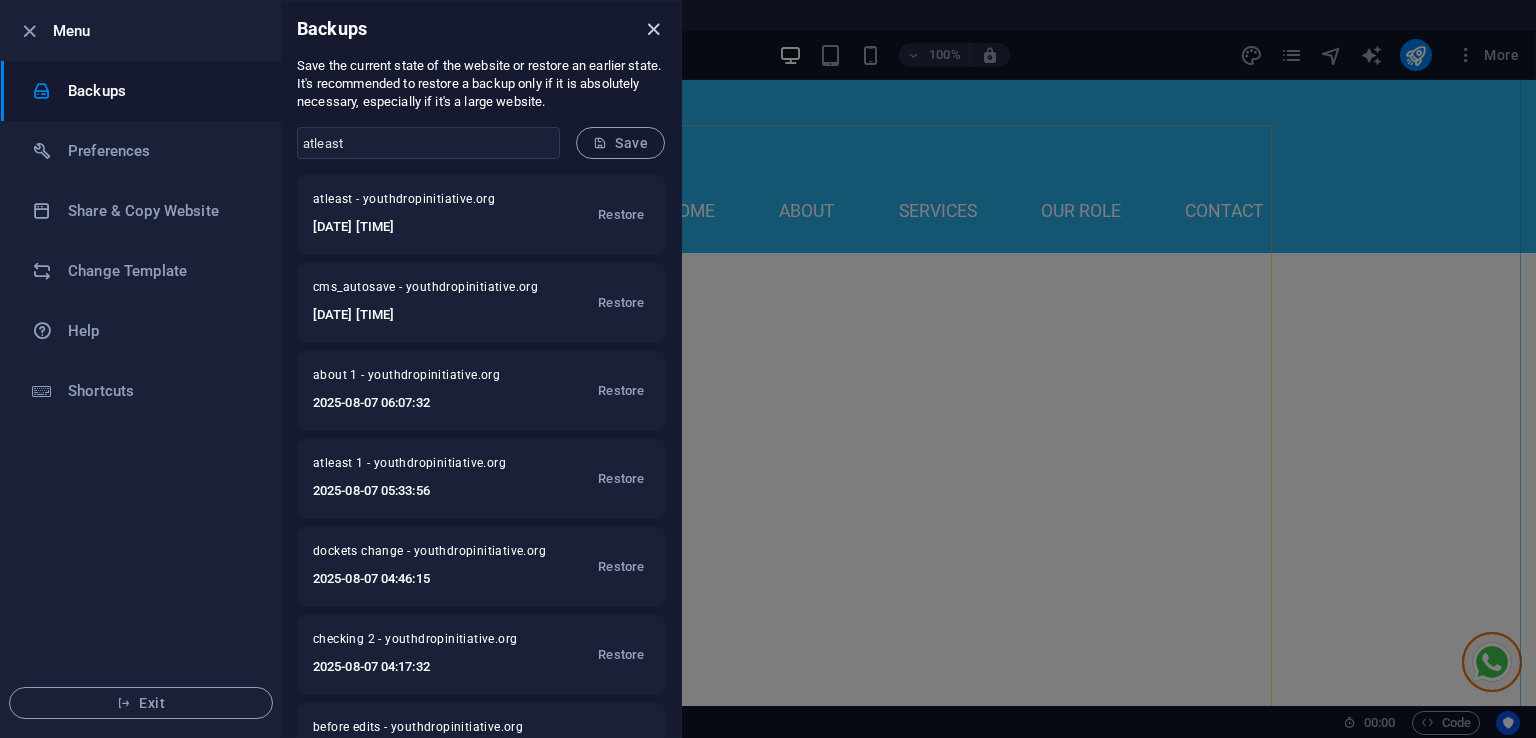 click at bounding box center (653, 29) 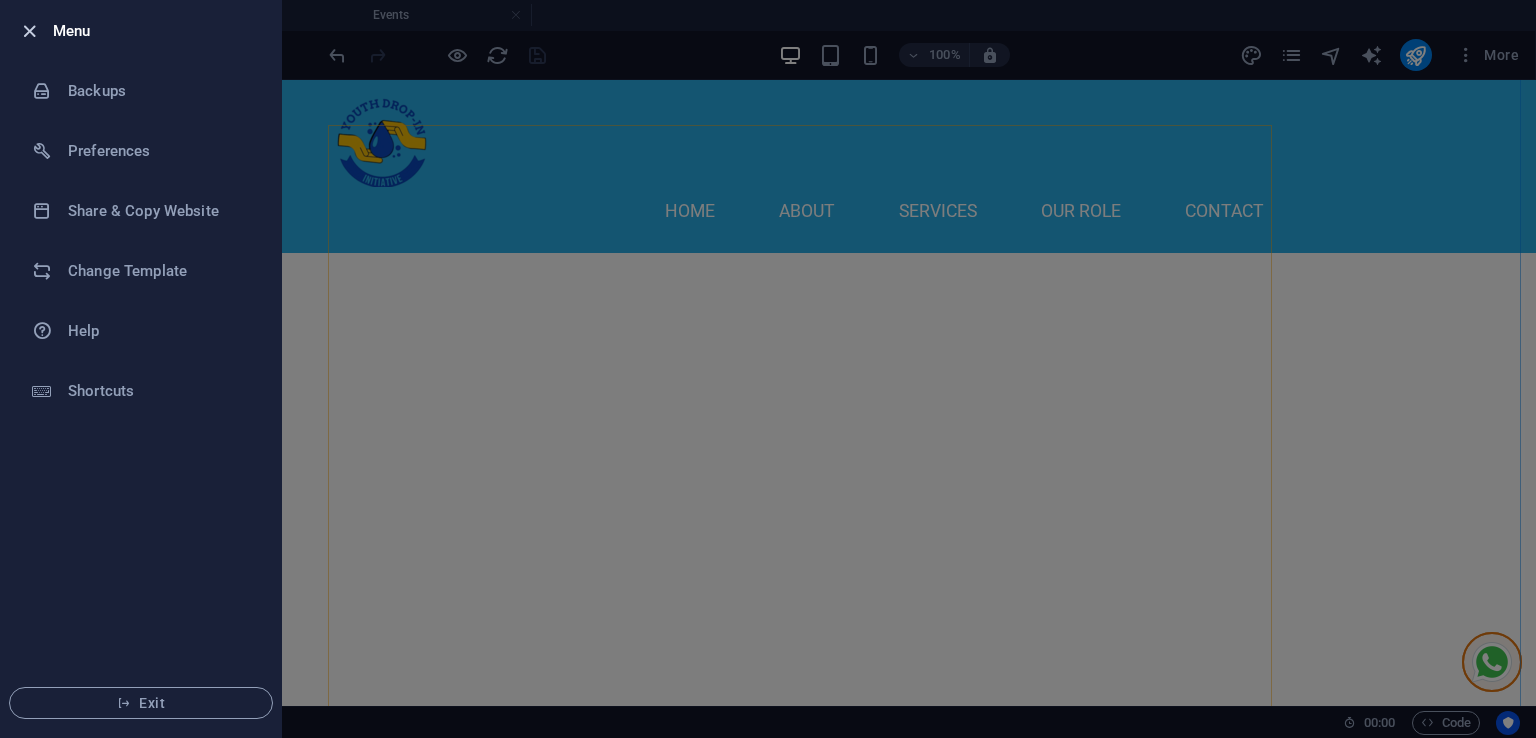 click at bounding box center [29, 31] 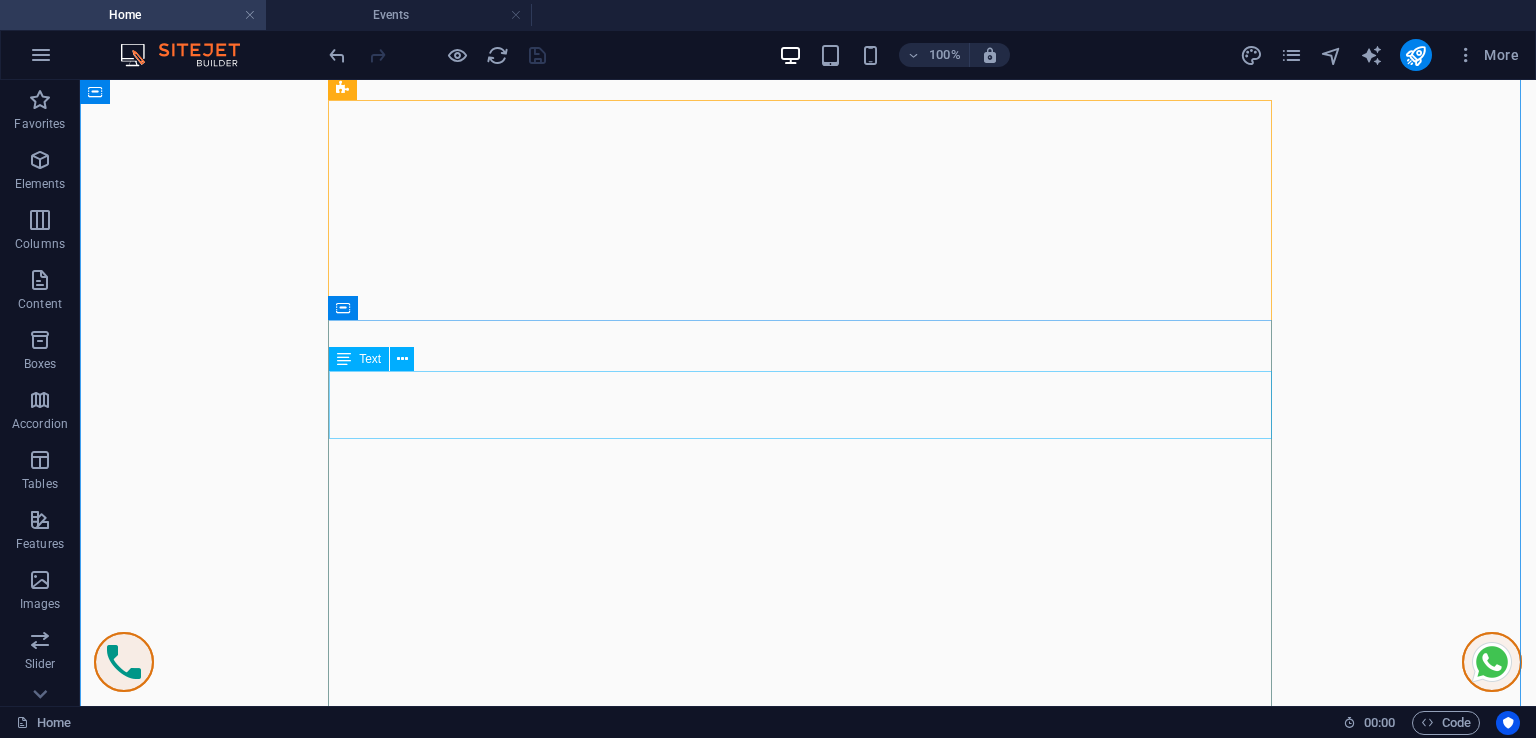scroll, scrollTop: 8722, scrollLeft: 0, axis: vertical 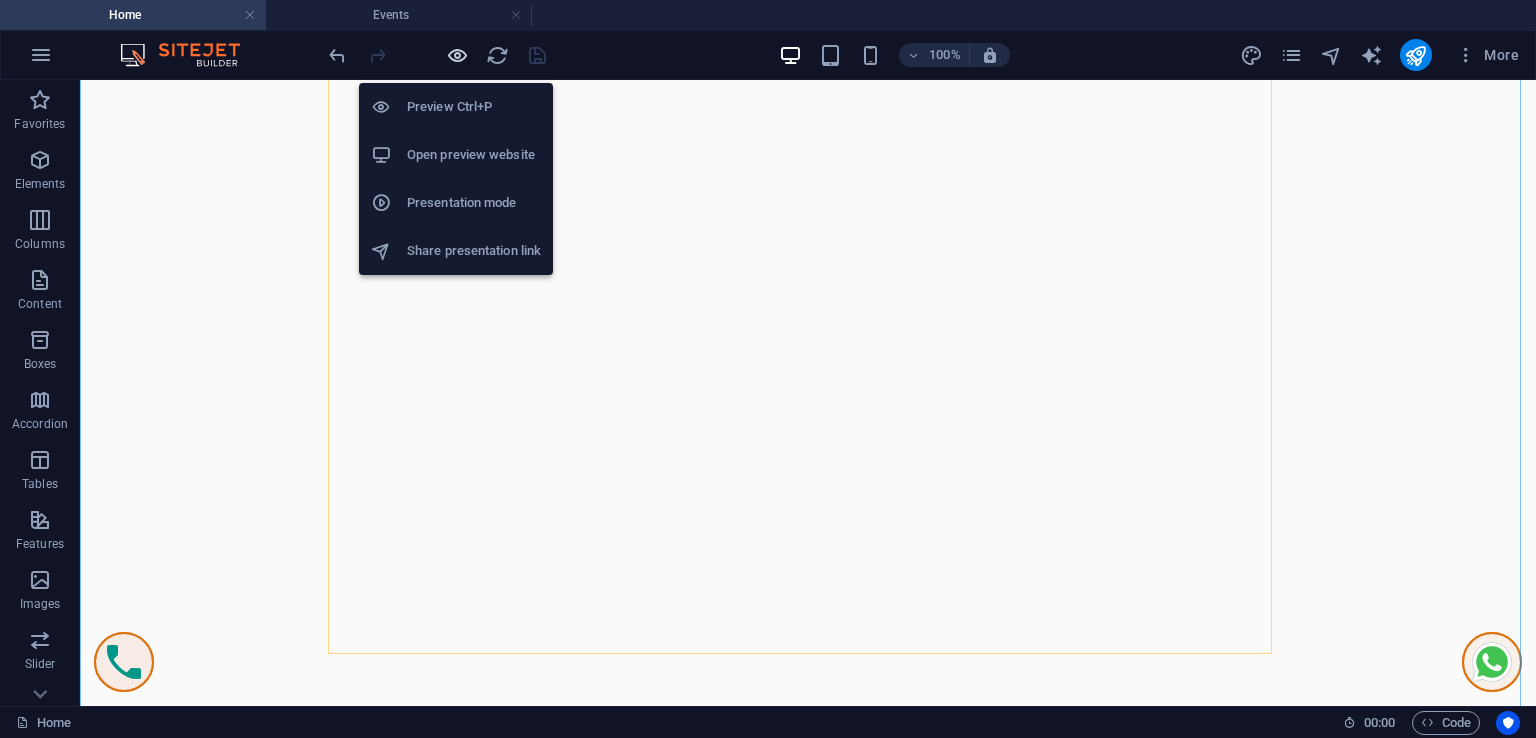 drag, startPoint x: 456, startPoint y: 56, endPoint x: 730, endPoint y: 179, distance: 300.34146 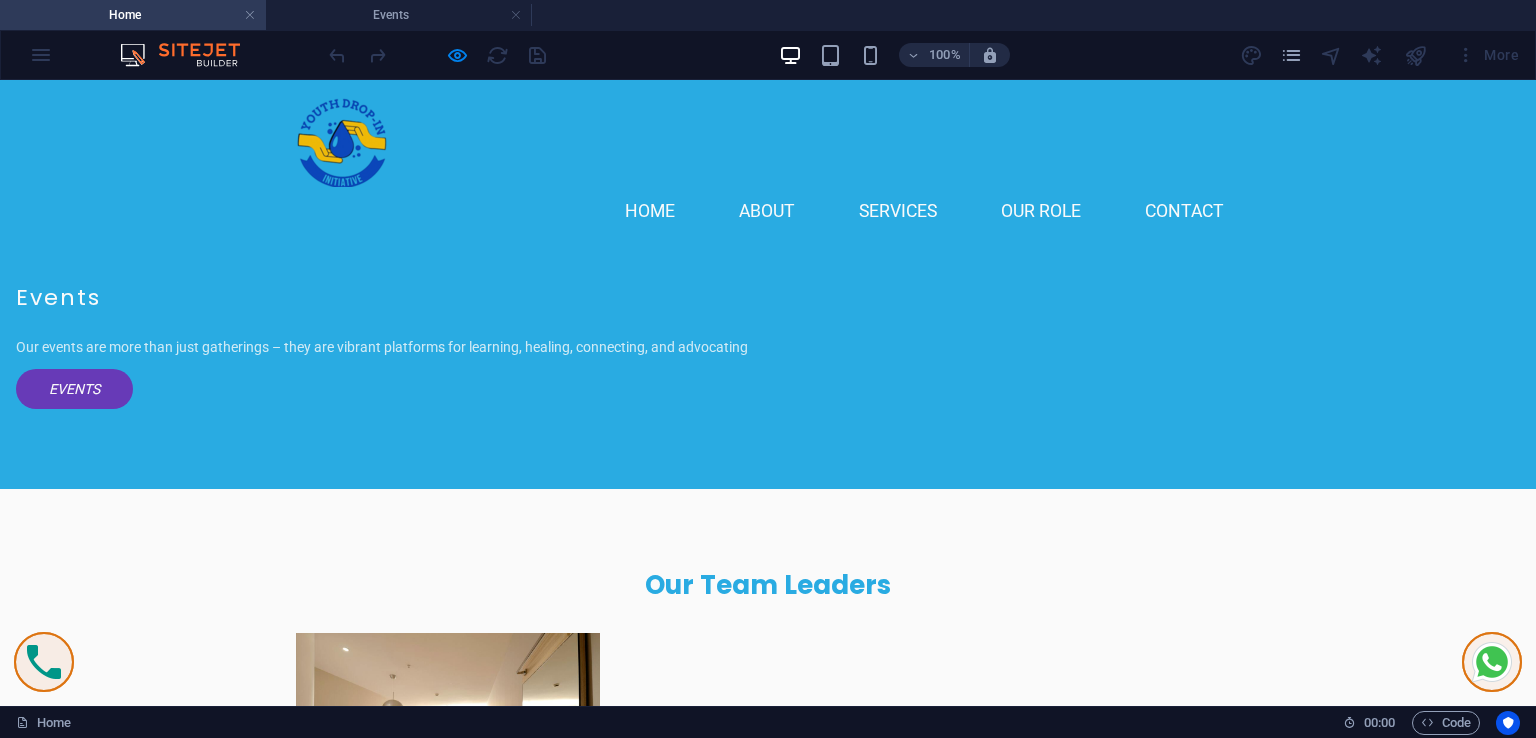 scroll, scrollTop: 4005, scrollLeft: 0, axis: vertical 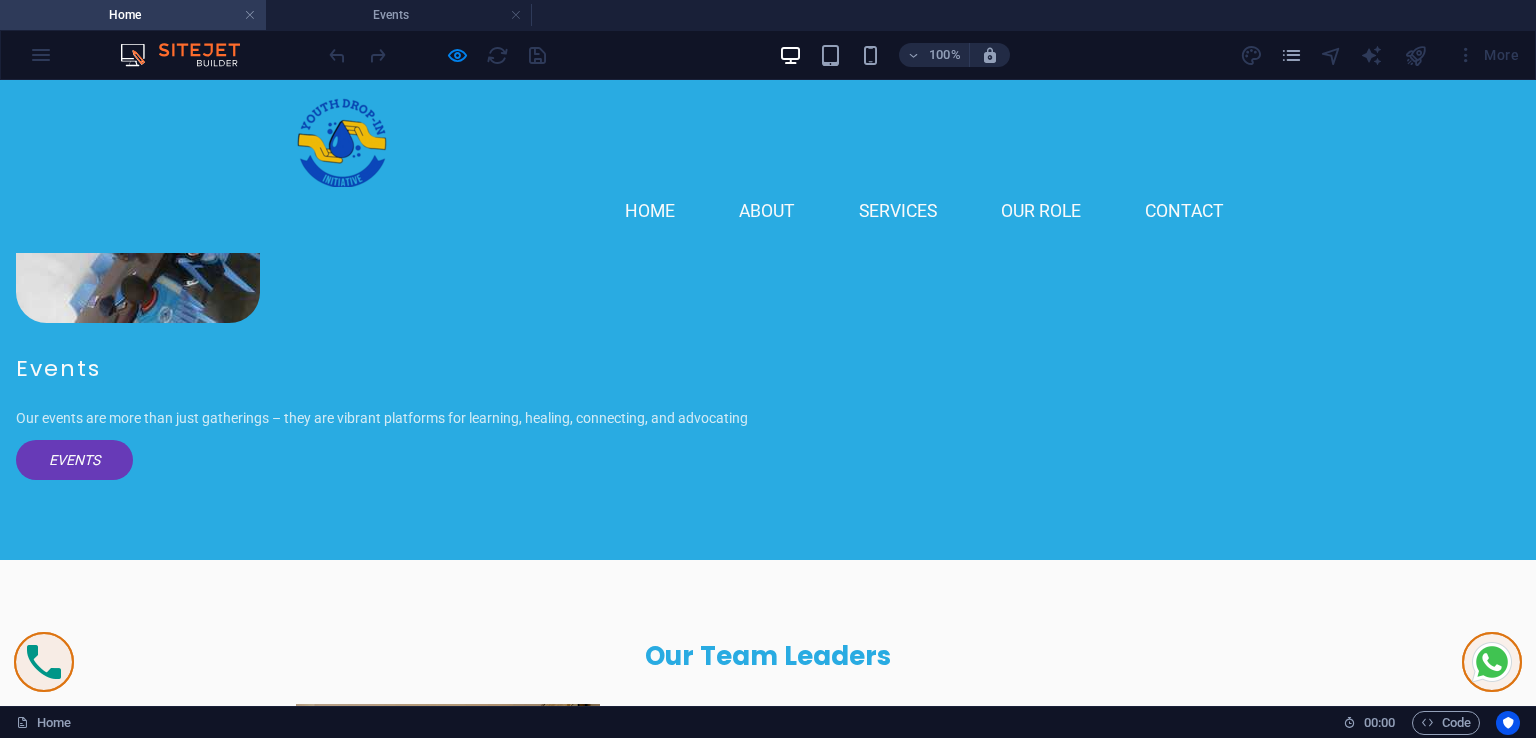 click on "Single Room" at bounding box center (448, 5290) 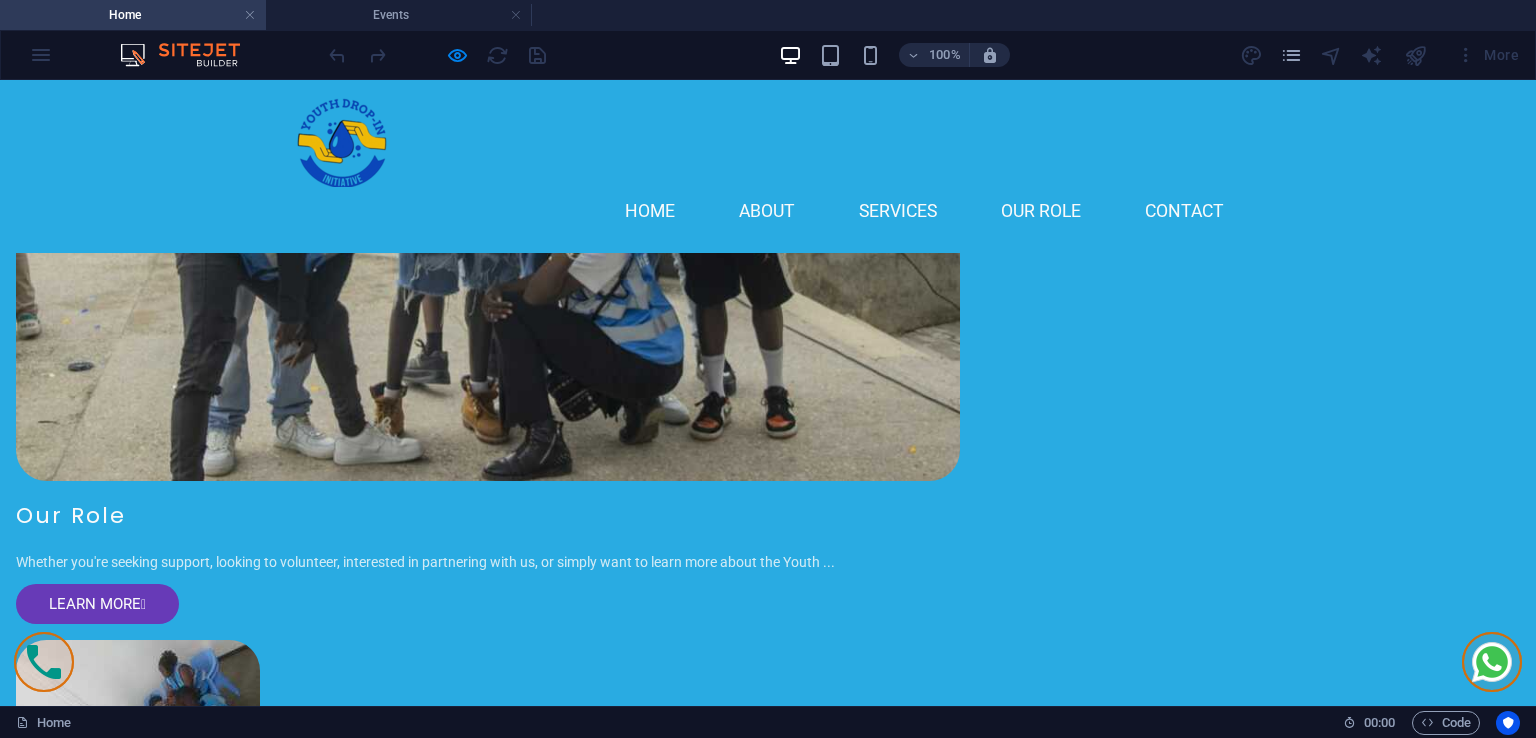 scroll, scrollTop: 3205, scrollLeft: 0, axis: vertical 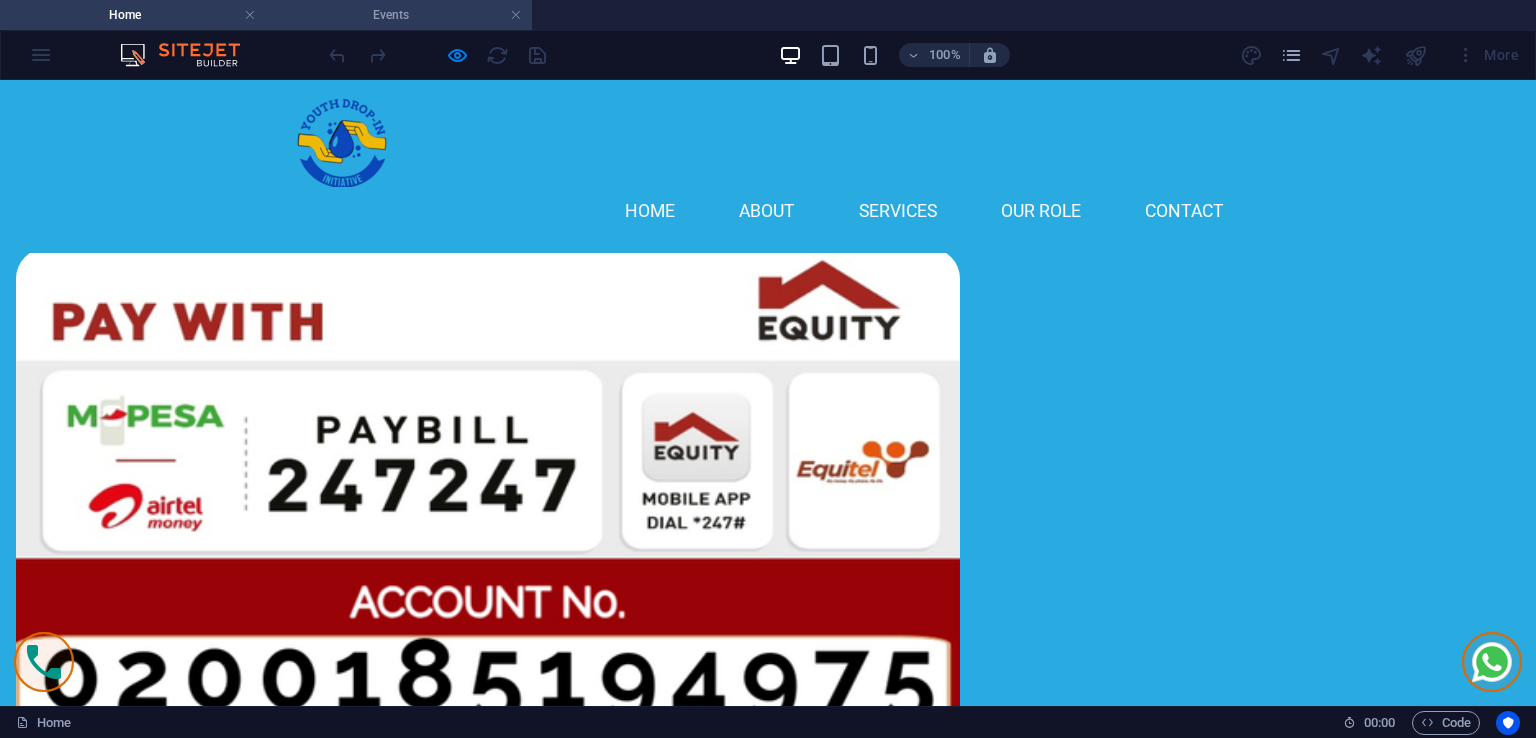 click on "Events" at bounding box center [399, 15] 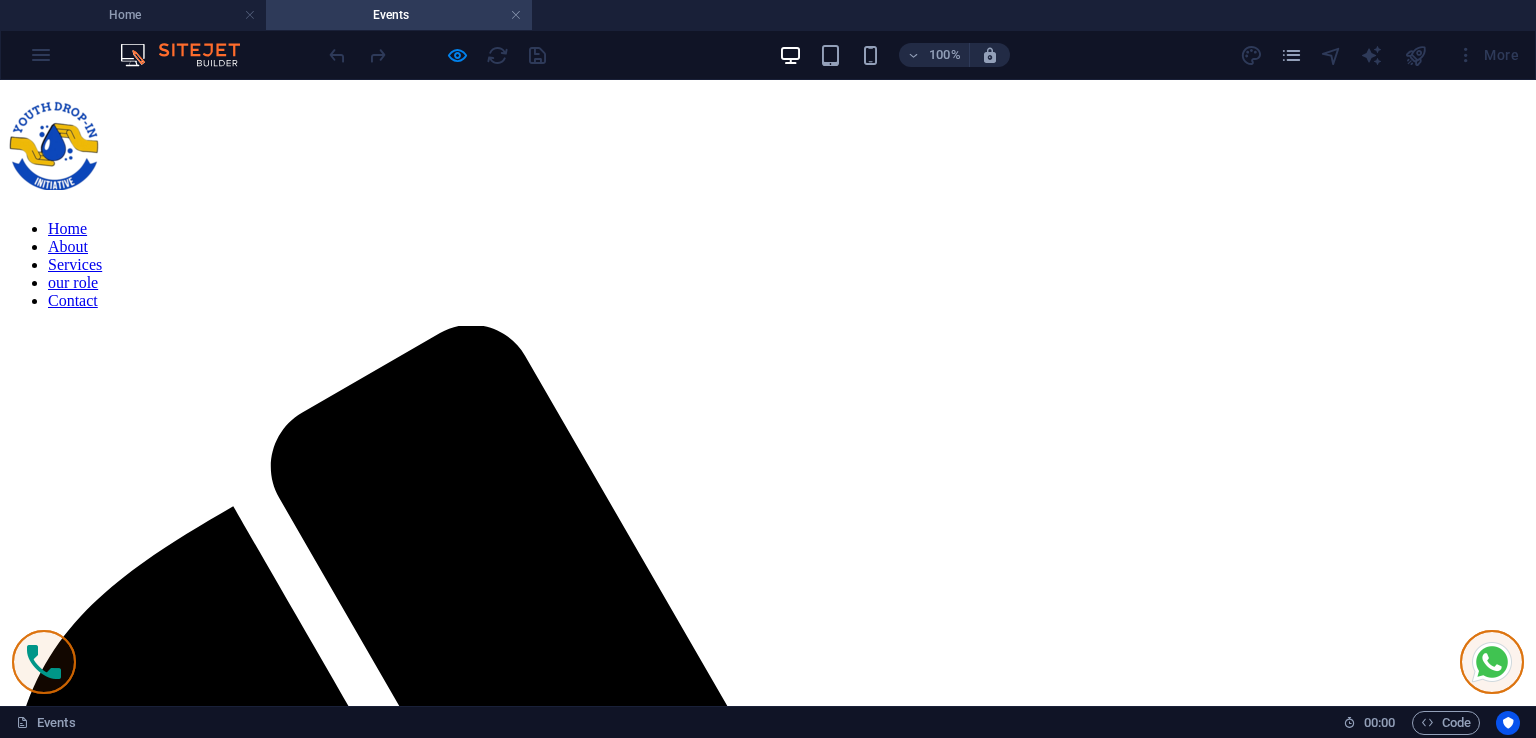 scroll, scrollTop: 0, scrollLeft: 0, axis: both 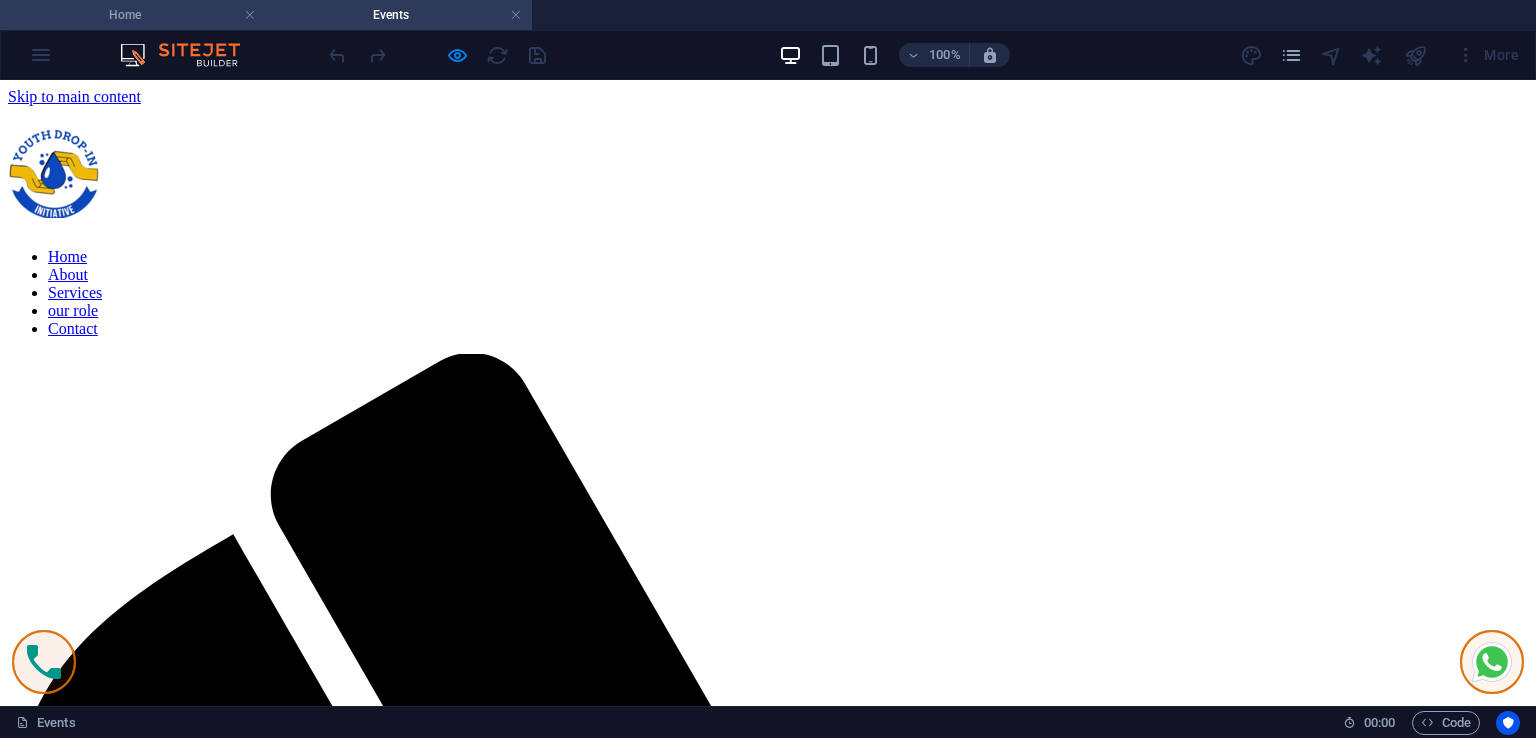click on "Home" at bounding box center (133, 15) 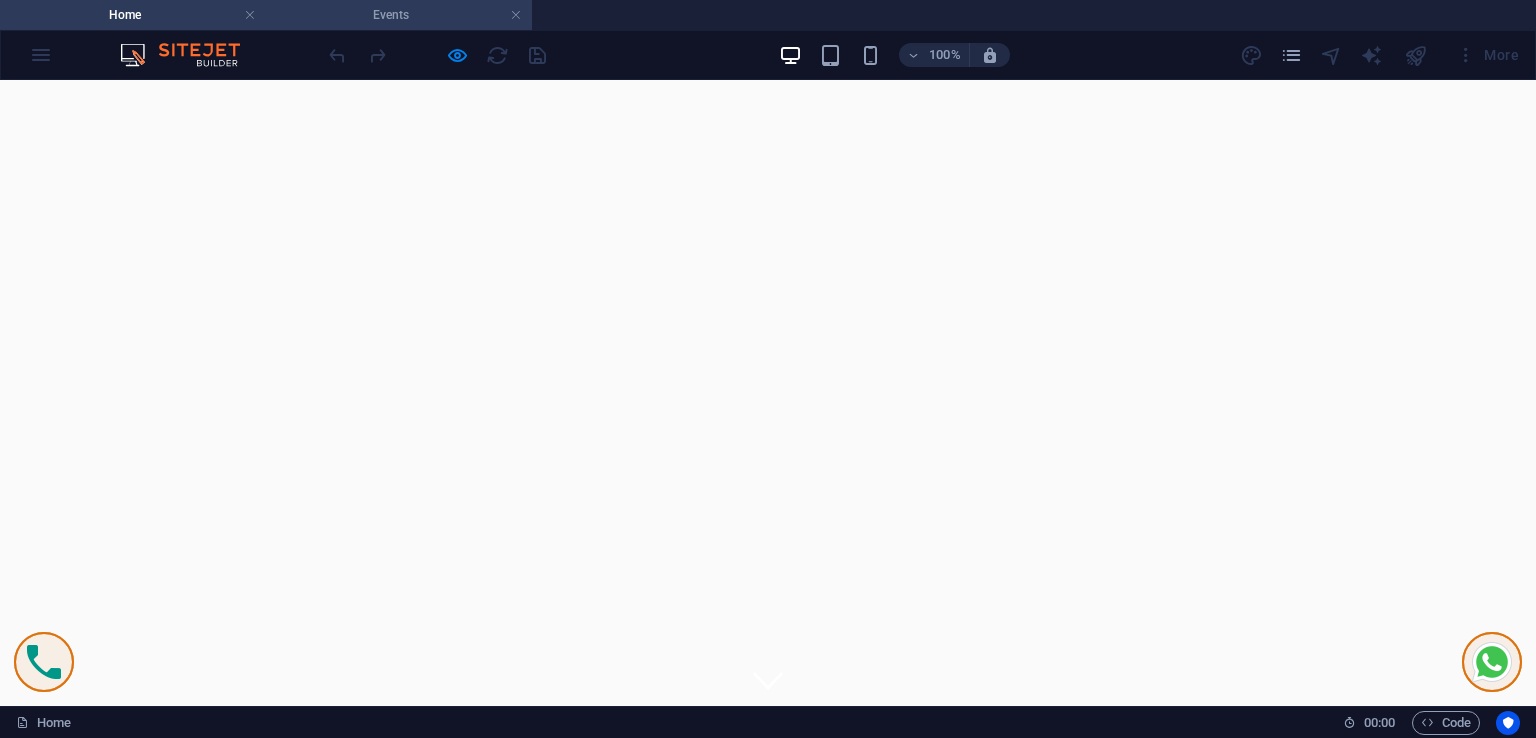 scroll, scrollTop: 2305, scrollLeft: 0, axis: vertical 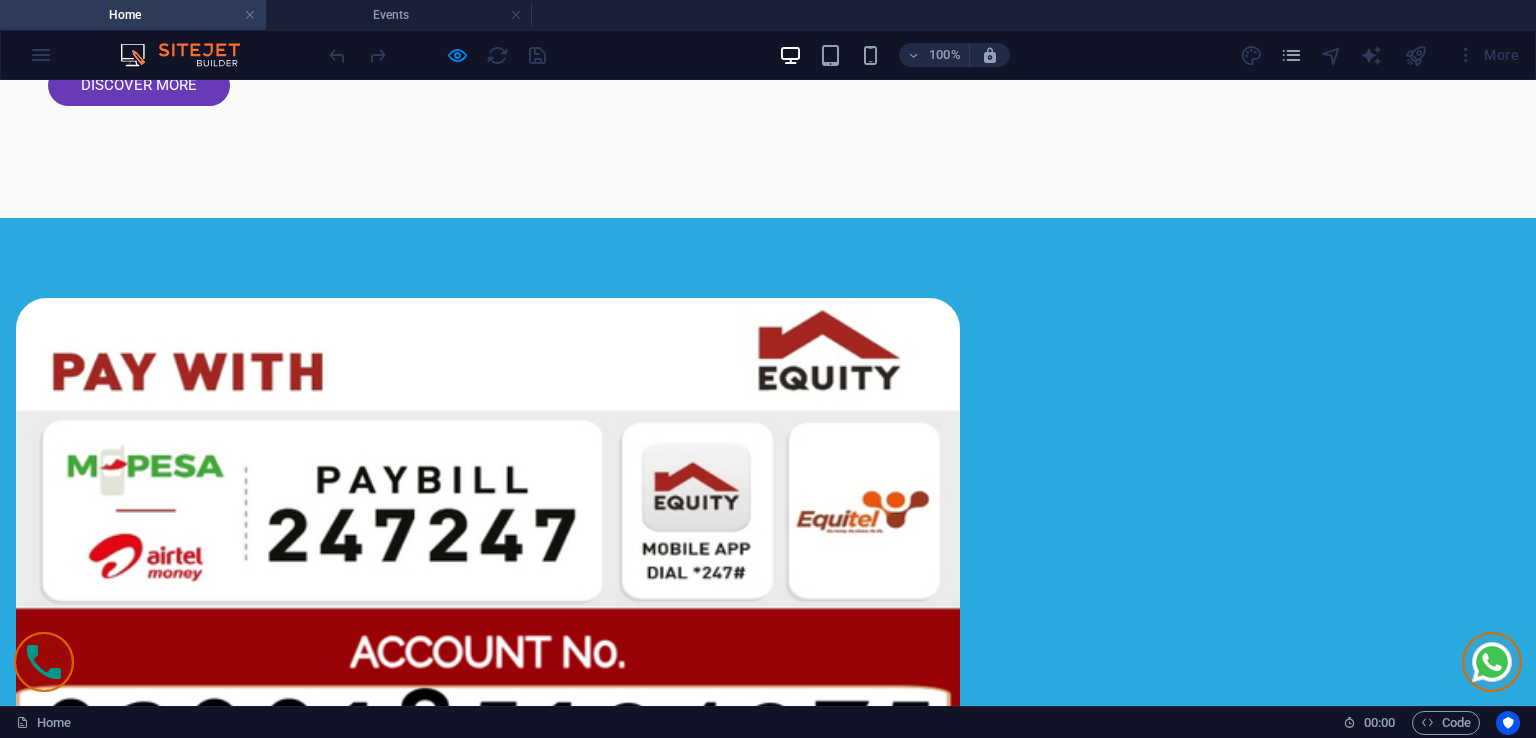 click on "Home" at bounding box center (133, 15) 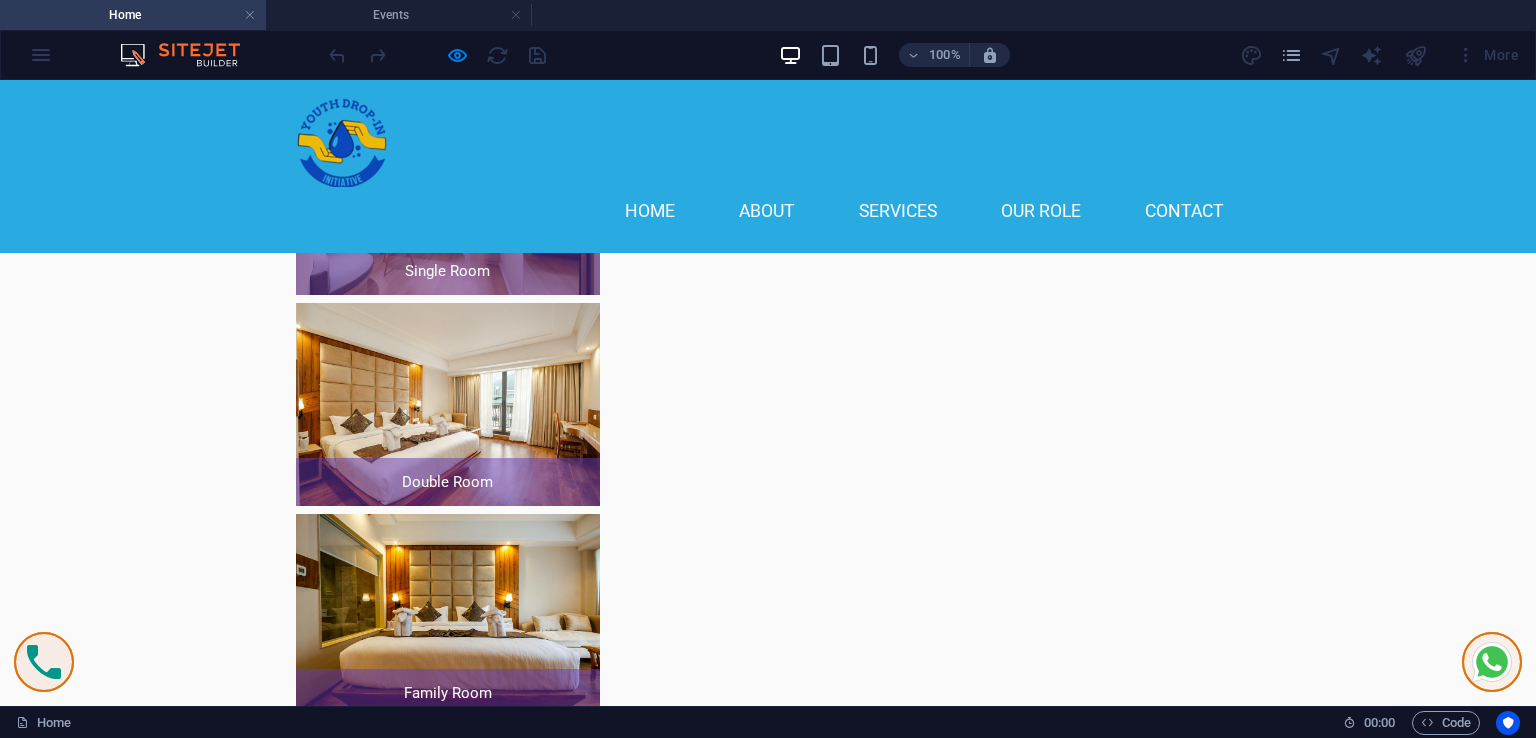 scroll, scrollTop: 4700, scrollLeft: 0, axis: vertical 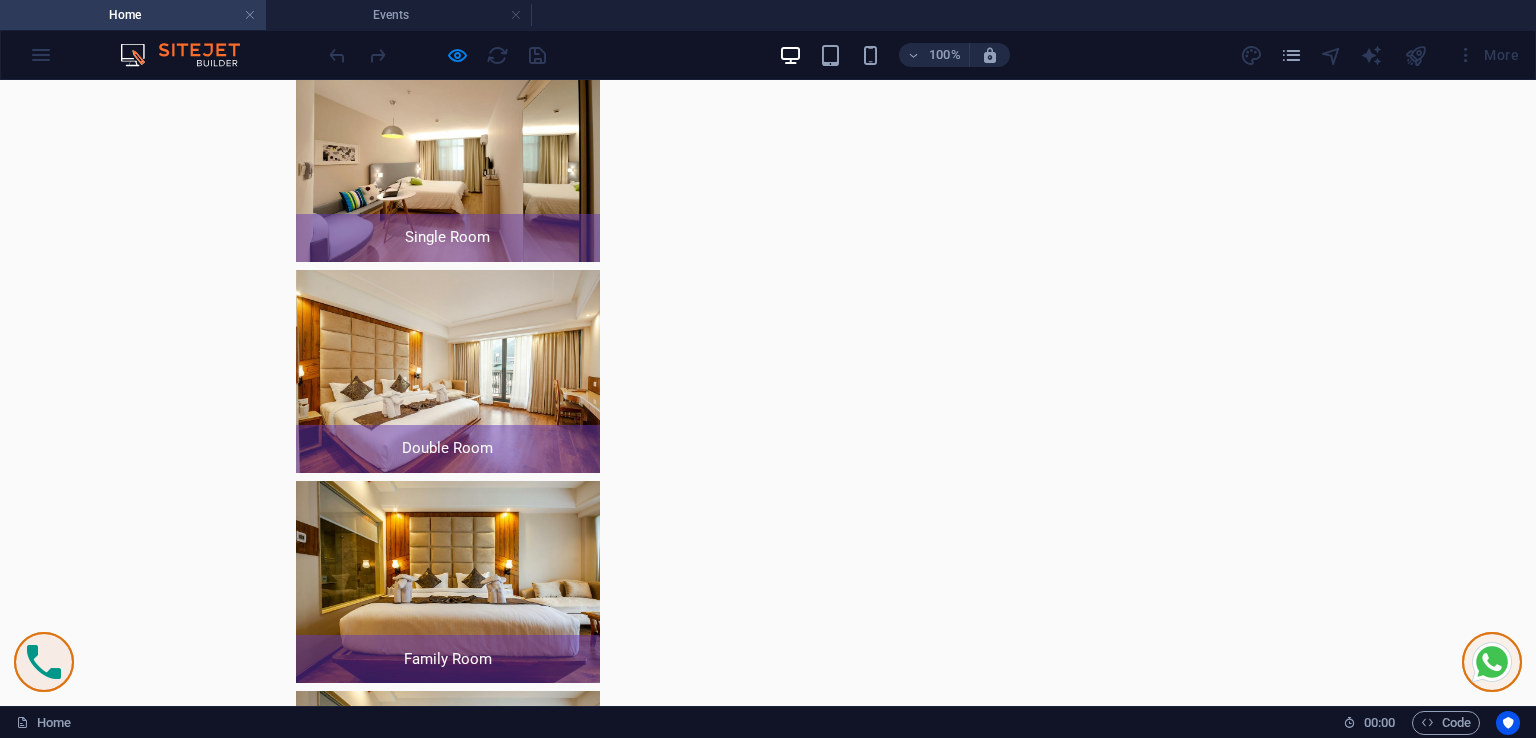 click on "more on gullery" at bounding box center (768, 6077) 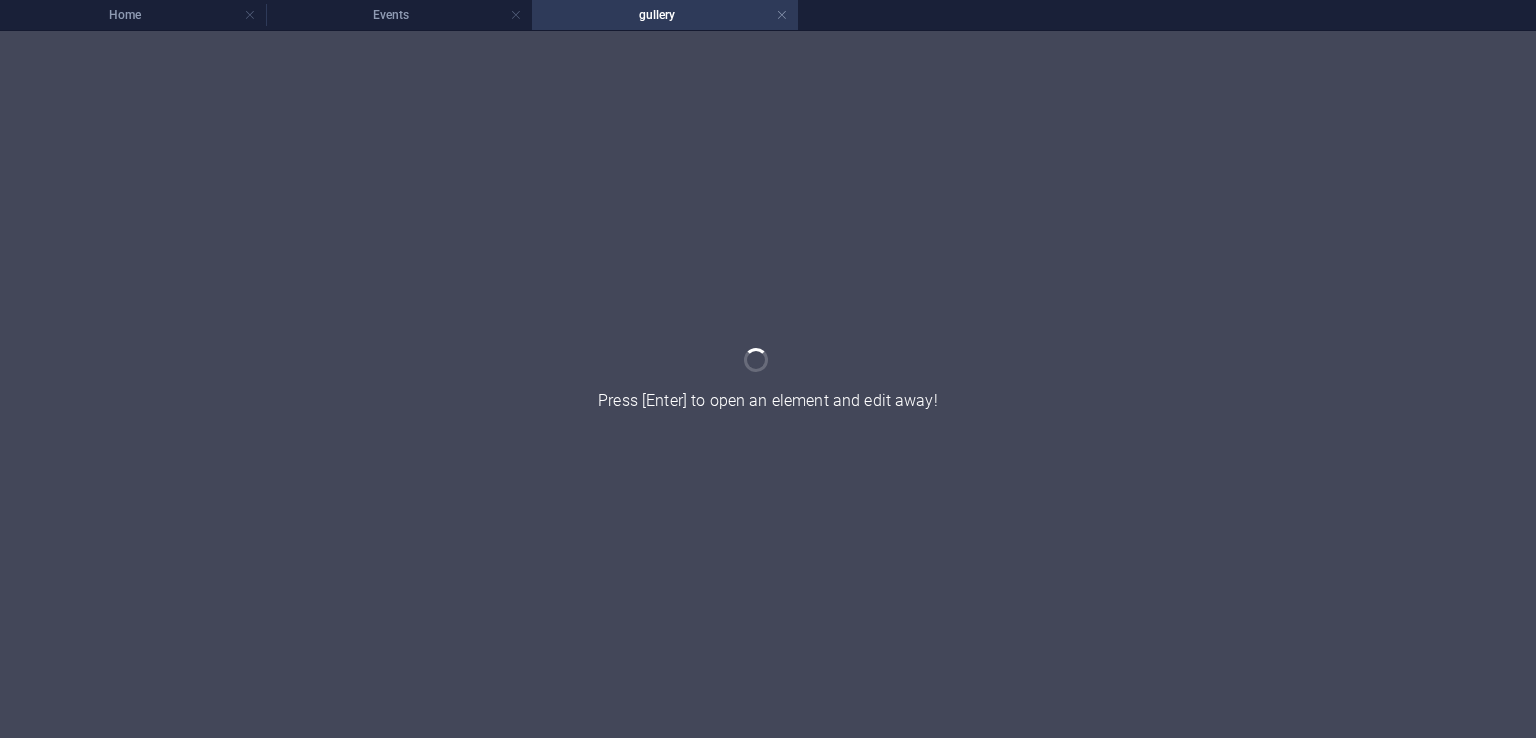 scroll, scrollTop: 0, scrollLeft: 0, axis: both 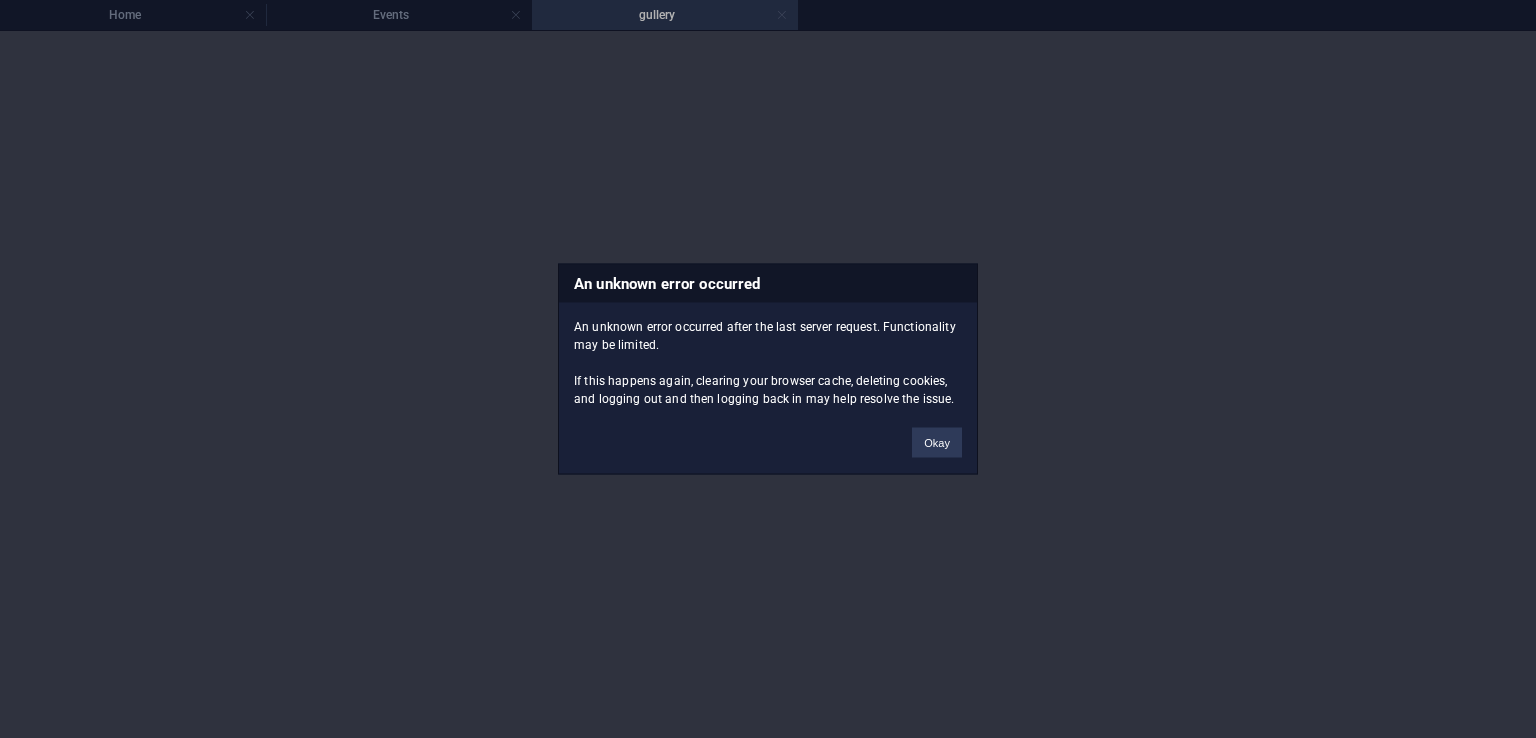 click on "An unknown error occurred An unknown error occurred after the last server request. Functionality may be limited.  If this happens again, clearing your browser cache, deleting cookies, and logging out and then logging back in may help resolve the issue. Okay" at bounding box center [768, 369] 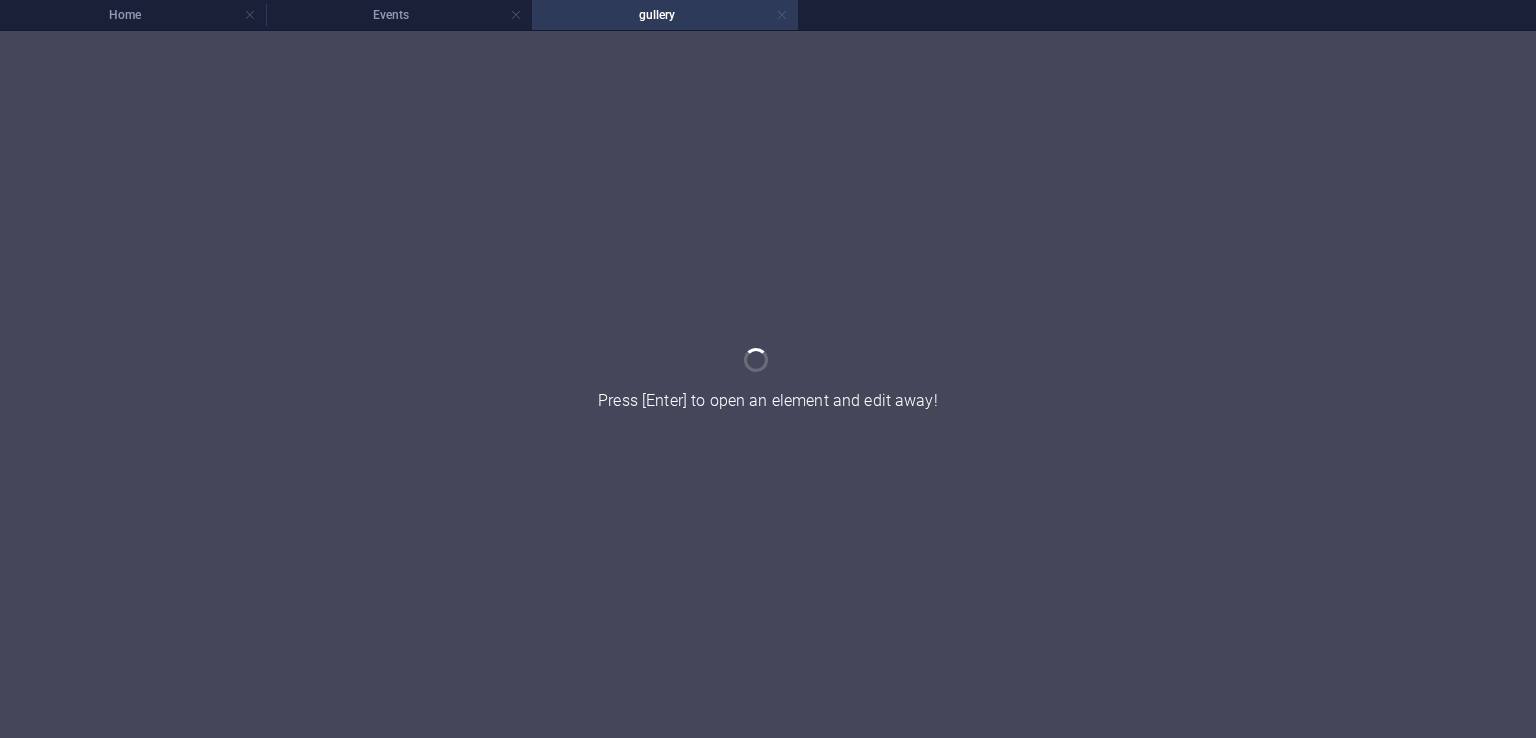 click at bounding box center [782, 15] 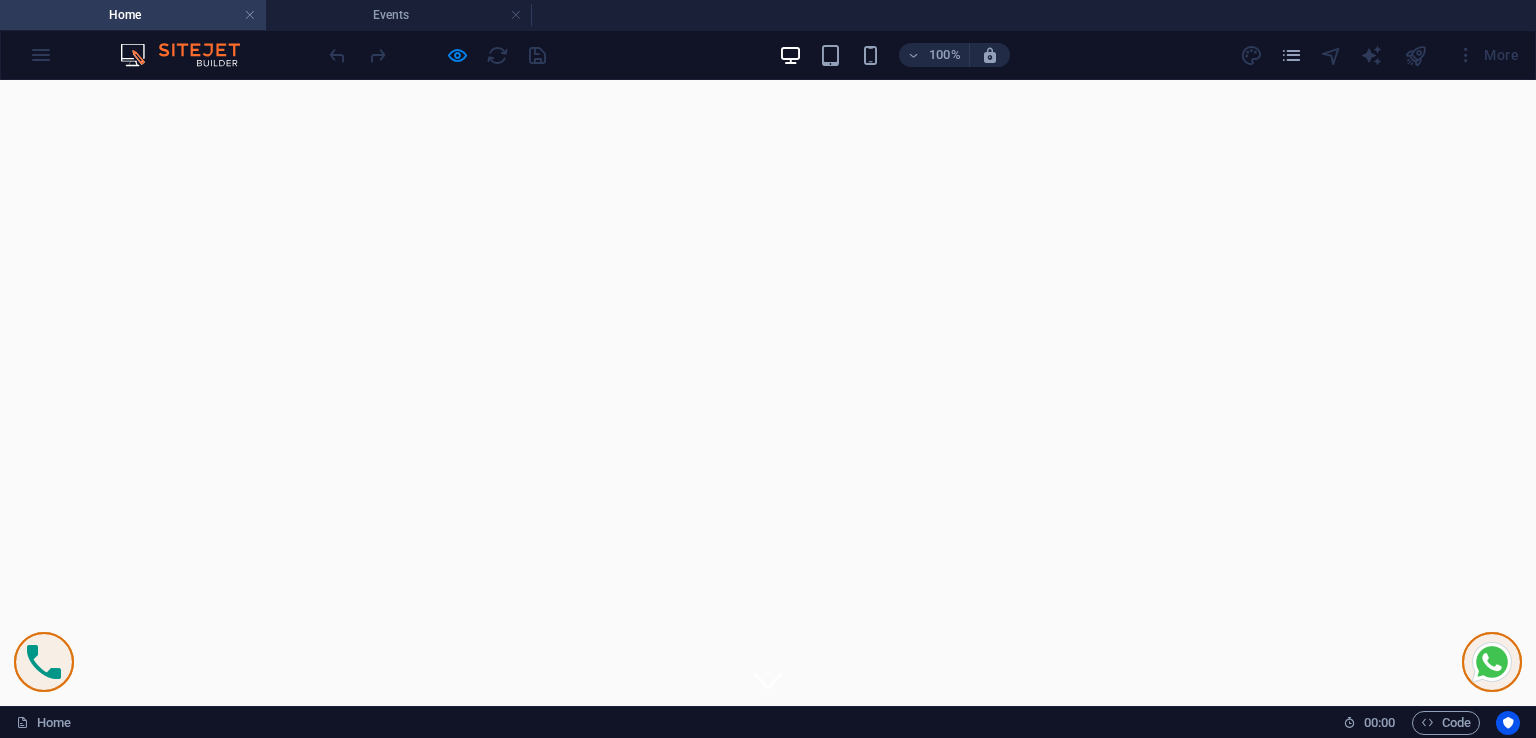 scroll, scrollTop: 4781, scrollLeft: 0, axis: vertical 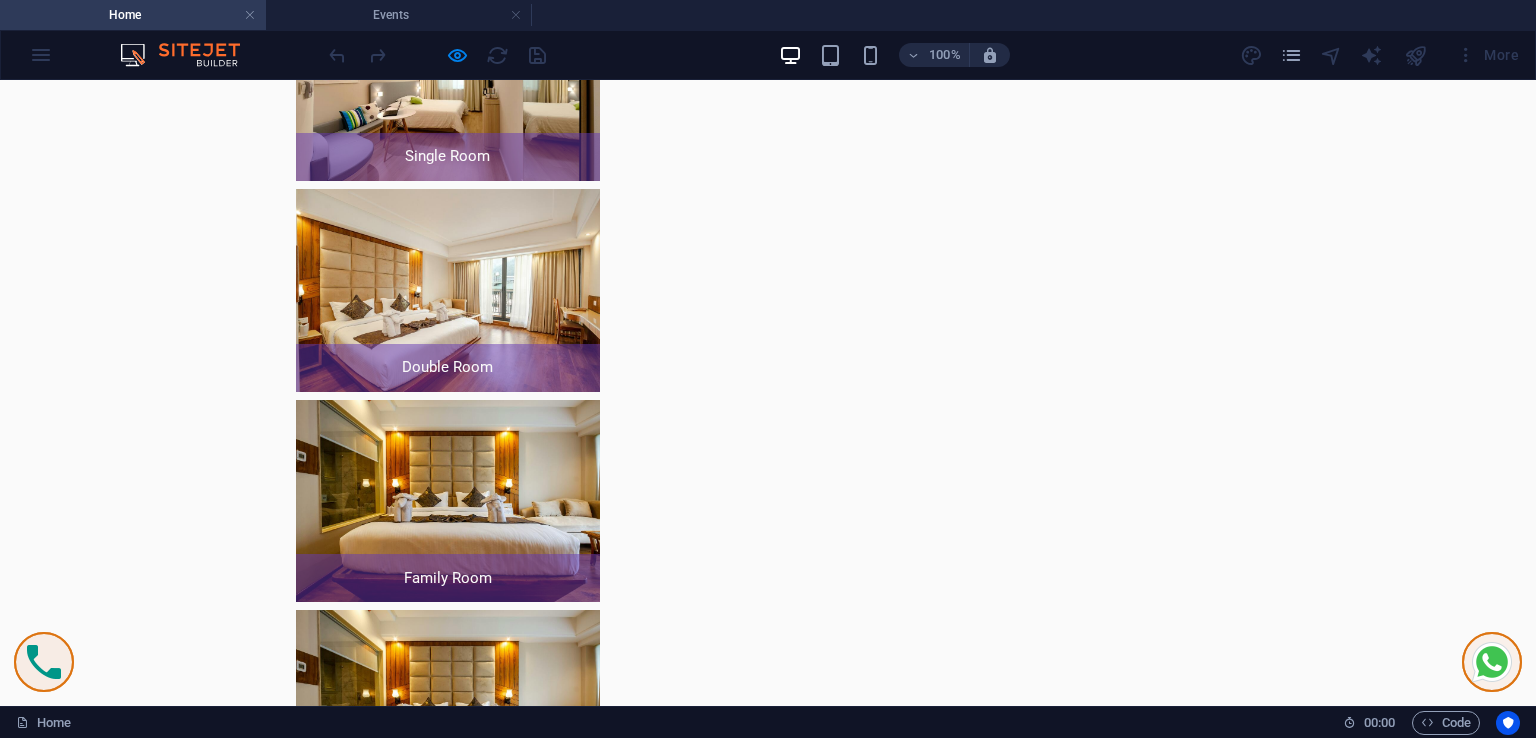 click on "100% More" at bounding box center (768, 55) 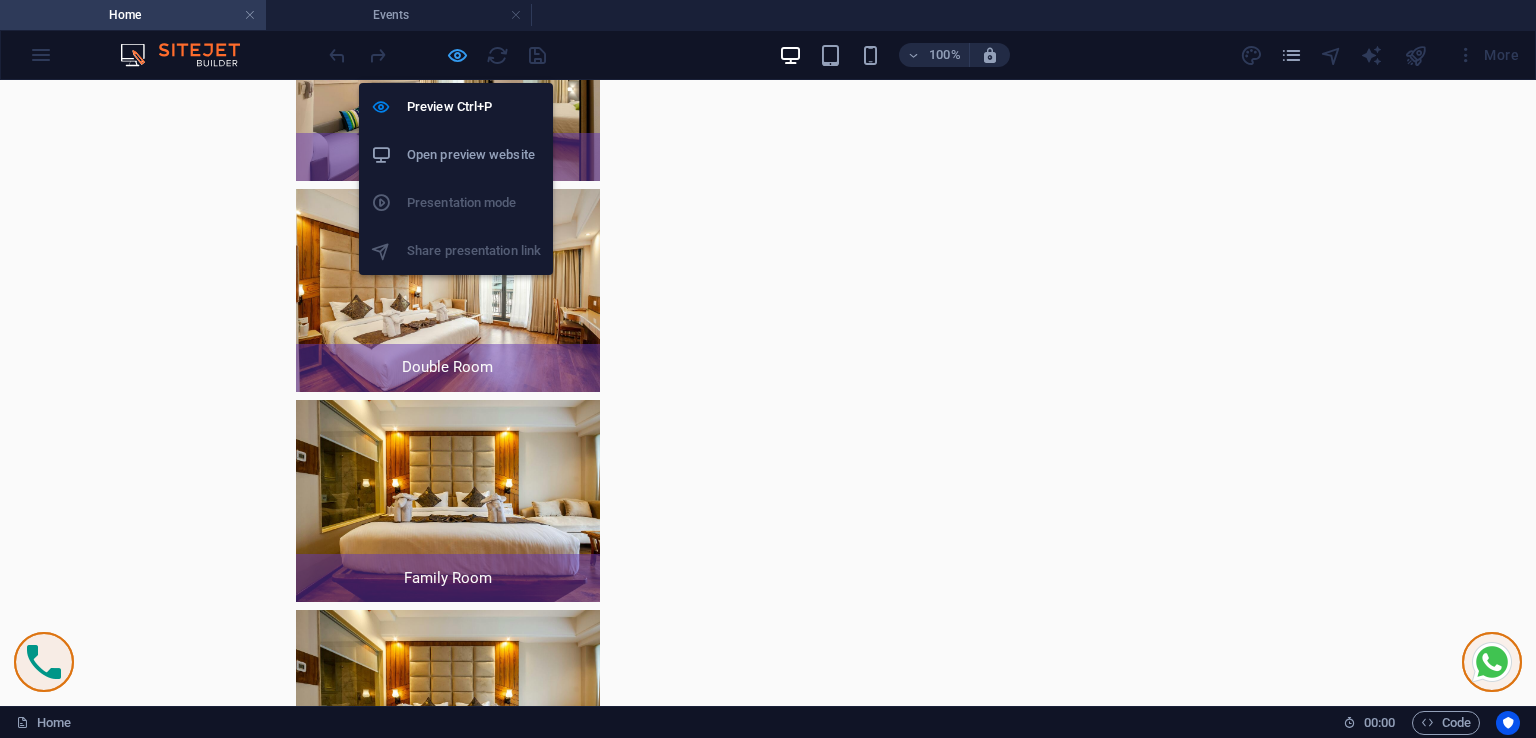 click at bounding box center [457, 55] 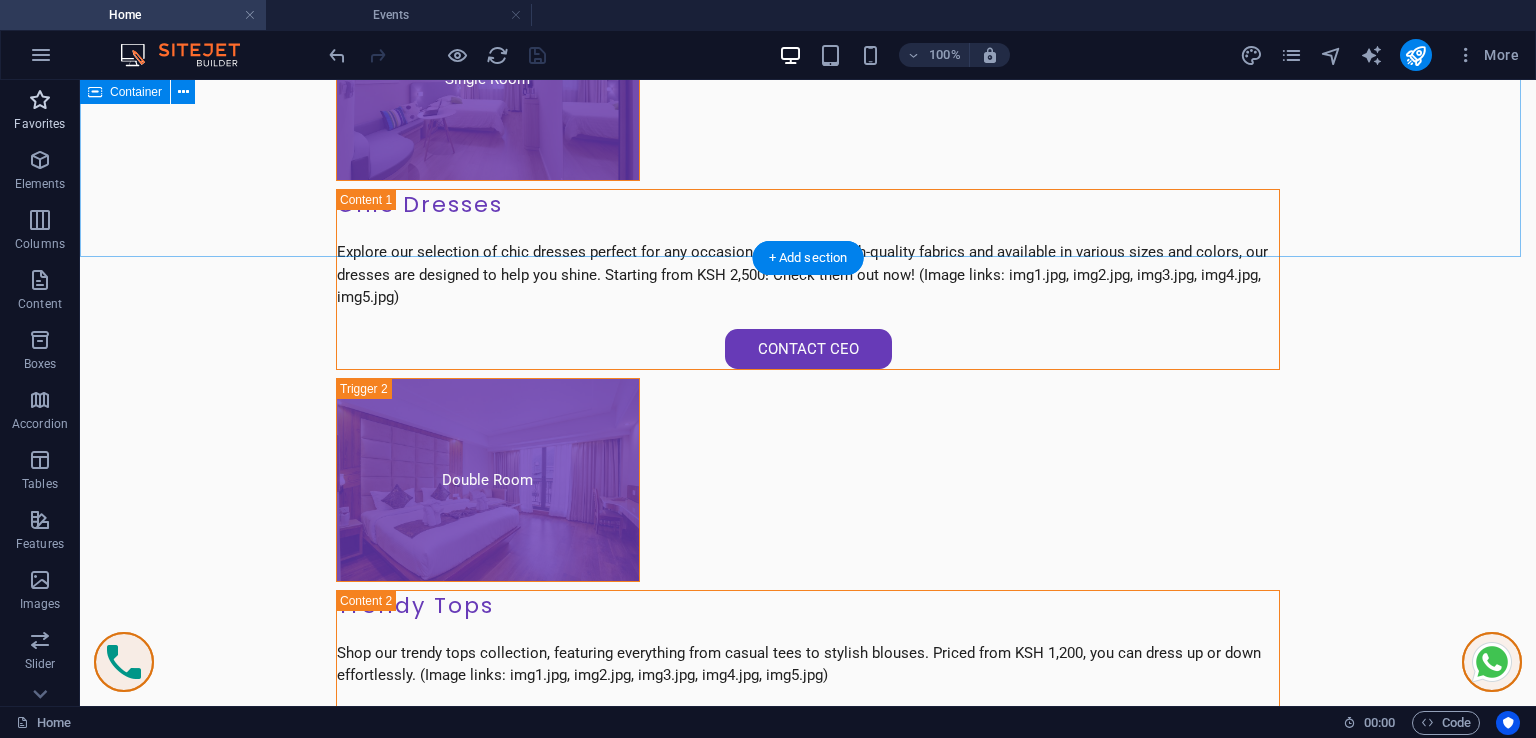 scroll, scrollTop: 9199, scrollLeft: 0, axis: vertical 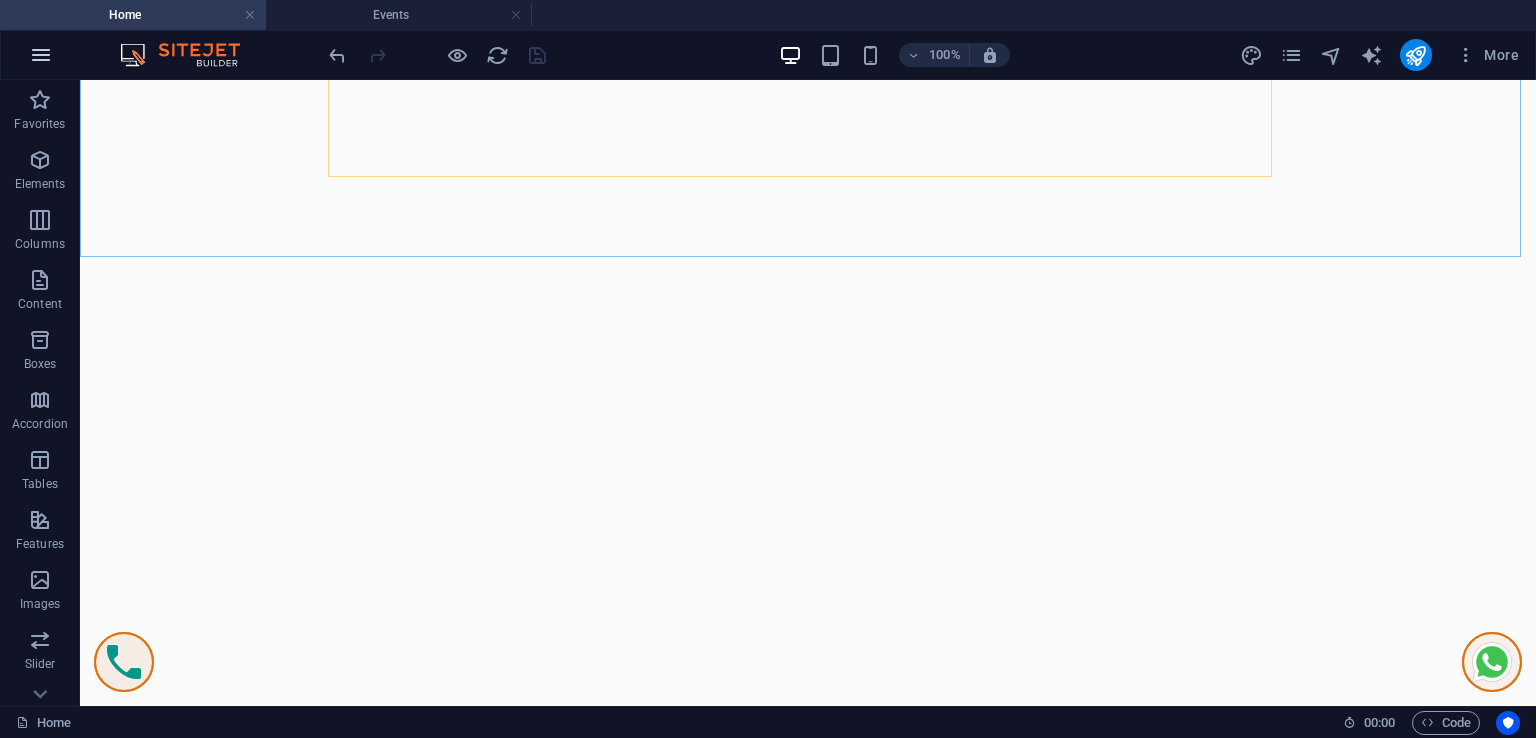 click at bounding box center [41, 55] 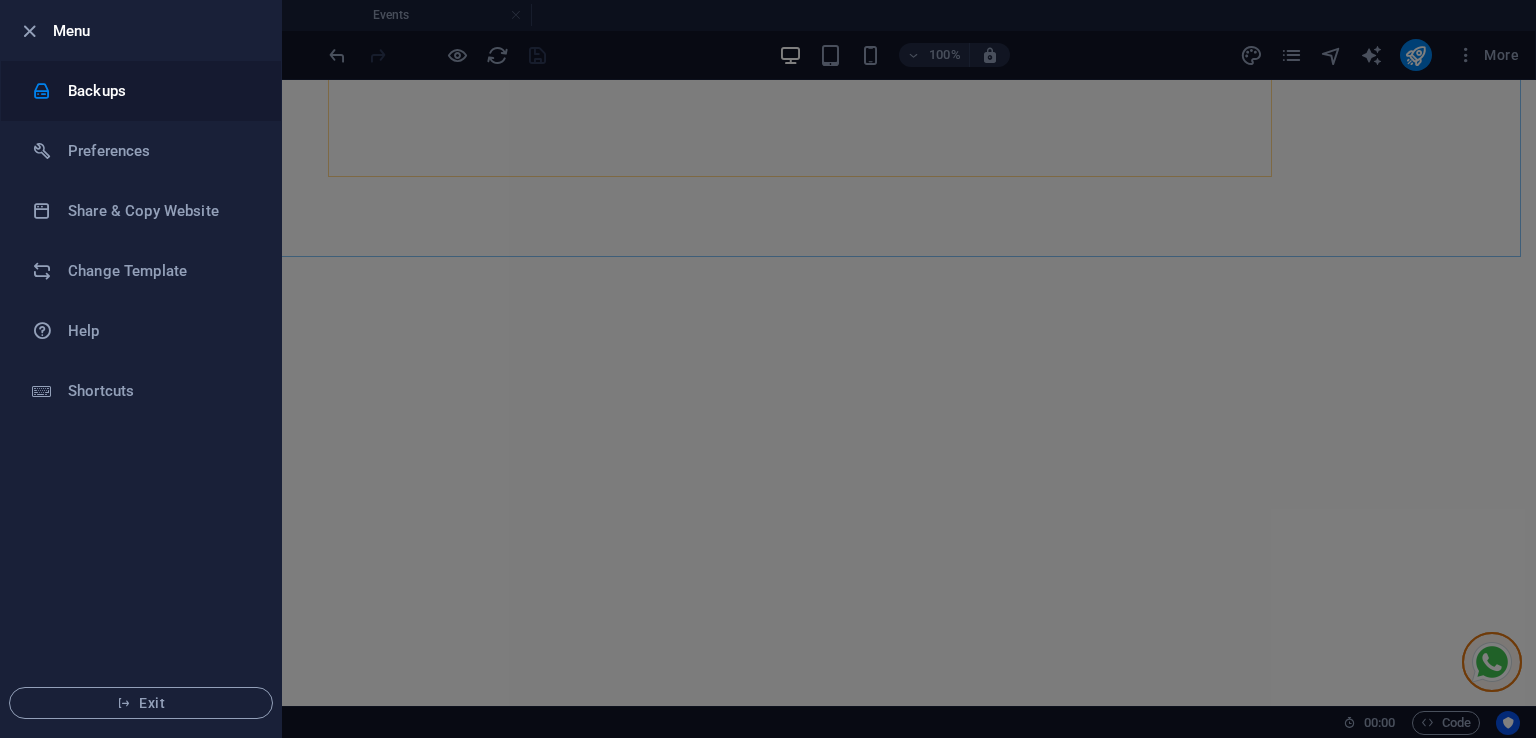 click on "Backups" at bounding box center (160, 91) 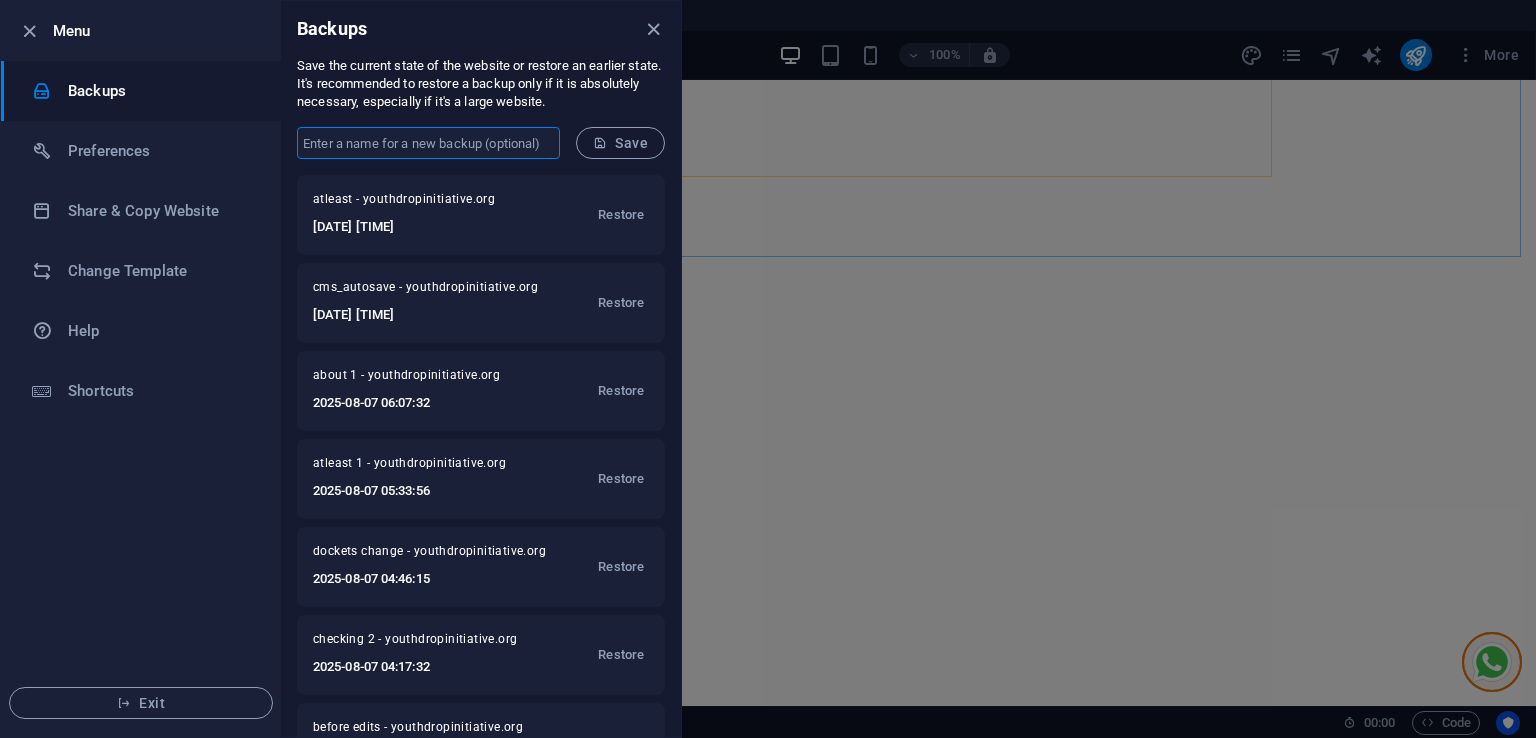 click at bounding box center (428, 143) 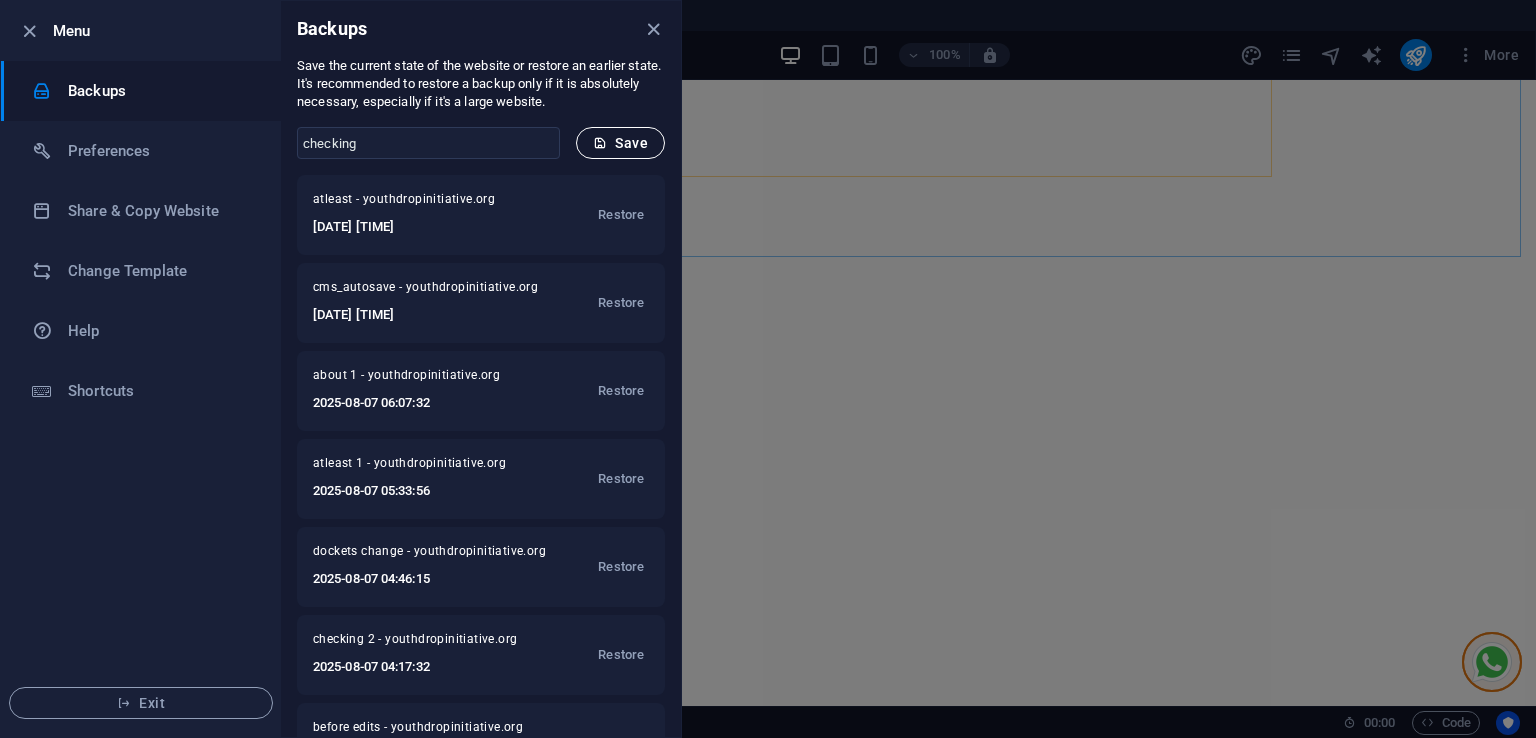 click on "Save" at bounding box center (620, 143) 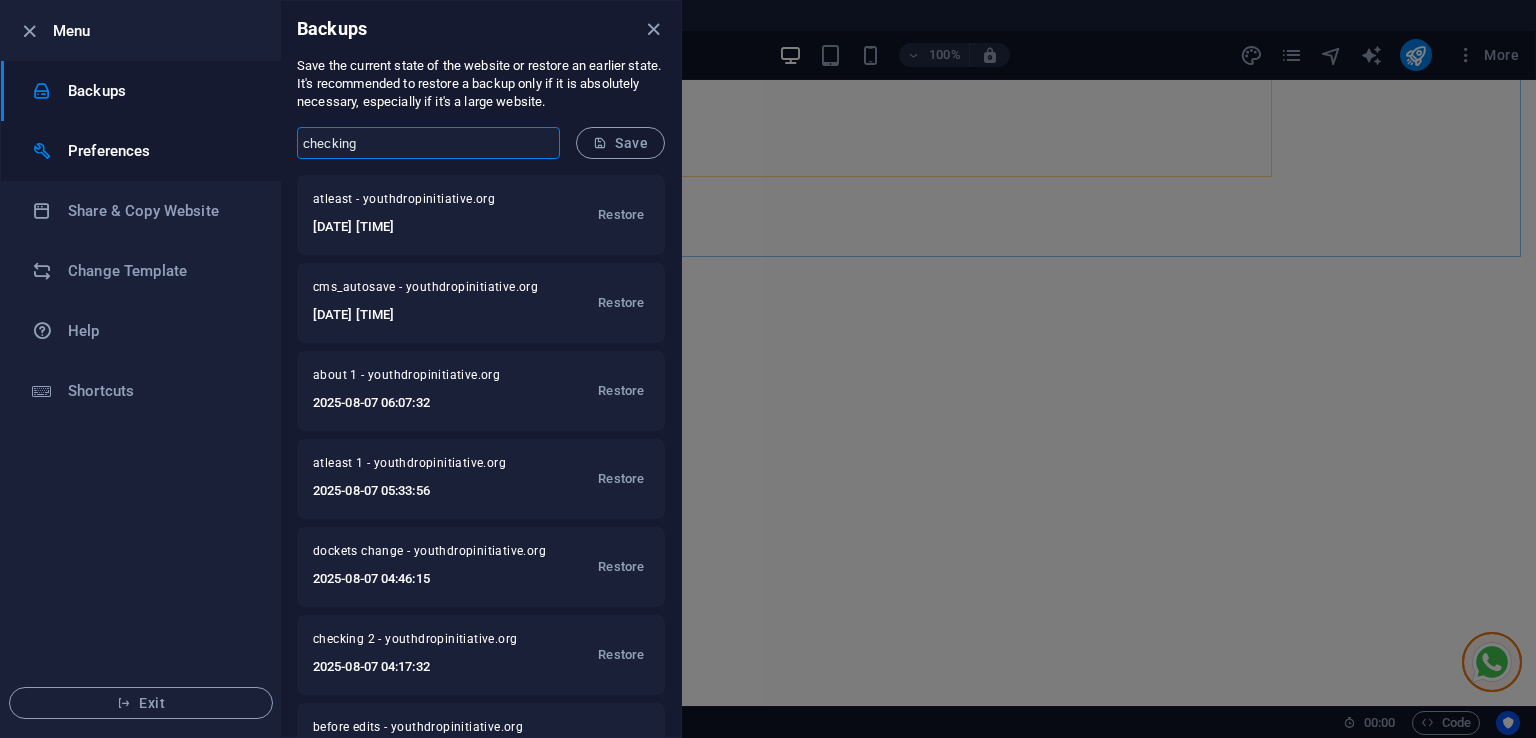 drag, startPoint x: 380, startPoint y: 140, endPoint x: 260, endPoint y: 139, distance: 120.004166 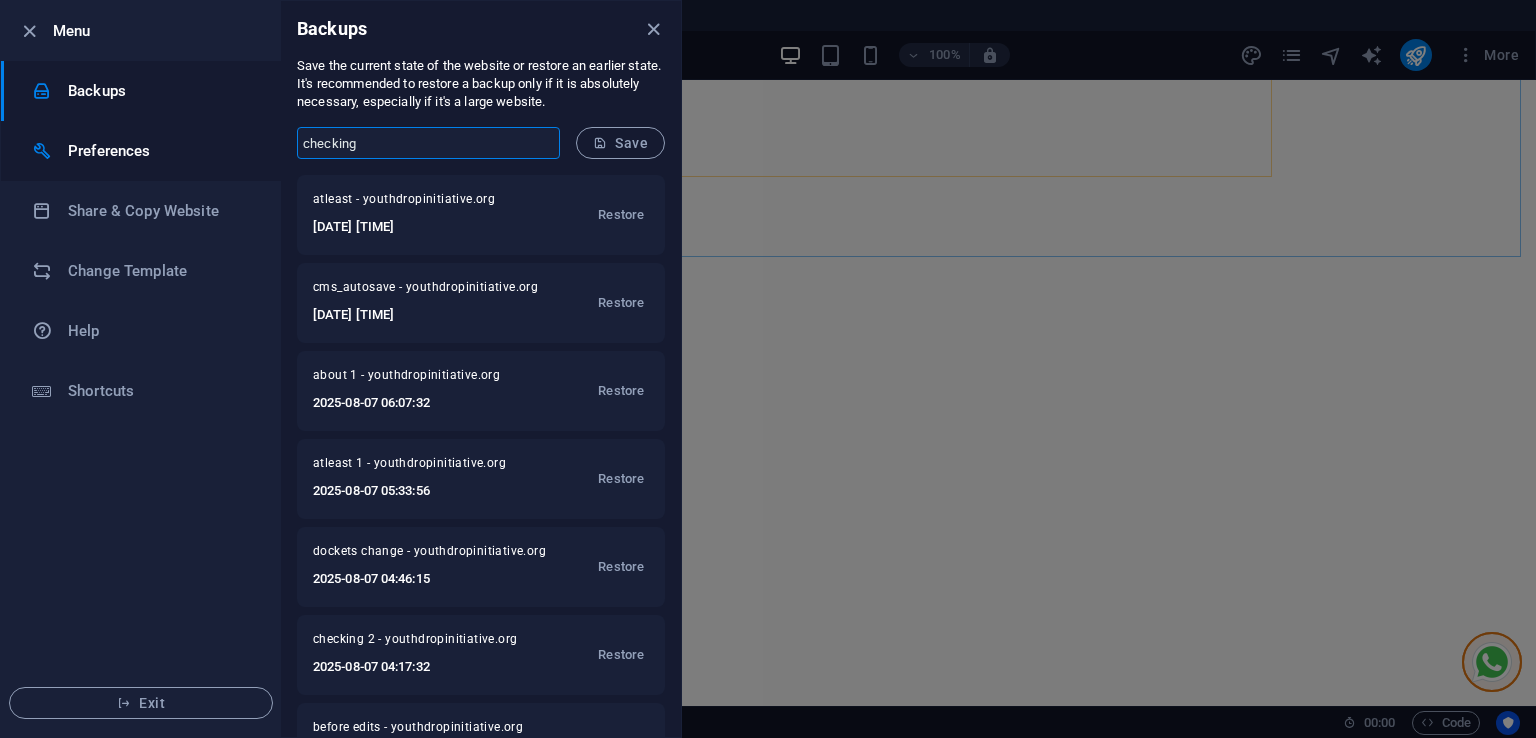 click on "Menu Backups Preferences Share & Copy Website Change Template Help Shortcuts Exit Backups Save the current state of the website or restore an earlier state. It's recommended to restore a backup only if it is absolutely necessary, especially if it's a large website. checking ​ Save atleast - youthdropinitiative.org [DATE] [TIME] Restore cms_autosave - youthdropinitiative.org [DATE] [TIME] Restore about 1 - youthdropinitiative.org [DATE] [TIME] Restore atleast 1 - youthdropinitiative.org [DATE] [TIME] Restore dockets change - youthdropinitiative.org [DATE] [TIME] Restore checking 2 - youthdropinitiative.org [DATE] [TIME] Restore before edits - youthdropinitiative.org [DATE] [TIME] Restore cms_autosave - youthdropinitiative.org [DATE] [TIME] Restore About - youthdropinitiative.org [DATE] [TIME] Restore before 33 - youthdropinitiative.org [DATE] [TIME] Restore checking - youthdropinitiative.org [DATE] [TIME] Restore [DATE] [TIME] Restore" at bounding box center [341, 369] 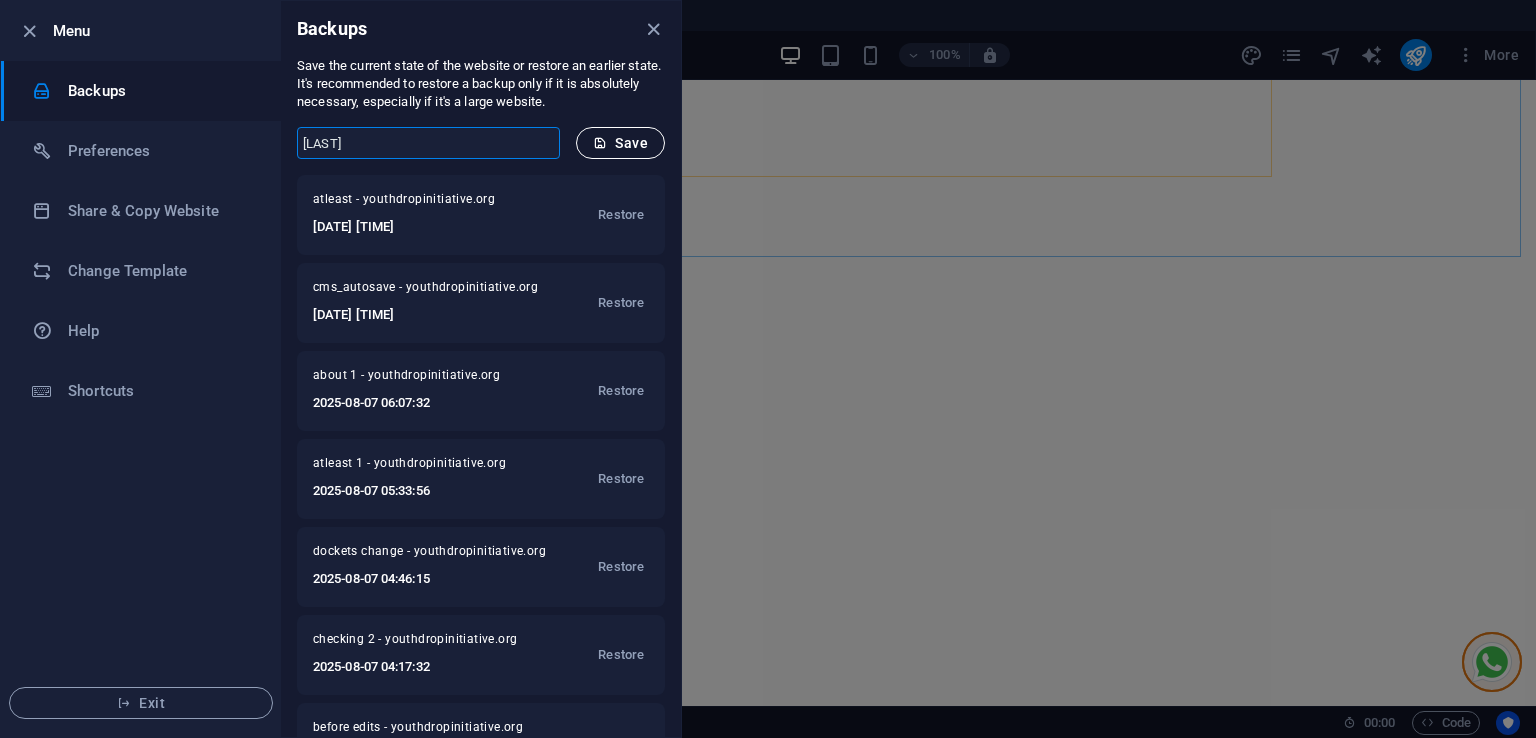 type on "[LAST]" 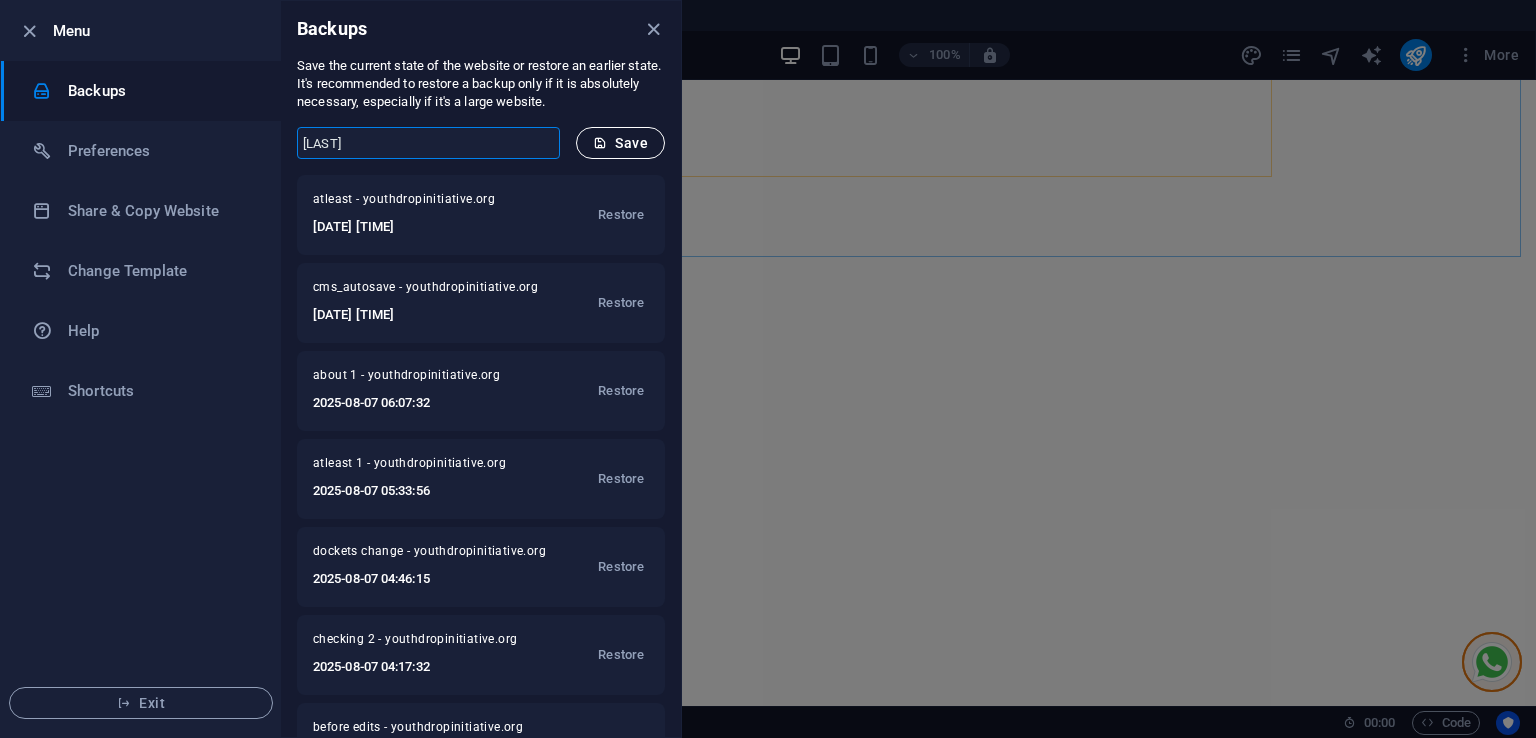 click on "Save" at bounding box center [620, 143] 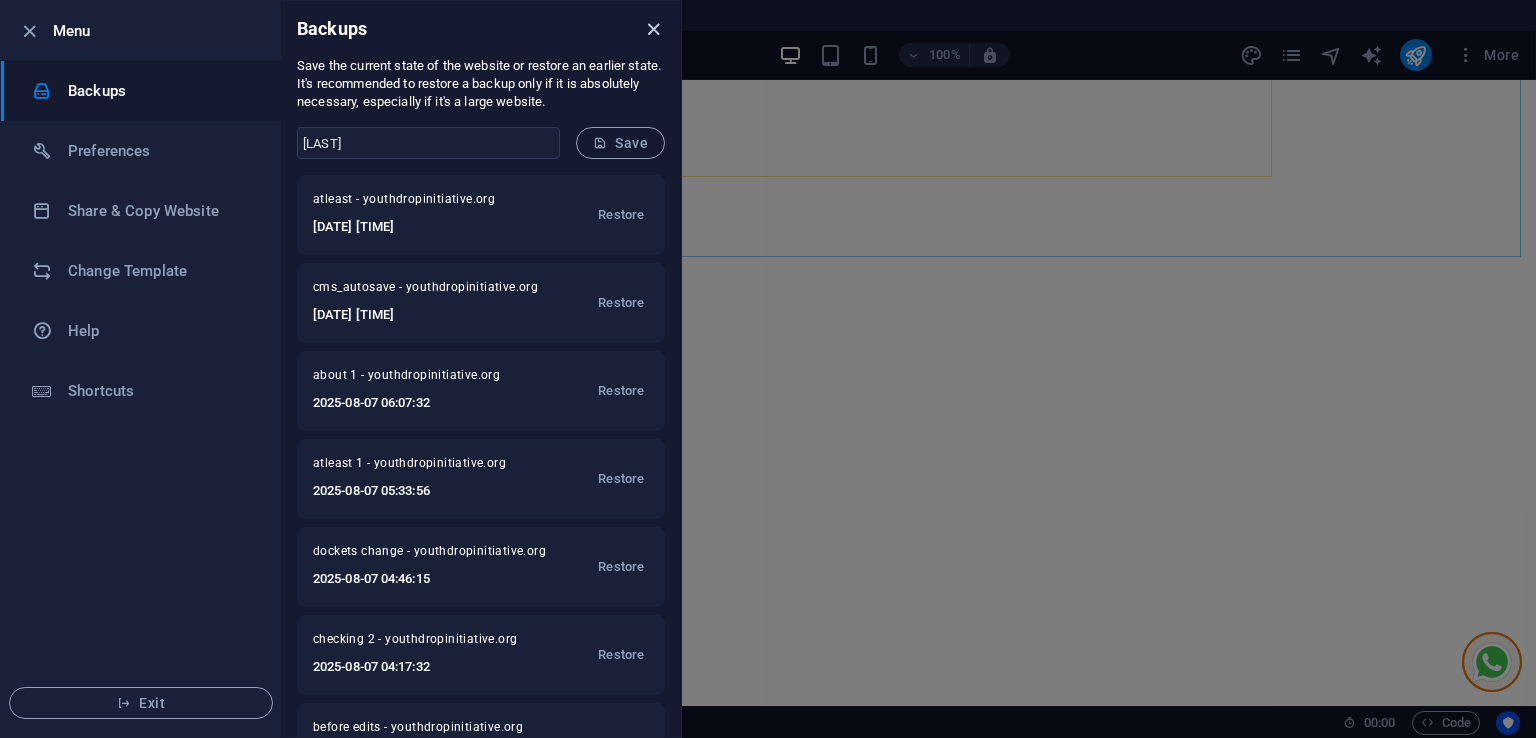 click at bounding box center (653, 29) 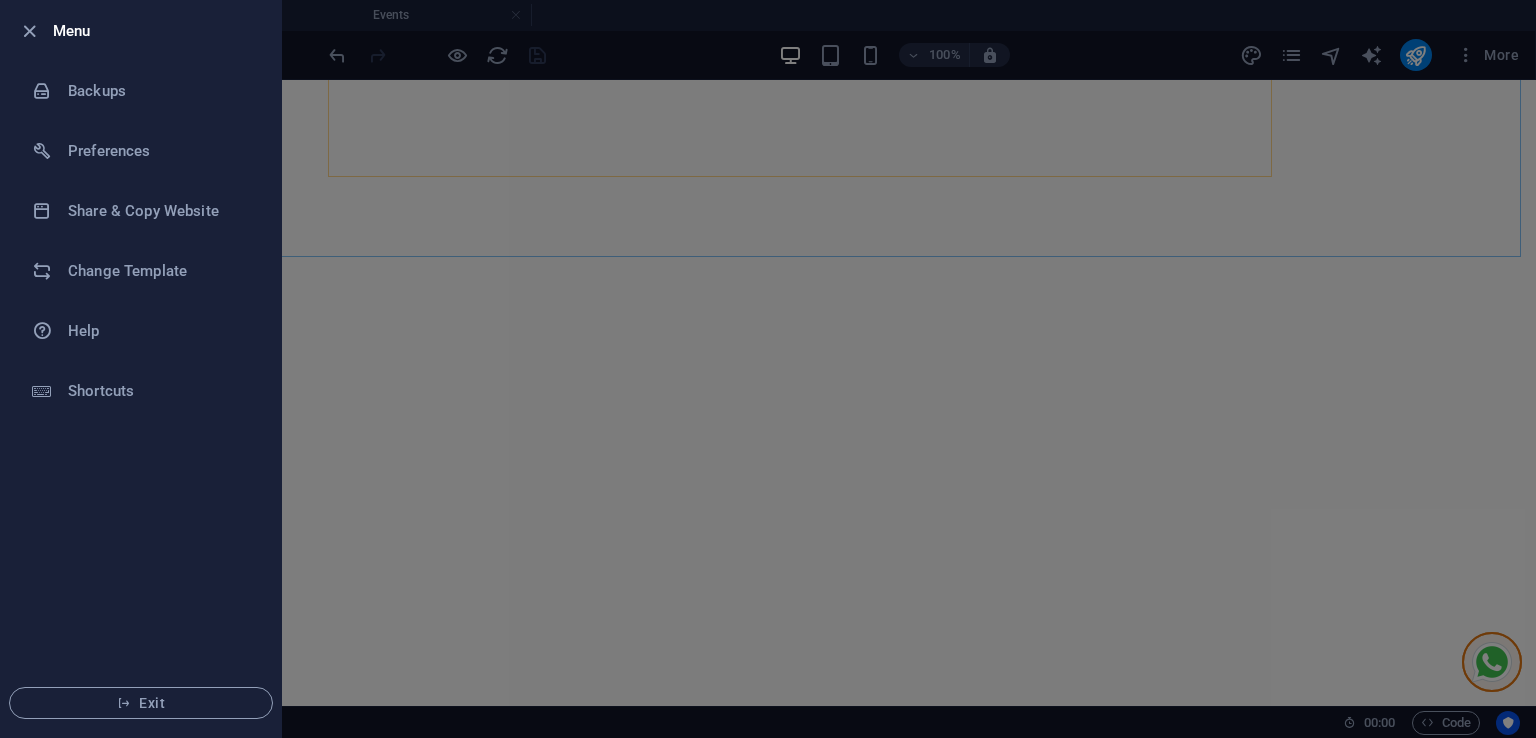 drag, startPoint x: 19, startPoint y: 27, endPoint x: 107, endPoint y: 2, distance: 91.48224 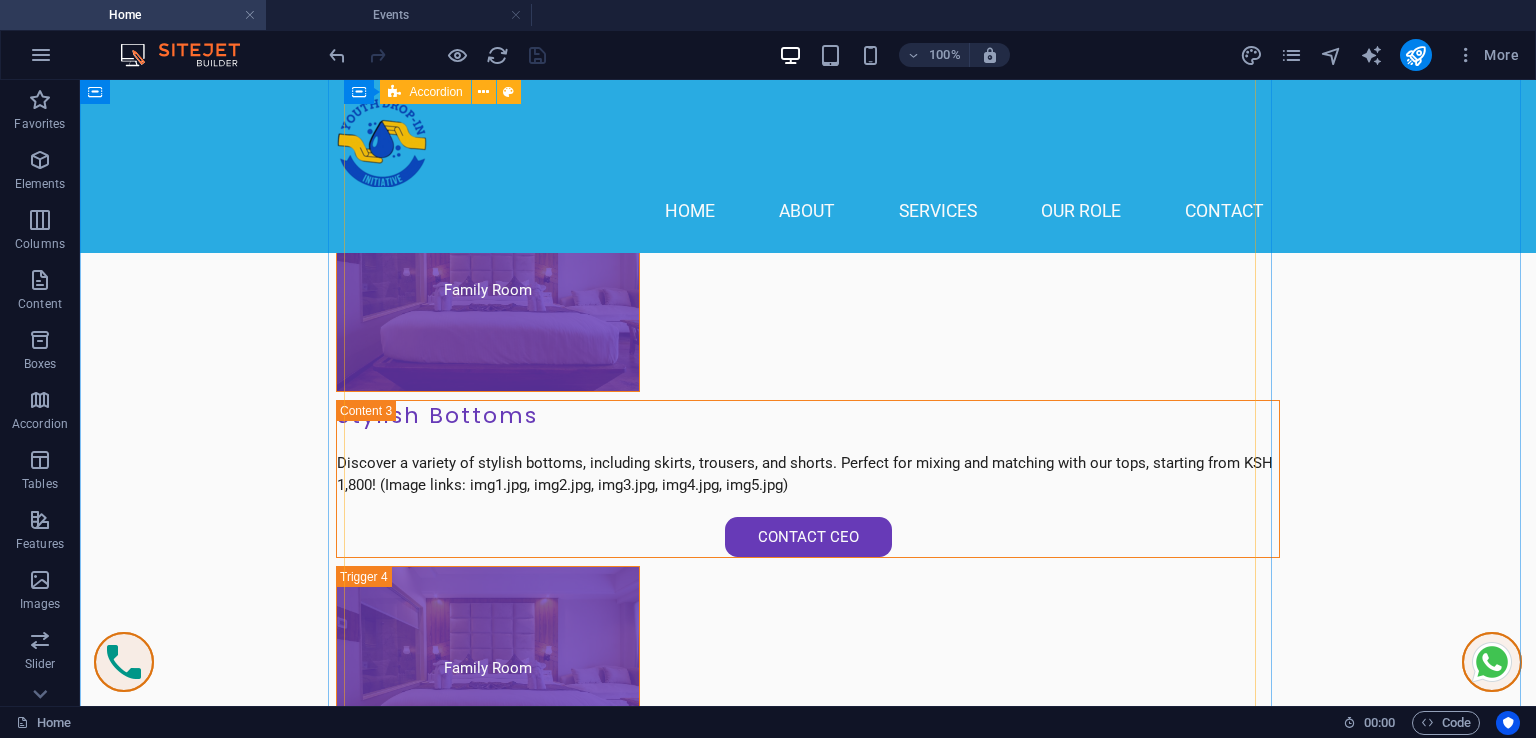 scroll, scrollTop: 4999, scrollLeft: 0, axis: vertical 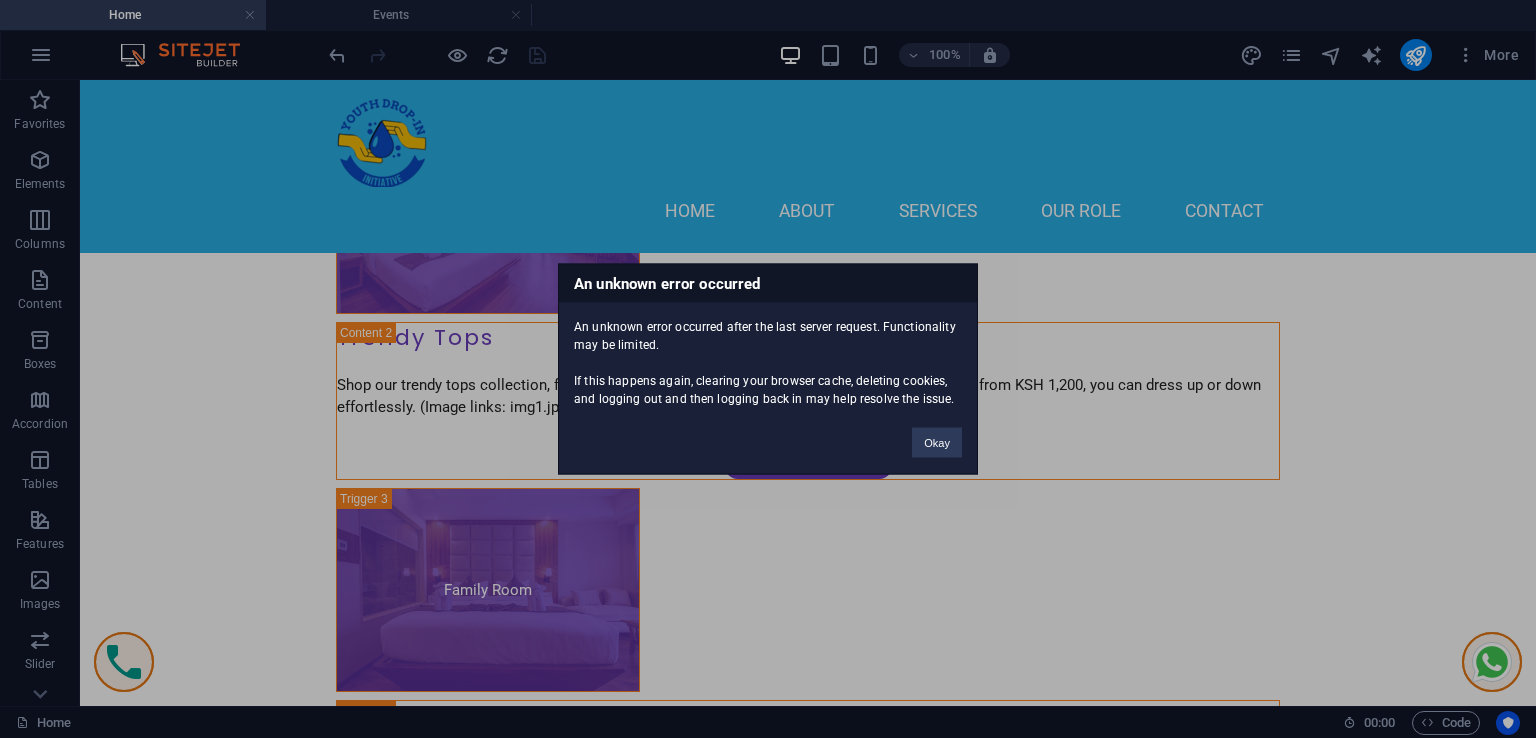 click on "An unknown error occurred An unknown error occurred after the last server request. Functionality may be limited.  If this happens again, clearing your browser cache, deleting cookies, and logging out and then logging back in may help resolve the issue. Okay" at bounding box center [768, 369] 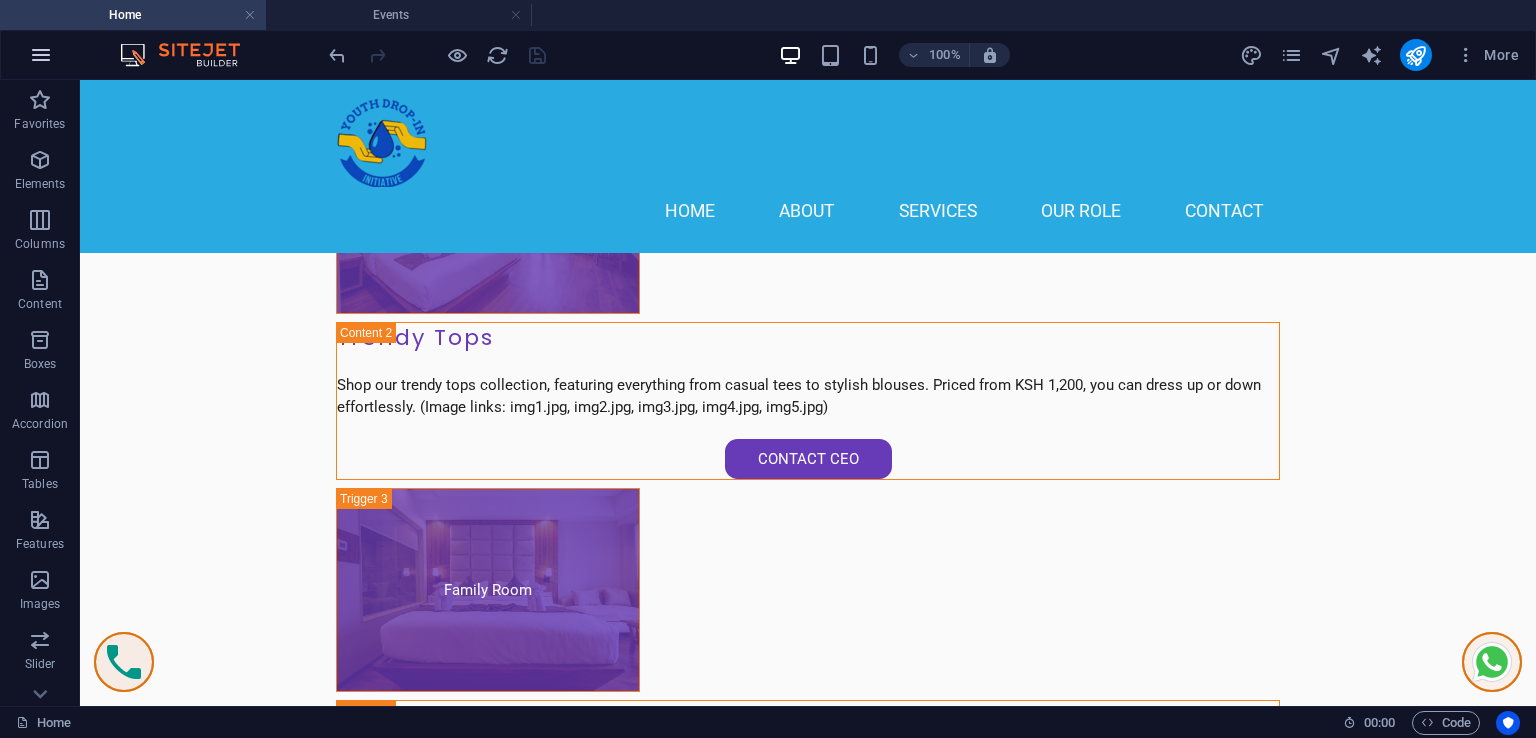 click at bounding box center (41, 55) 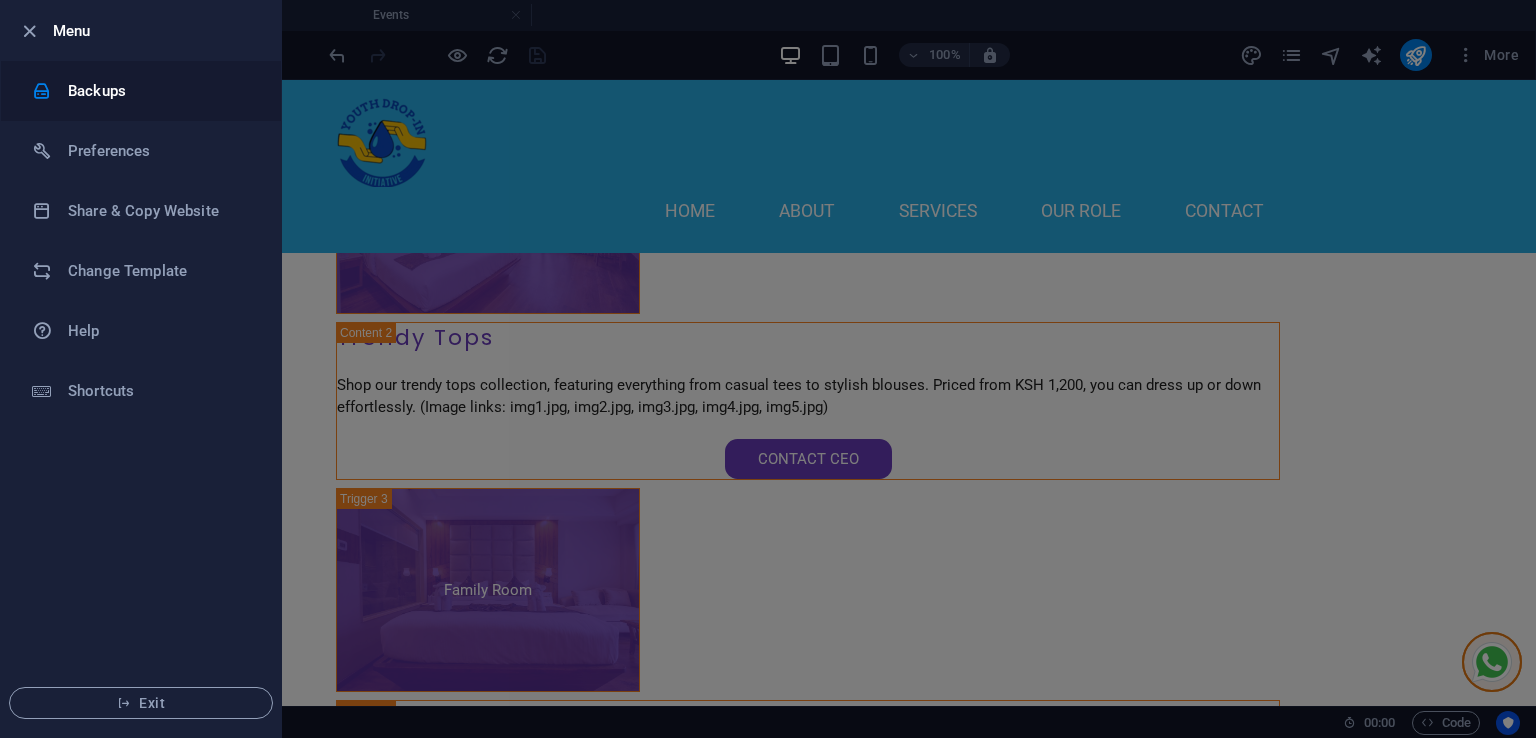 click on "Backups" at bounding box center (160, 91) 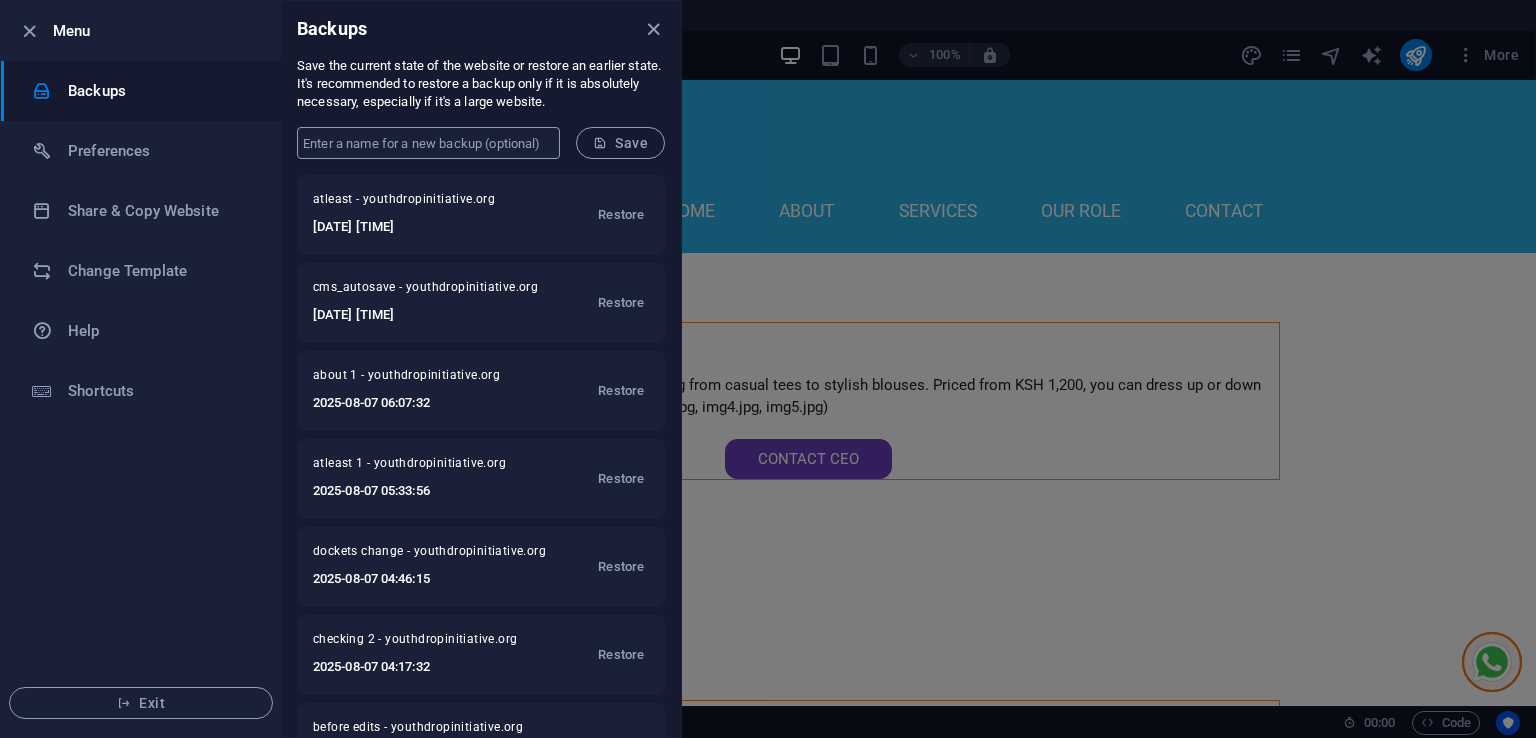 click at bounding box center [428, 143] 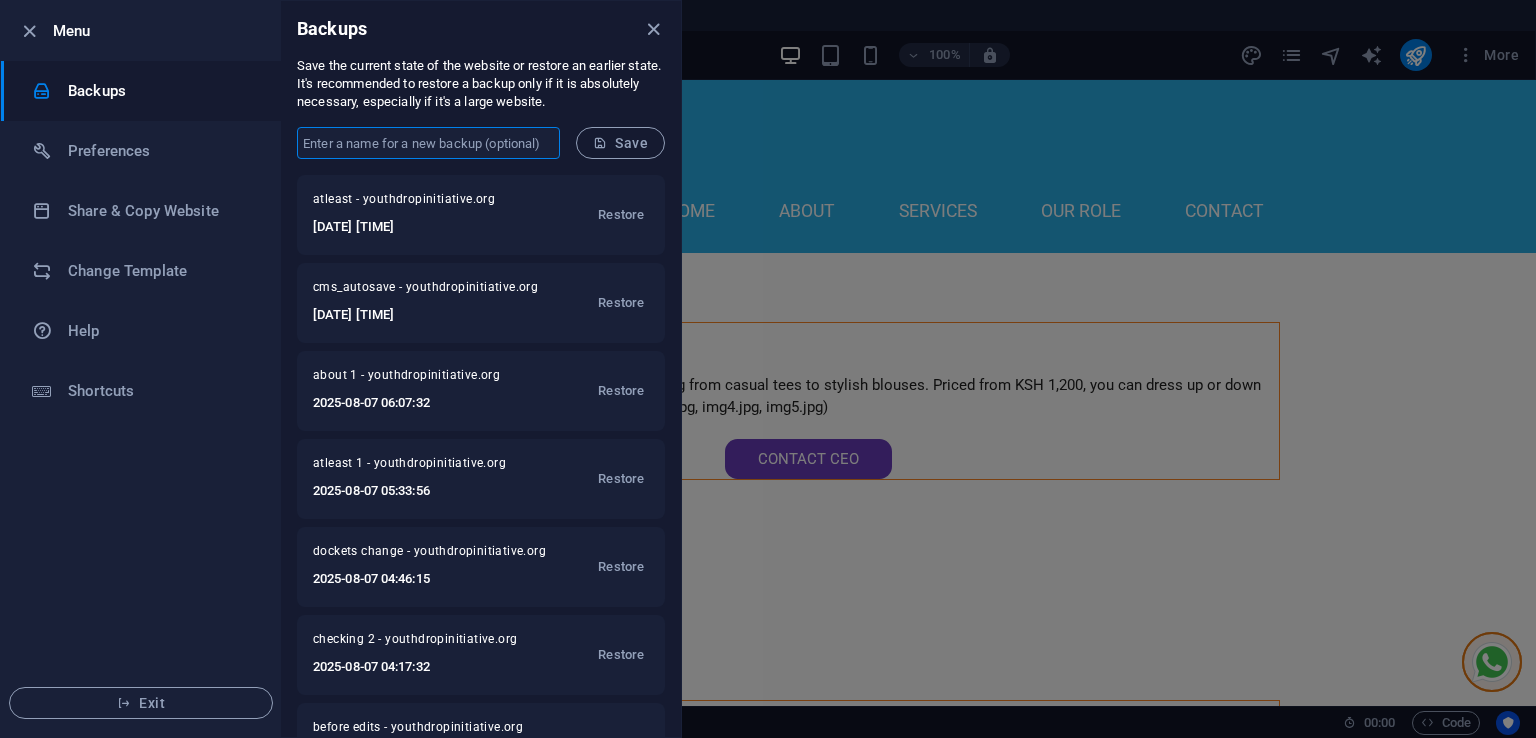 type on "BETTER 1" 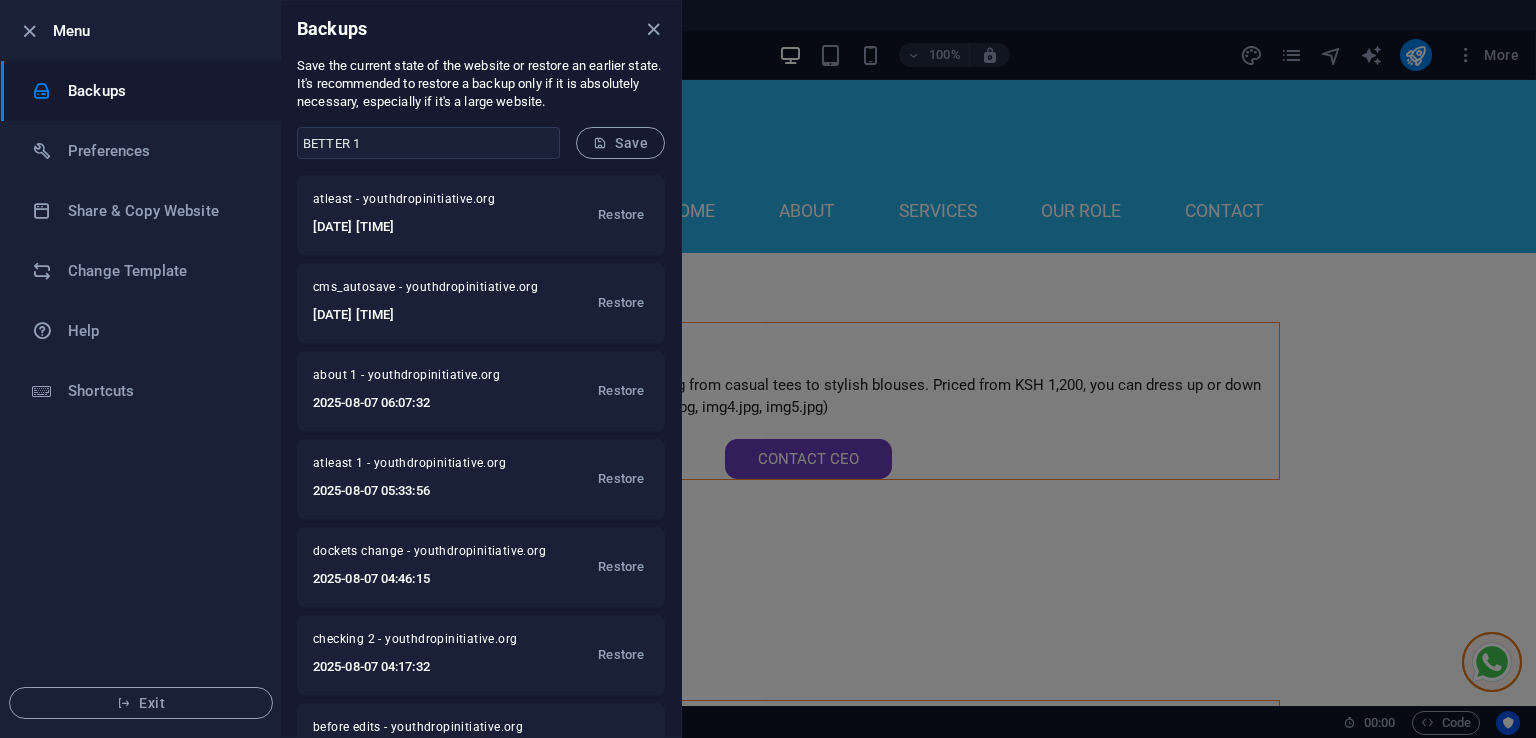 click on "Save" at bounding box center [620, 143] 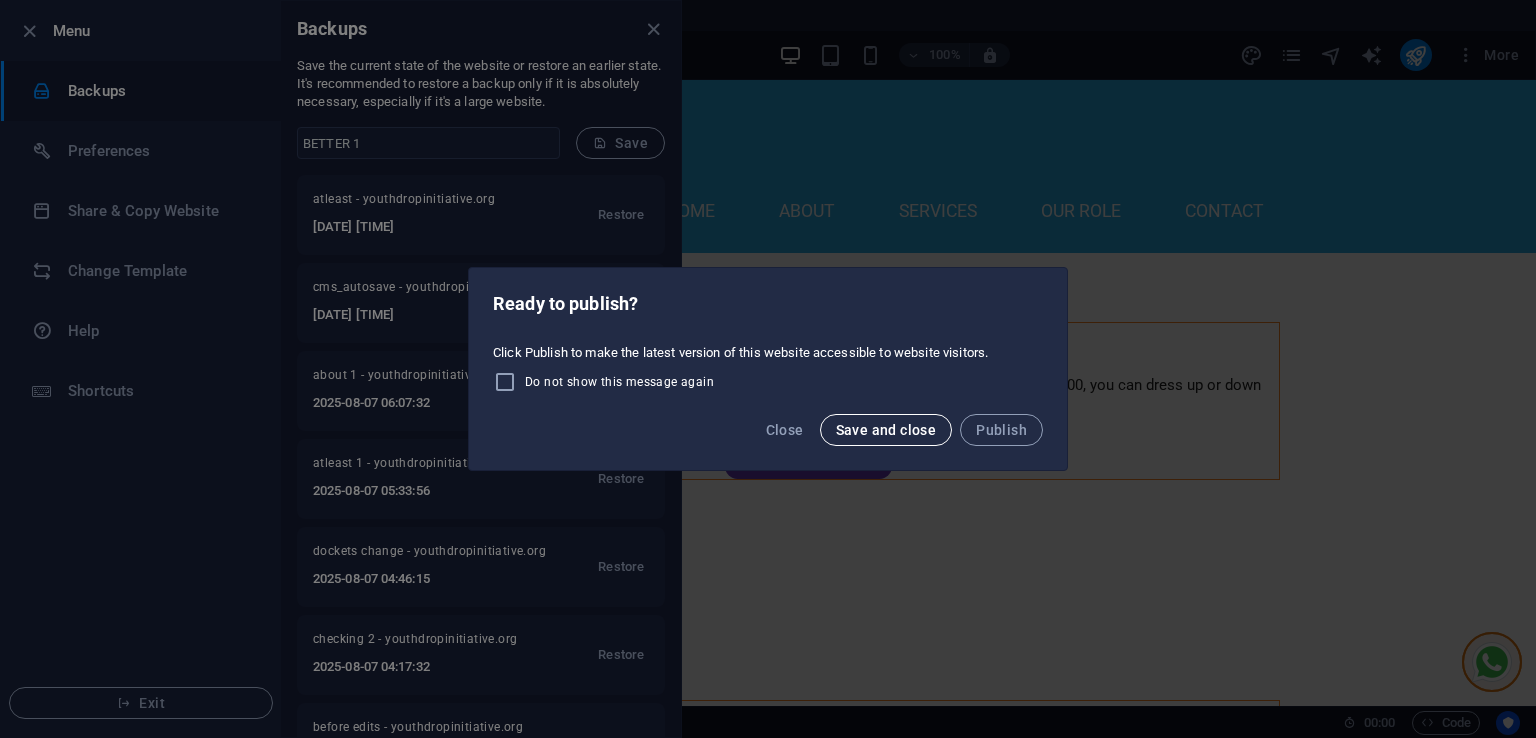 click on "Save and close" at bounding box center [886, 430] 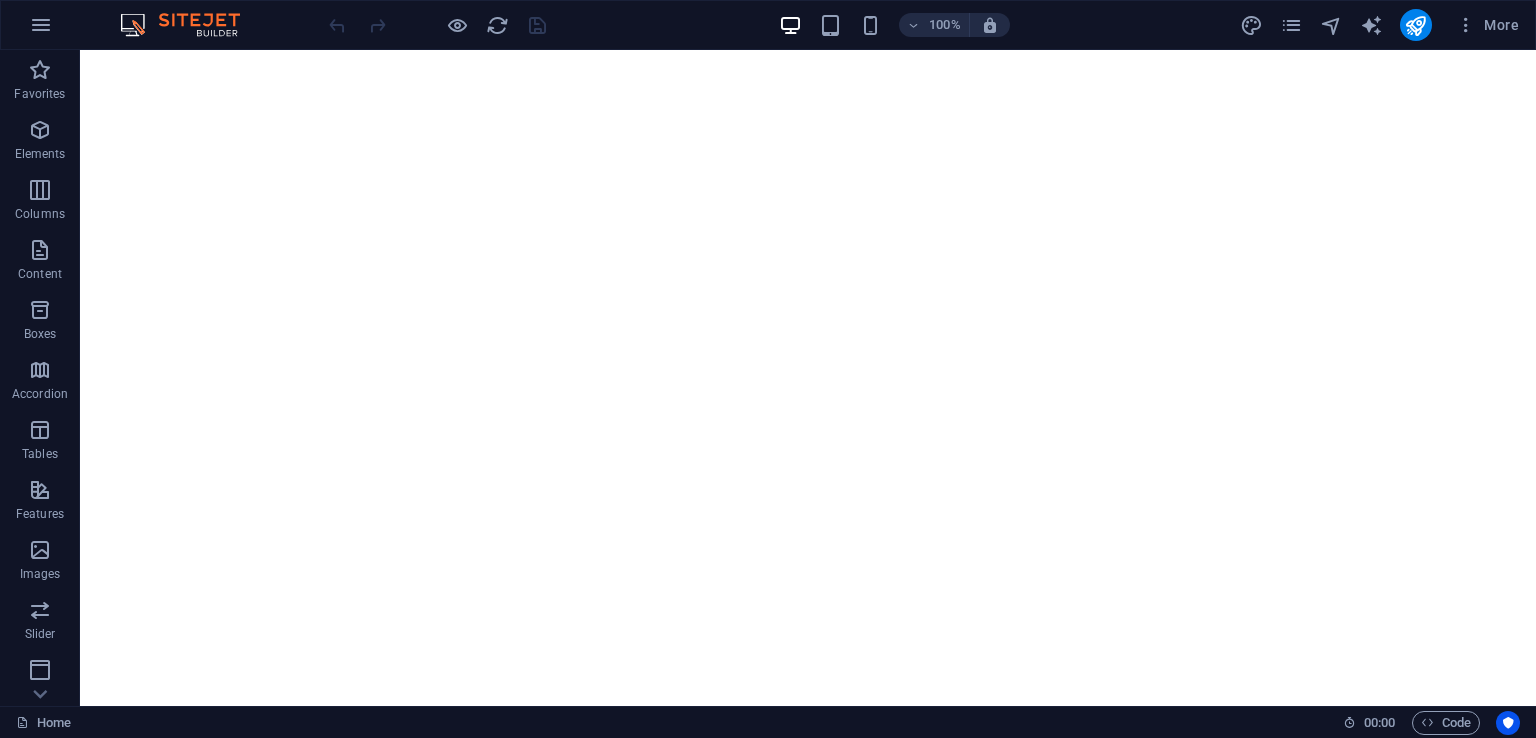 scroll, scrollTop: 0, scrollLeft: 0, axis: both 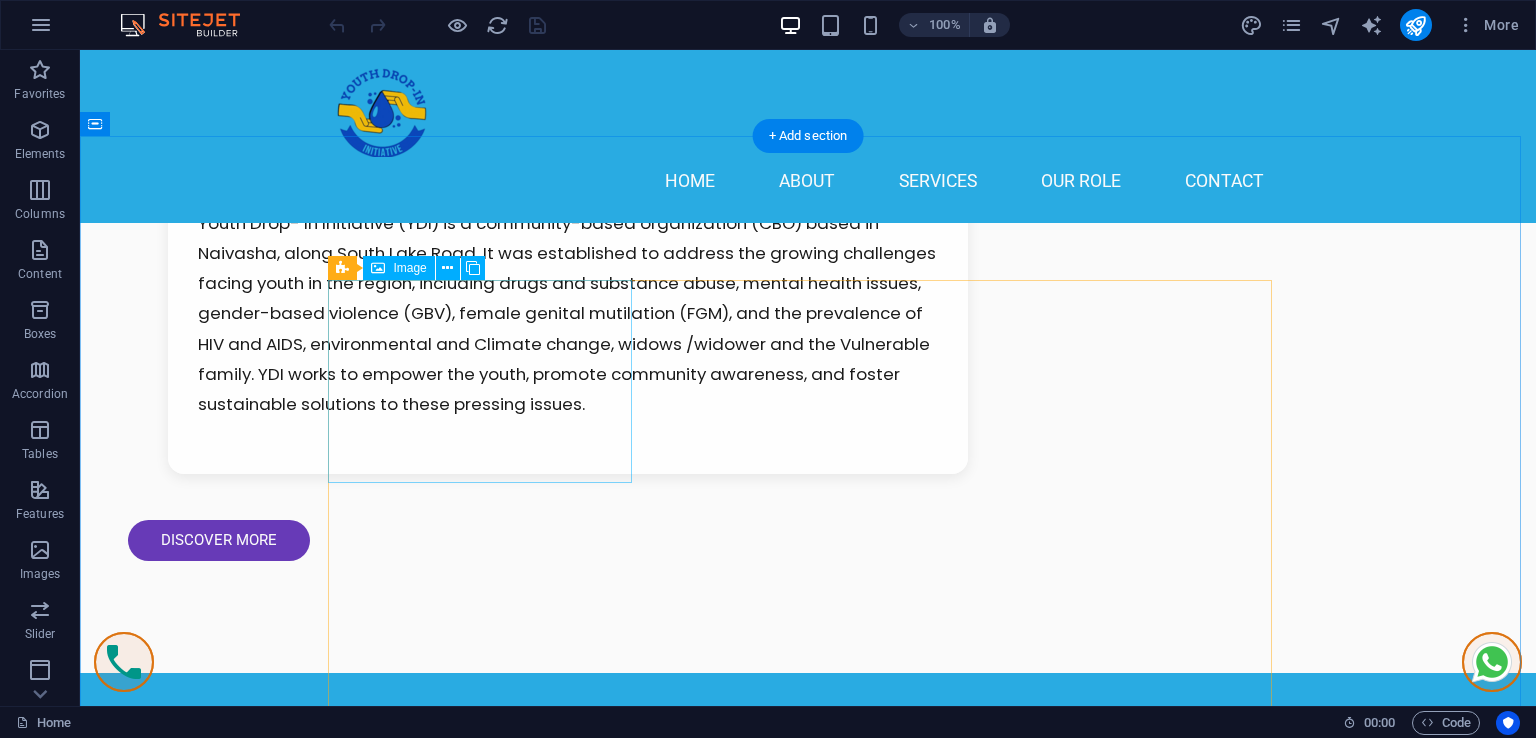 click on "Single Room" at bounding box center (488, 3010) 